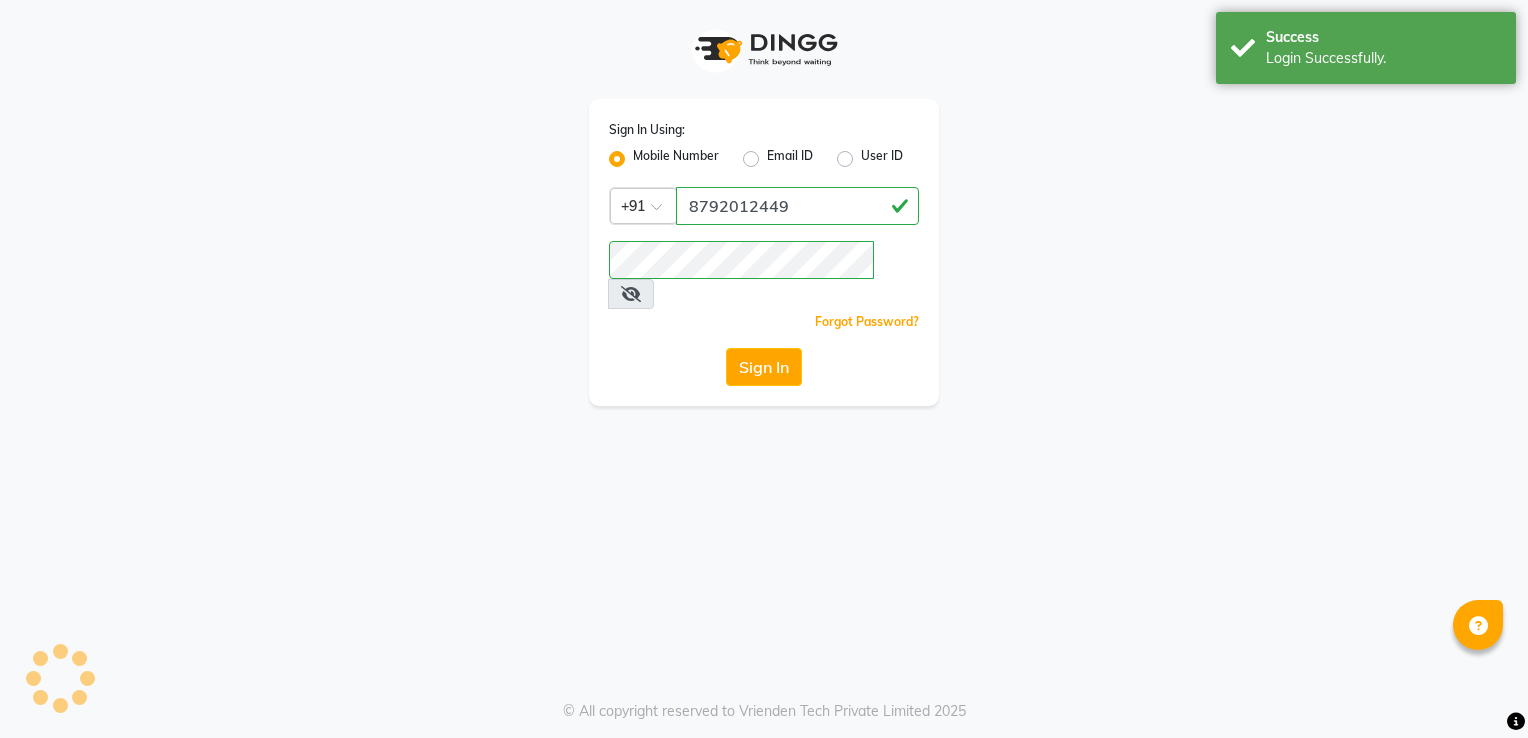scroll, scrollTop: 0, scrollLeft: 0, axis: both 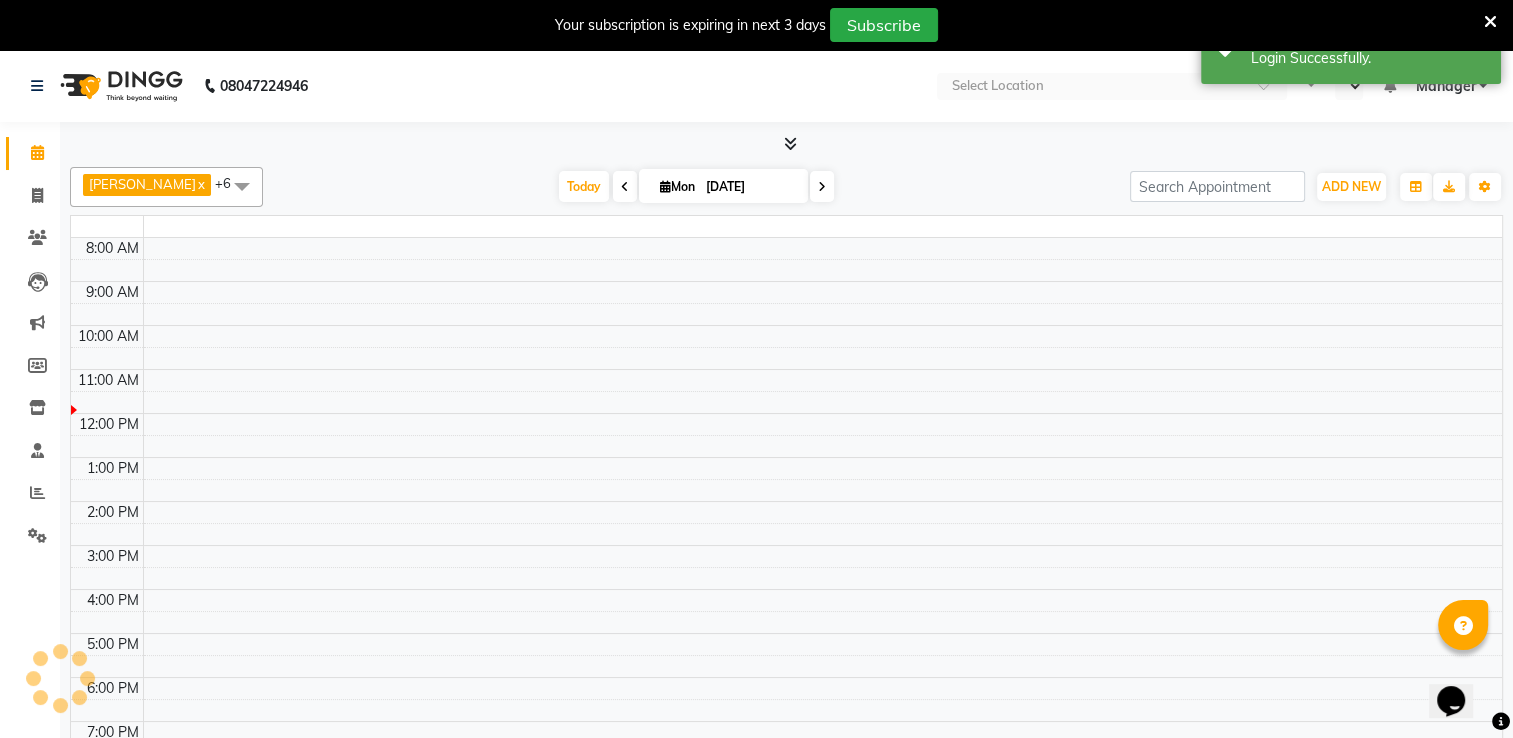 select on "en" 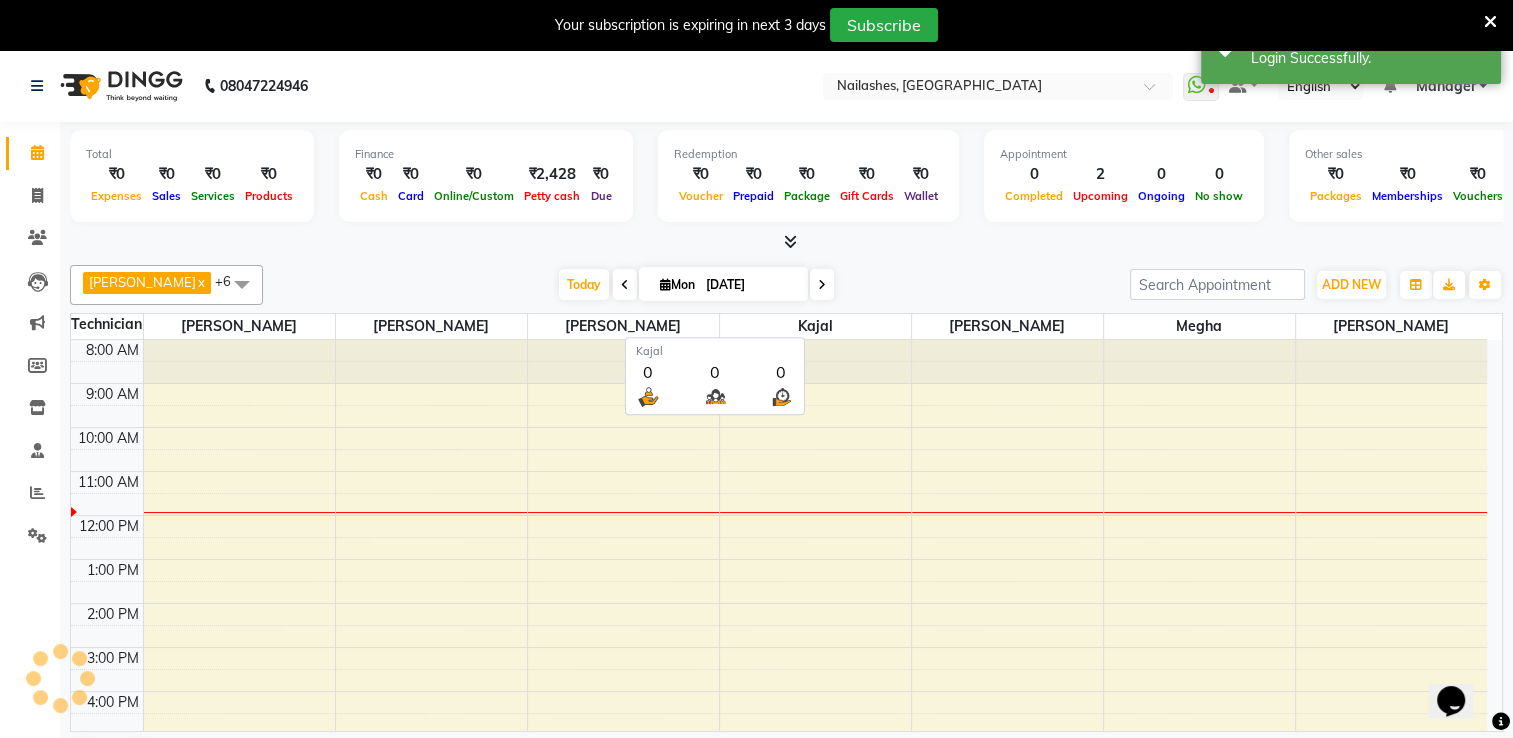 scroll, scrollTop: 0, scrollLeft: 0, axis: both 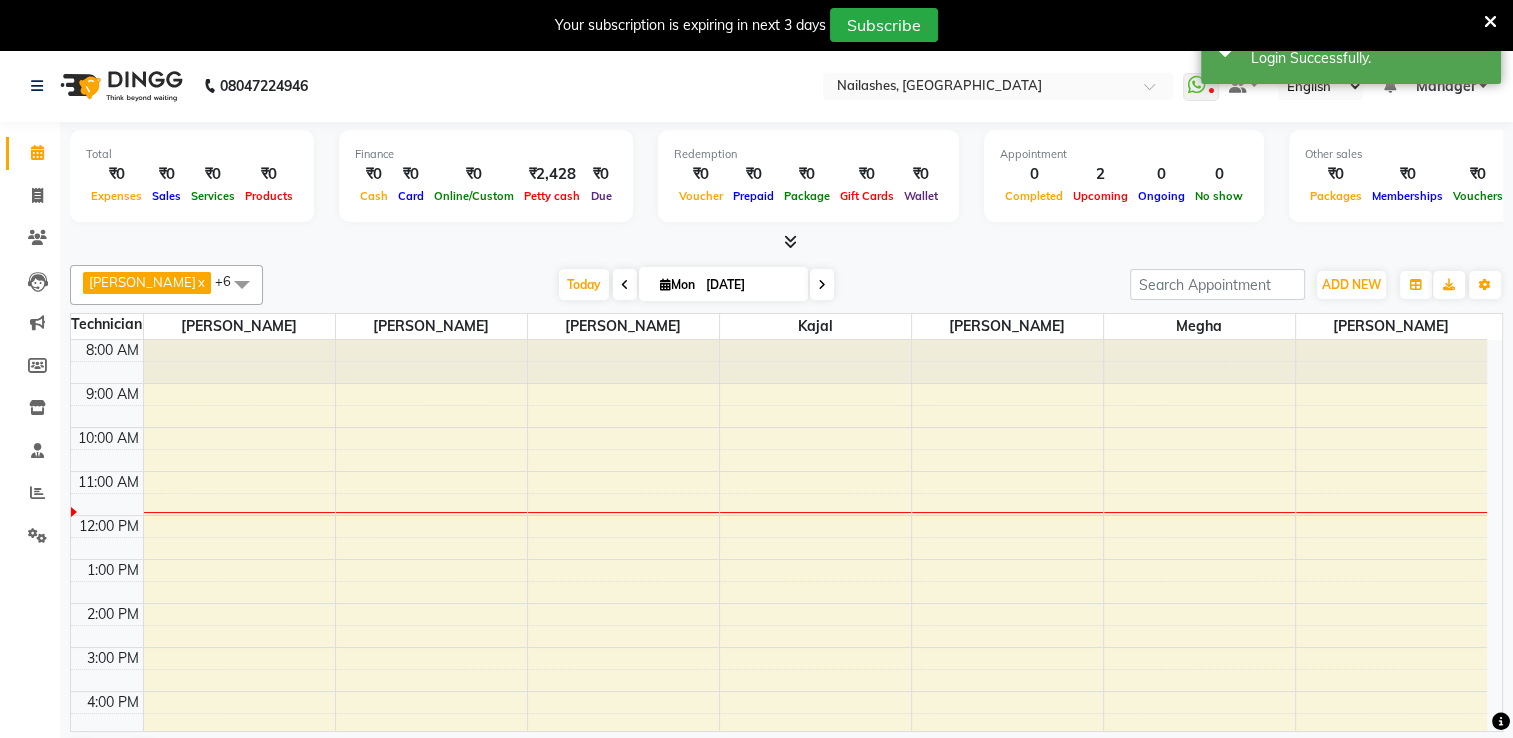 click at bounding box center (1490, 22) 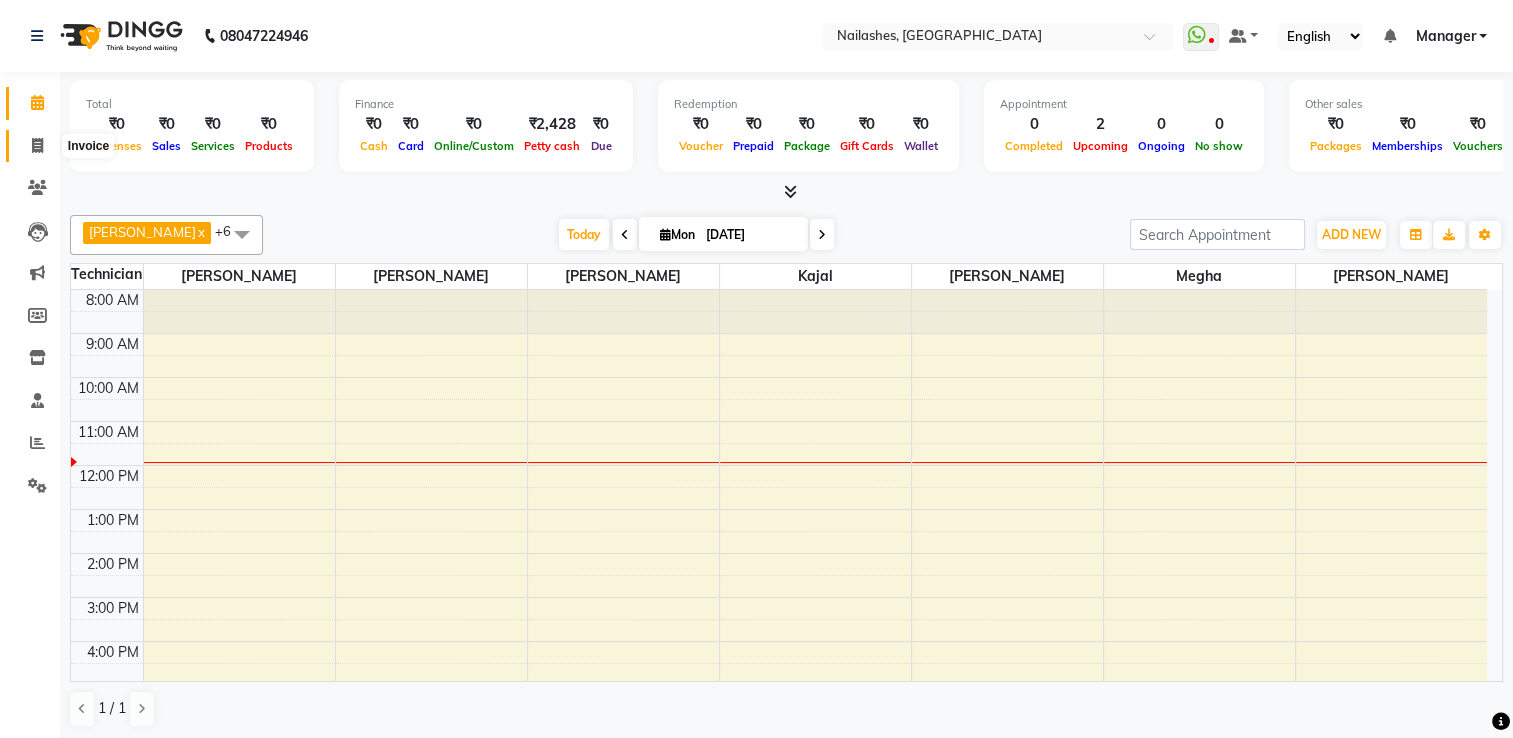 click 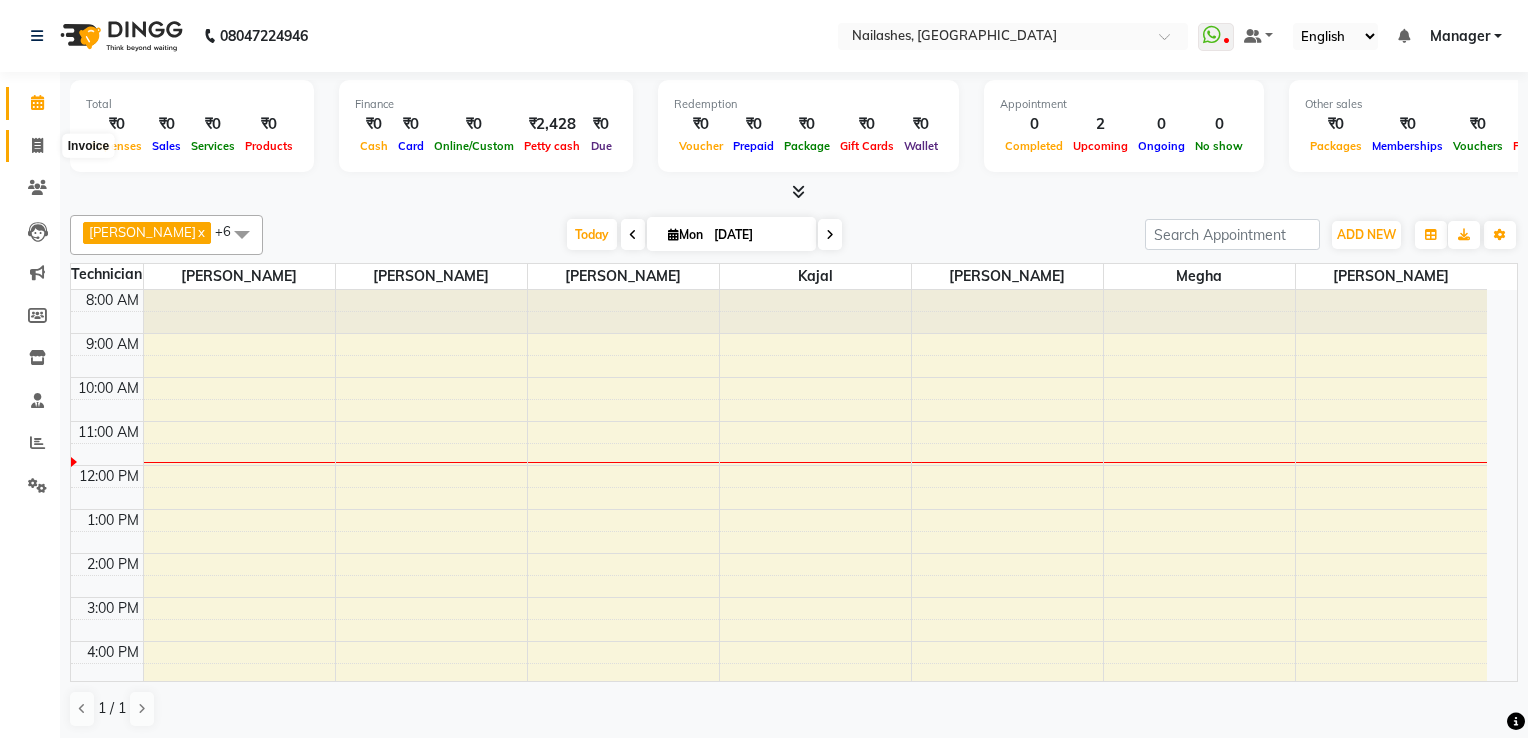 select on "service" 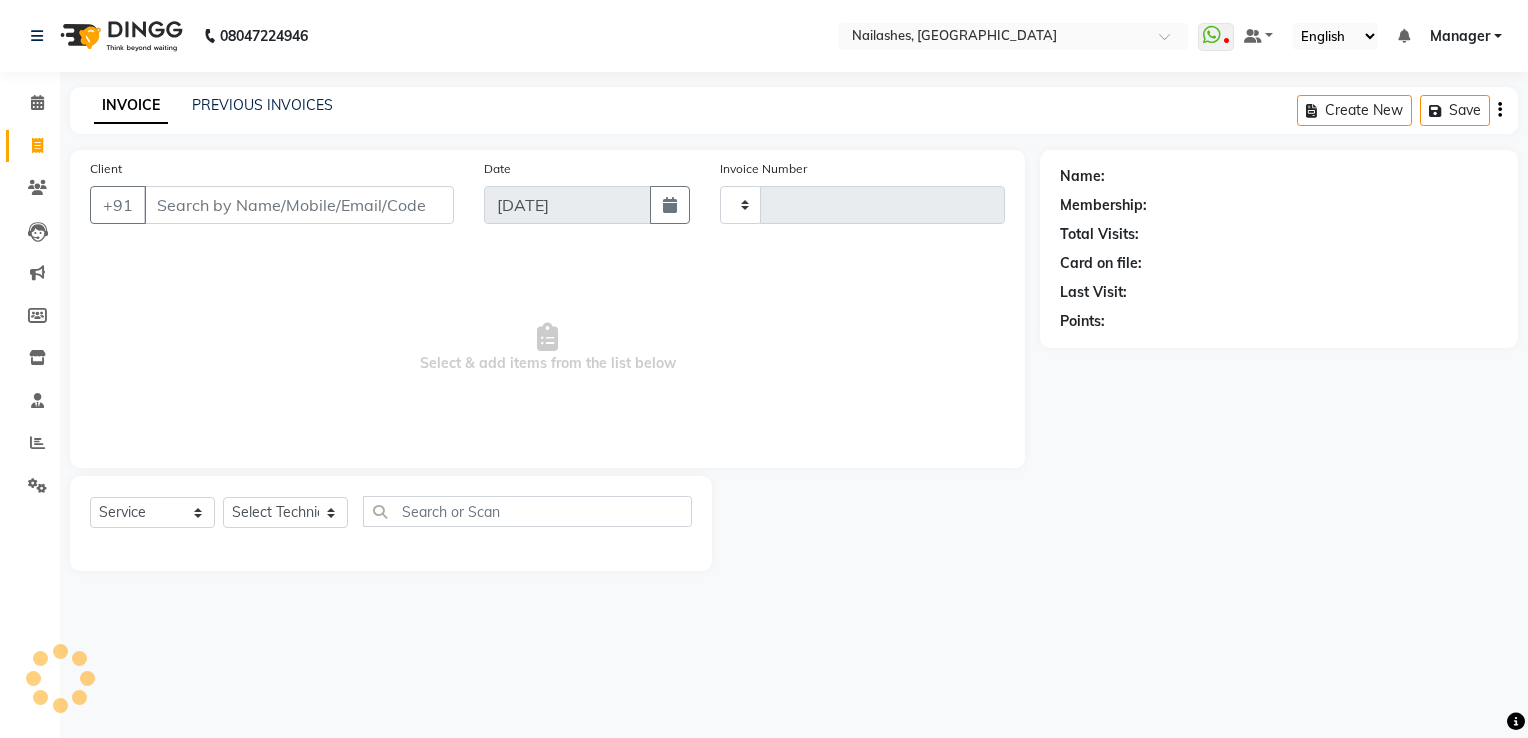 type on "1200" 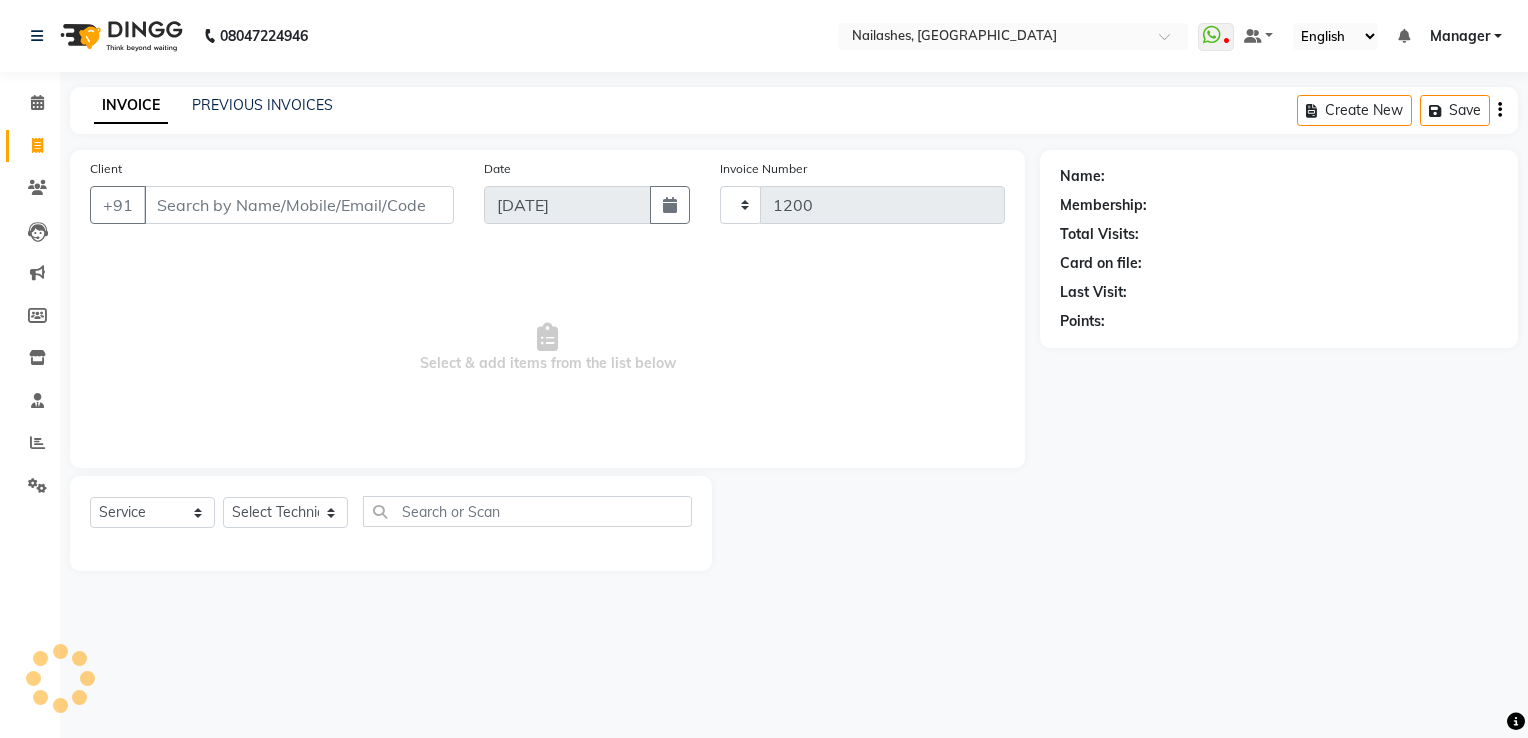 select on "6579" 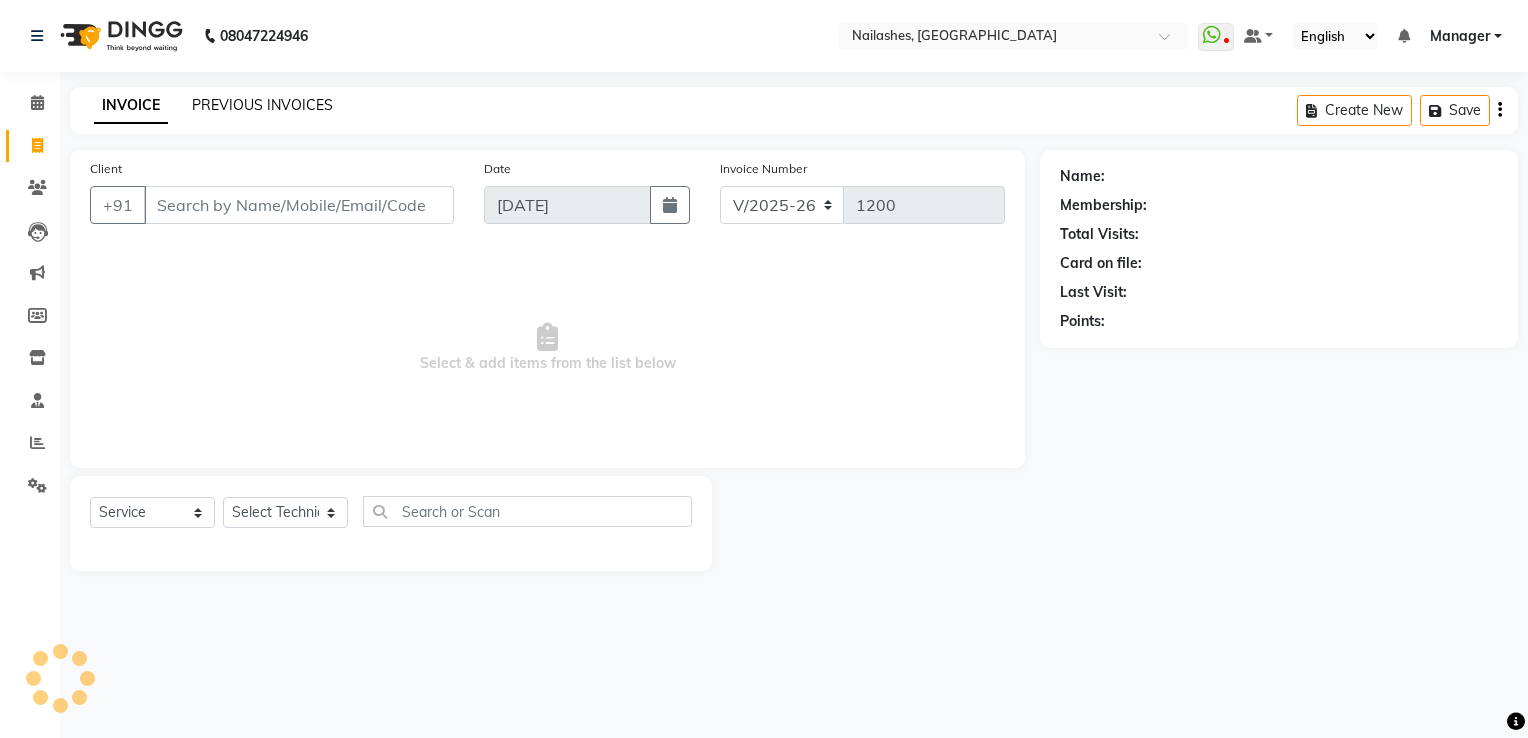 click on "PREVIOUS INVOICES" 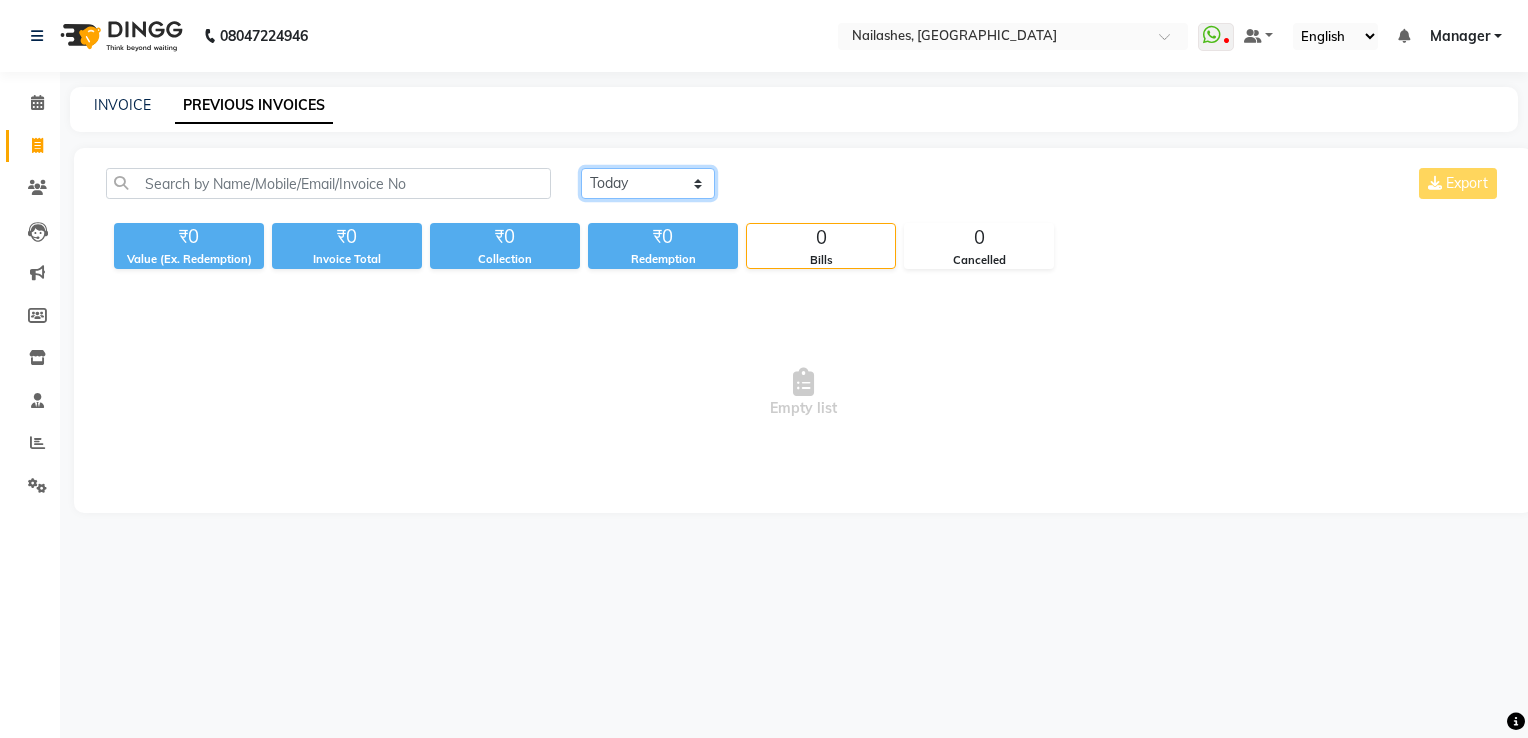 click on "Today Yesterday Custom Range" 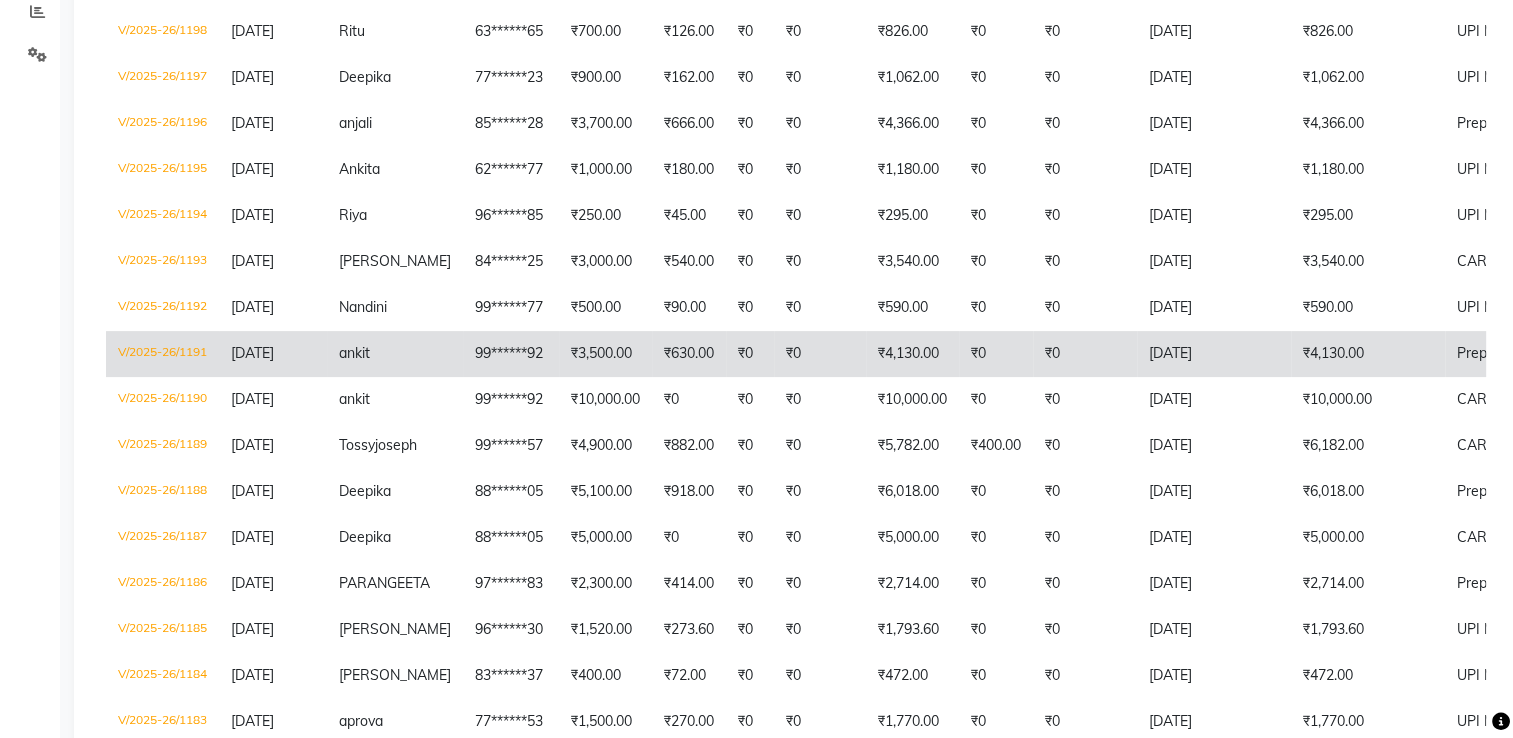 scroll, scrollTop: 300, scrollLeft: 0, axis: vertical 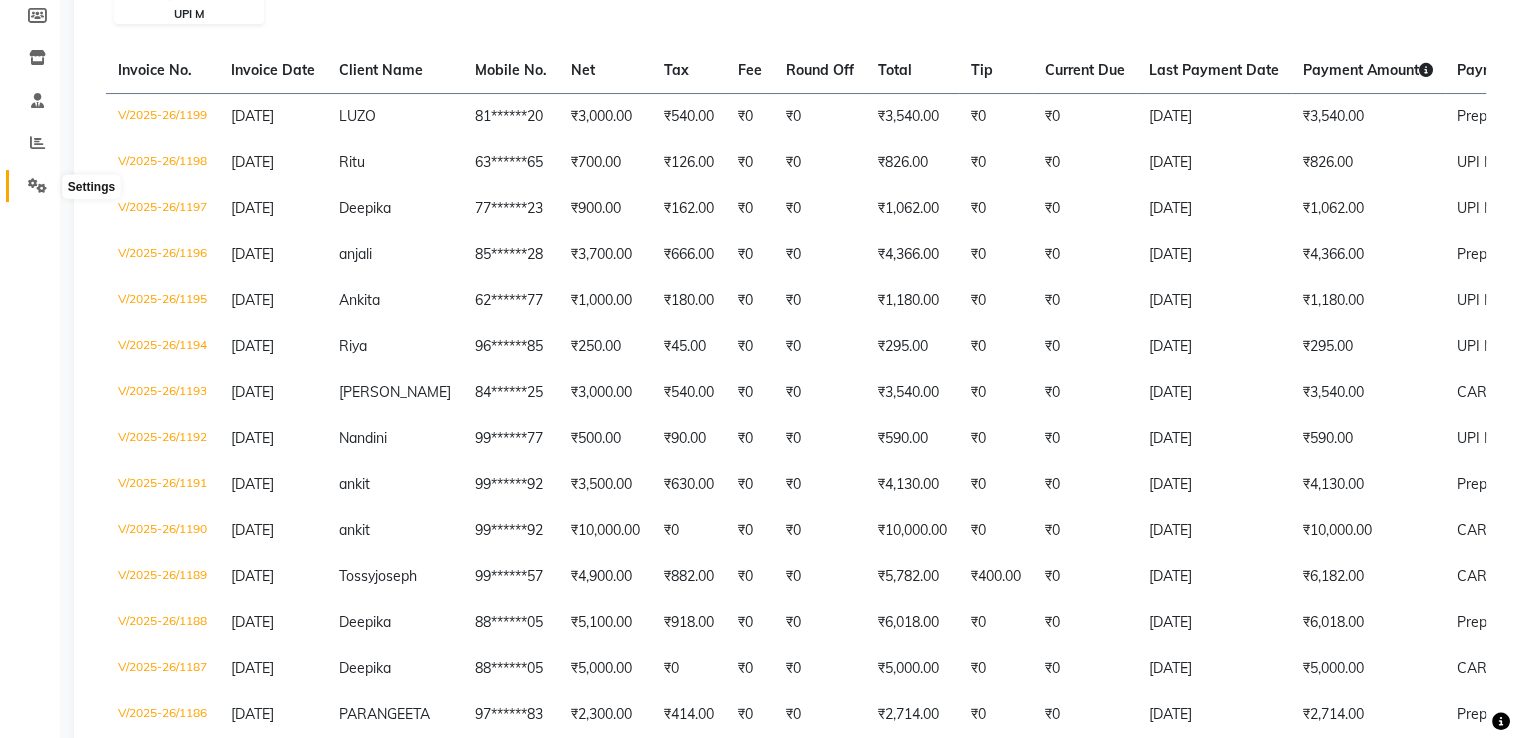 click 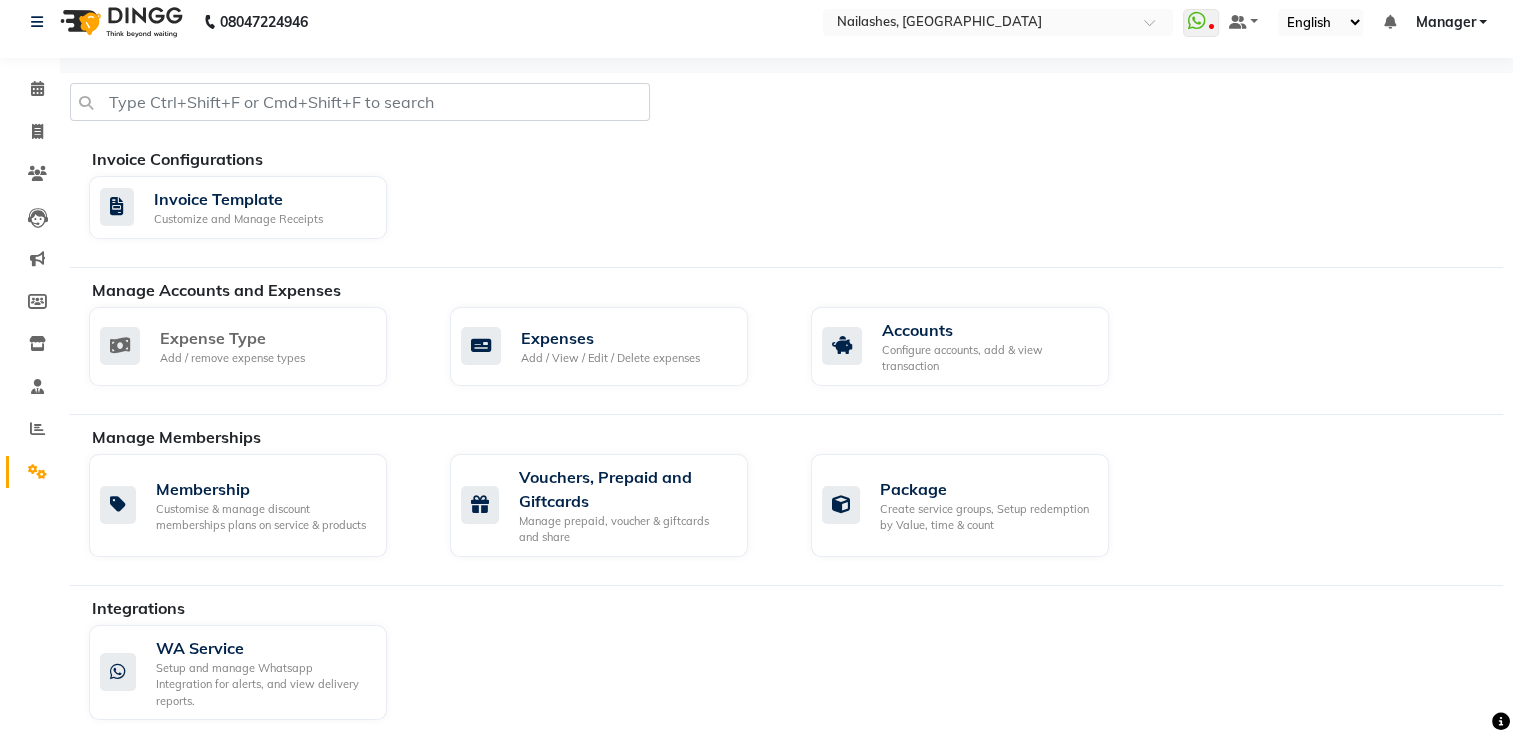 scroll, scrollTop: 13, scrollLeft: 0, axis: vertical 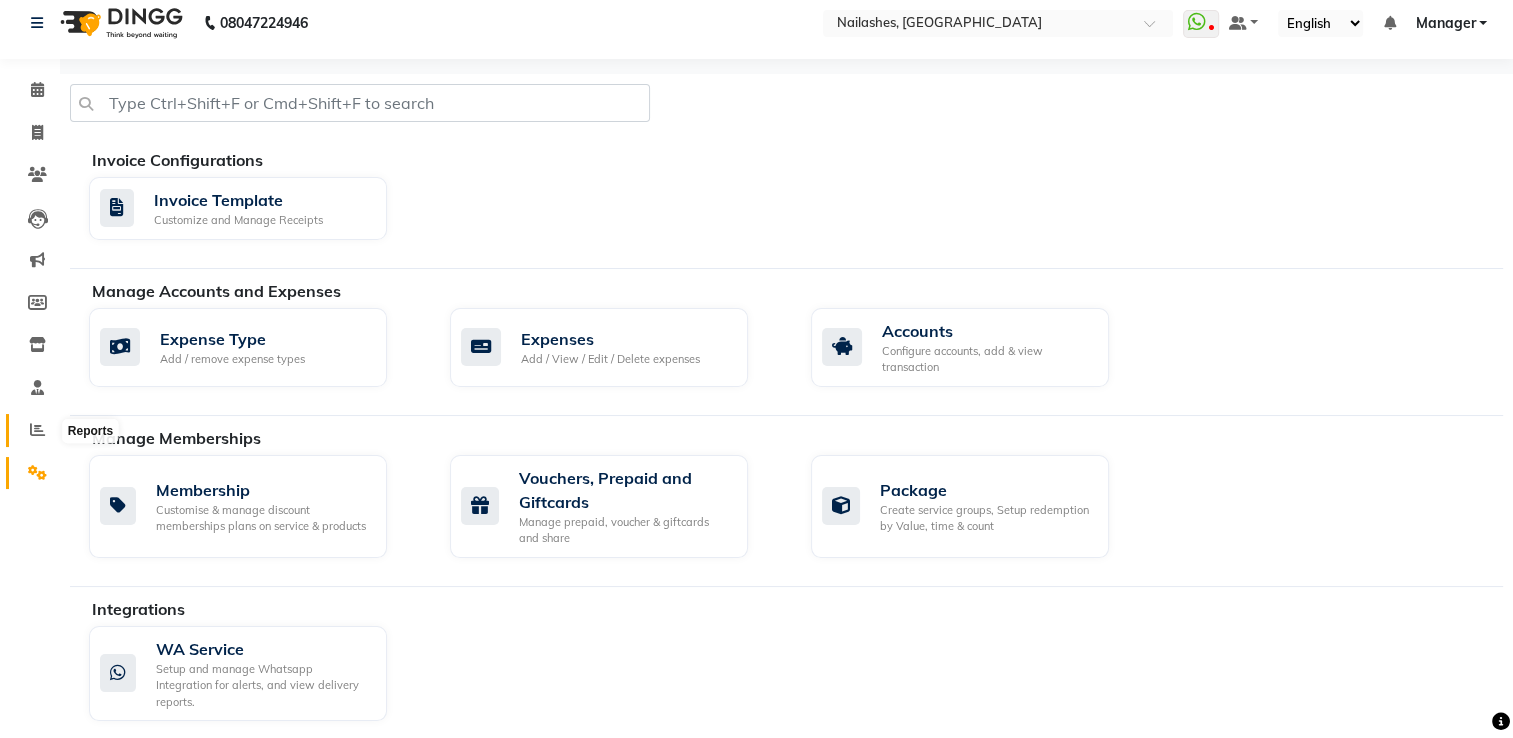 click 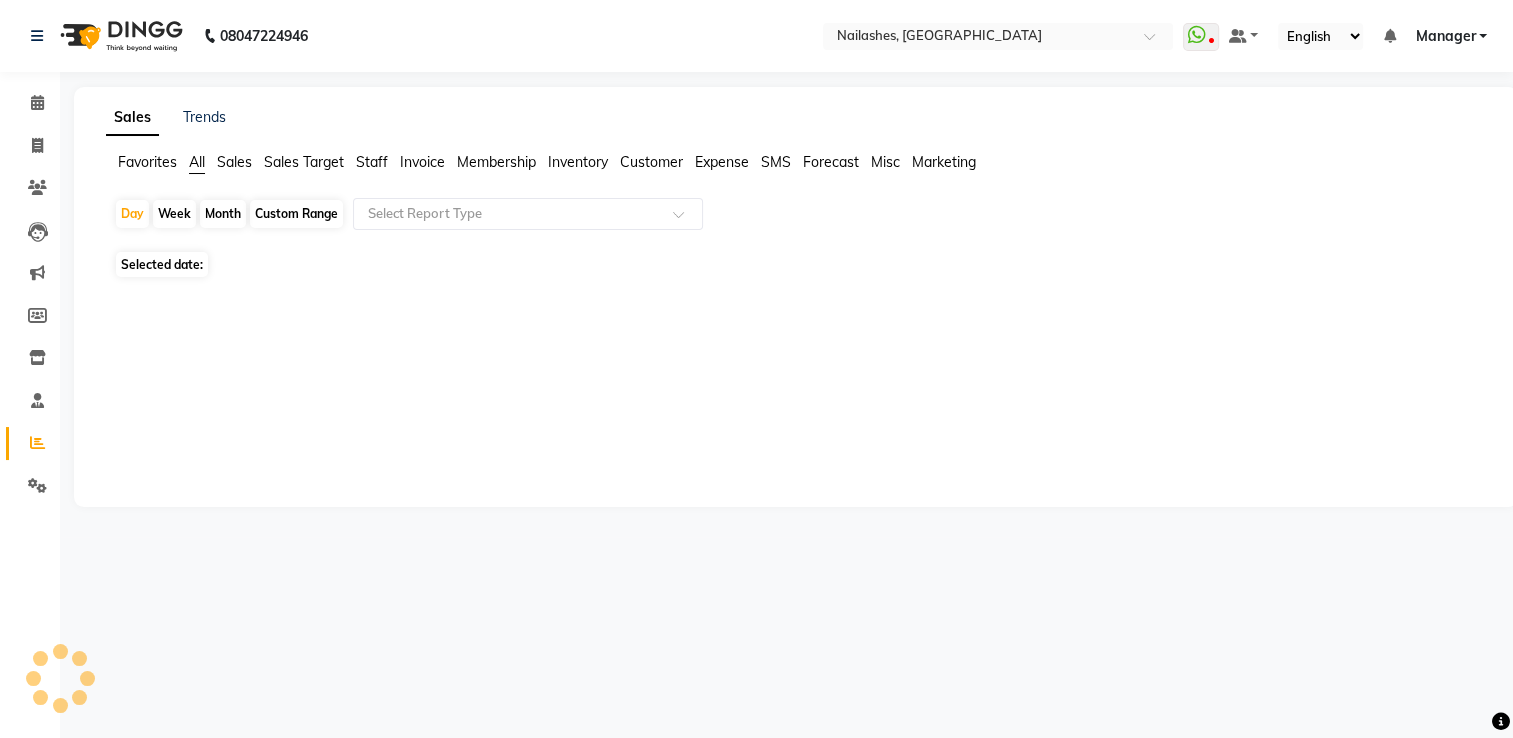 scroll, scrollTop: 0, scrollLeft: 0, axis: both 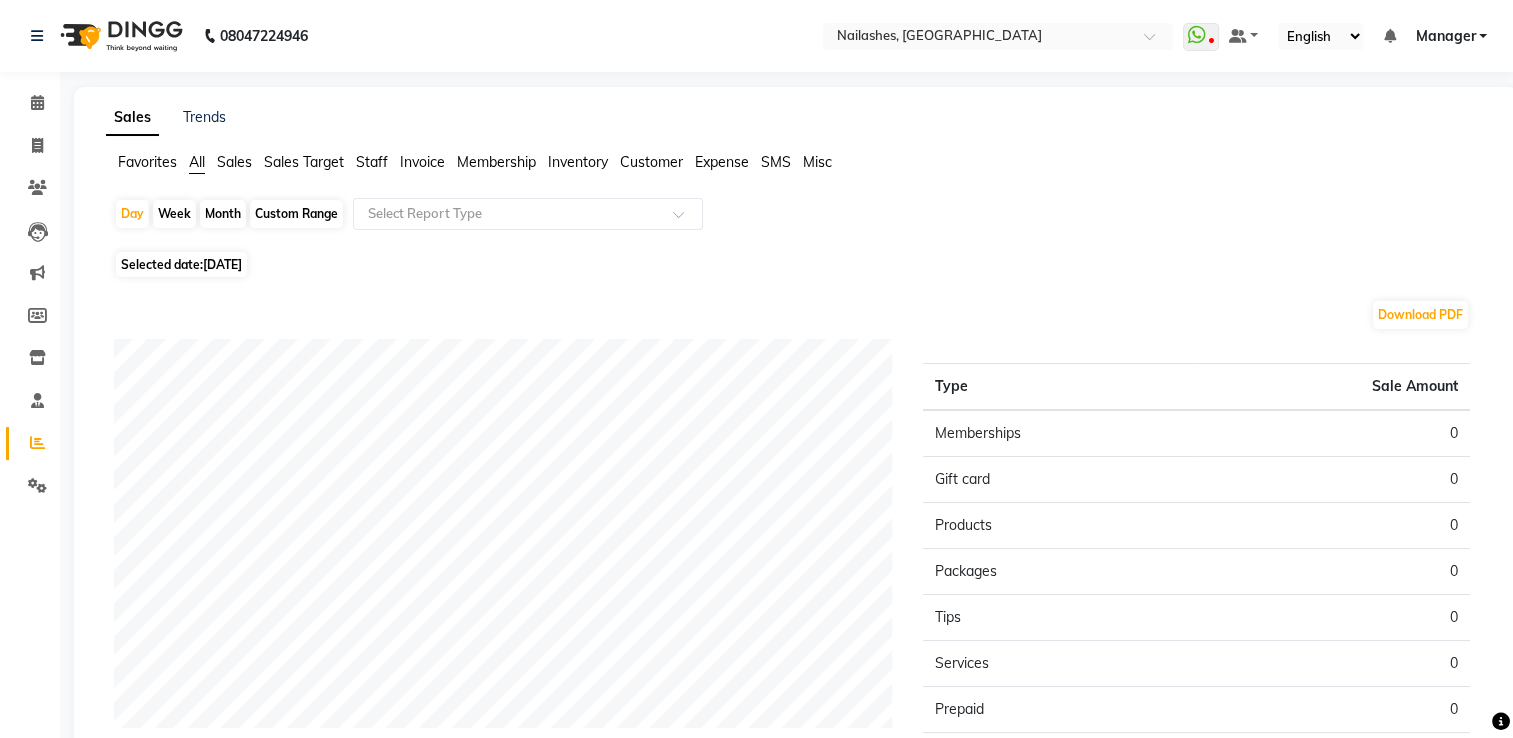 click on "Selected date:  14-07-2025" 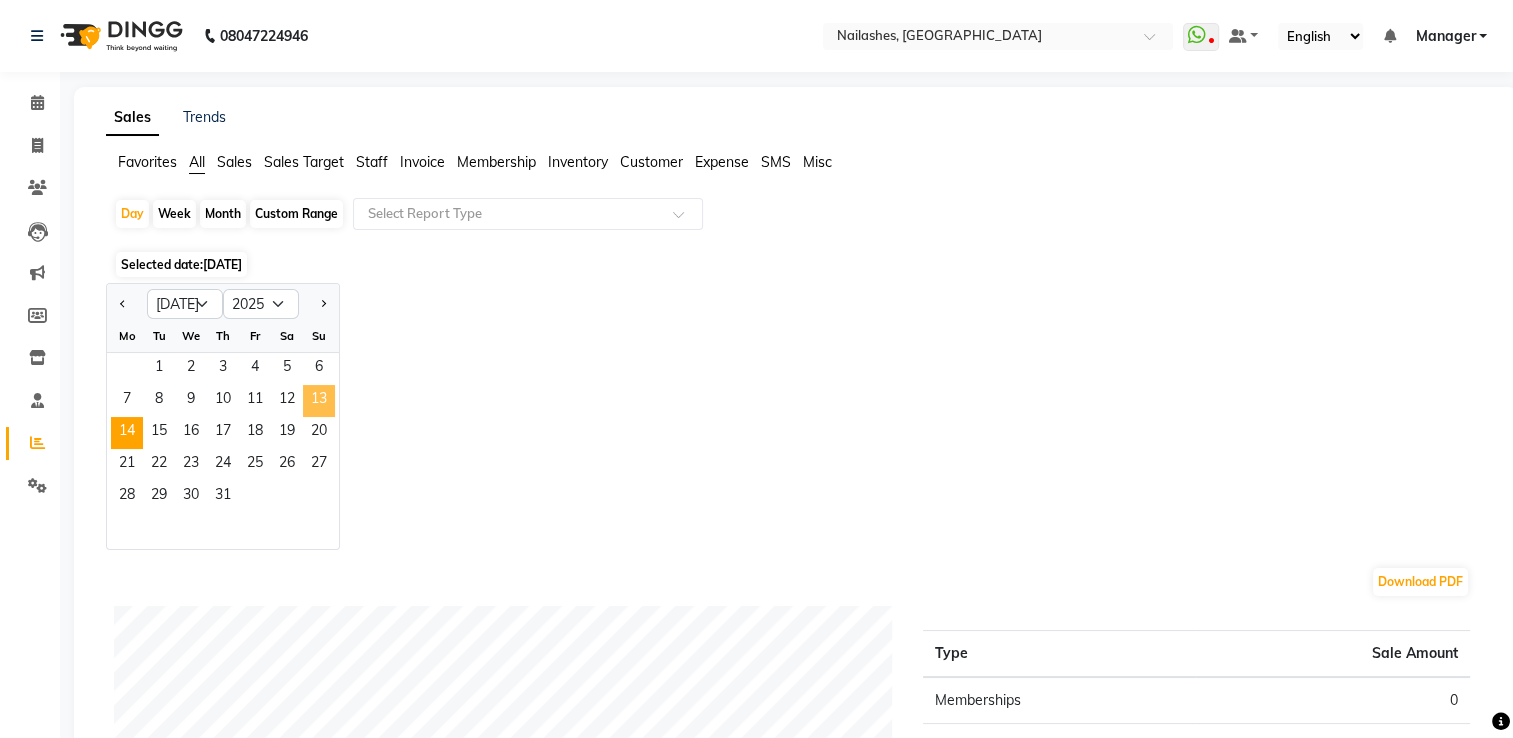 click on "13" 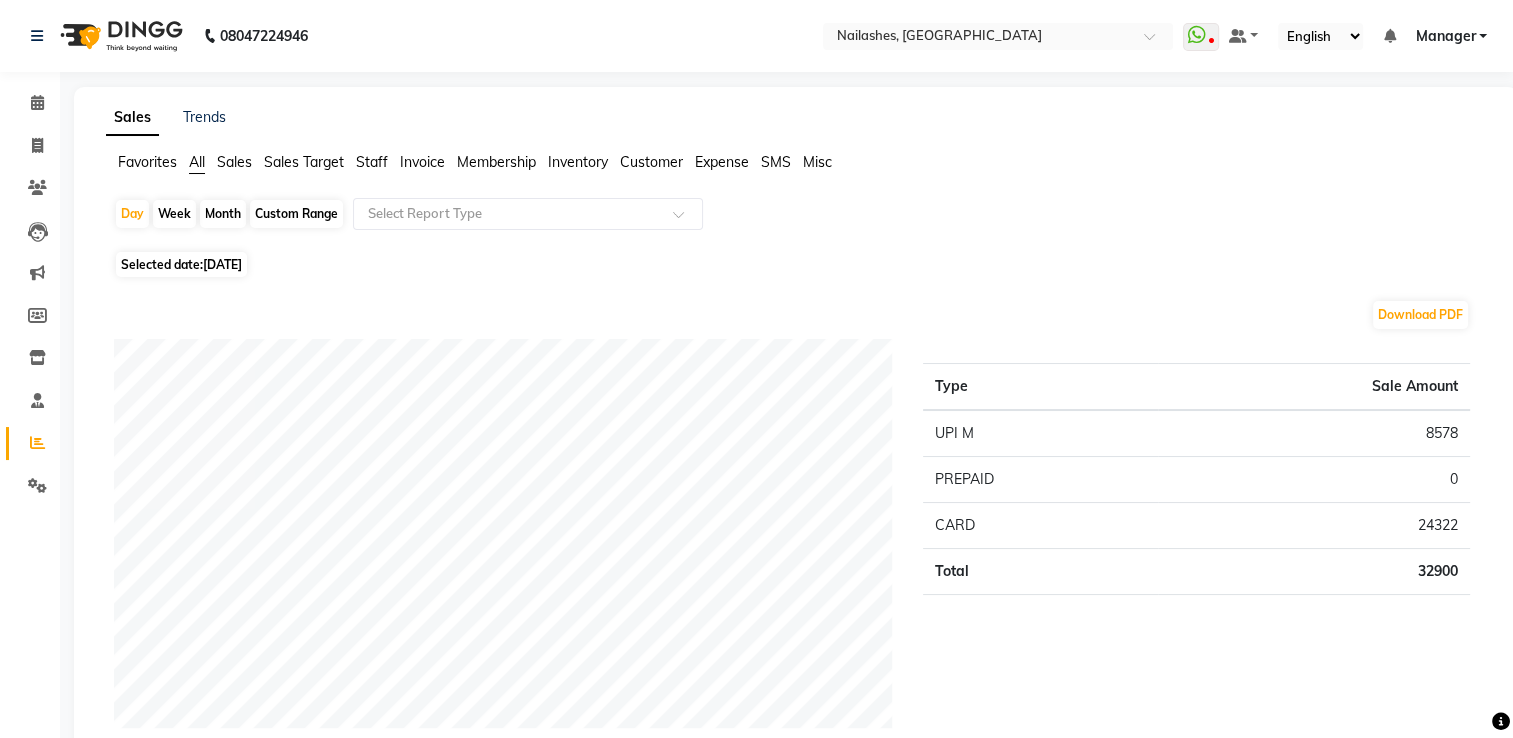 click on "Staff" 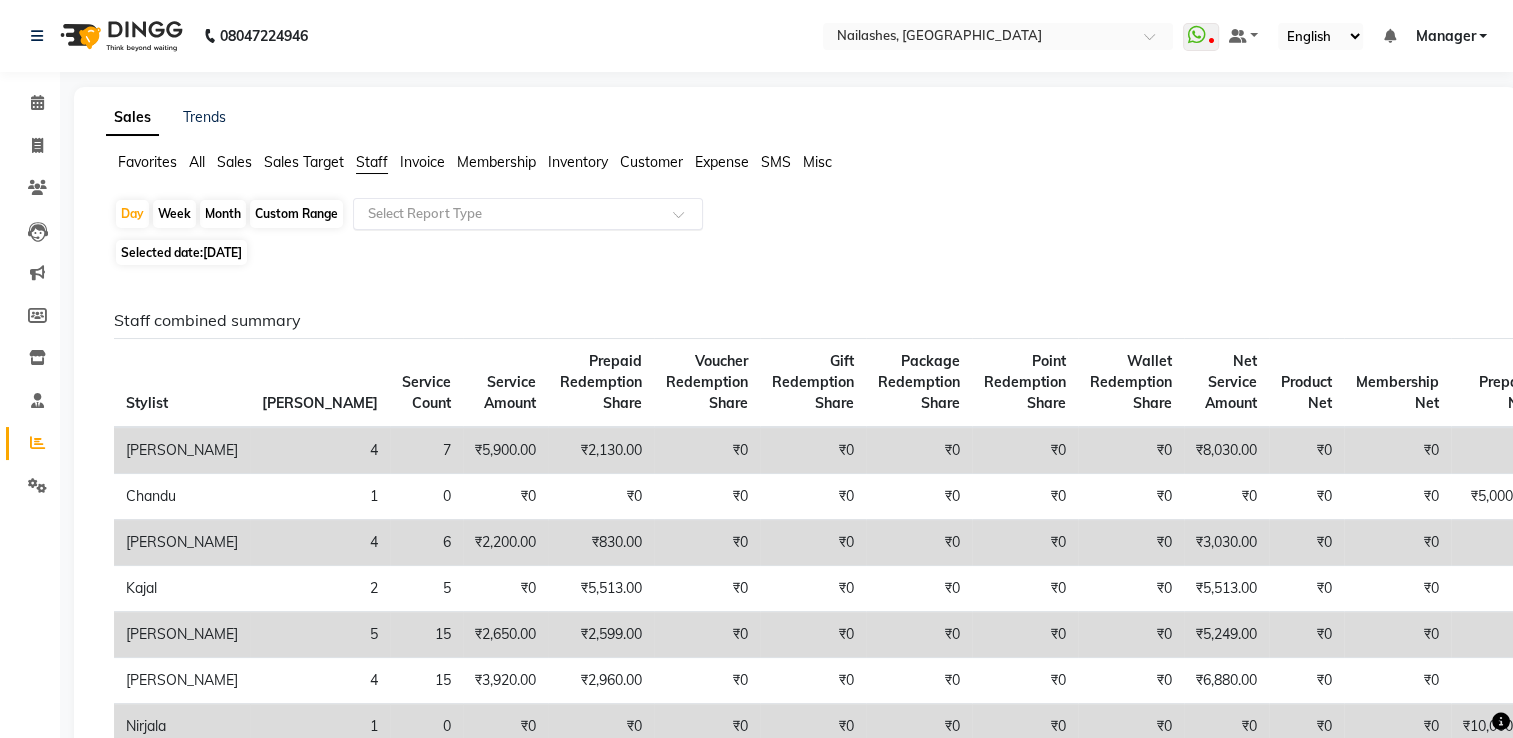 click 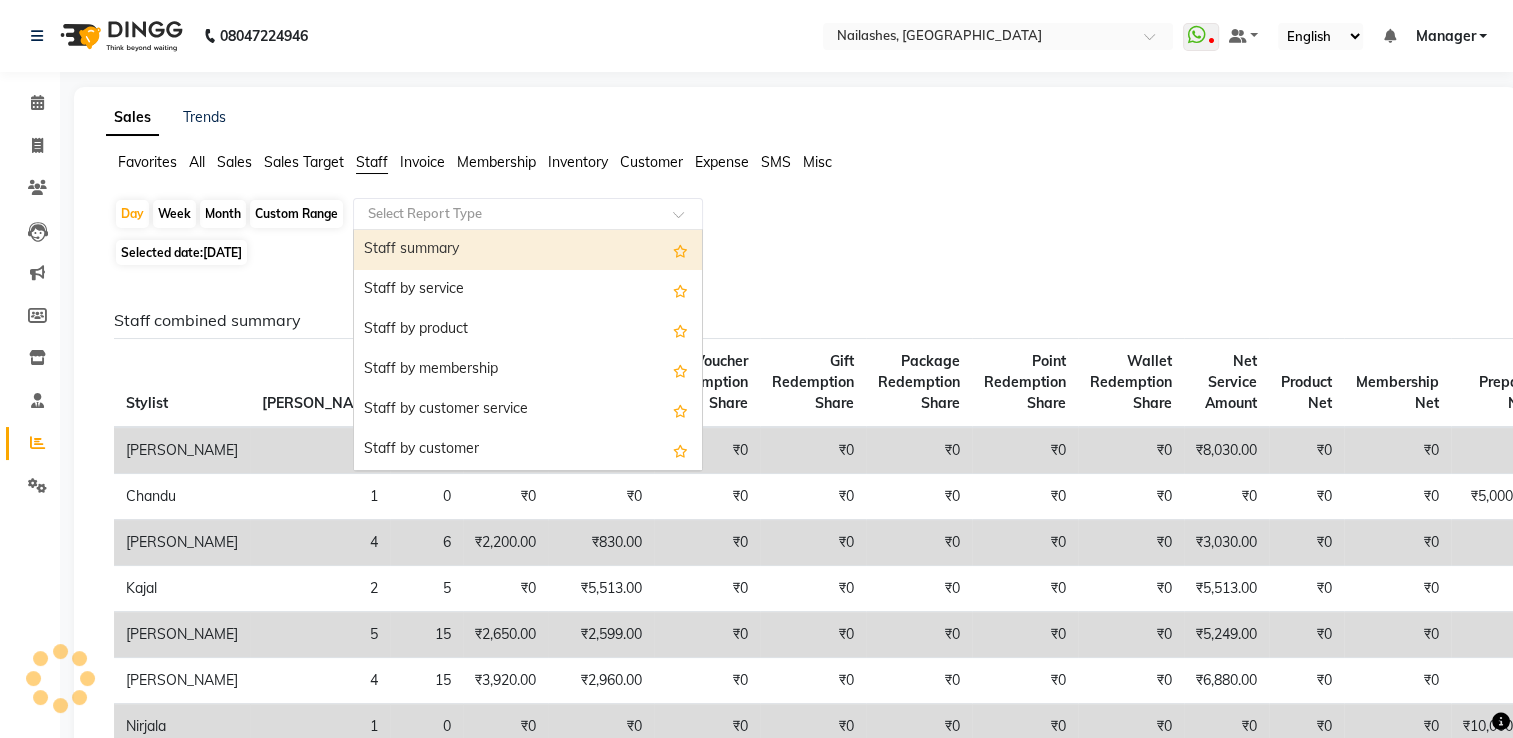 click on "Staff summary" at bounding box center (528, 250) 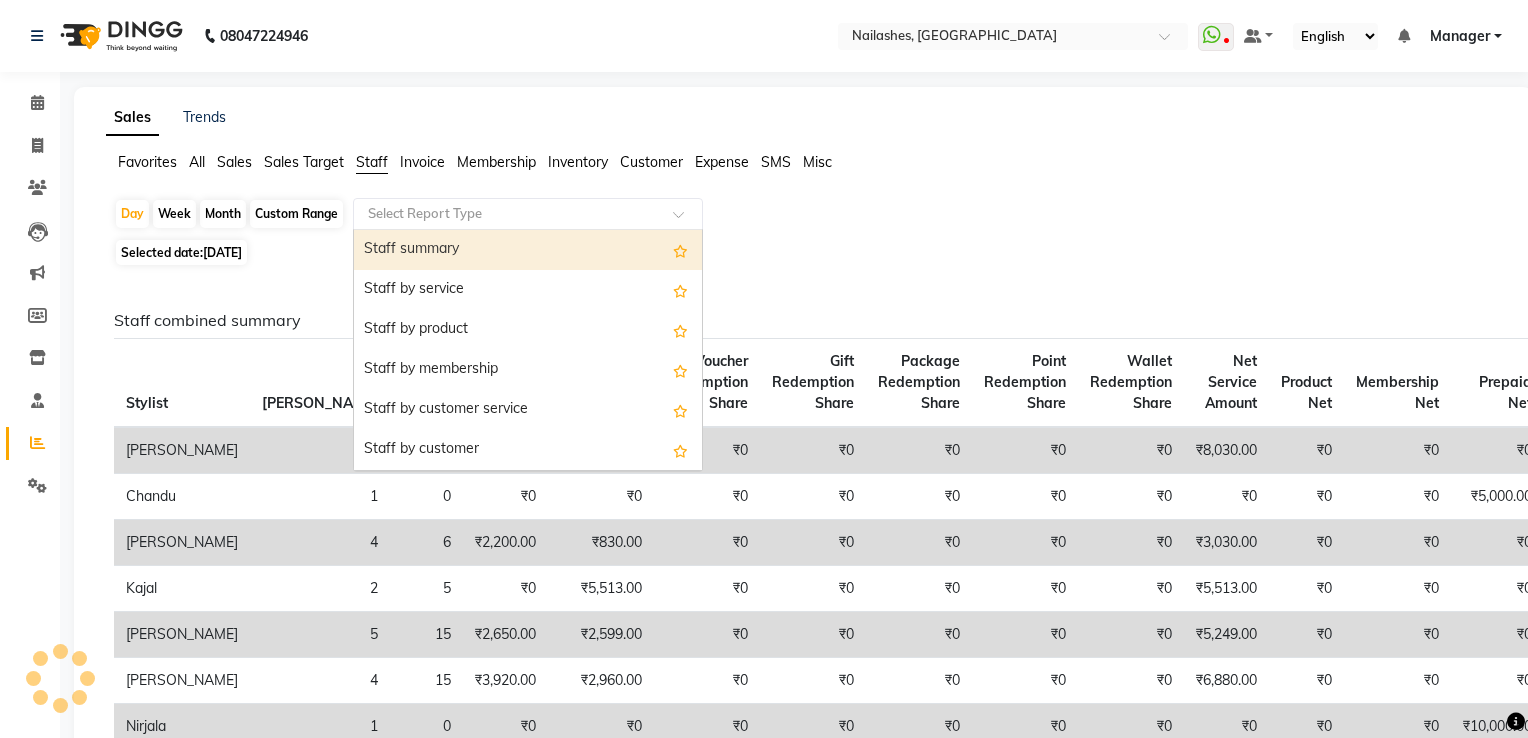 select on "full_report" 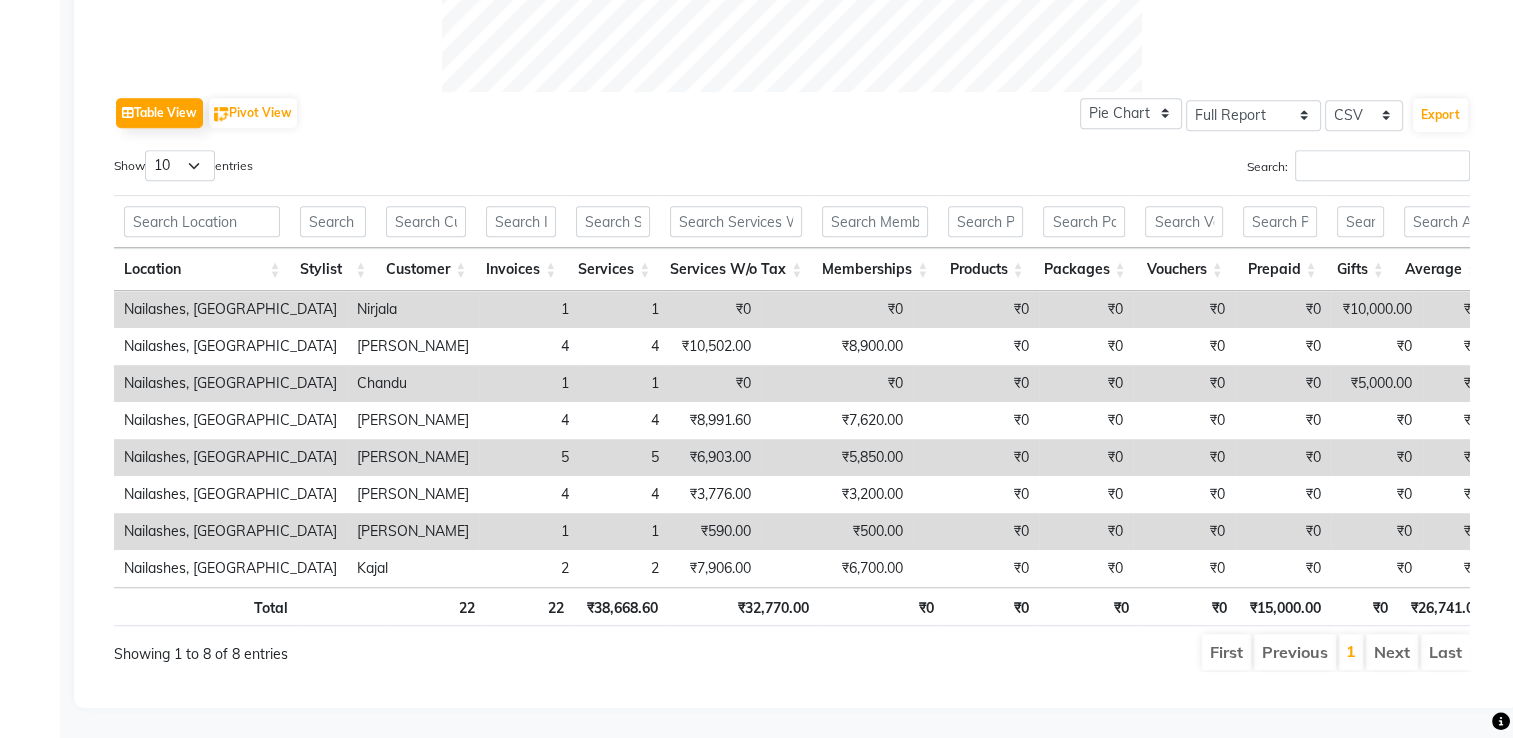 scroll, scrollTop: 948, scrollLeft: 0, axis: vertical 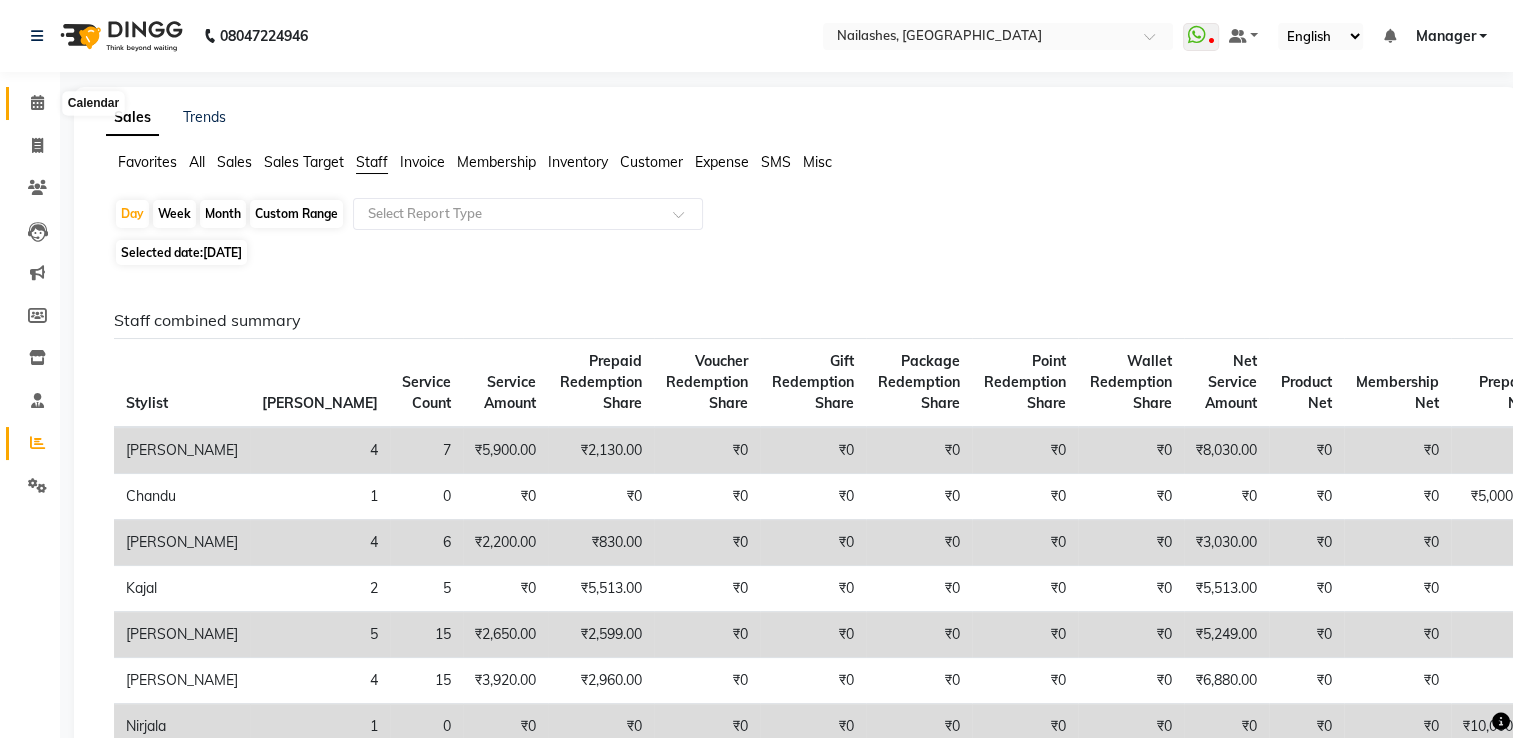 click 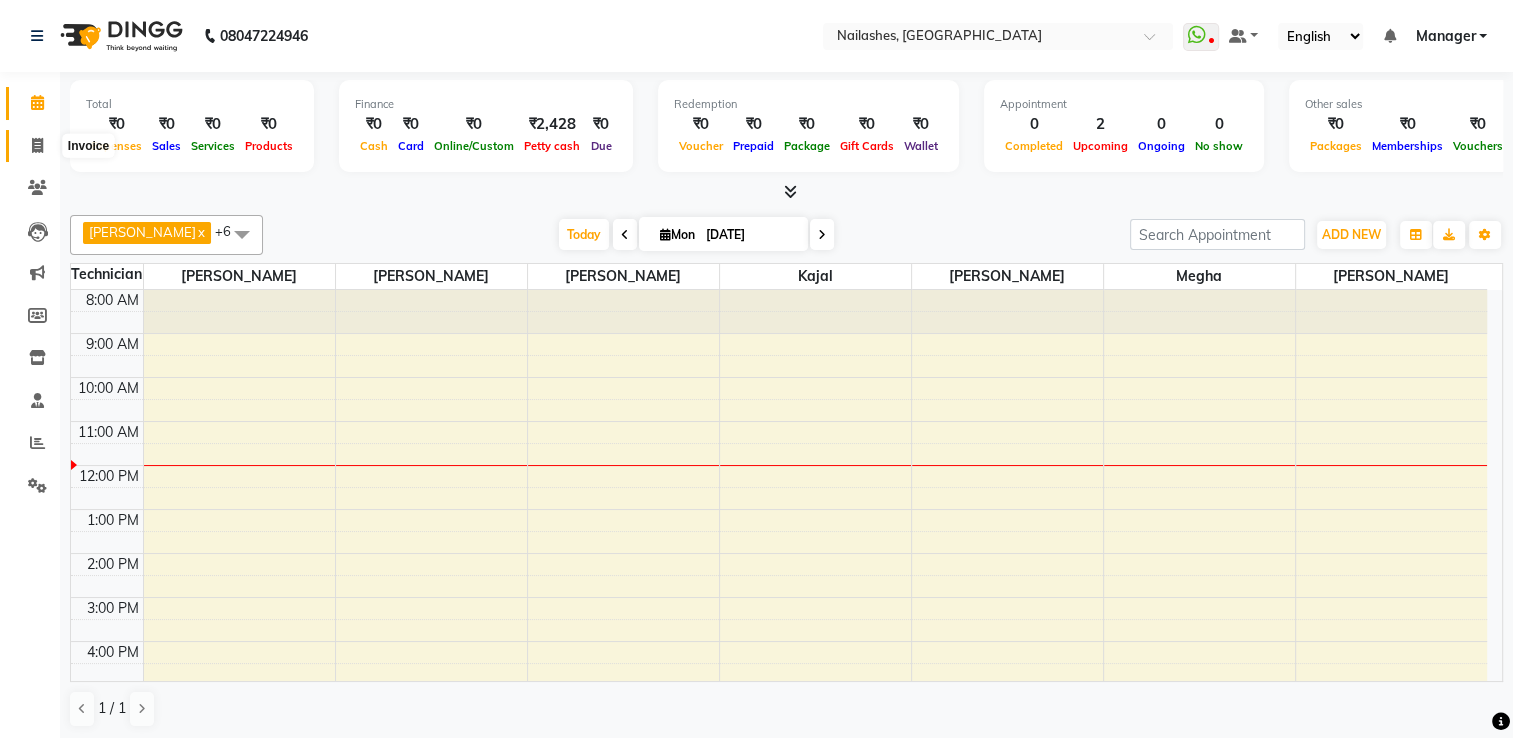 click 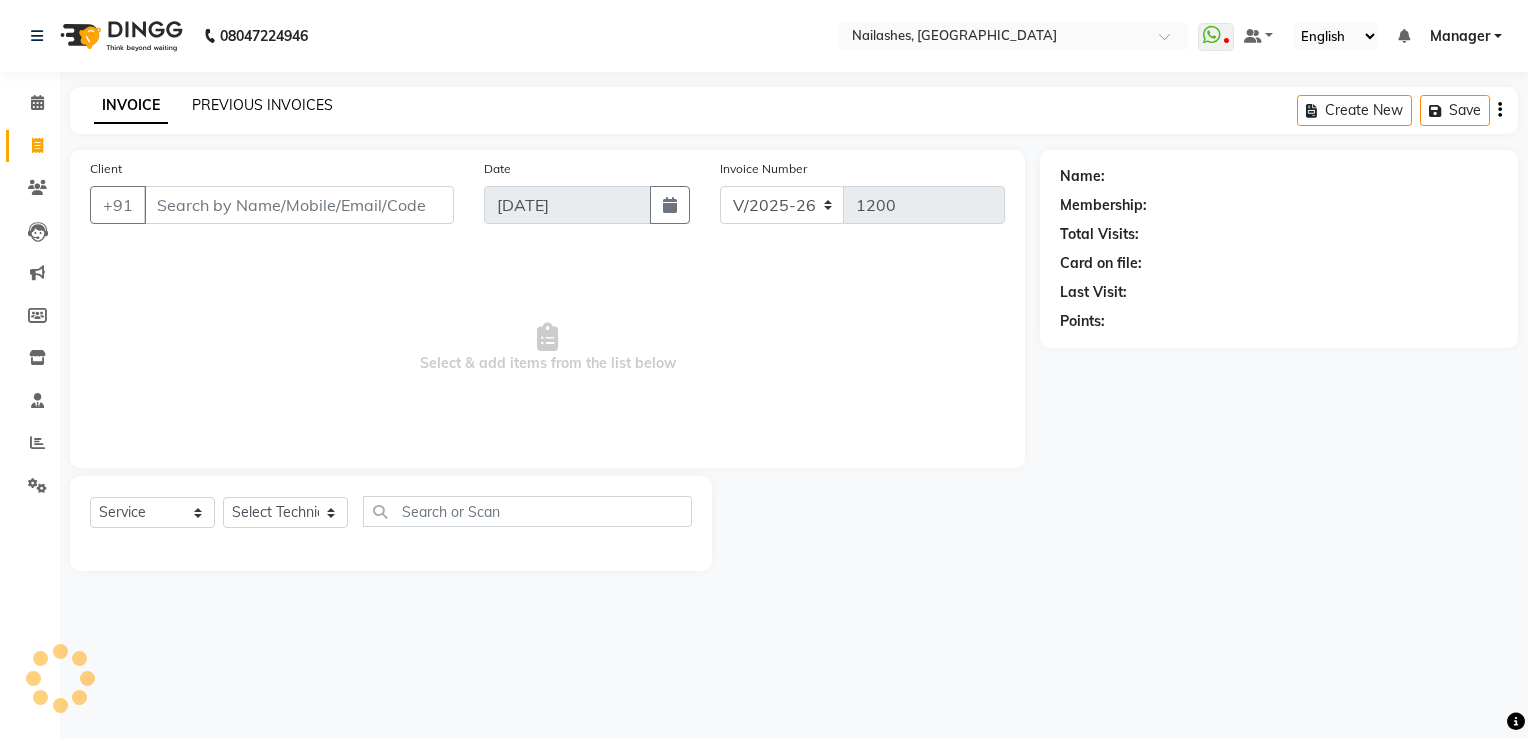 click on "PREVIOUS INVOICES" 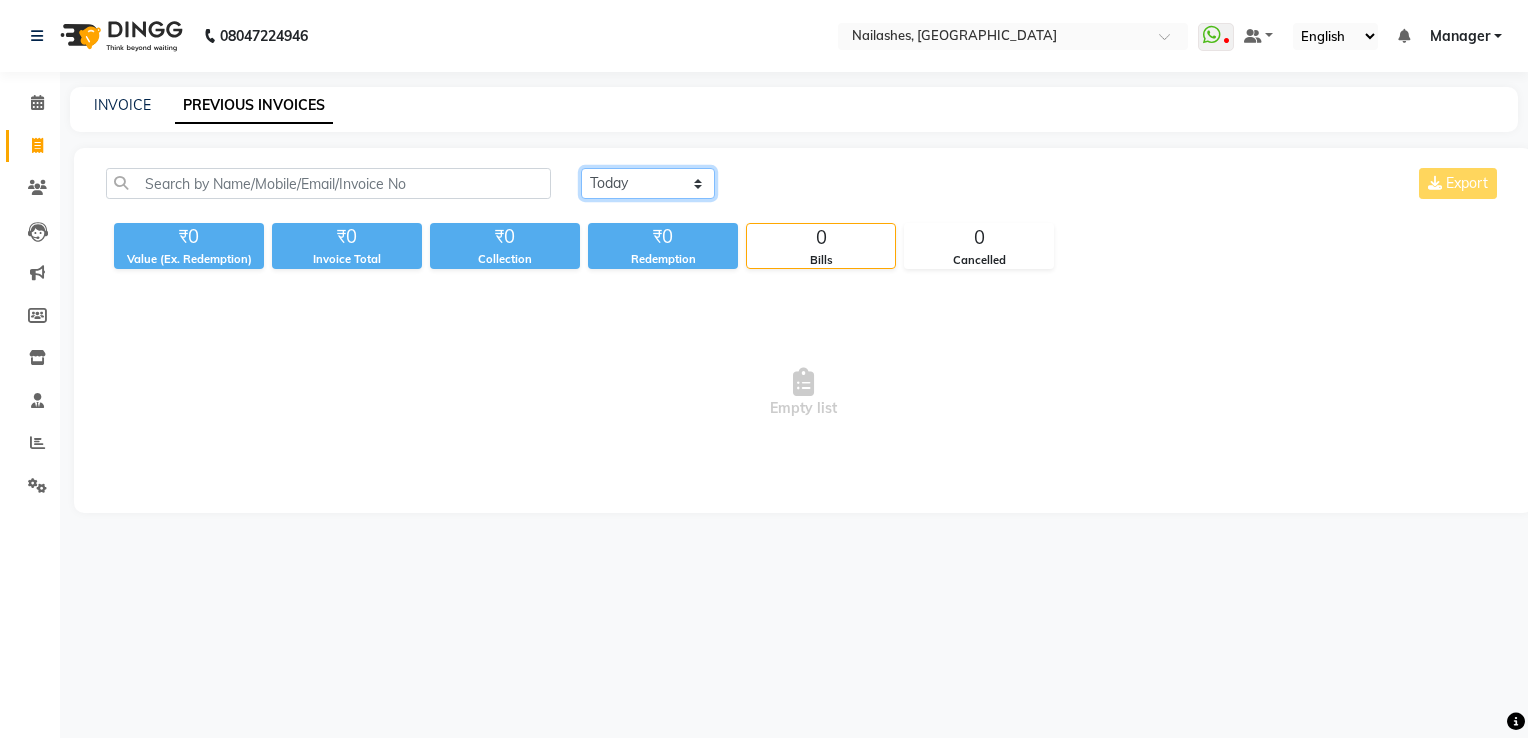 click on "Today Yesterday Custom Range" 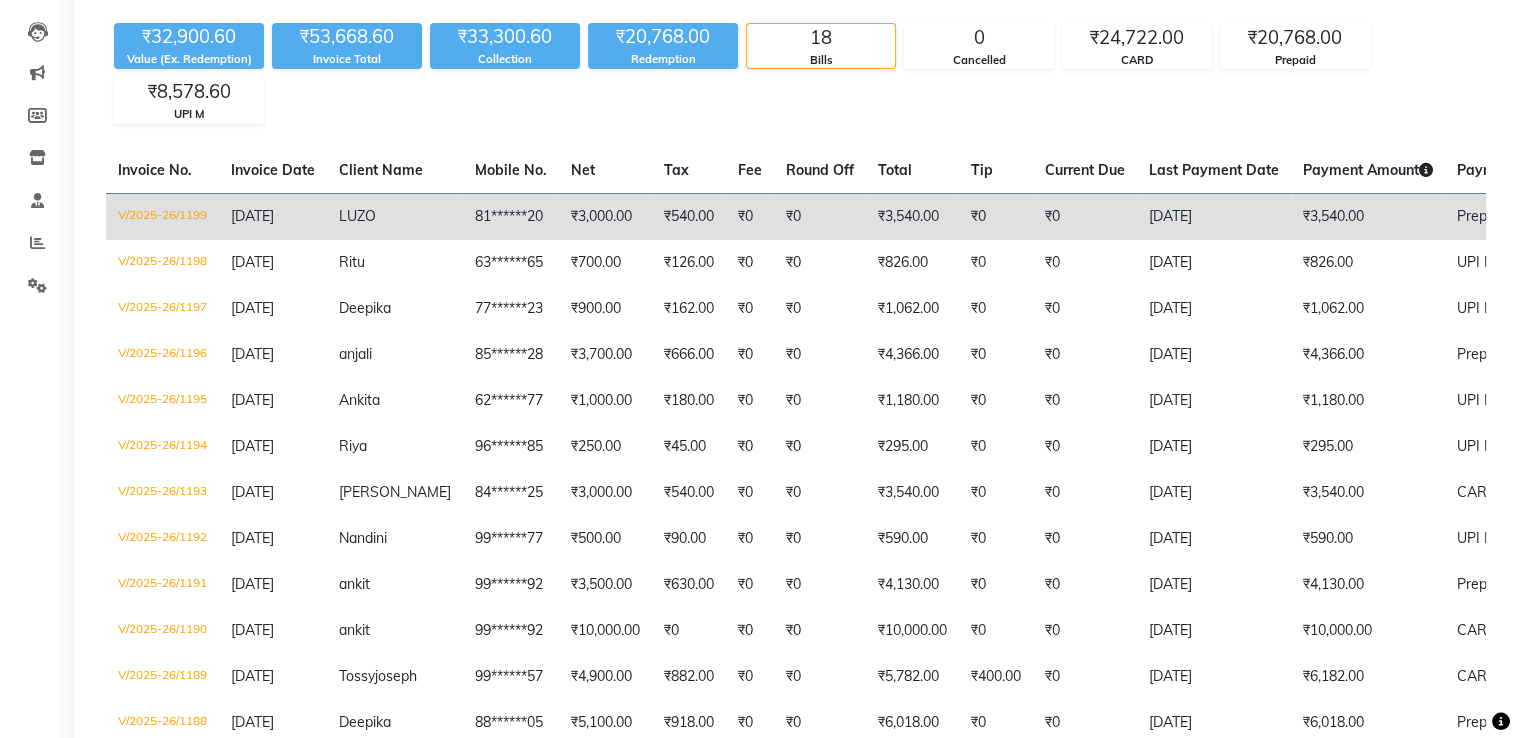 click on "LUZO" 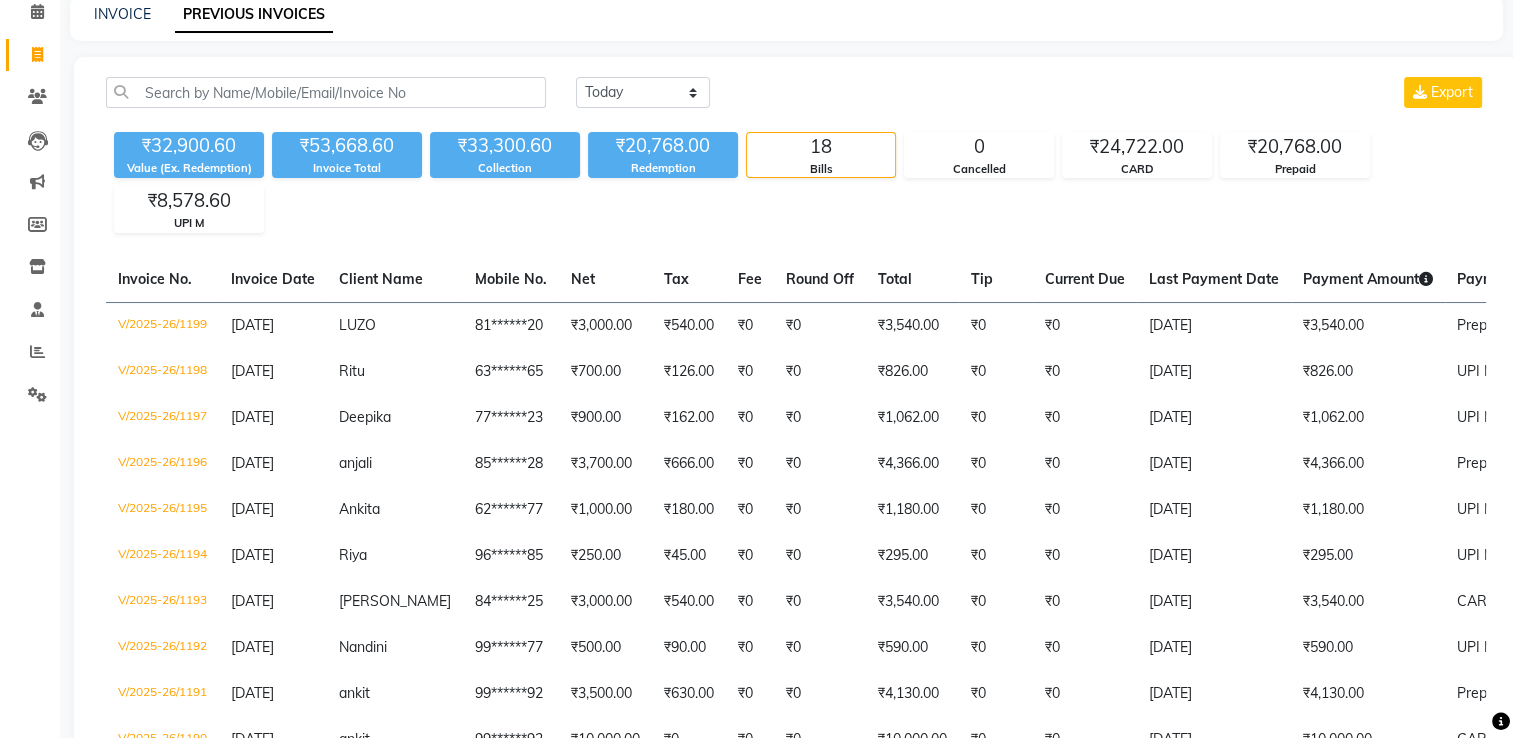 scroll, scrollTop: 0, scrollLeft: 0, axis: both 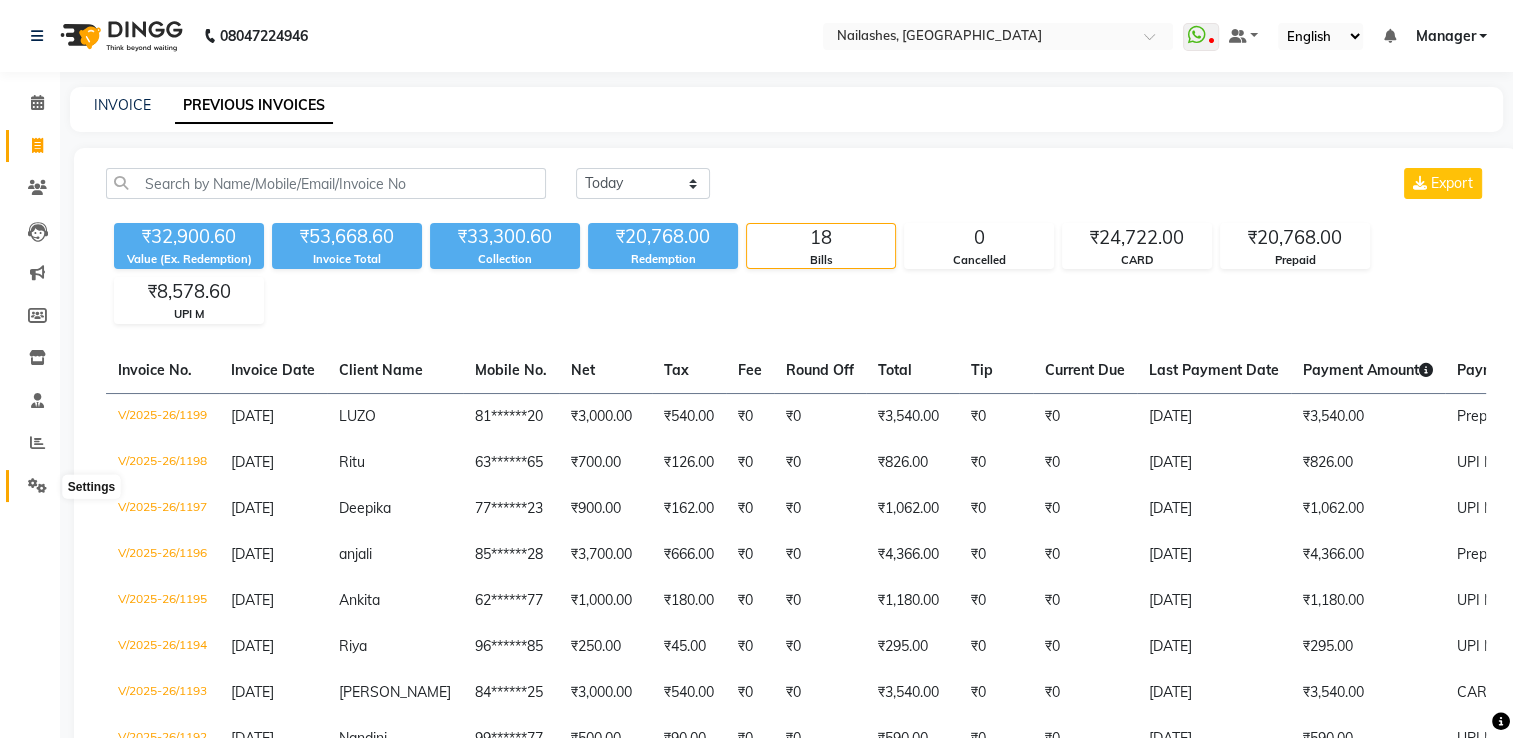 click 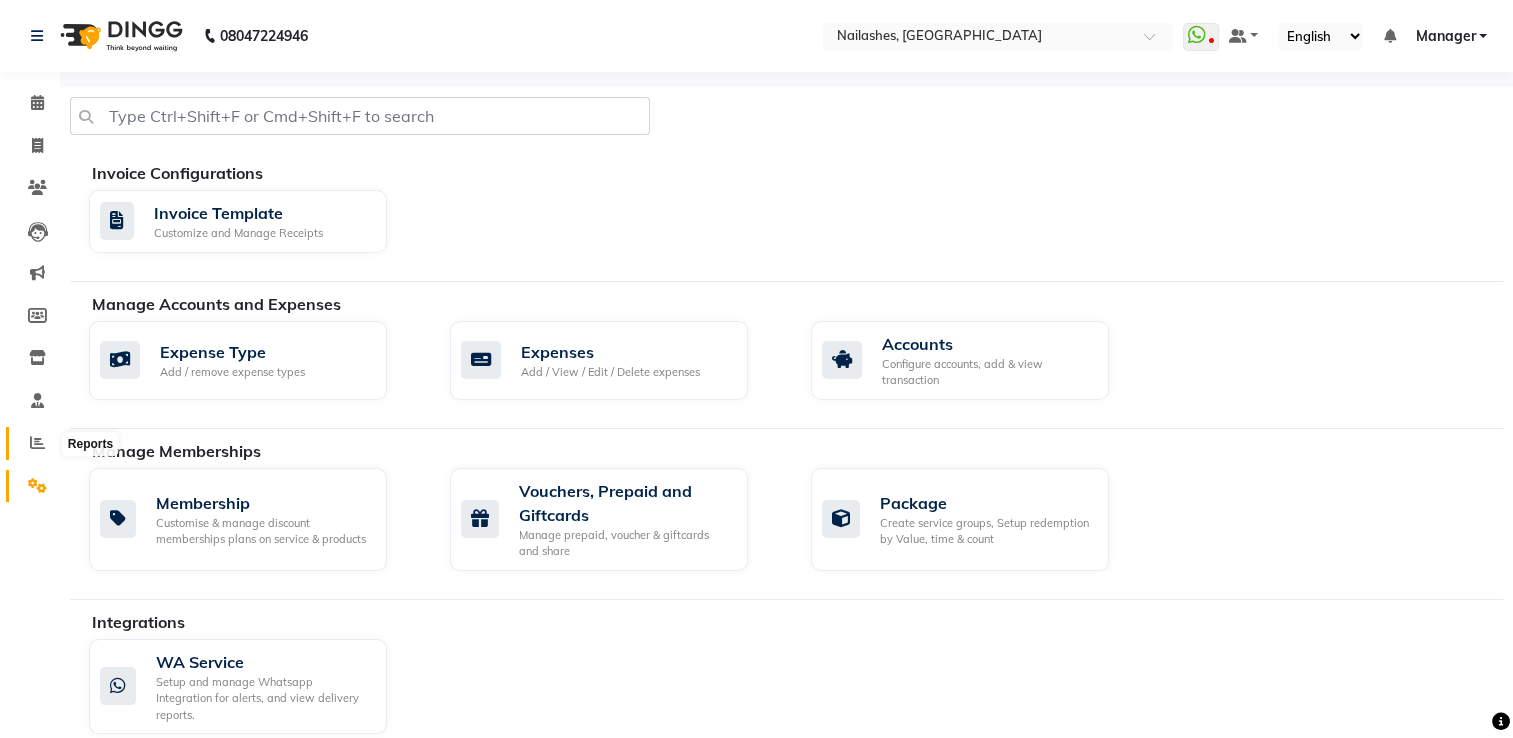 click 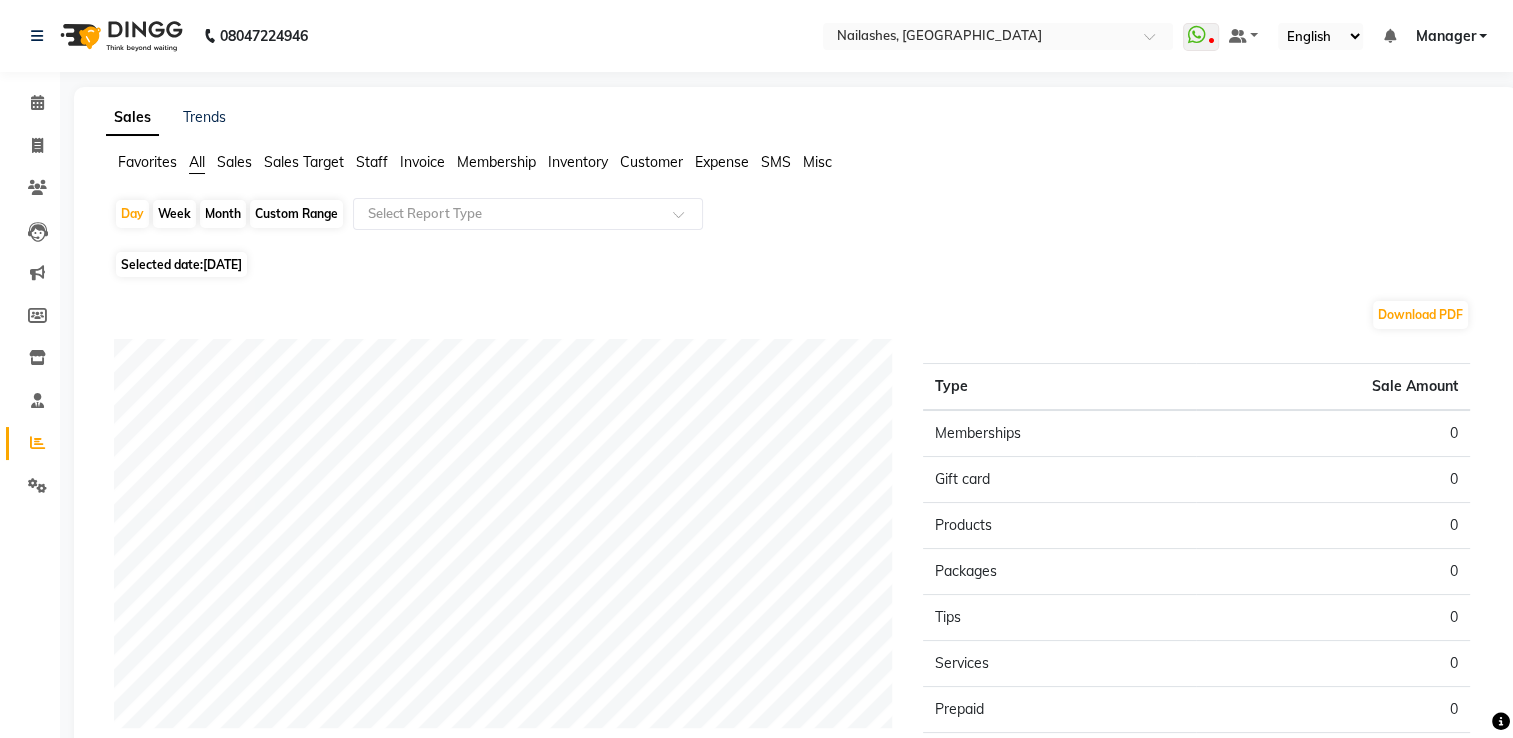 click on "[DATE]" 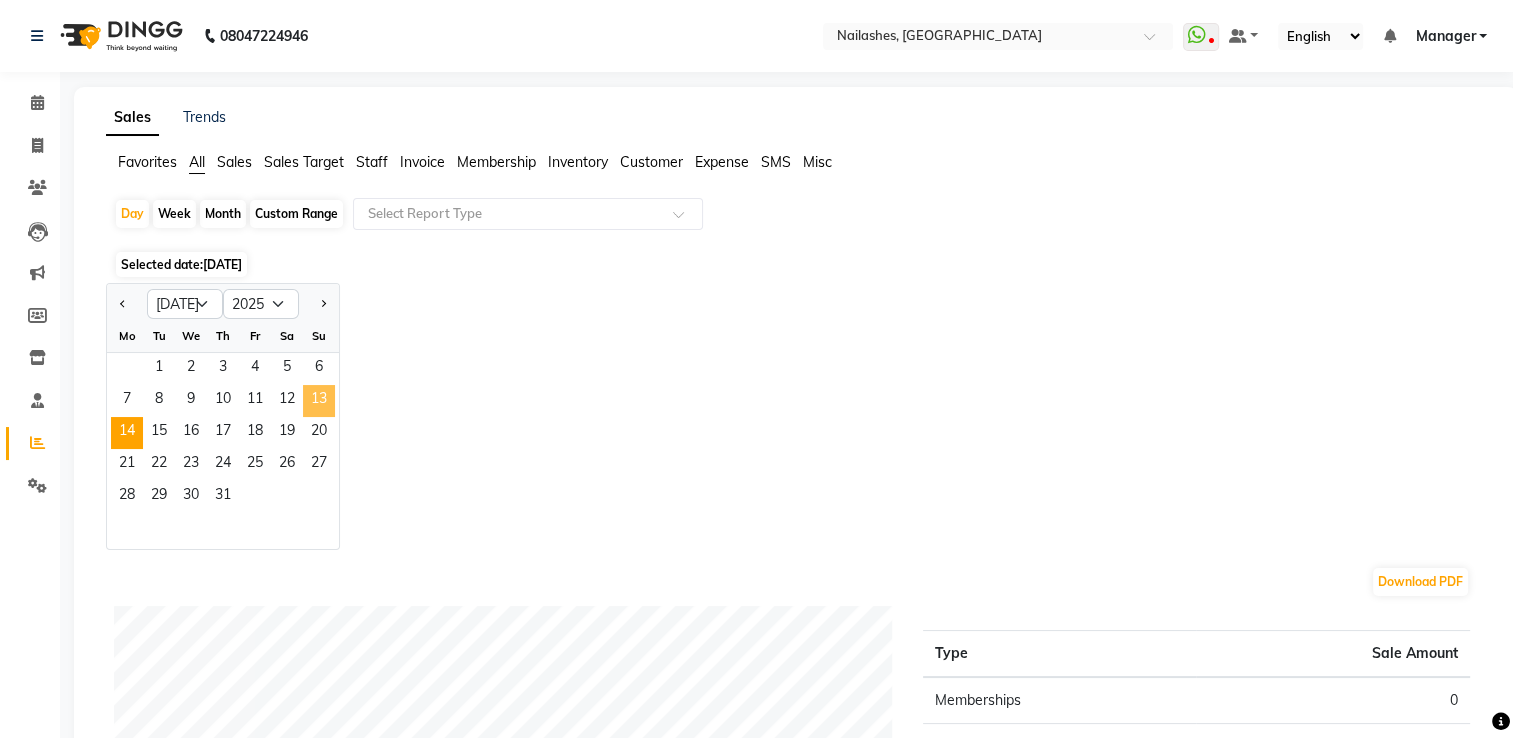 drag, startPoint x: 321, startPoint y: 408, endPoint x: 343, endPoint y: 366, distance: 47.41308 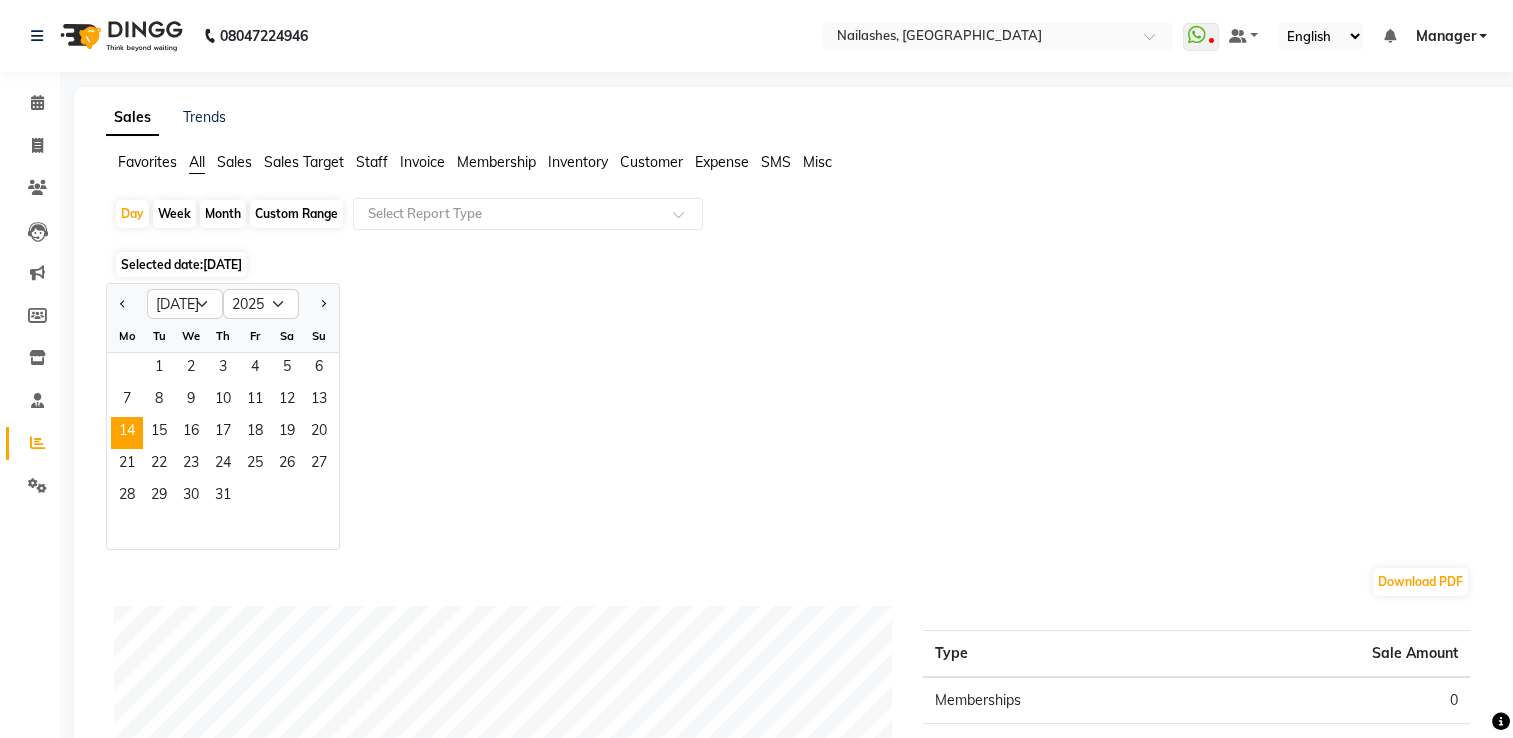 drag, startPoint x: 343, startPoint y: 366, endPoint x: 373, endPoint y: 163, distance: 205.20477 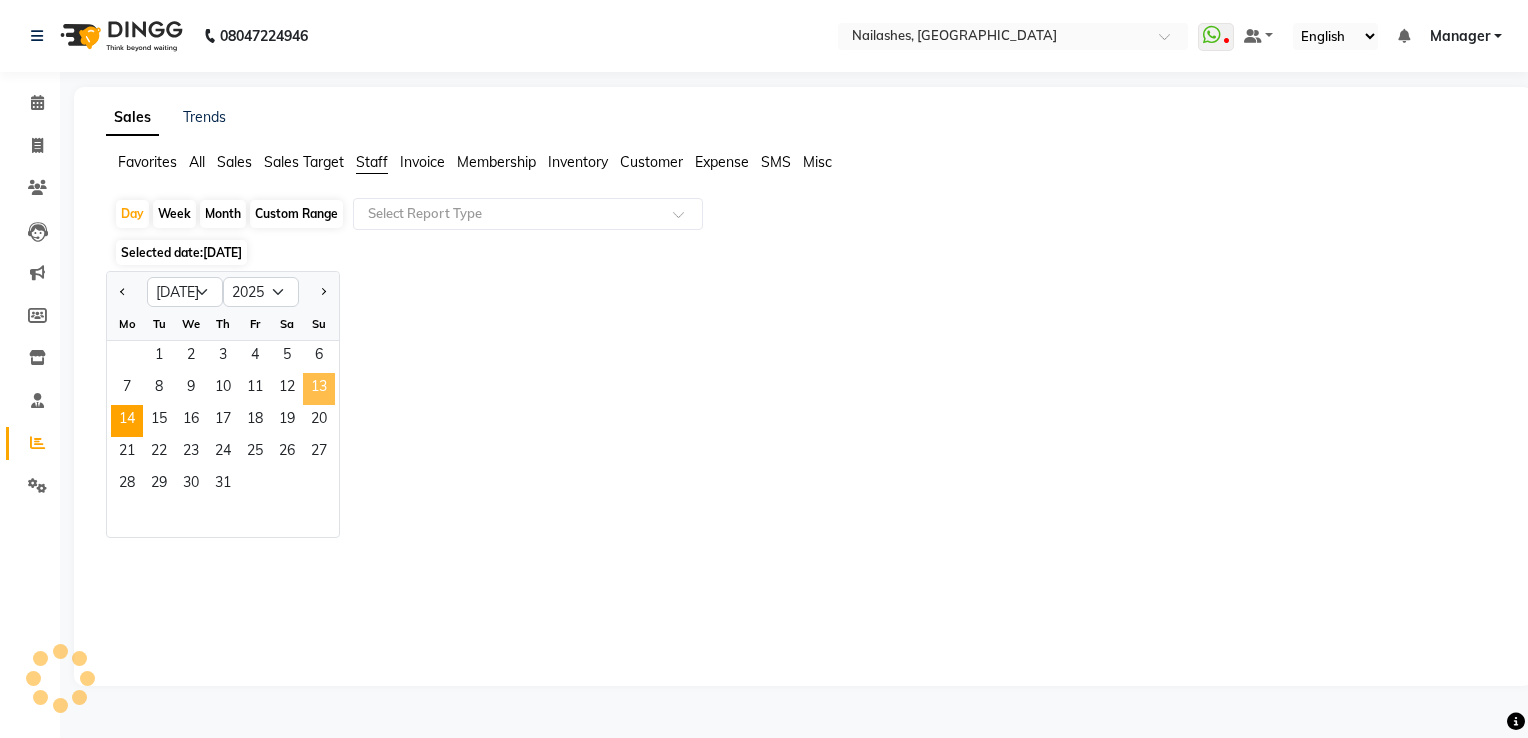 click on "13" 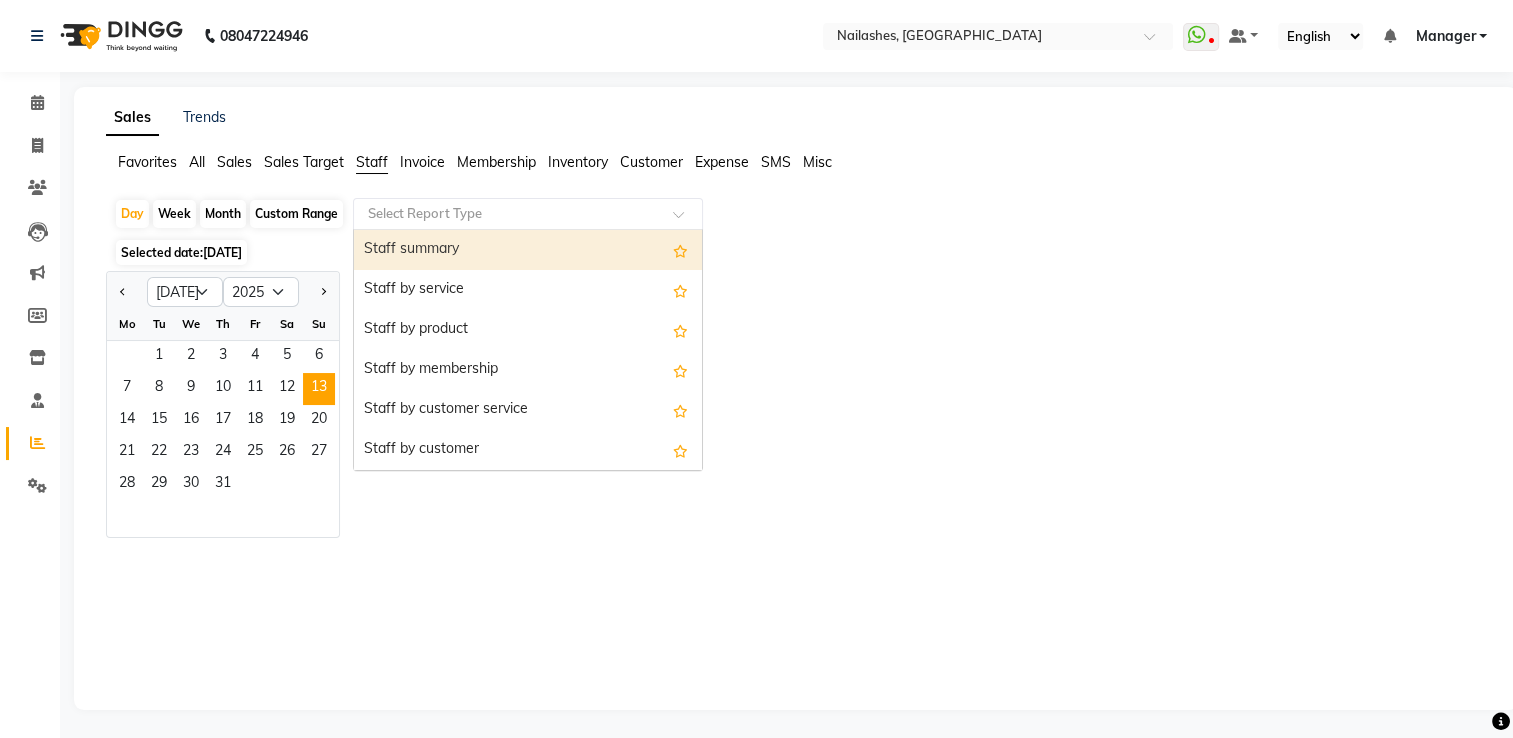 click on "Select Report Type  Staff summary   Staff by service   Staff by product   Staff by membership   Staff by customer service   Staff by customer   Staff attendance   Staff attendance logs   Staff performance   Staff performance service   Staff performance product   Staff combined summary   Staff service summary   Staff product summary   Staff membership summary   Staff prepaid summary   Staff voucher summary   Staff package summary   Staff transfer   Staff performance summary   Staff Gift card Summary   Staff Tip Summary" 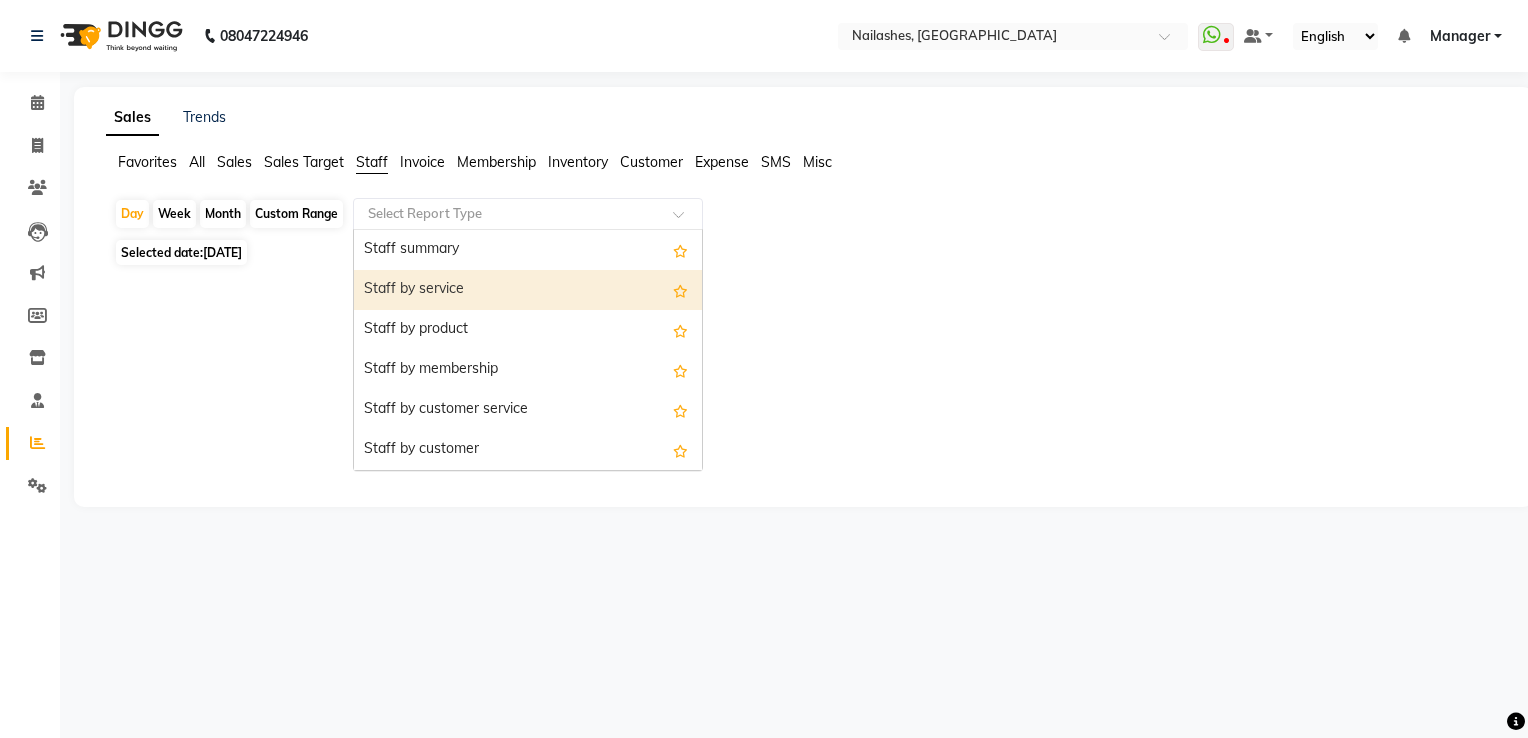 click on "Staff by service" at bounding box center [528, 290] 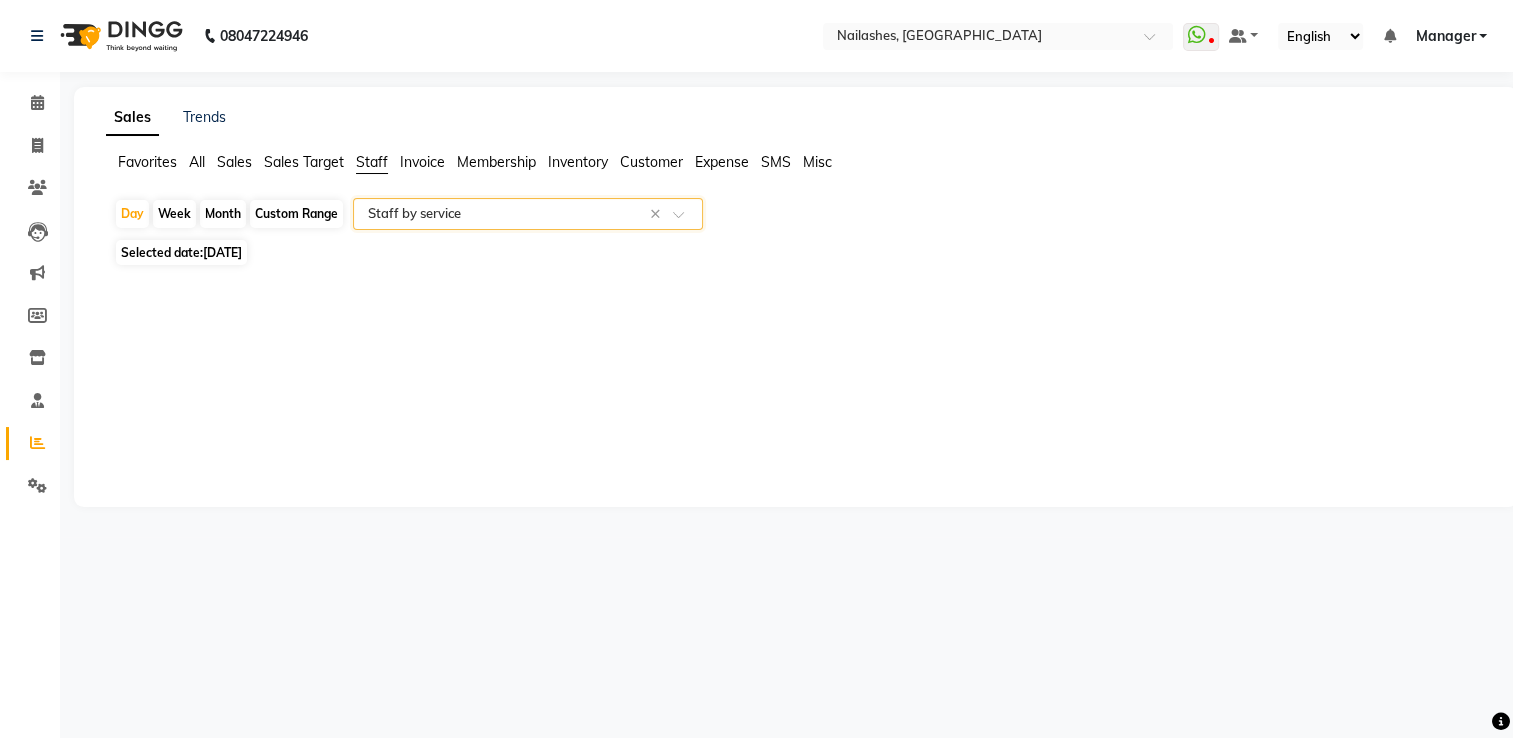 select on "full_report" 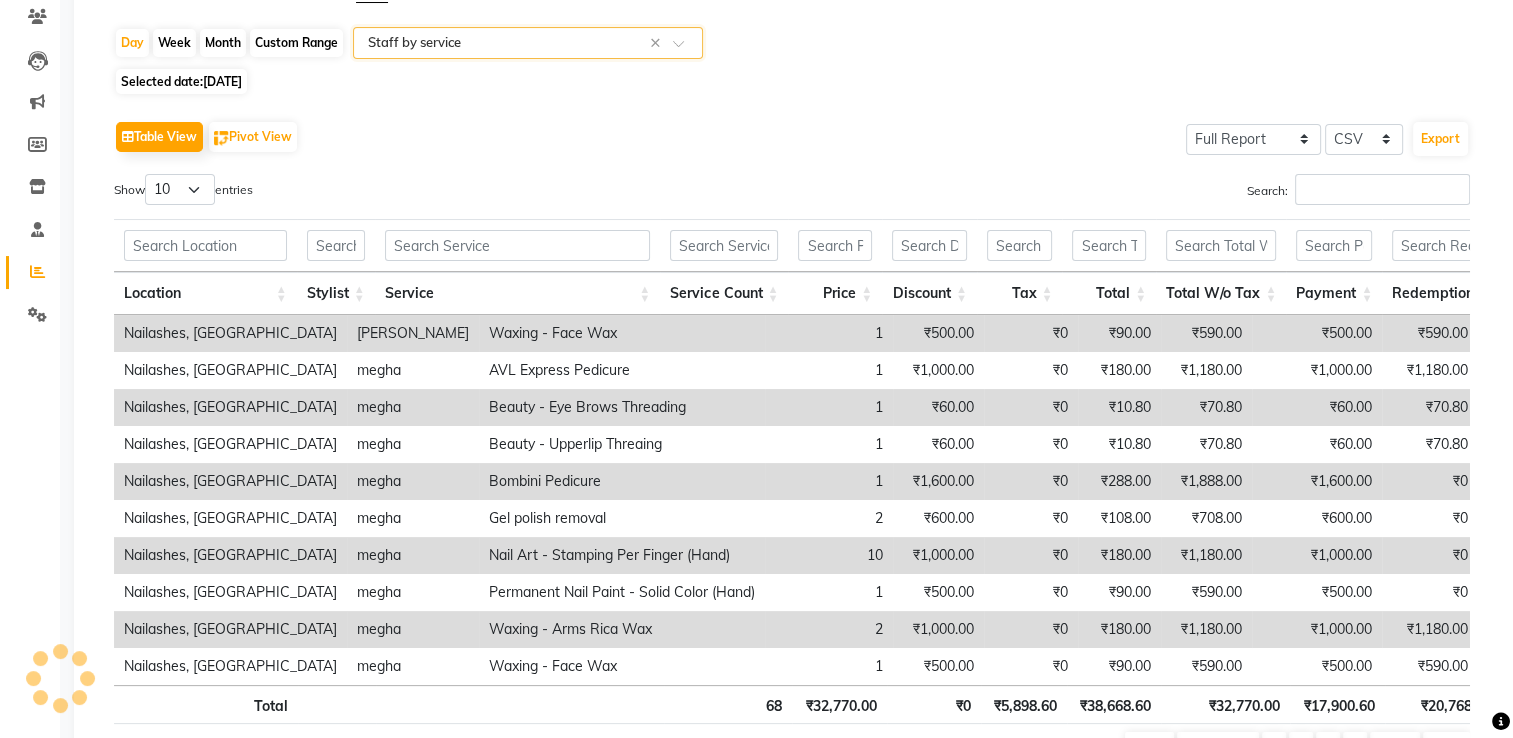 scroll, scrollTop: 297, scrollLeft: 0, axis: vertical 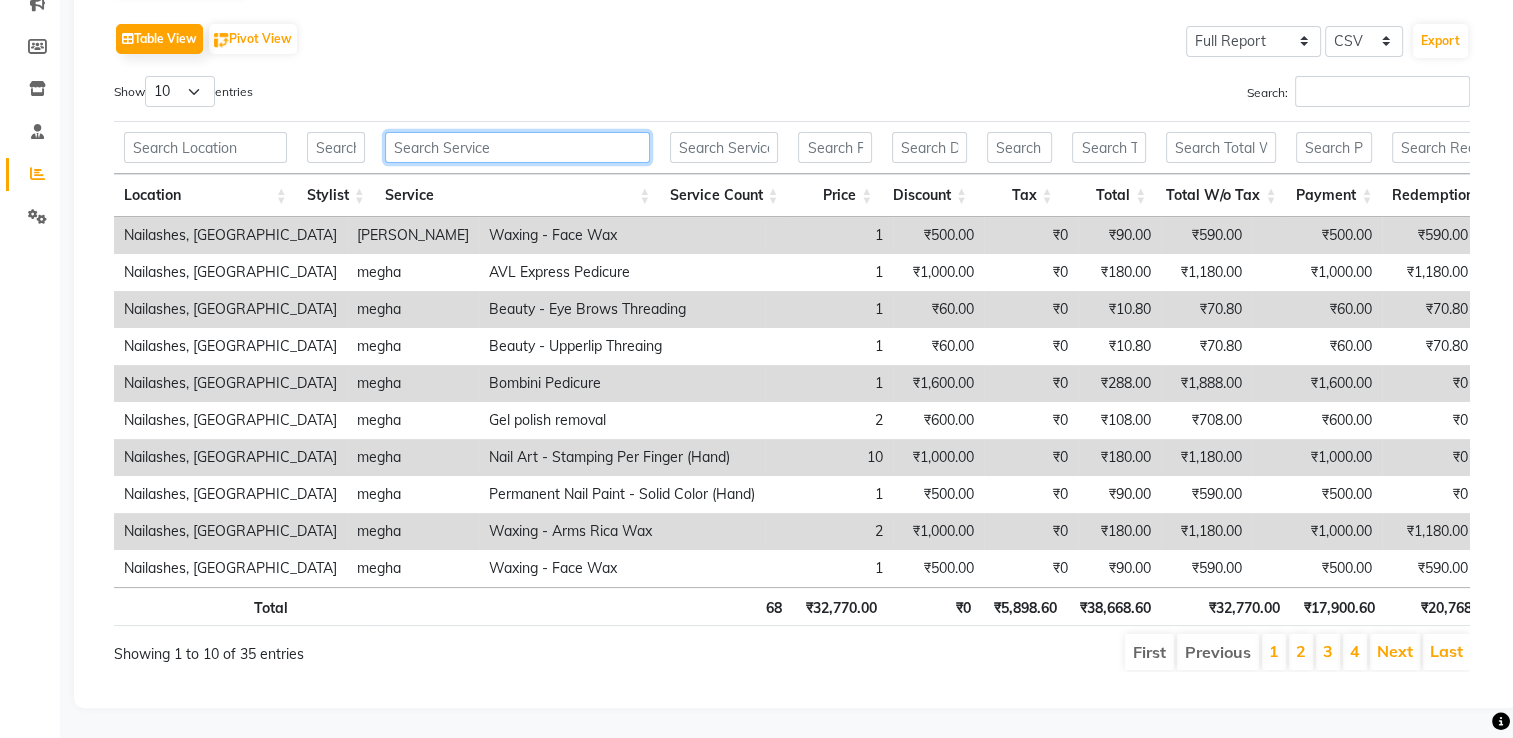 click at bounding box center (518, 147) 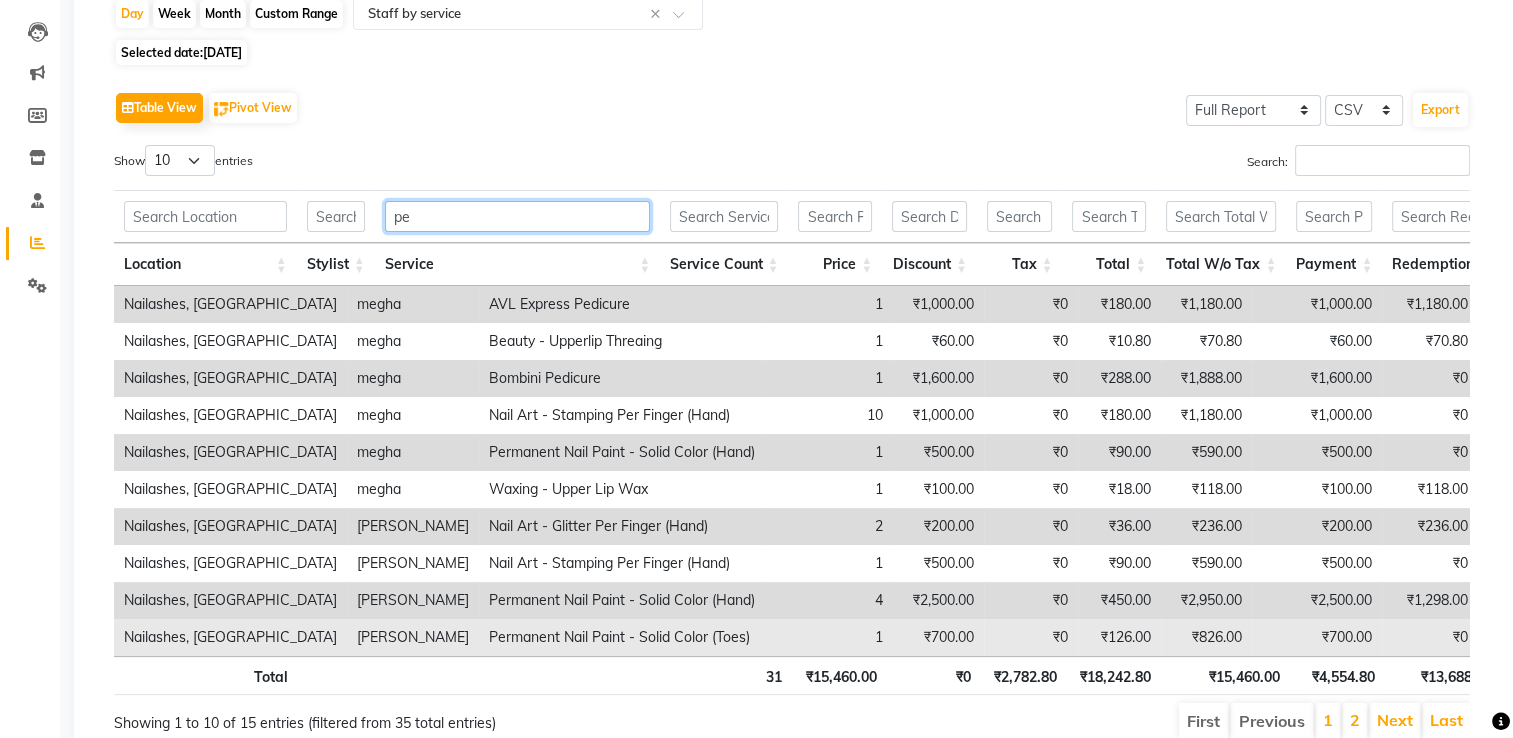 scroll, scrollTop: 297, scrollLeft: 0, axis: vertical 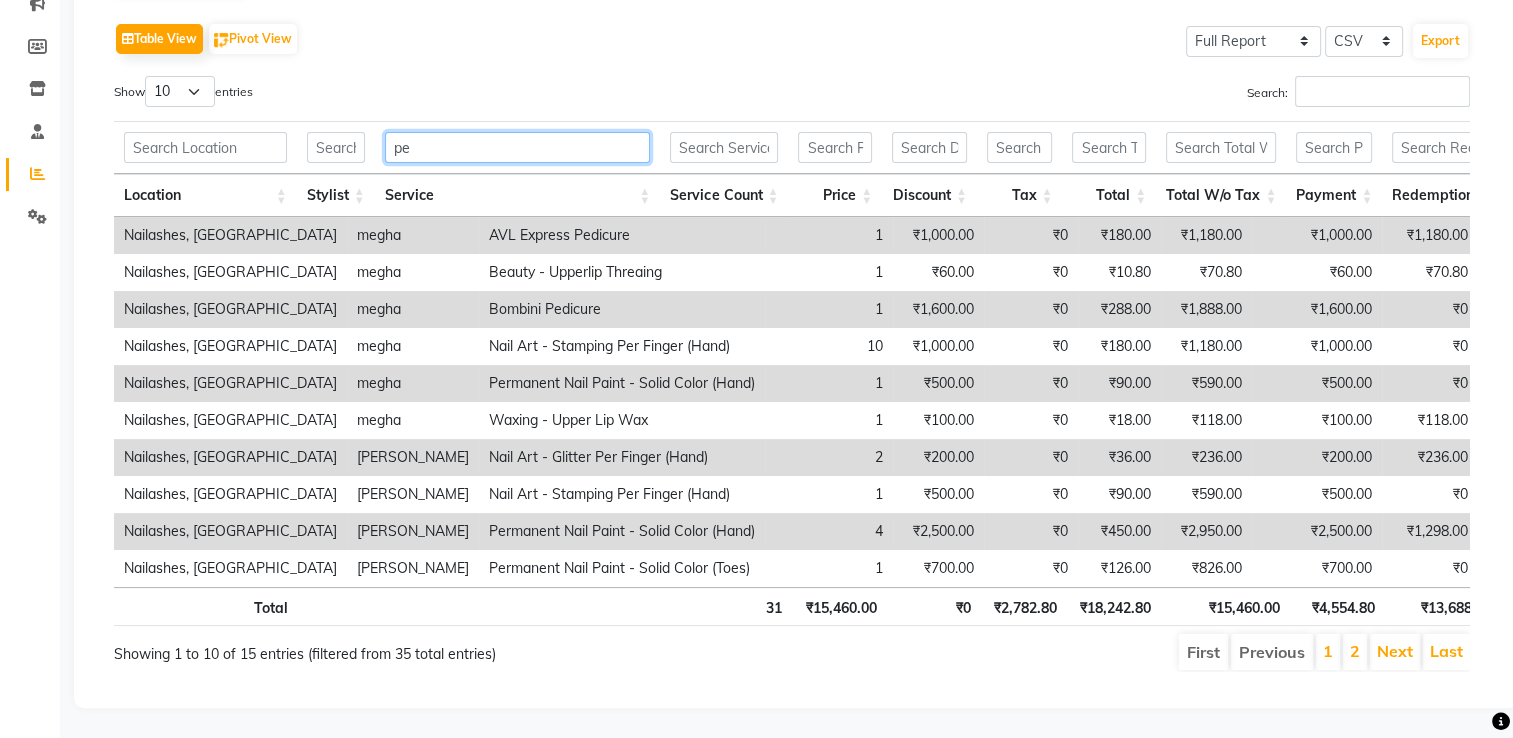 type on "pe" 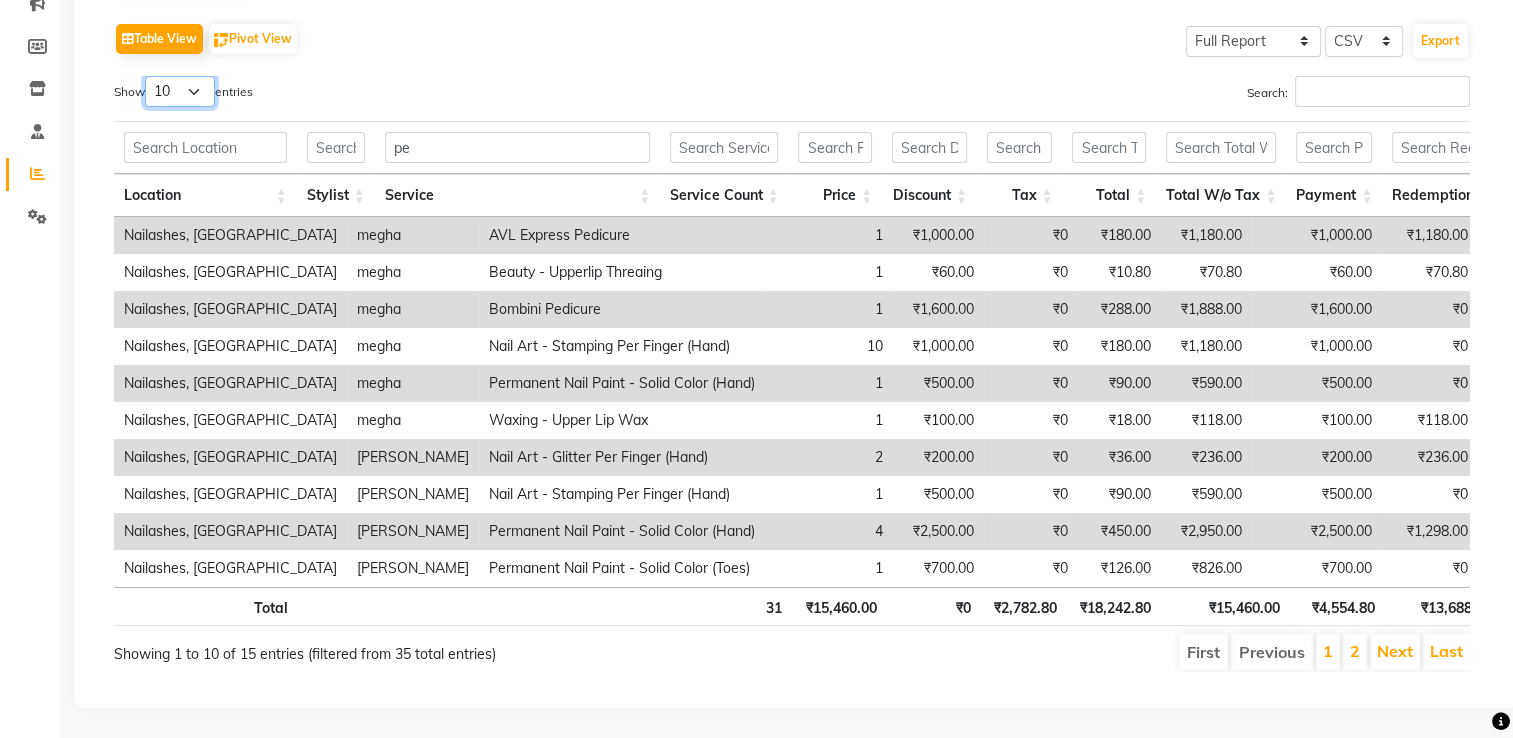click on "10 25 50 100" at bounding box center [180, 91] 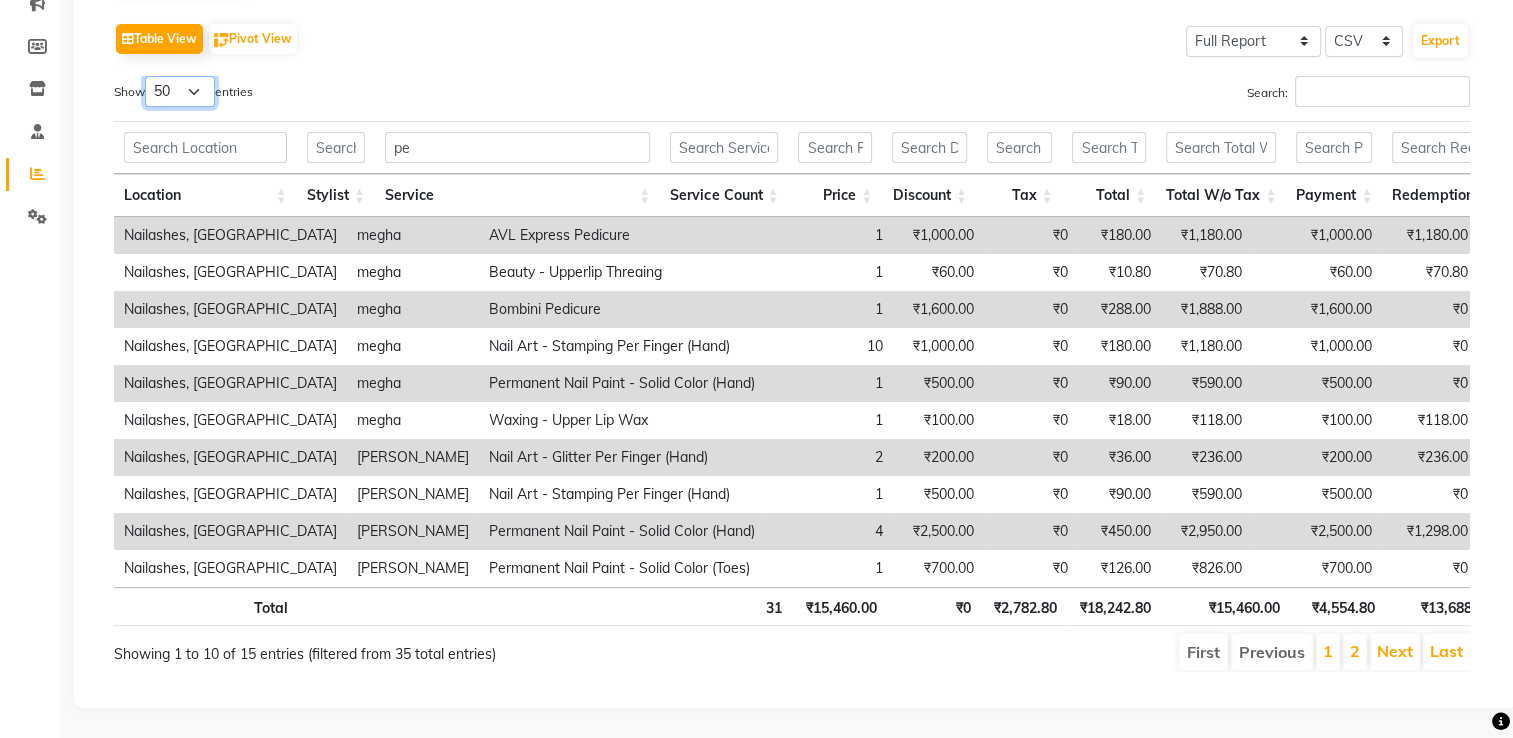 click on "10 25 50 100" at bounding box center [180, 91] 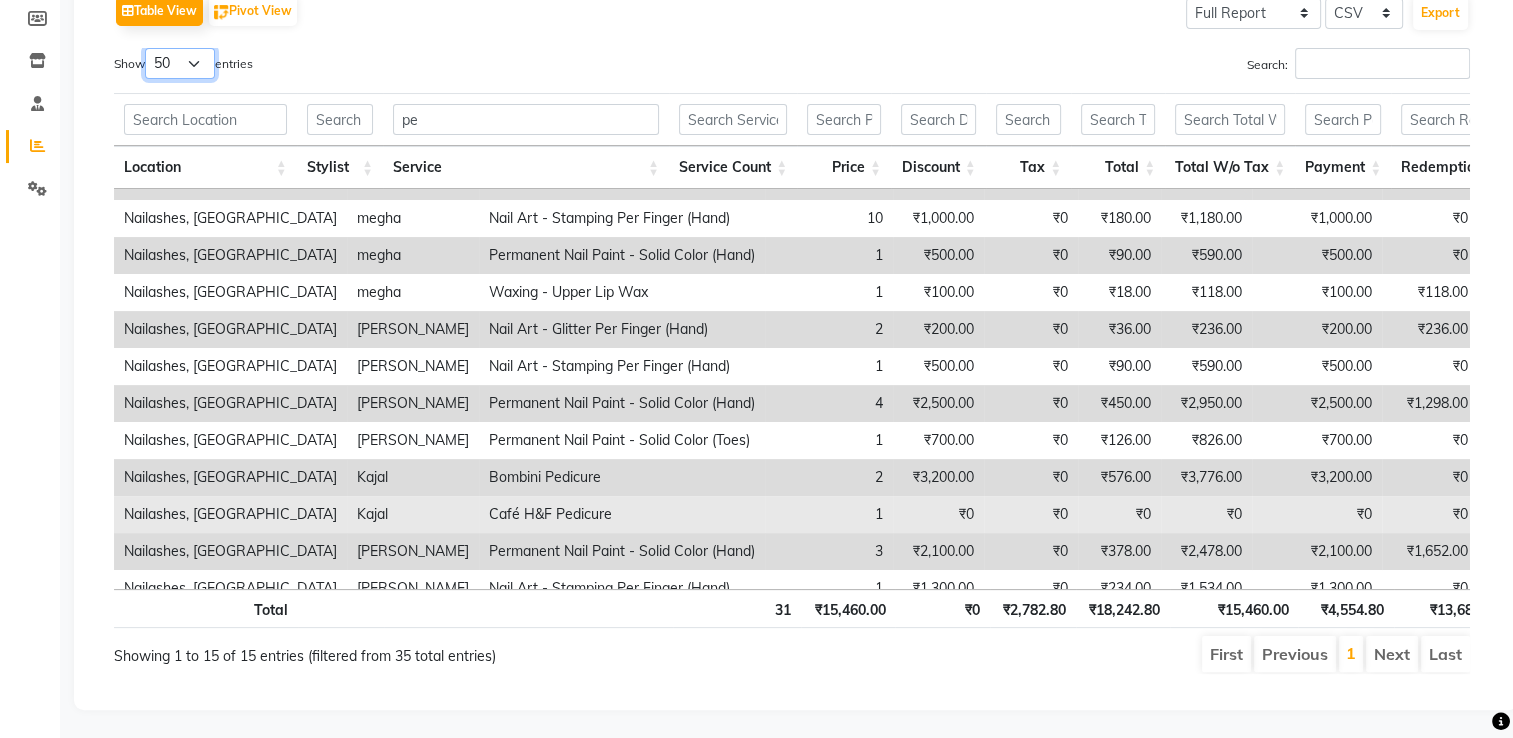 scroll, scrollTop: 170, scrollLeft: 0, axis: vertical 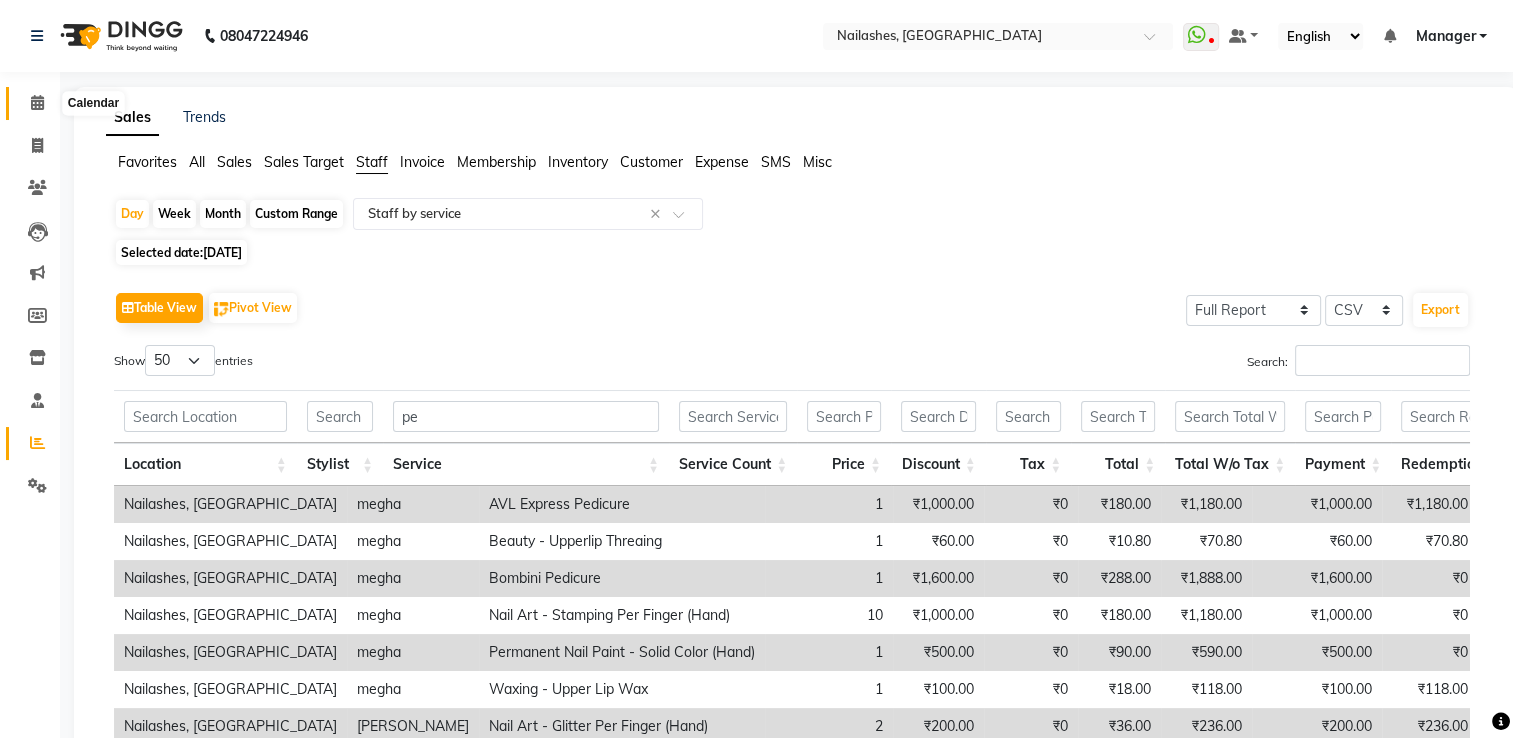 click 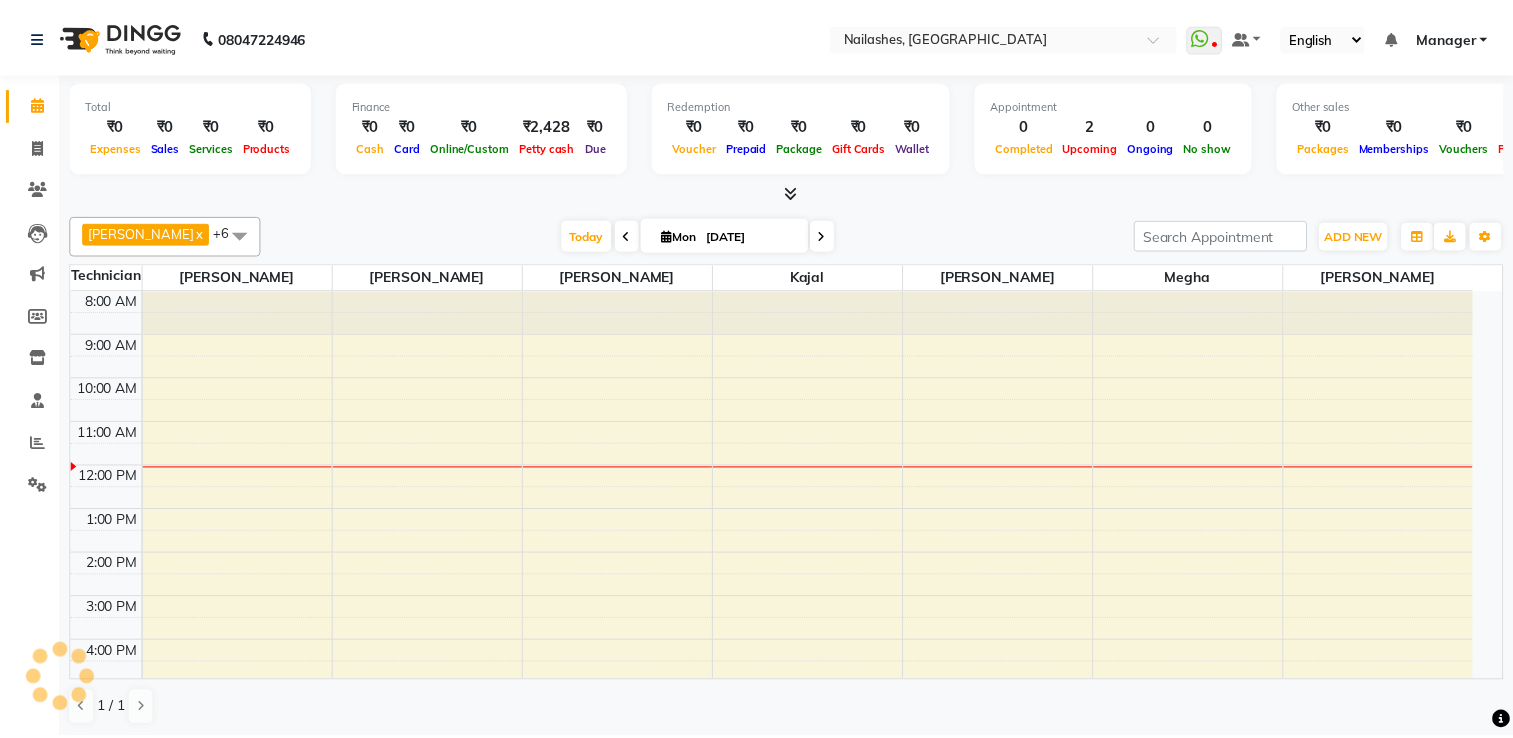 scroll, scrollTop: 0, scrollLeft: 0, axis: both 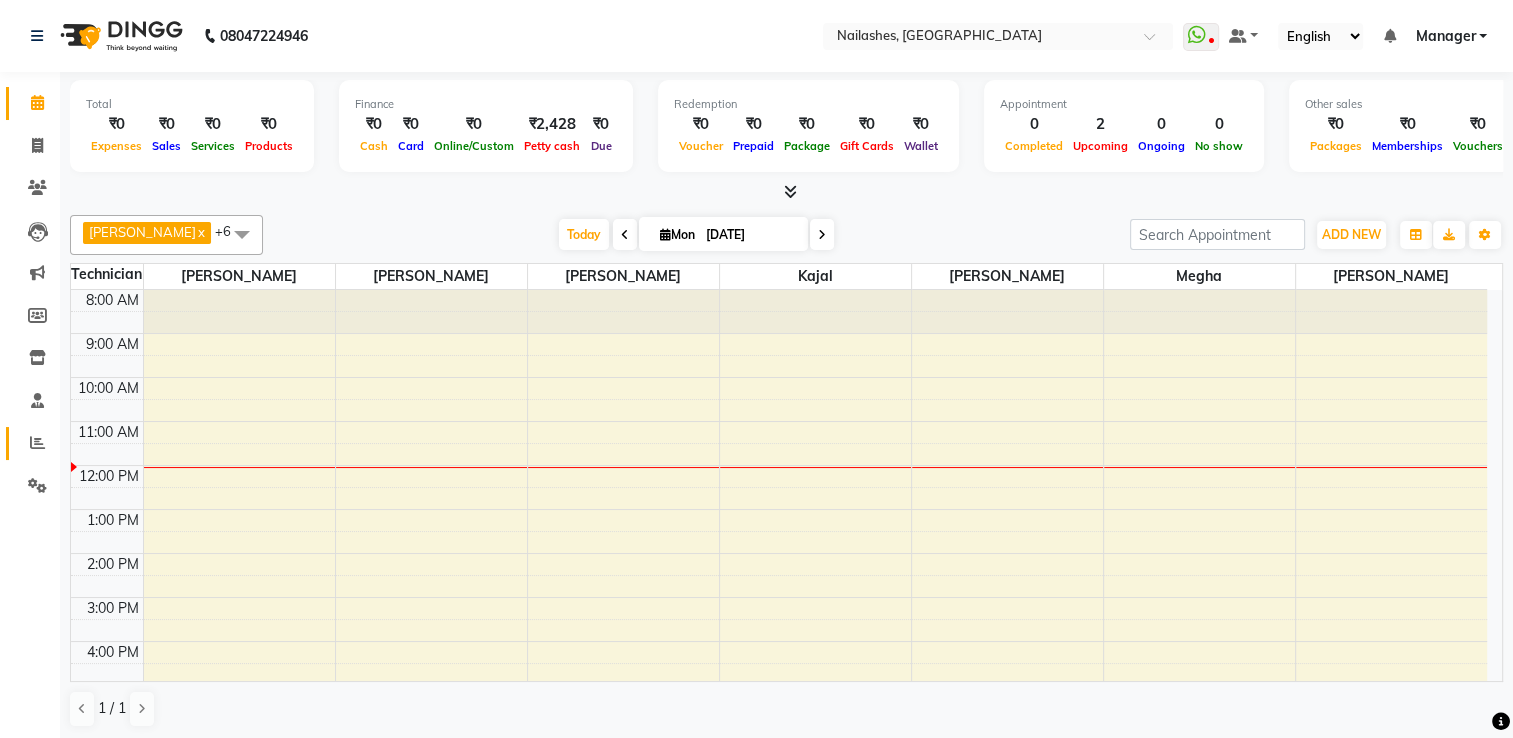 click on "Reports" 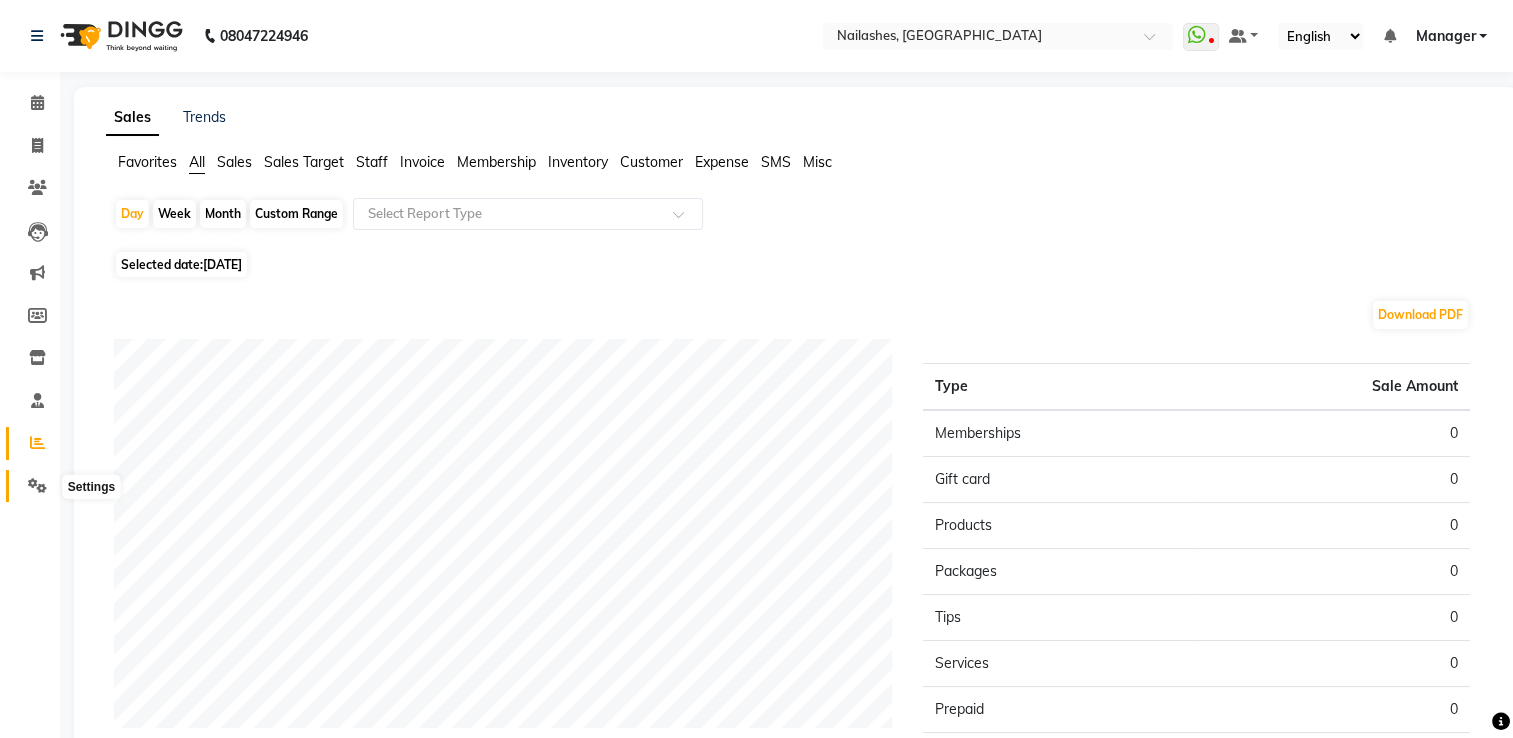 click 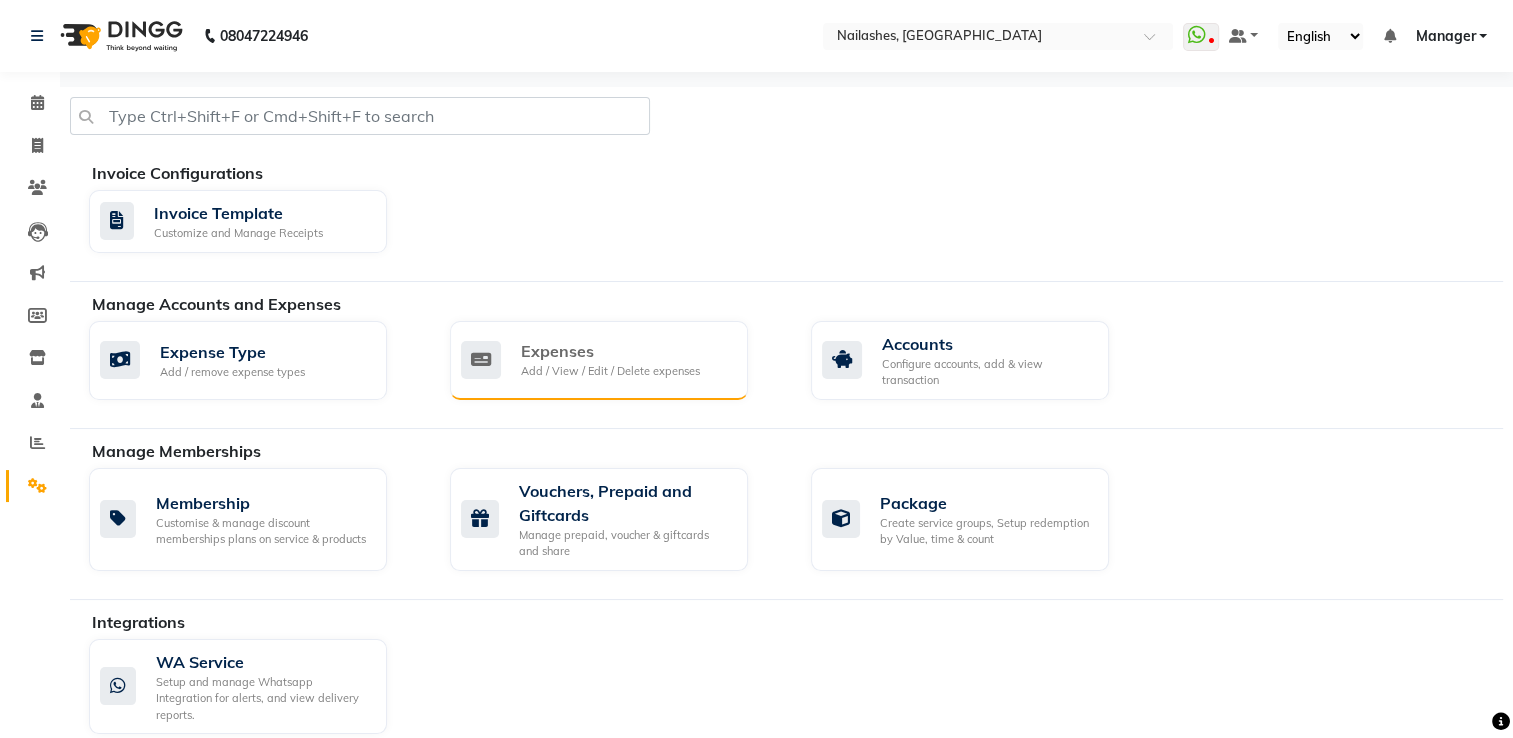click on "Add / View / Edit / Delete expenses" 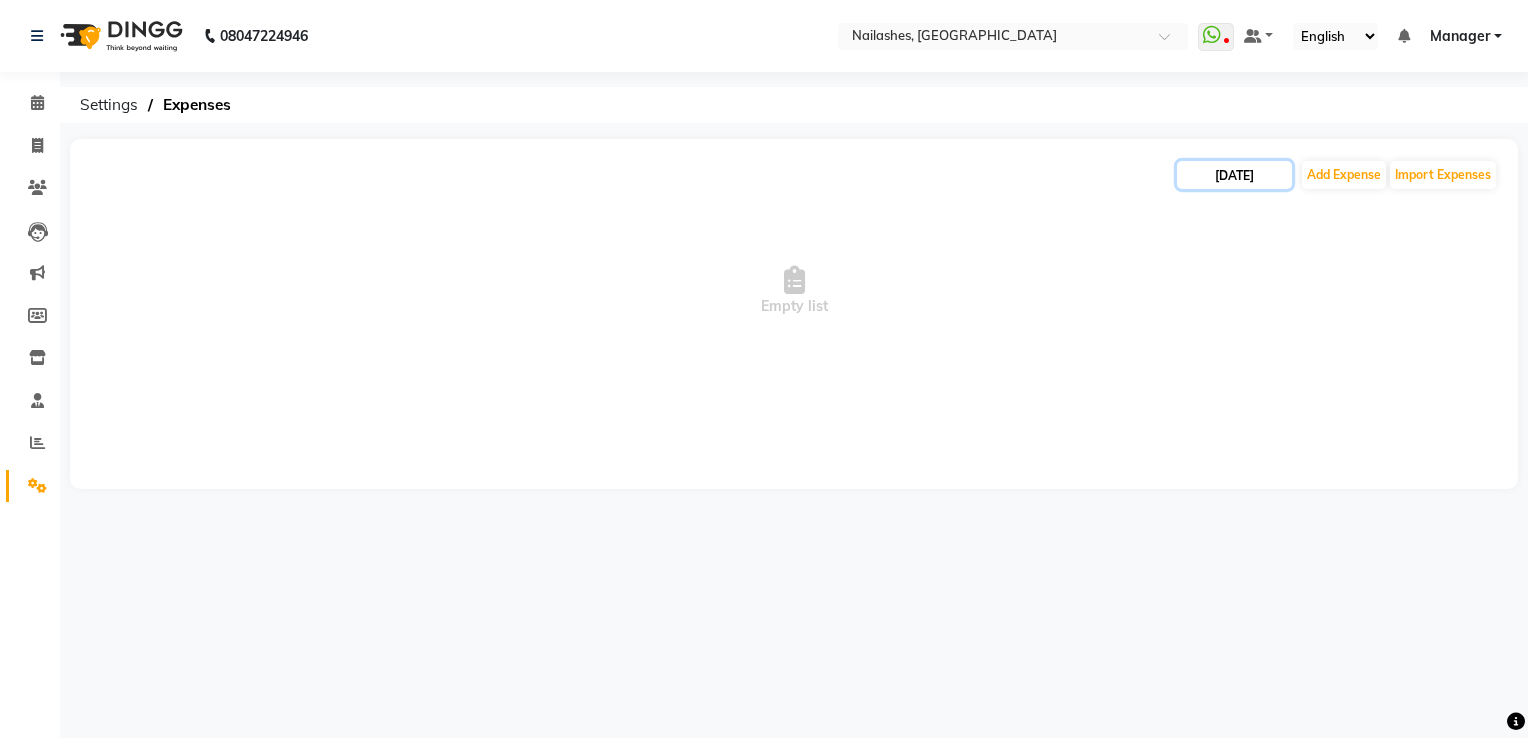 click on "[DATE]" 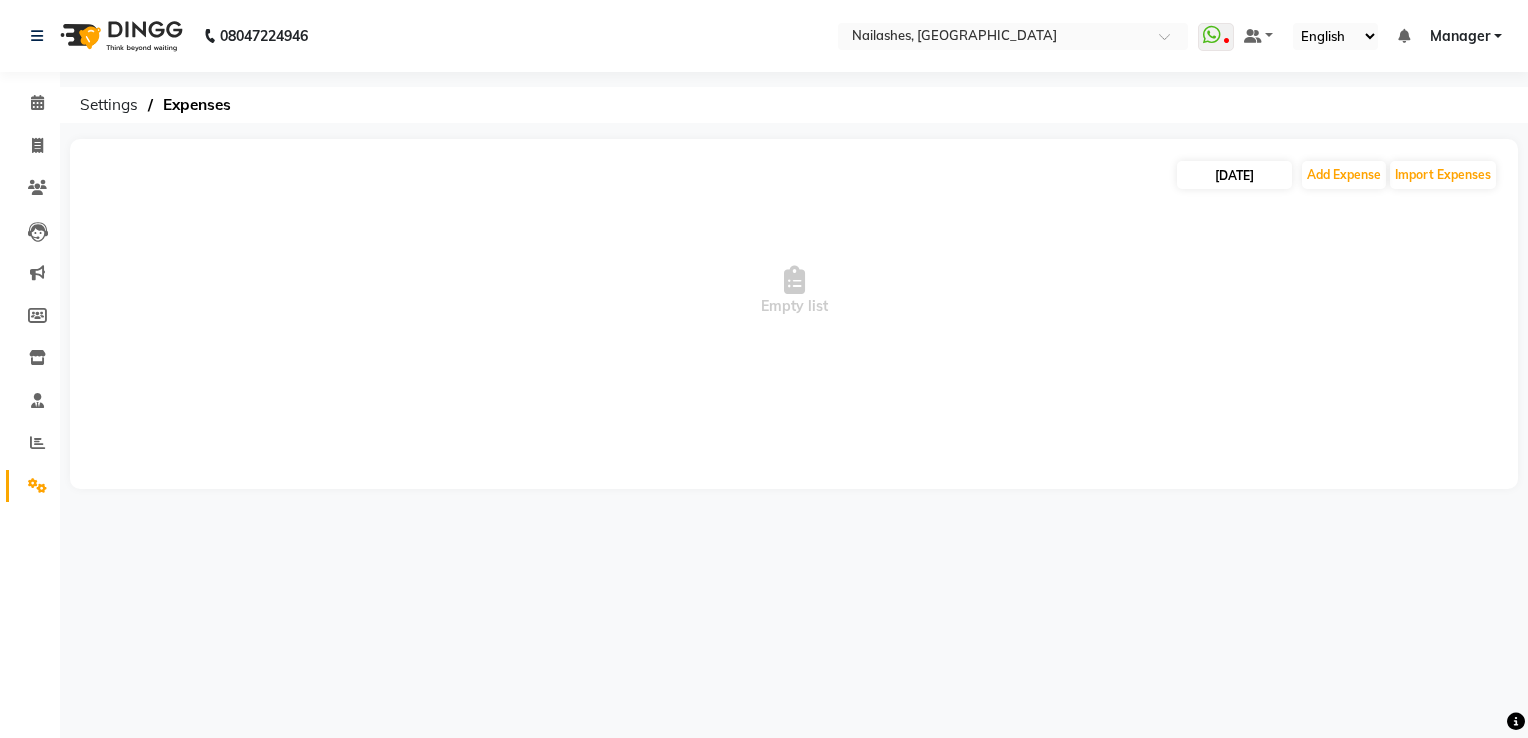 select on "7" 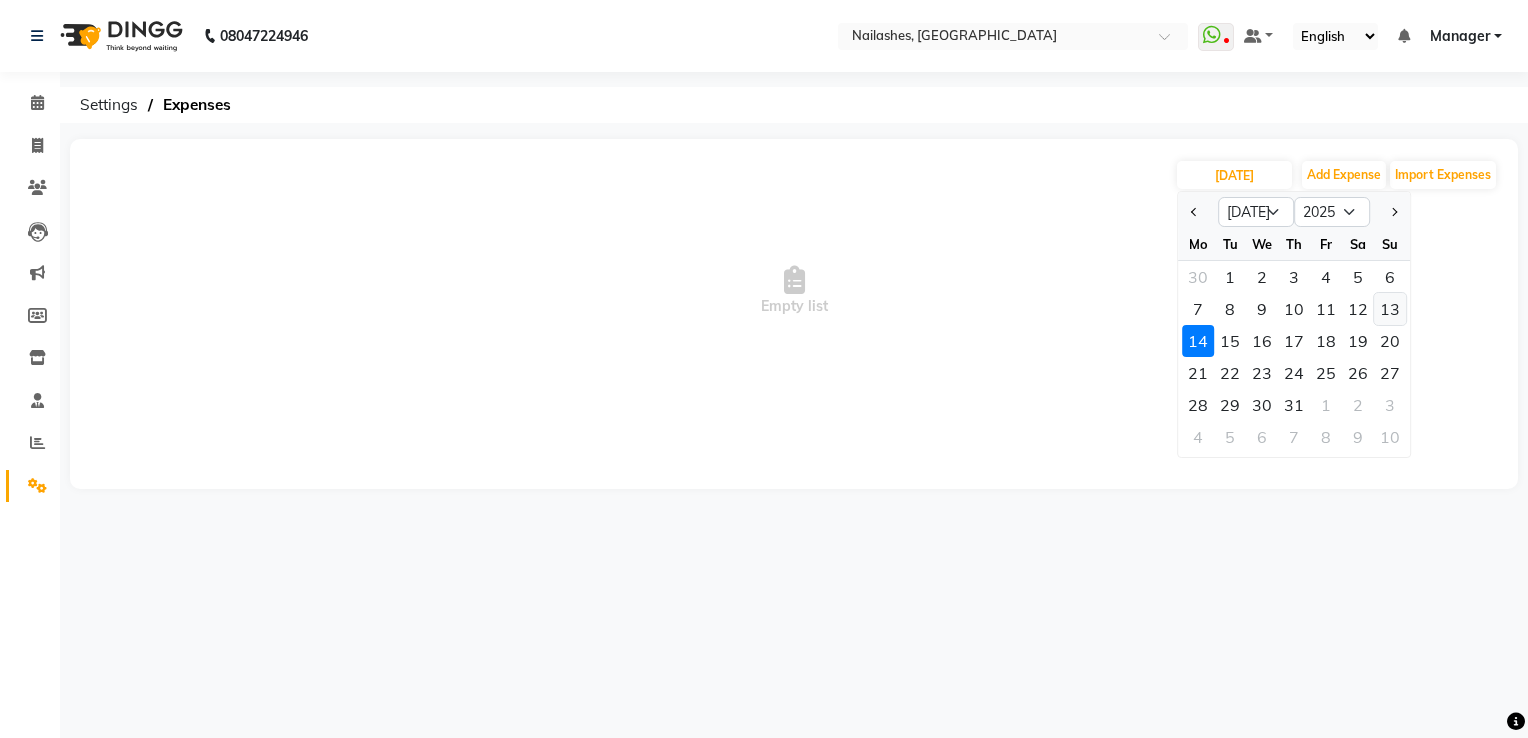 click on "13" 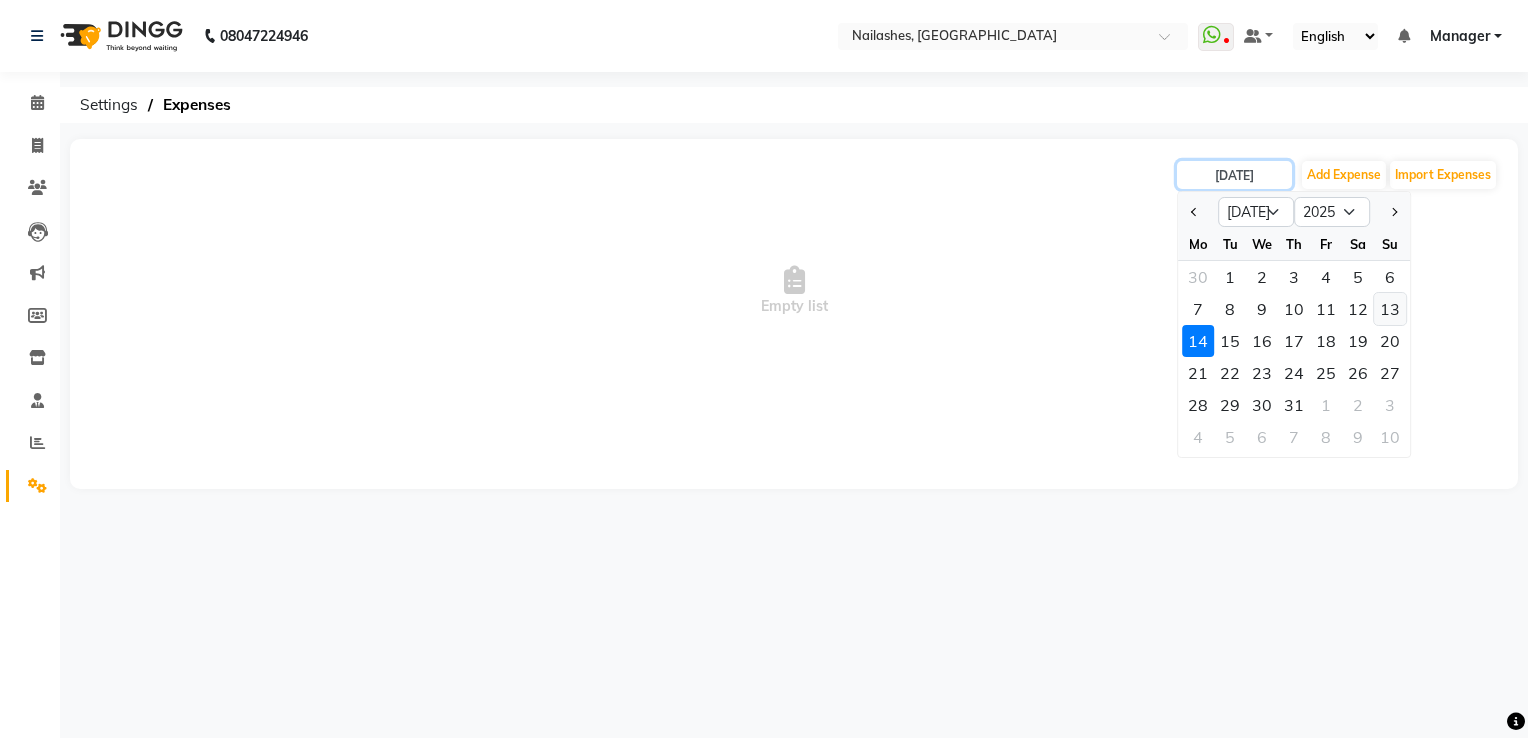 type on "[DATE]" 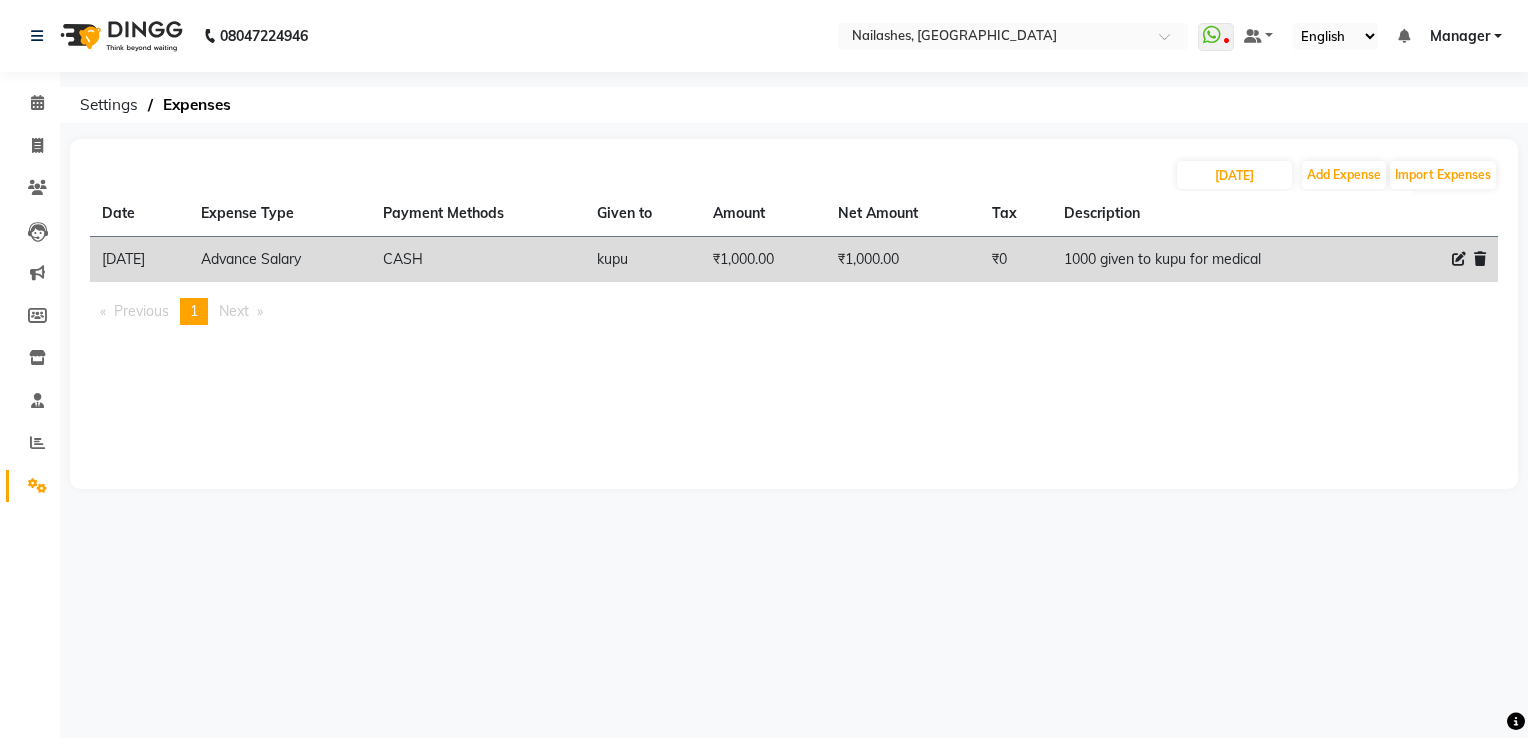 click on "13-07-2025 Add Expense Import Expenses Date Expense Type Payment Methods Given to Amount Net Amount Tax Description  13-07-2025   Advance Salary   CASH   kupu   ₹1,000.00  ₹1,000.00 ₹0  1000 given to kupu for medical   Previous  page  1 / 1  You're on page  1  Next  page" 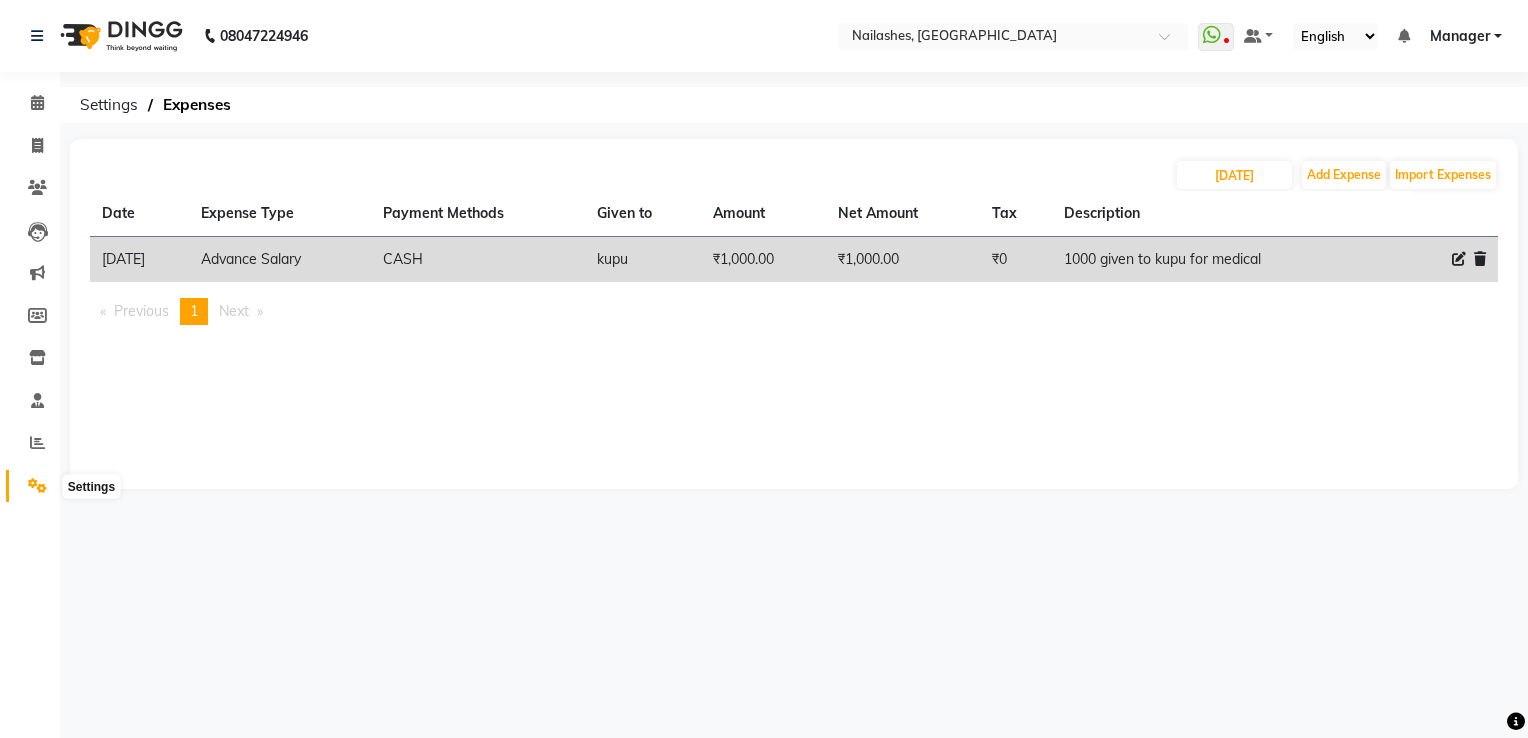 click 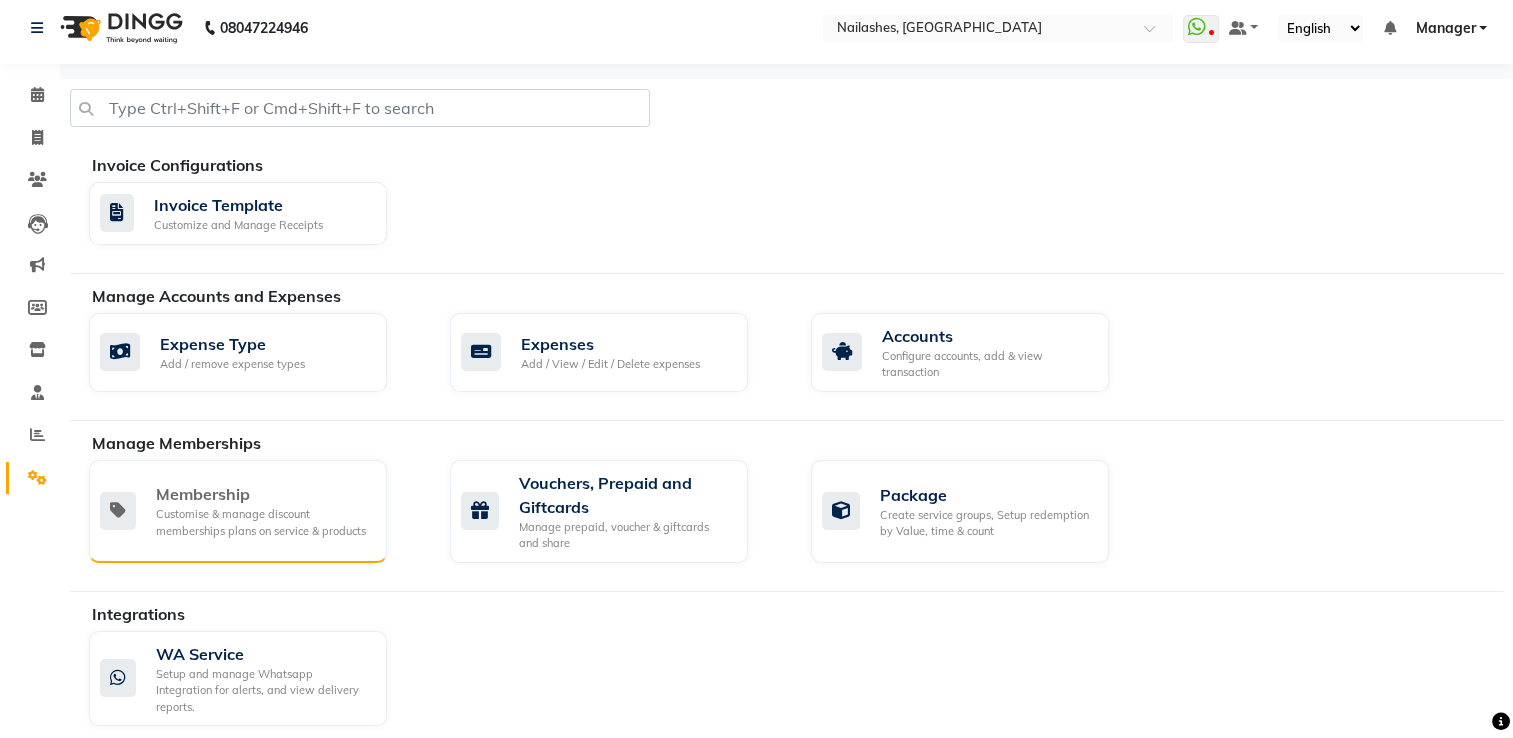 scroll, scrollTop: 13, scrollLeft: 0, axis: vertical 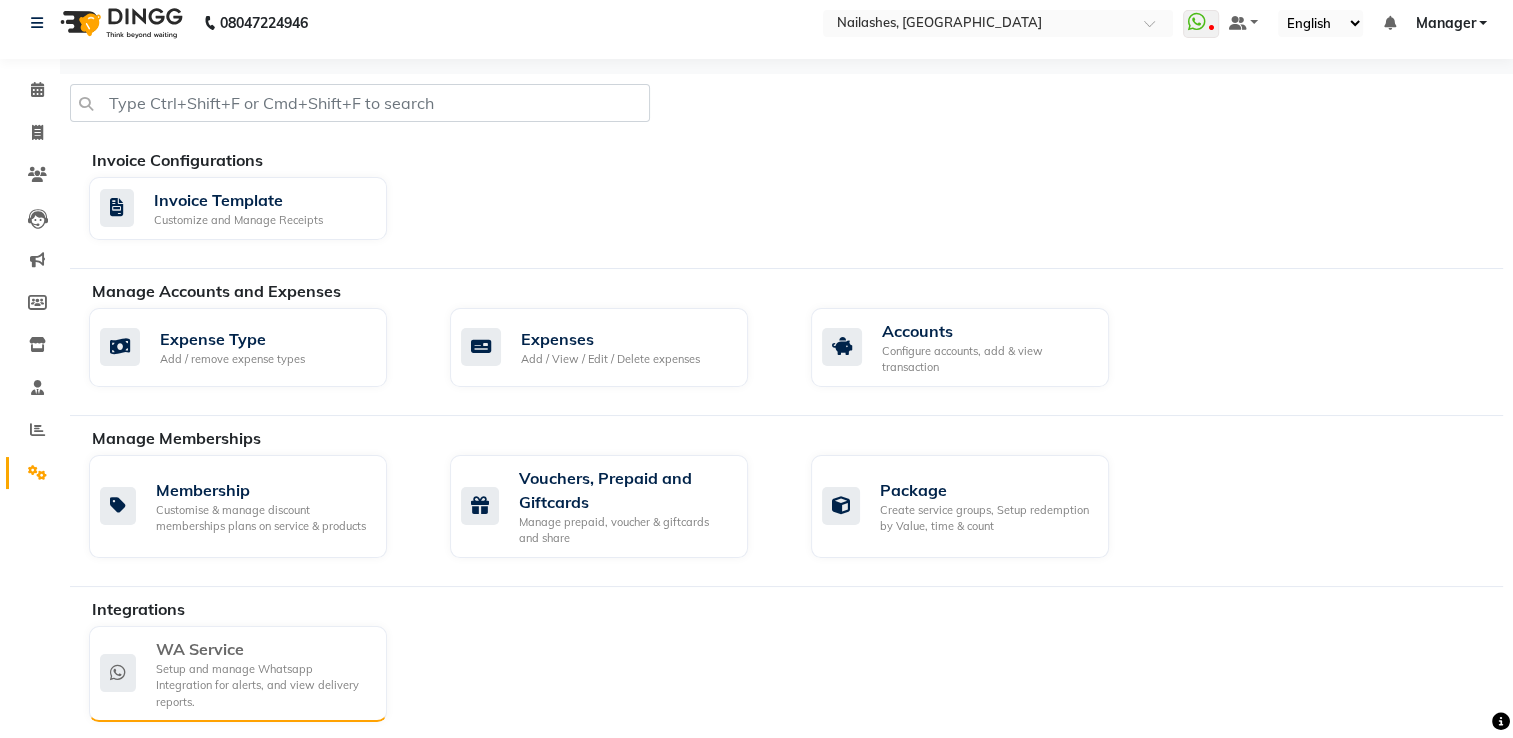 click on "WA Service" 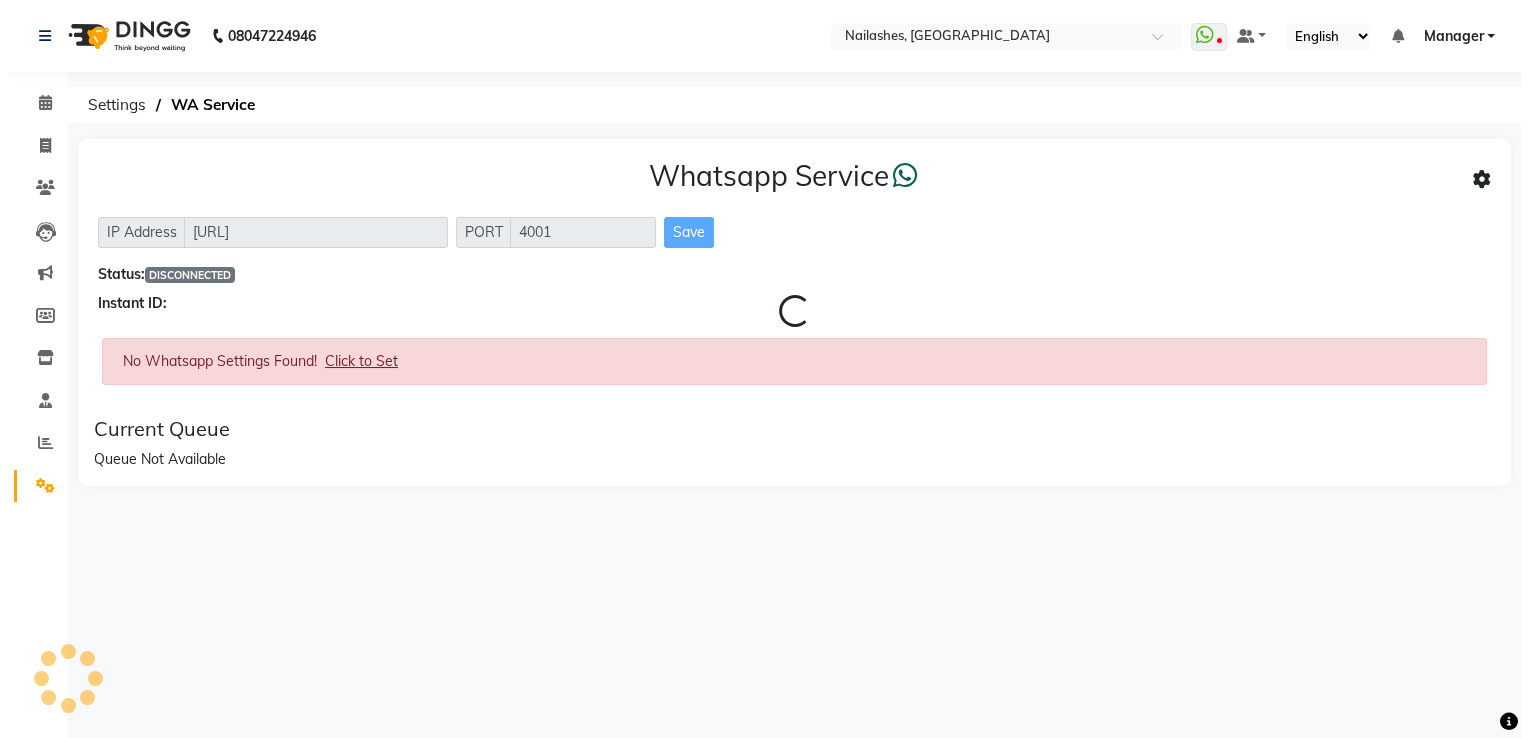 scroll, scrollTop: 0, scrollLeft: 0, axis: both 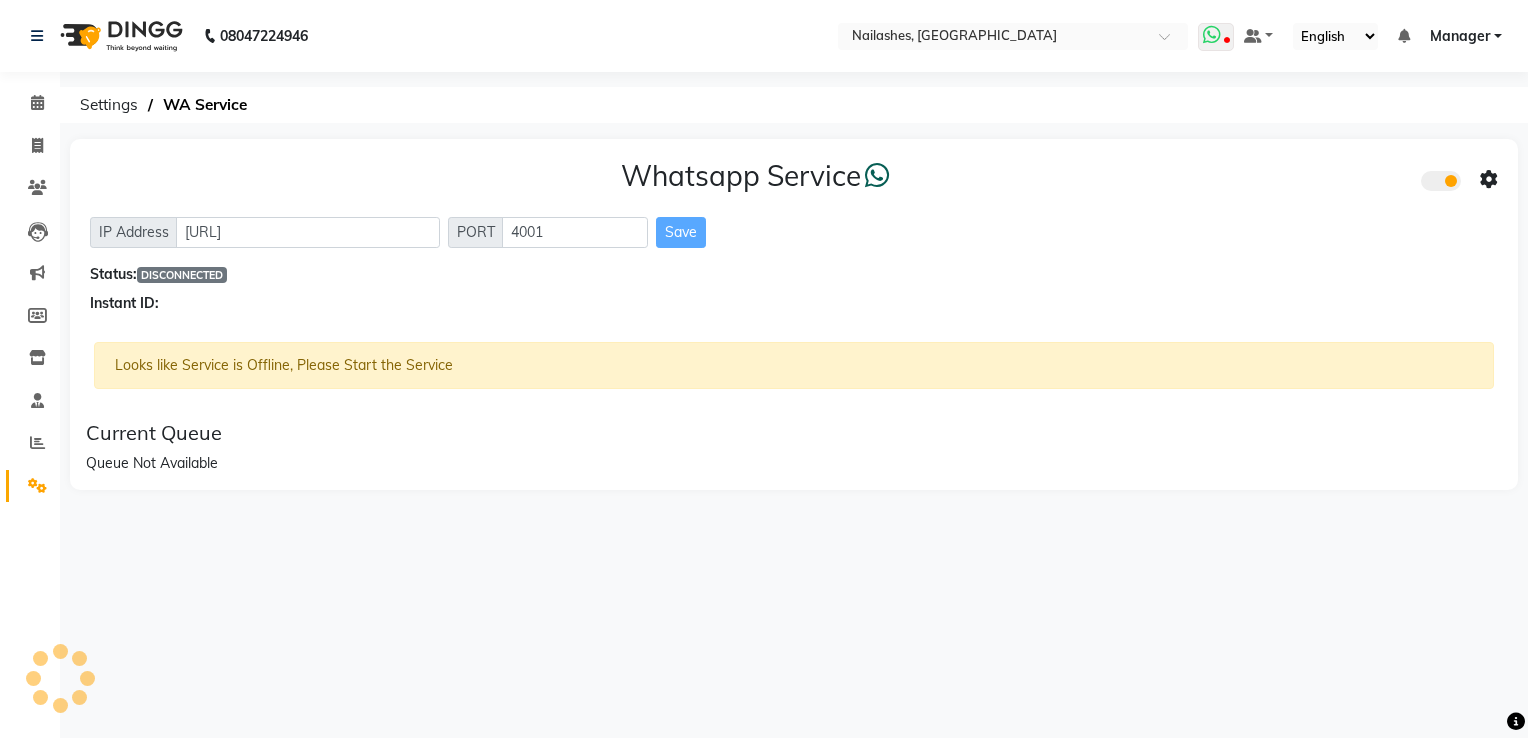 click at bounding box center [1216, 37] 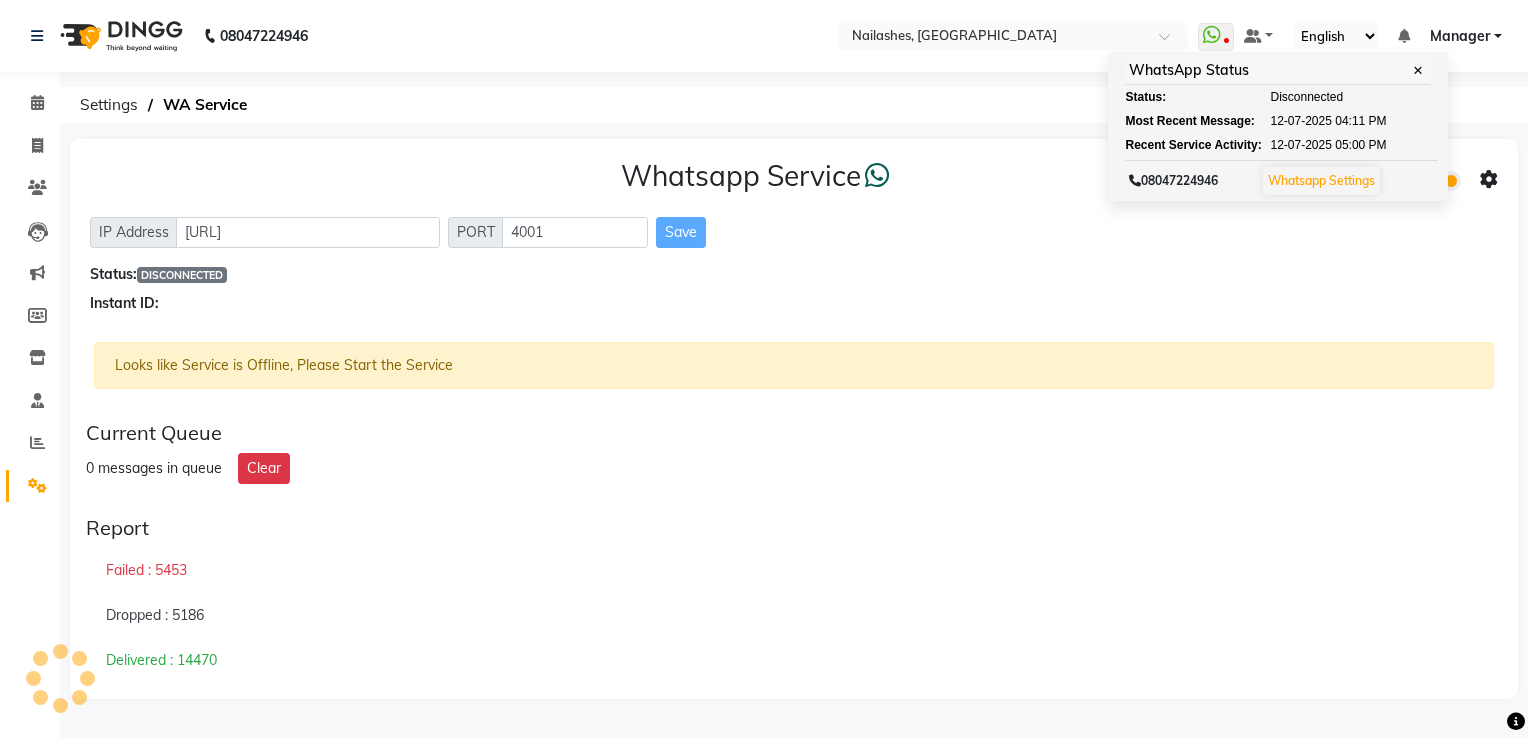 click on "08047224946 Select Location × Nailashes, Sarjapur Road  WhatsApp Status  ✕ Status:  Disconnected Most Recent Message: 12-07-2025     04:11 PM Recent Service Activity: 12-07-2025     05:00 PM  08047224946 Whatsapp Settings Default Panel My Panel English ENGLISH Español العربية मराठी हिंदी ગુજરાતી தமிழ் 中文 Notifications nothing to show Manager Manage Profile Change Password Sign out  Version:3.15.4  ☀ Nailashes, Sarjapur Road  Calendar  Invoice  Clients  Leads   Marketing  Members  Inventory  Staff  Reports  Settings Completed InProgress Upcoming Dropped Tentative Check-In Confirm Bookings Segments Page Builder Settings  WA Service  Whatsapp Service  IP Address http://localhost PORT 4001 Save Status:  DISCONNECTED Instant ID: Looks like Service is Offline, Please Start the Service Current Queue 0 messages in queue Clear Report  Failed : 5453  Dropped : 5186  Delivered : 14470" at bounding box center (764, 369) 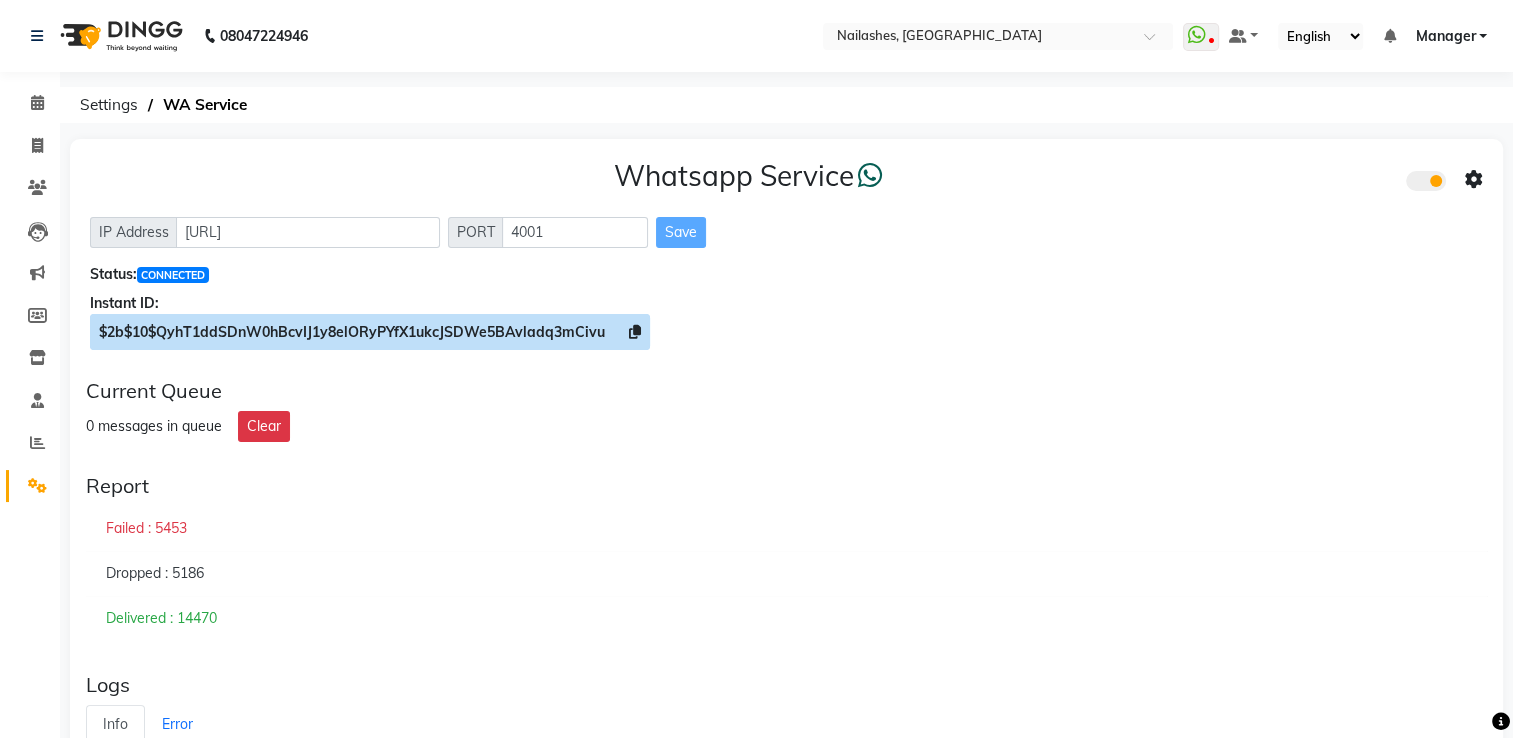 click 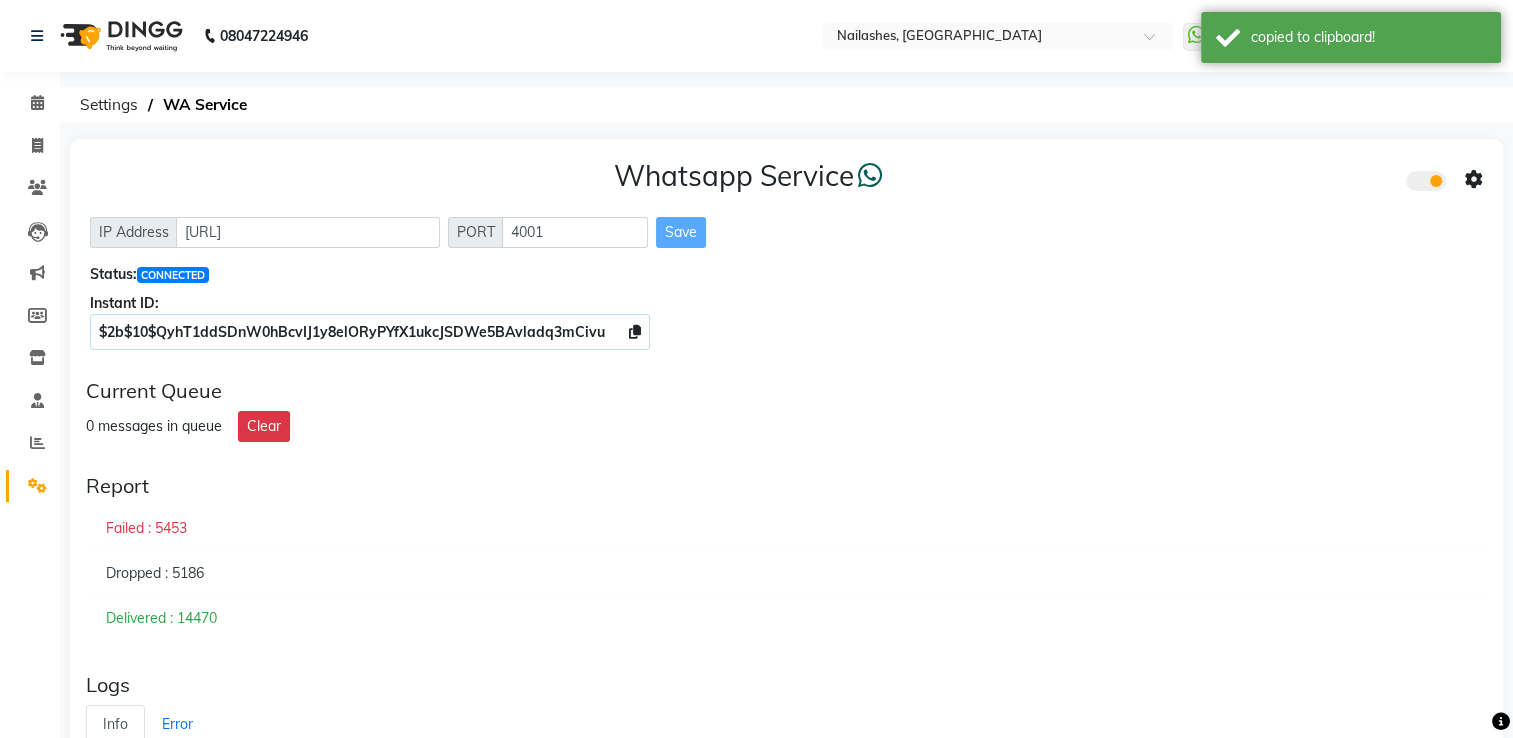 click 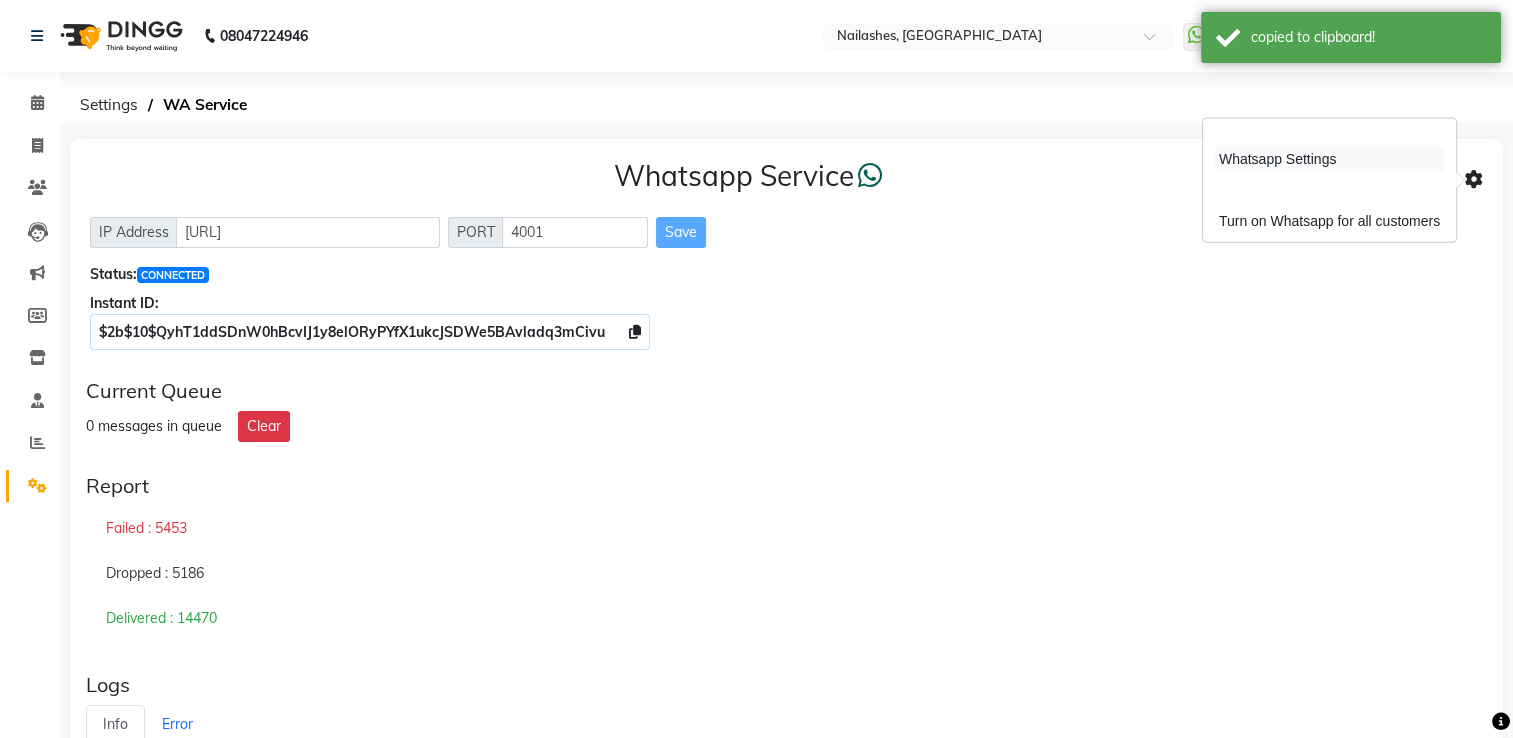 click on "Whatsapp Settings" at bounding box center [1329, 159] 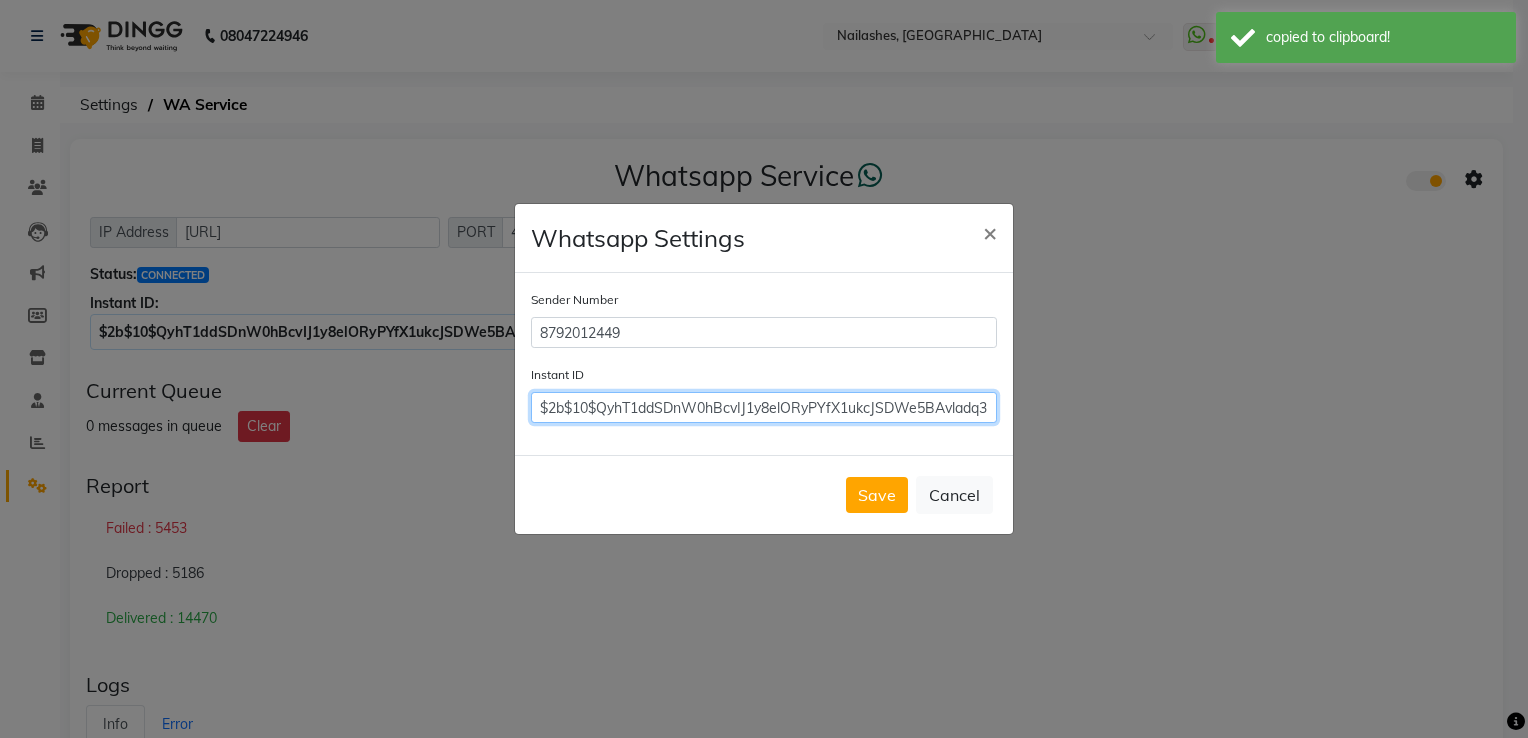 click on "$2b$10$QyhT1ddSDnW0hBcvIJ1y8elORyPYfX1ukcJSDWe5BAvladq3mCivu" at bounding box center (764, 407) 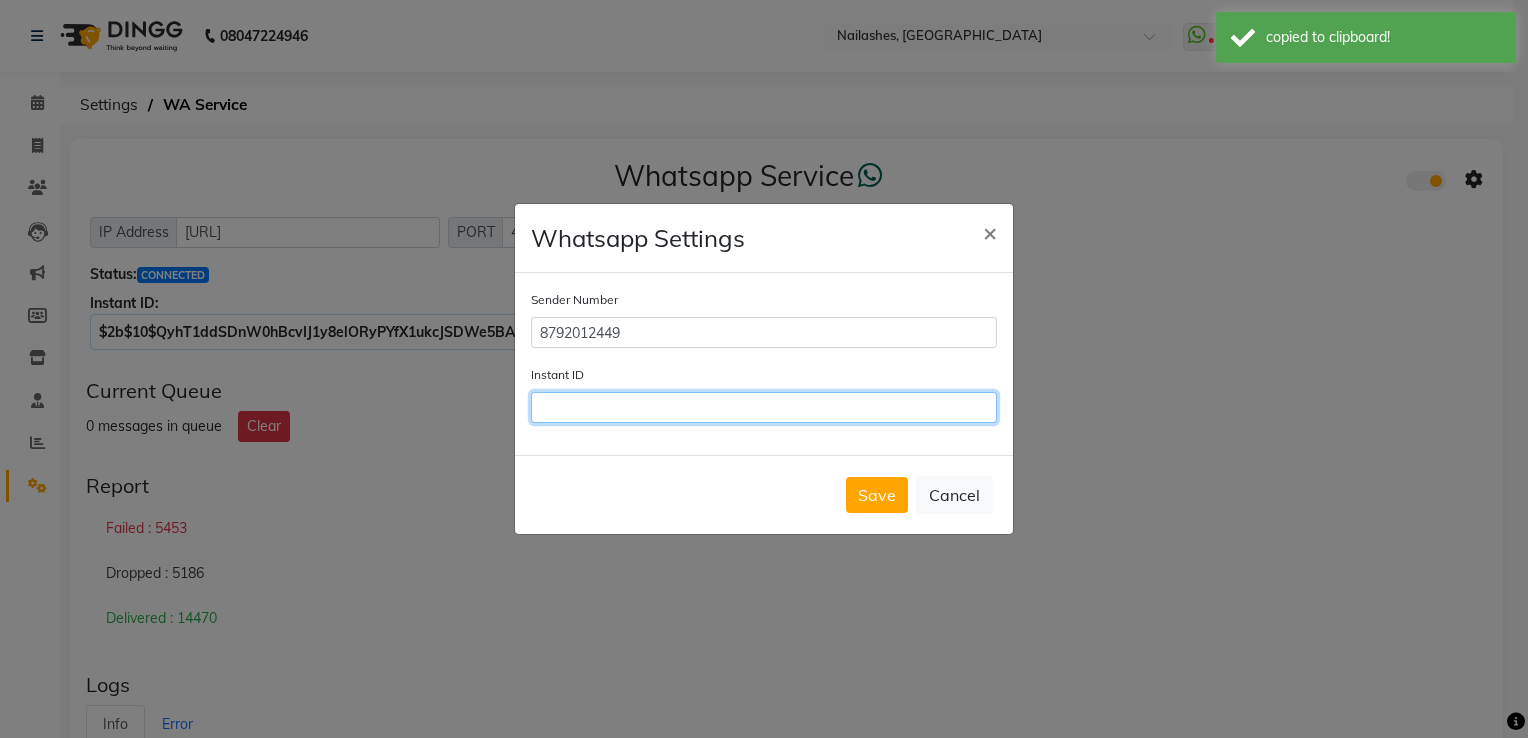 paste on "$2b$10$QyhT1ddSDnW0hBcvIJ1y8elORyPYfX1ukcJSDWe5BAvladq3mCivu" 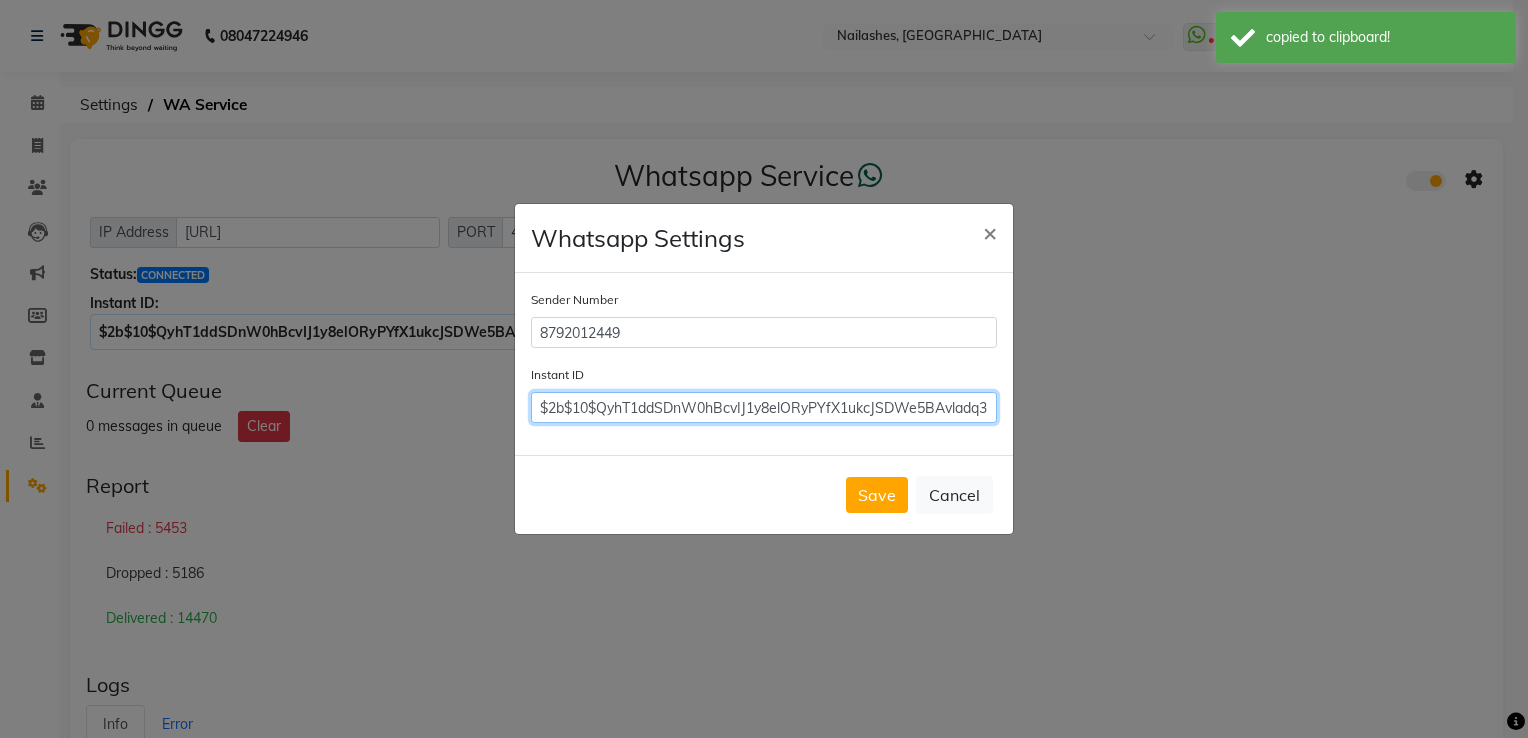 scroll, scrollTop: 0, scrollLeft: 44, axis: horizontal 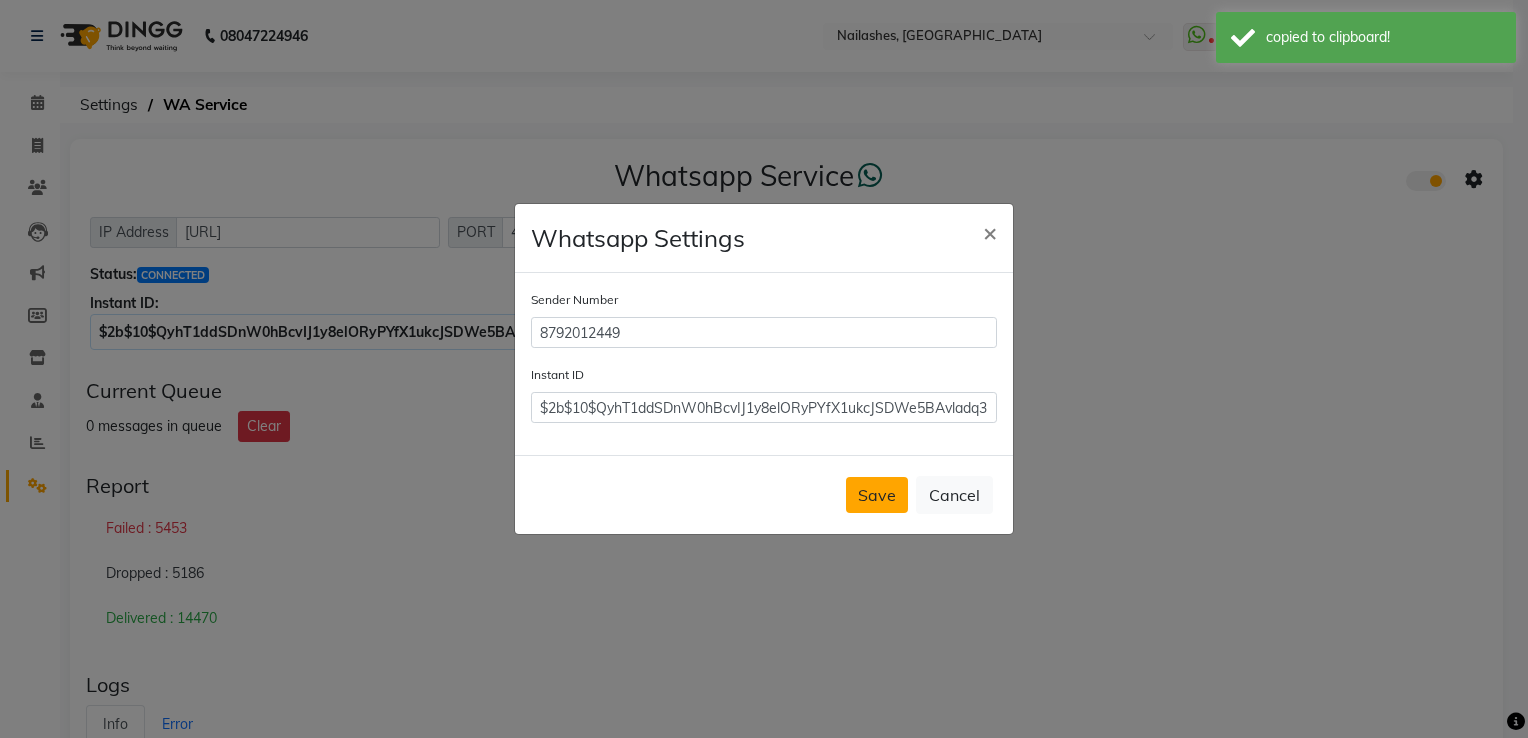 click on "Save" 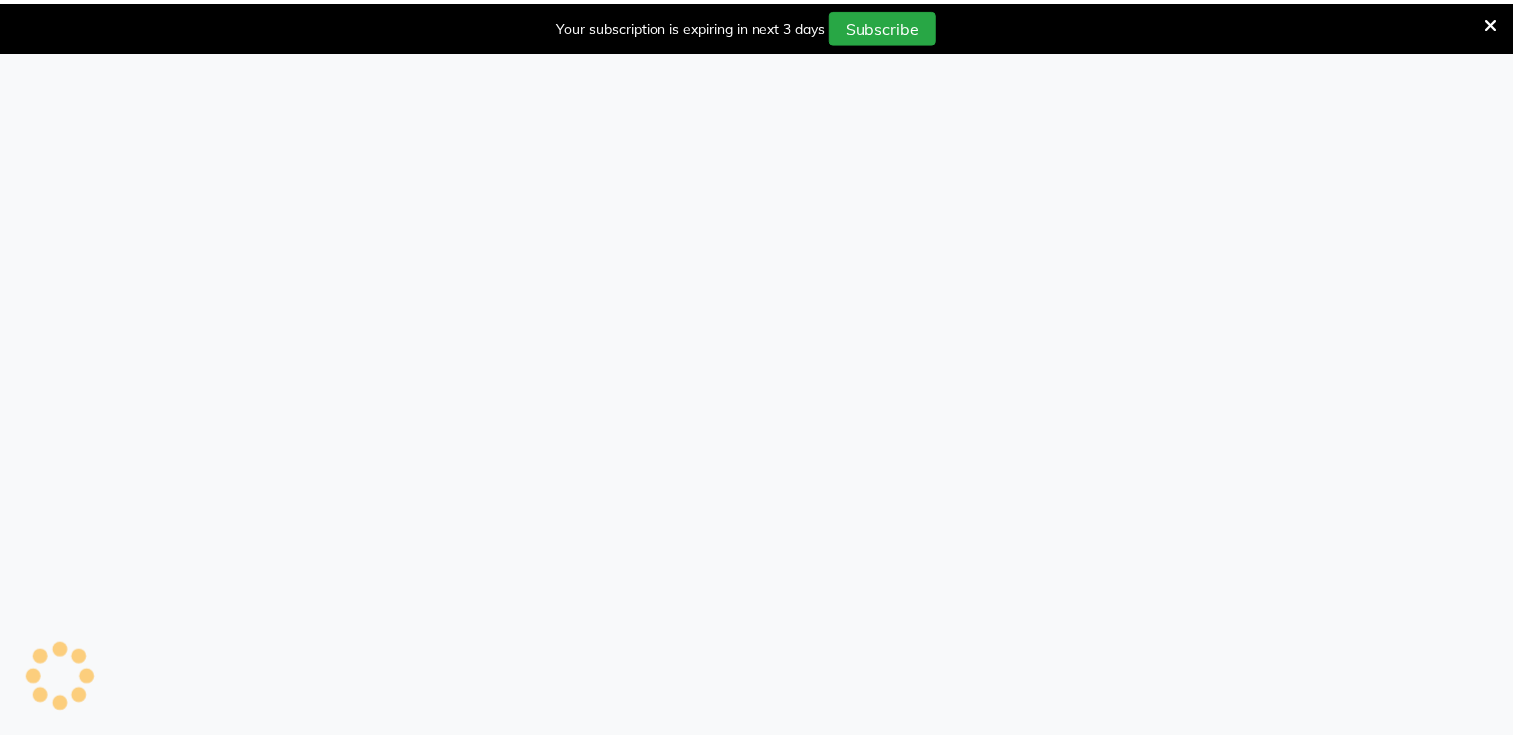 scroll, scrollTop: 0, scrollLeft: 0, axis: both 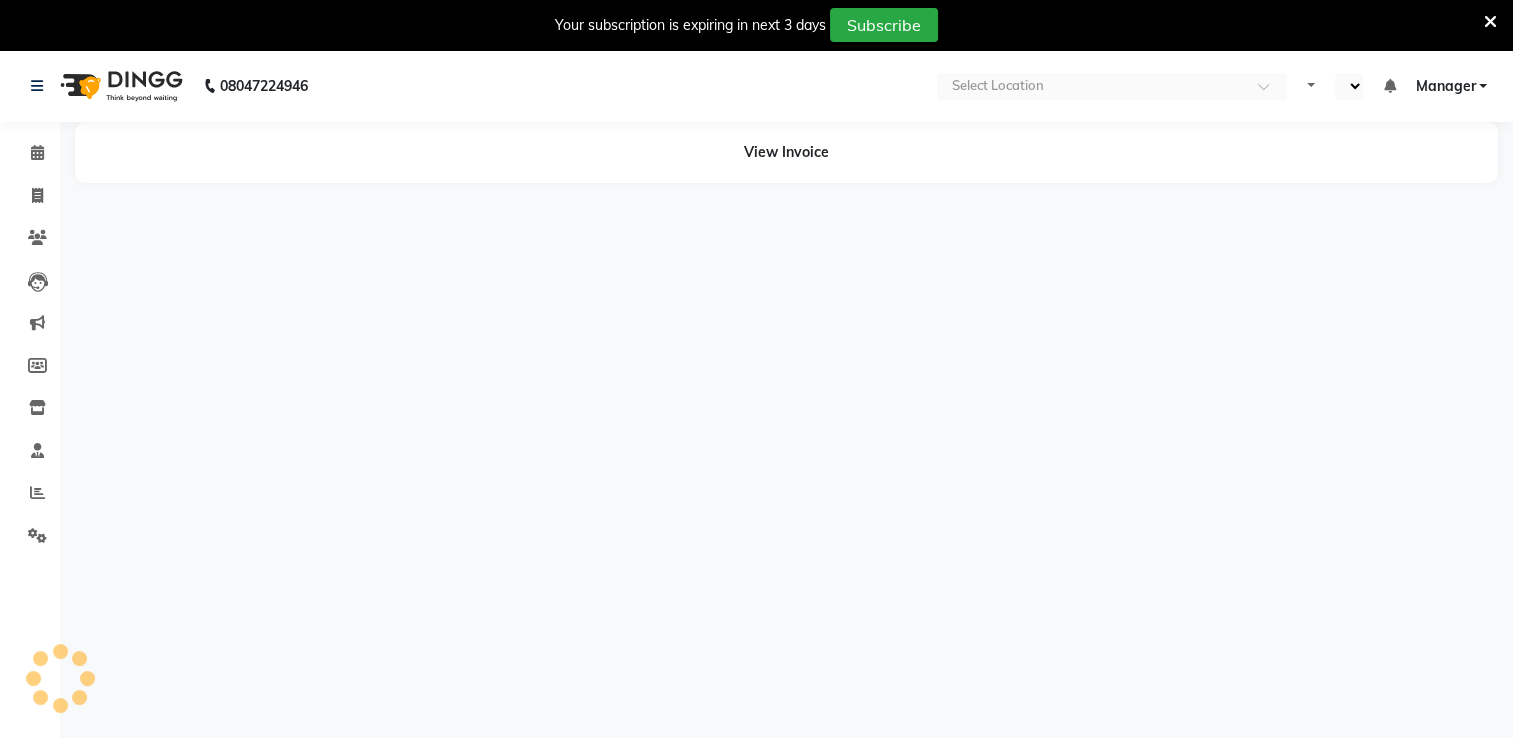 select on "en" 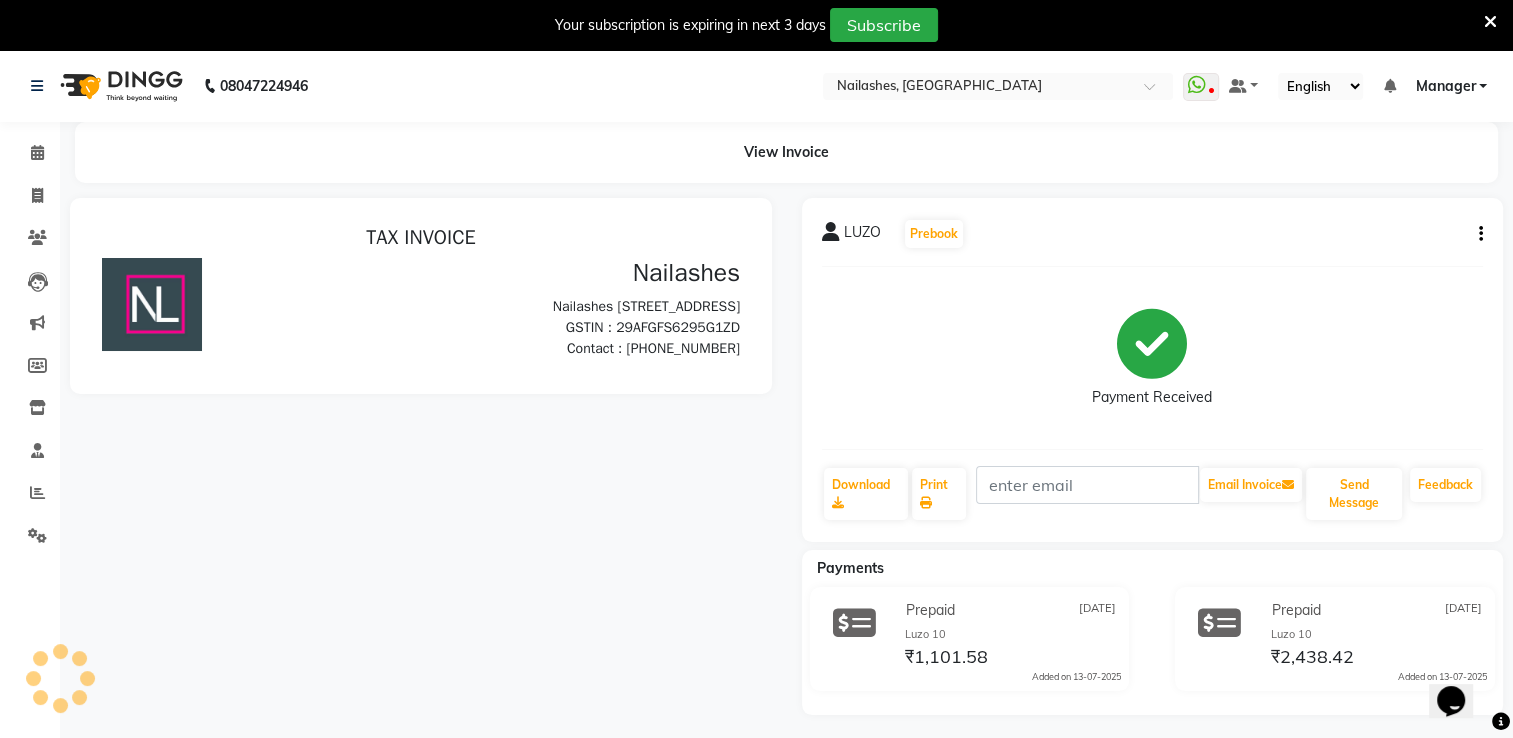scroll, scrollTop: 0, scrollLeft: 0, axis: both 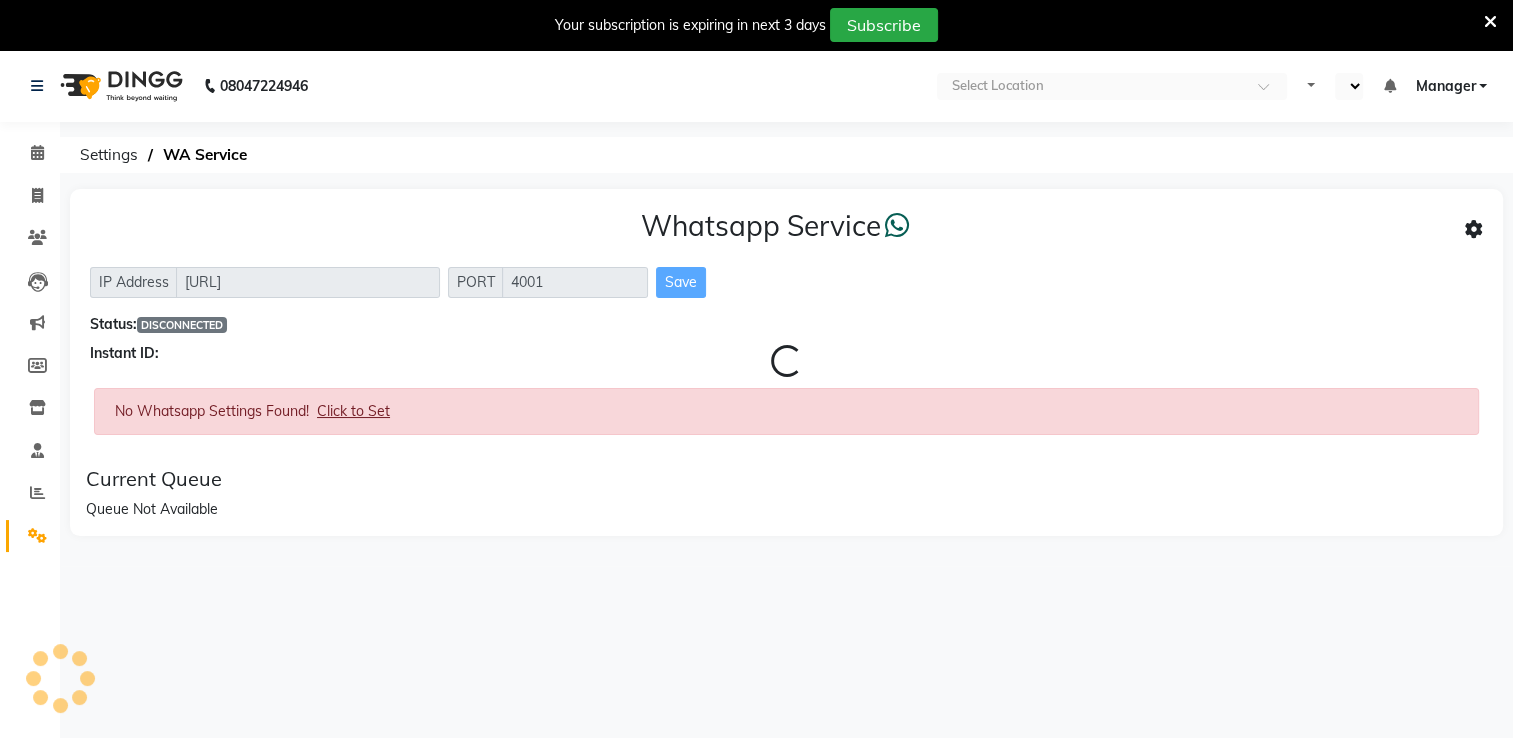 select on "en" 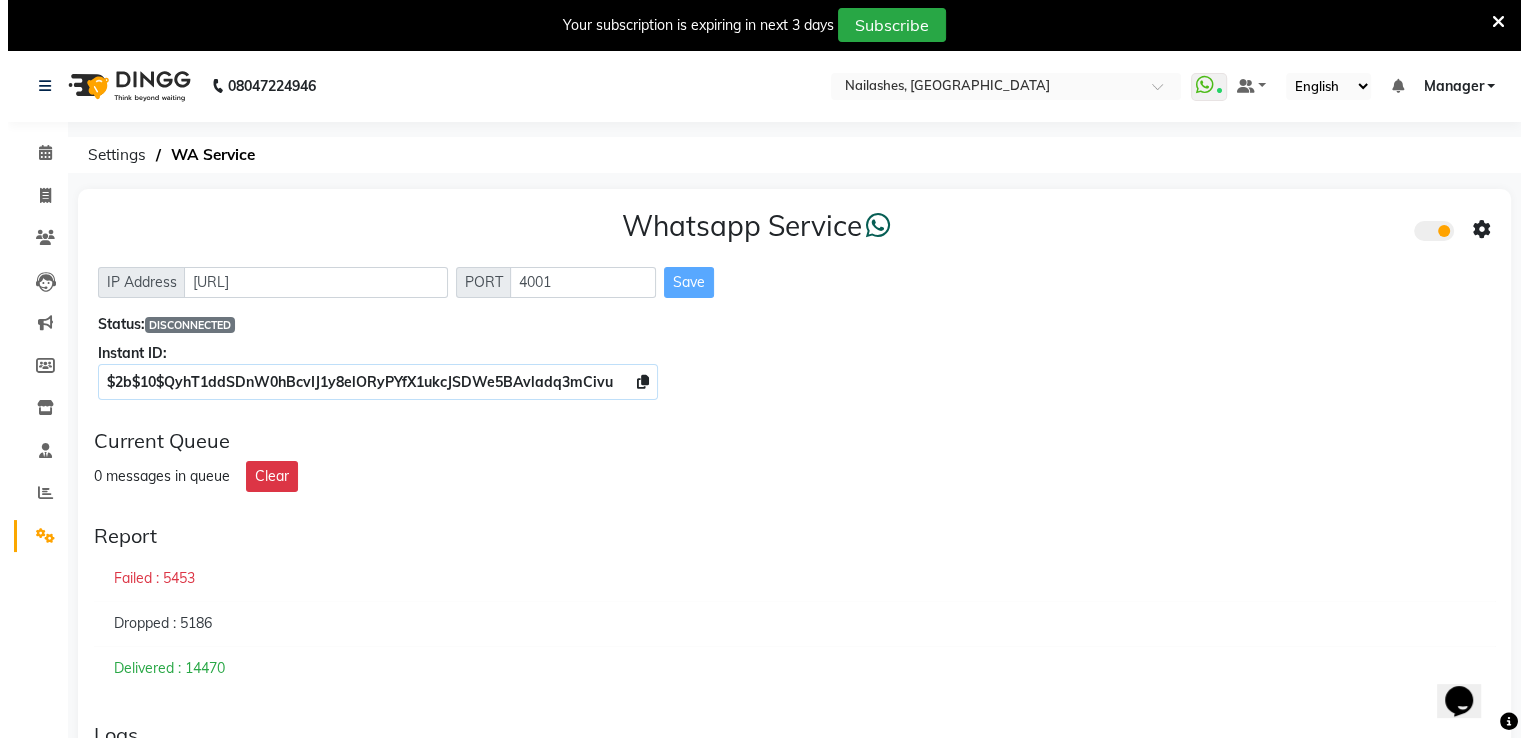 scroll, scrollTop: 0, scrollLeft: 0, axis: both 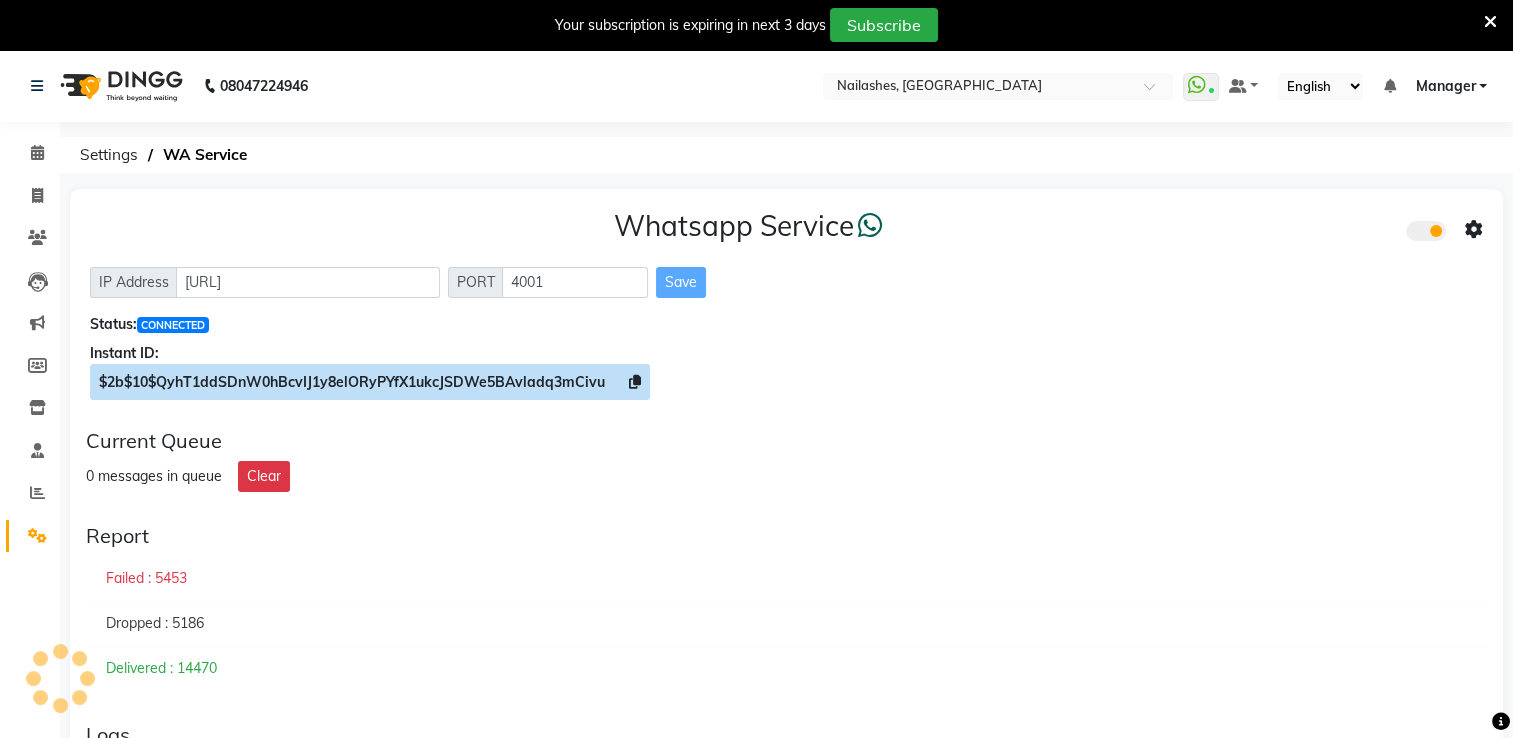 click 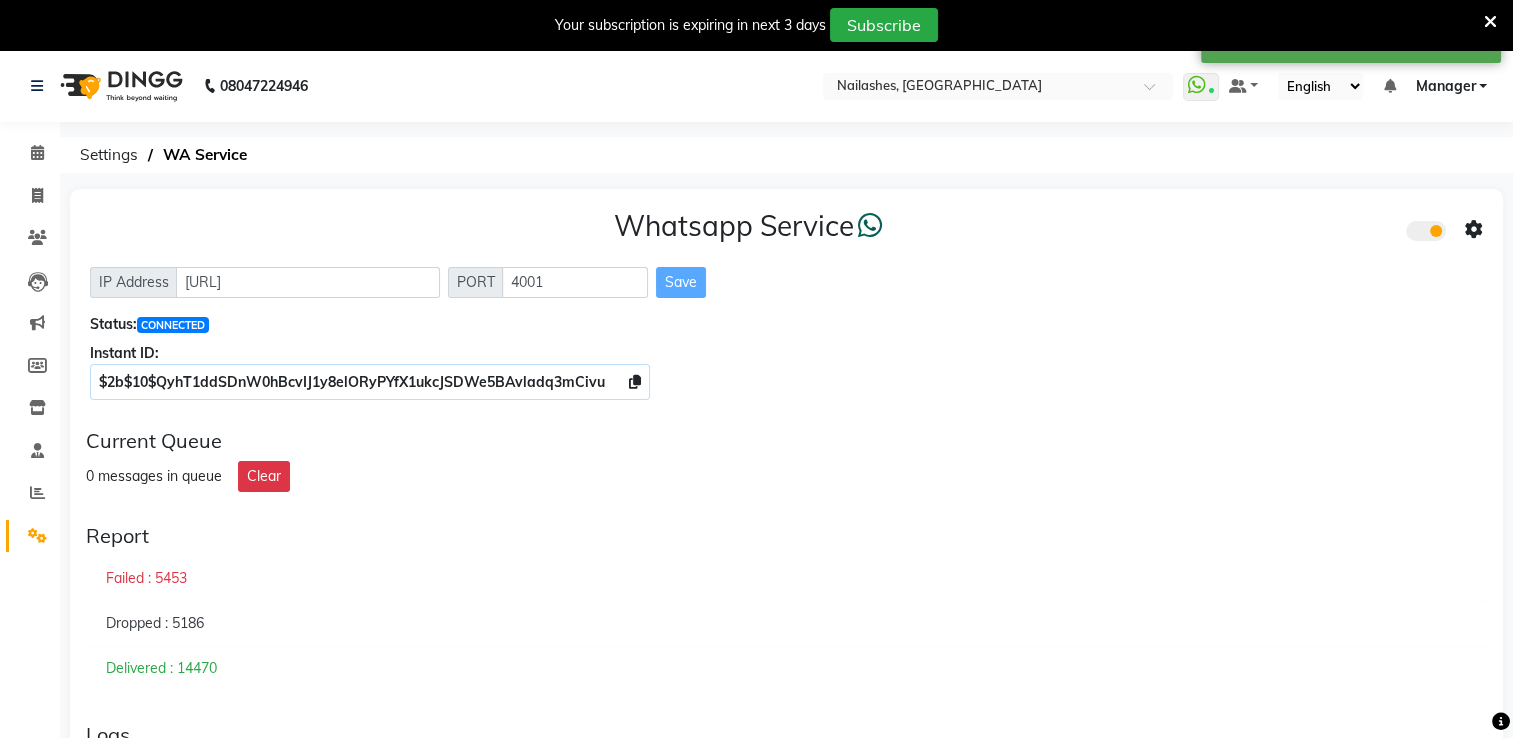 click 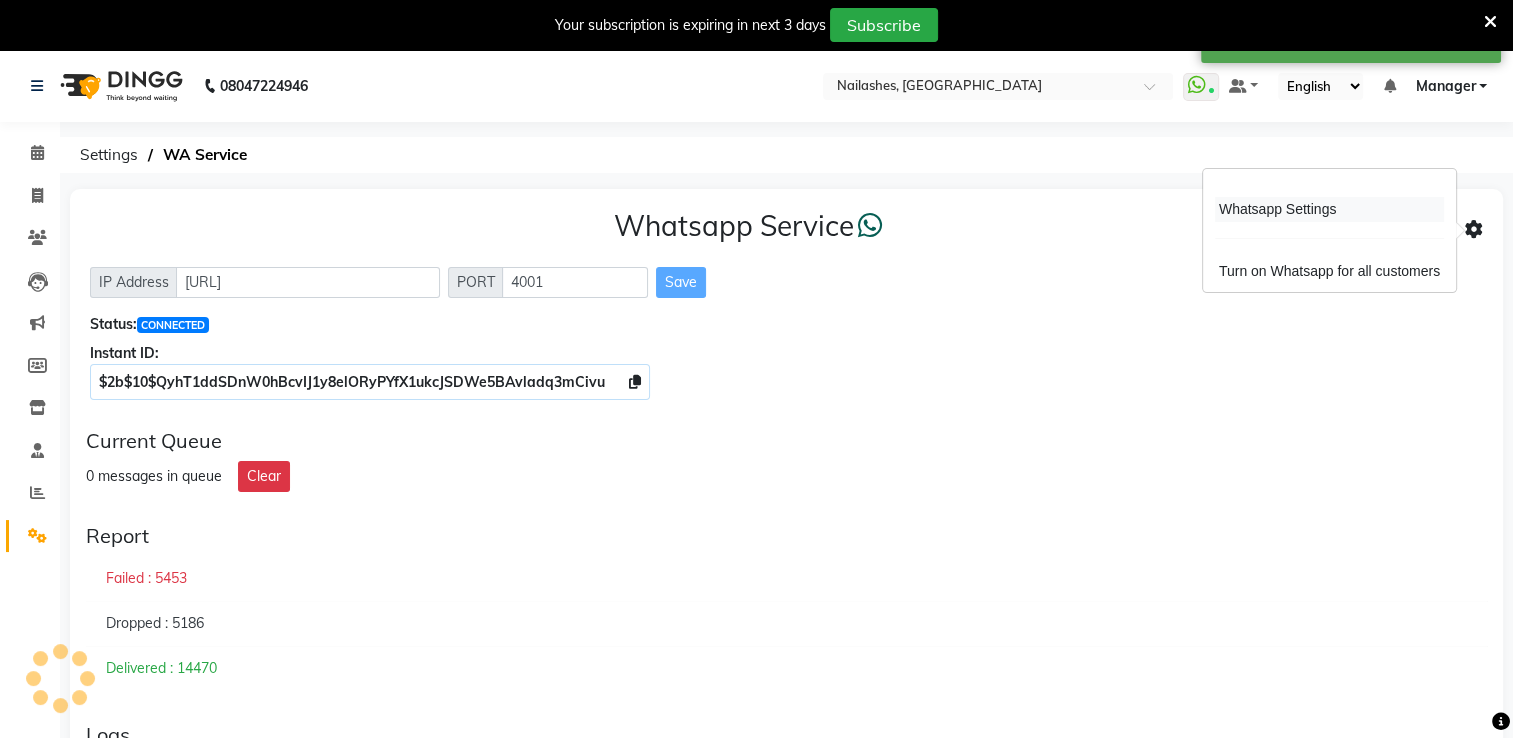 click on "Whatsapp Settings" at bounding box center (1329, 209) 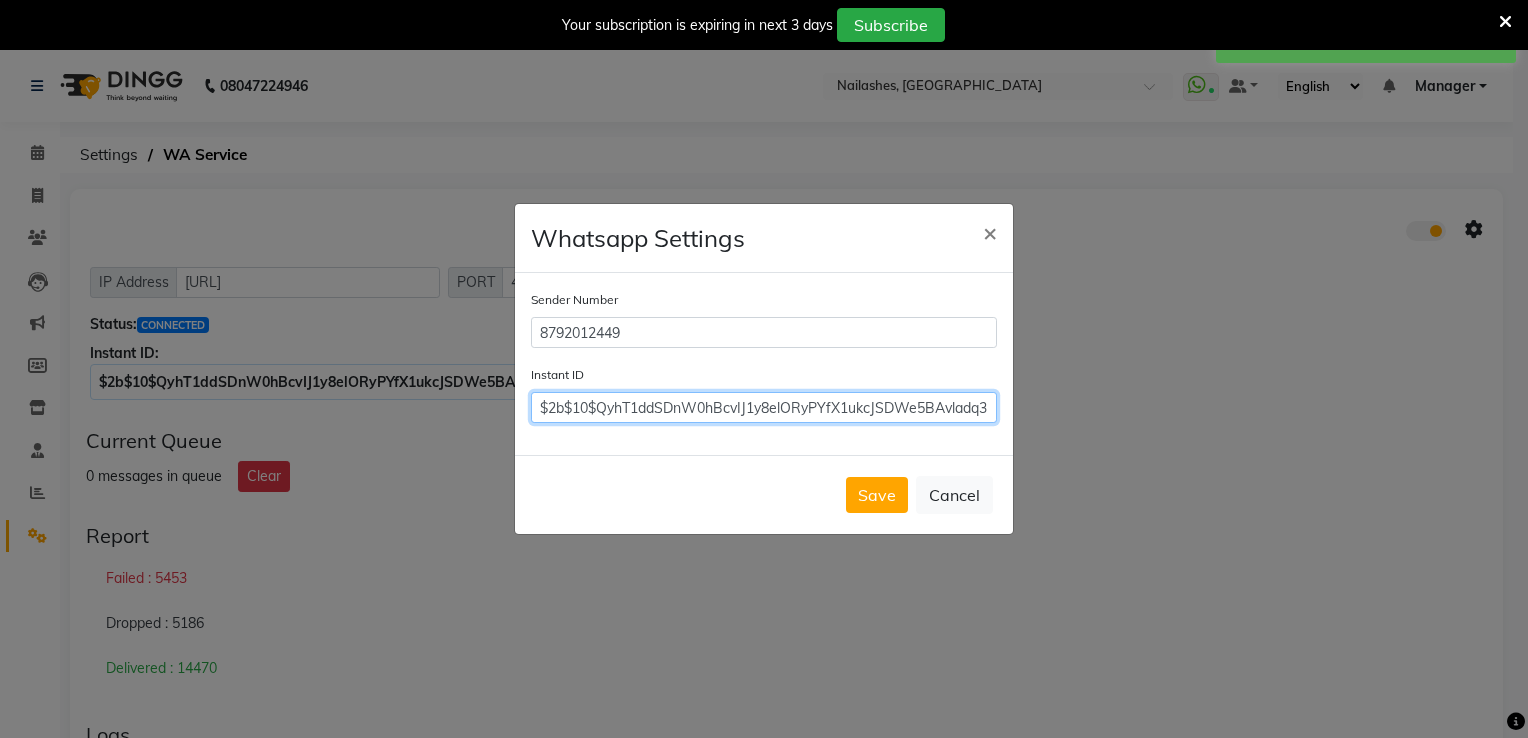 click on "$2b$10$QyhT1ddSDnW0hBcvIJ1y8elORyPYfX1ukcJSDWe5BAvladq3mCivu" at bounding box center [764, 407] 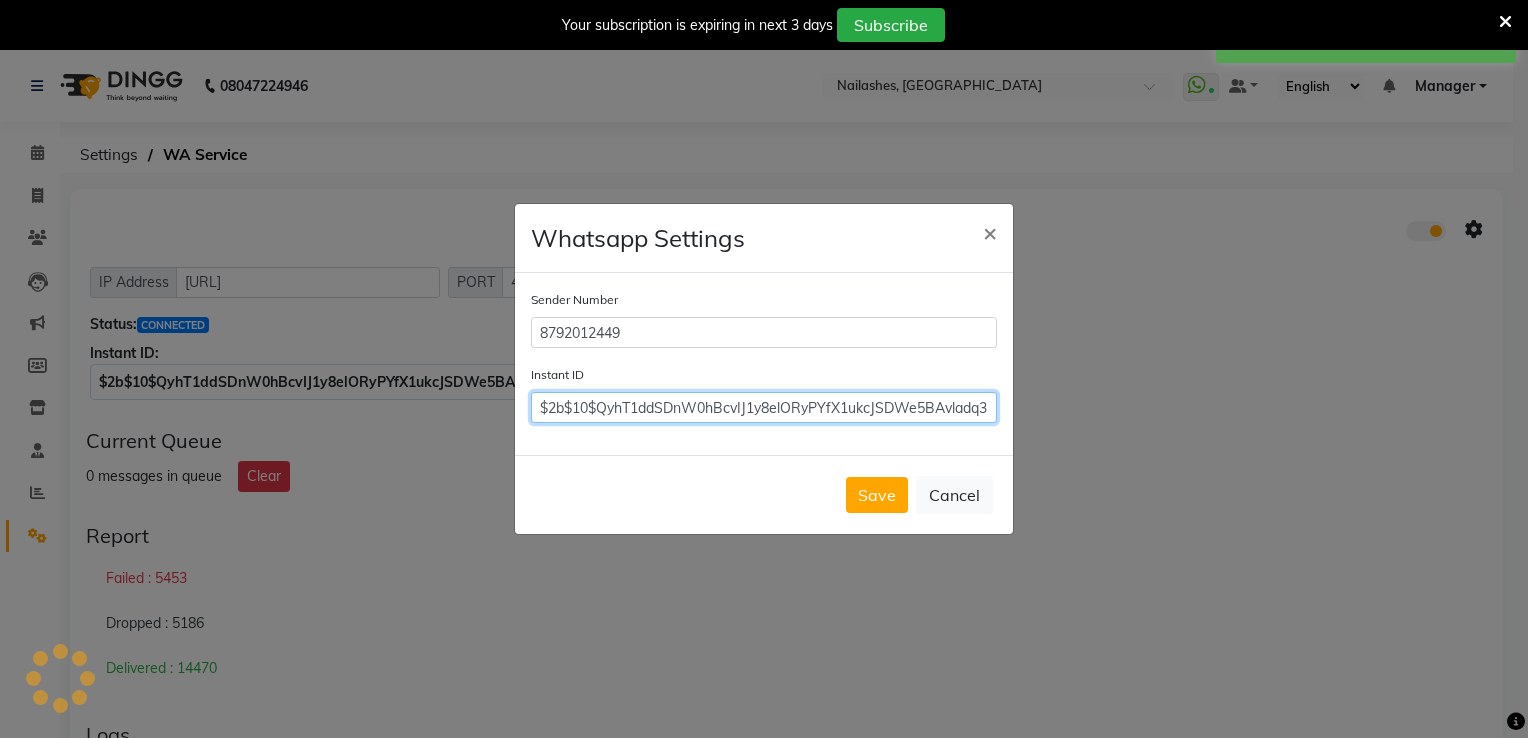 click on "$2b$10$QyhT1ddSDnW0hBcvIJ1y8elORyPYfX1ukcJSDWe5BAvladq3mCivu" at bounding box center (764, 407) 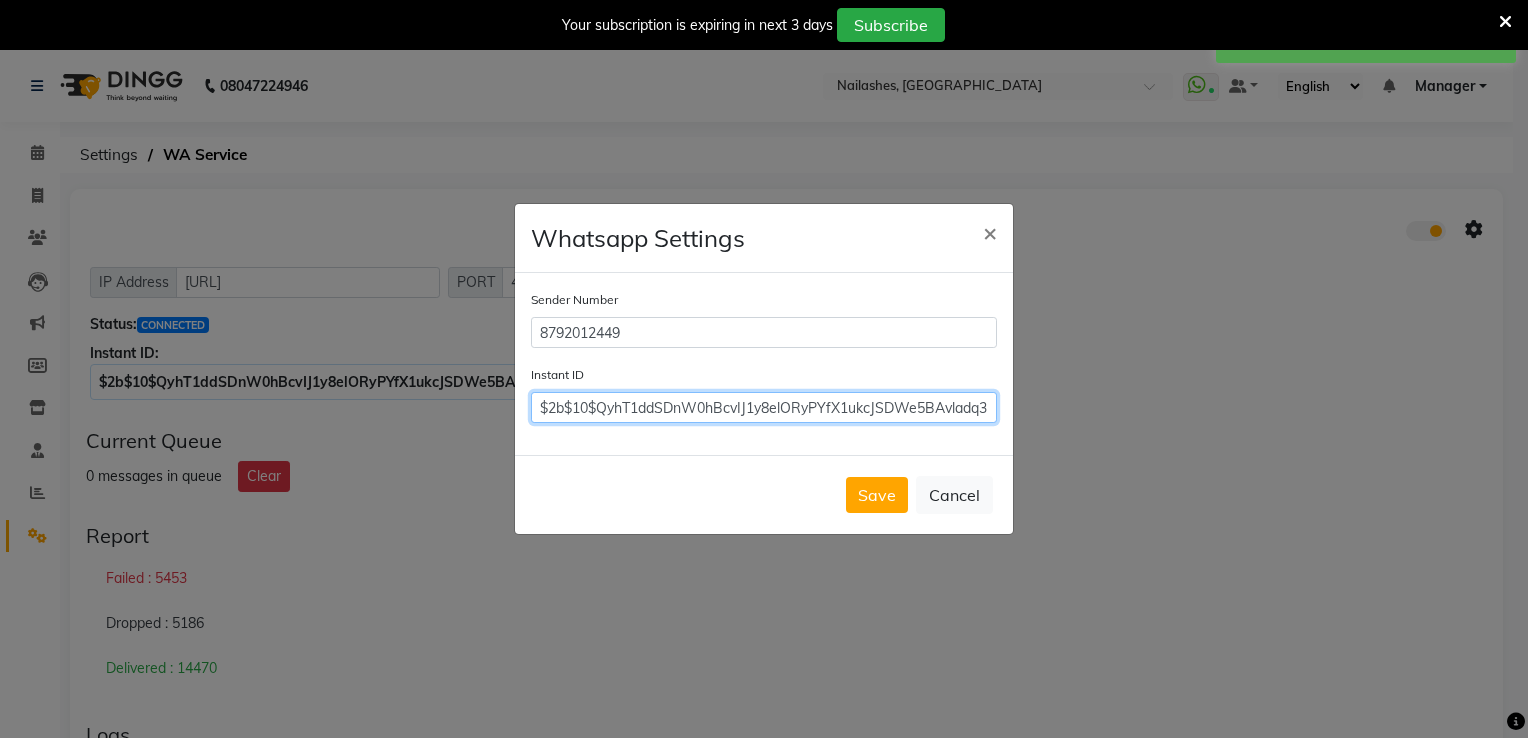 click on "$2b$10$QyhT1ddSDnW0hBcvIJ1y8elORyPYfX1ukcJSDWe5BAvladq3mCivu" at bounding box center [764, 407] 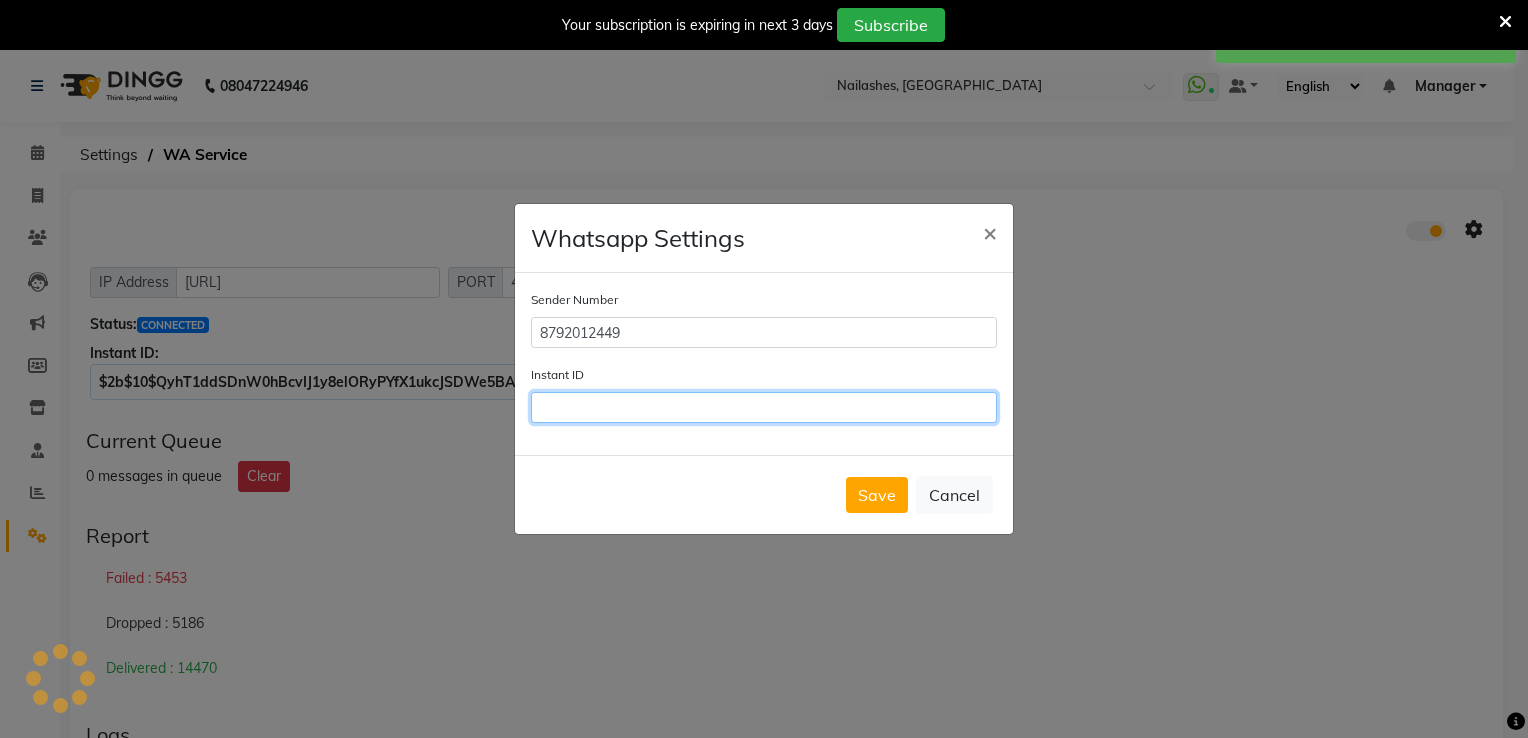 paste on "$2b$10$QyhT1ddSDnW0hBcvIJ1y8elORyPYfX1ukcJSDWe5BAvladq3mCivu" 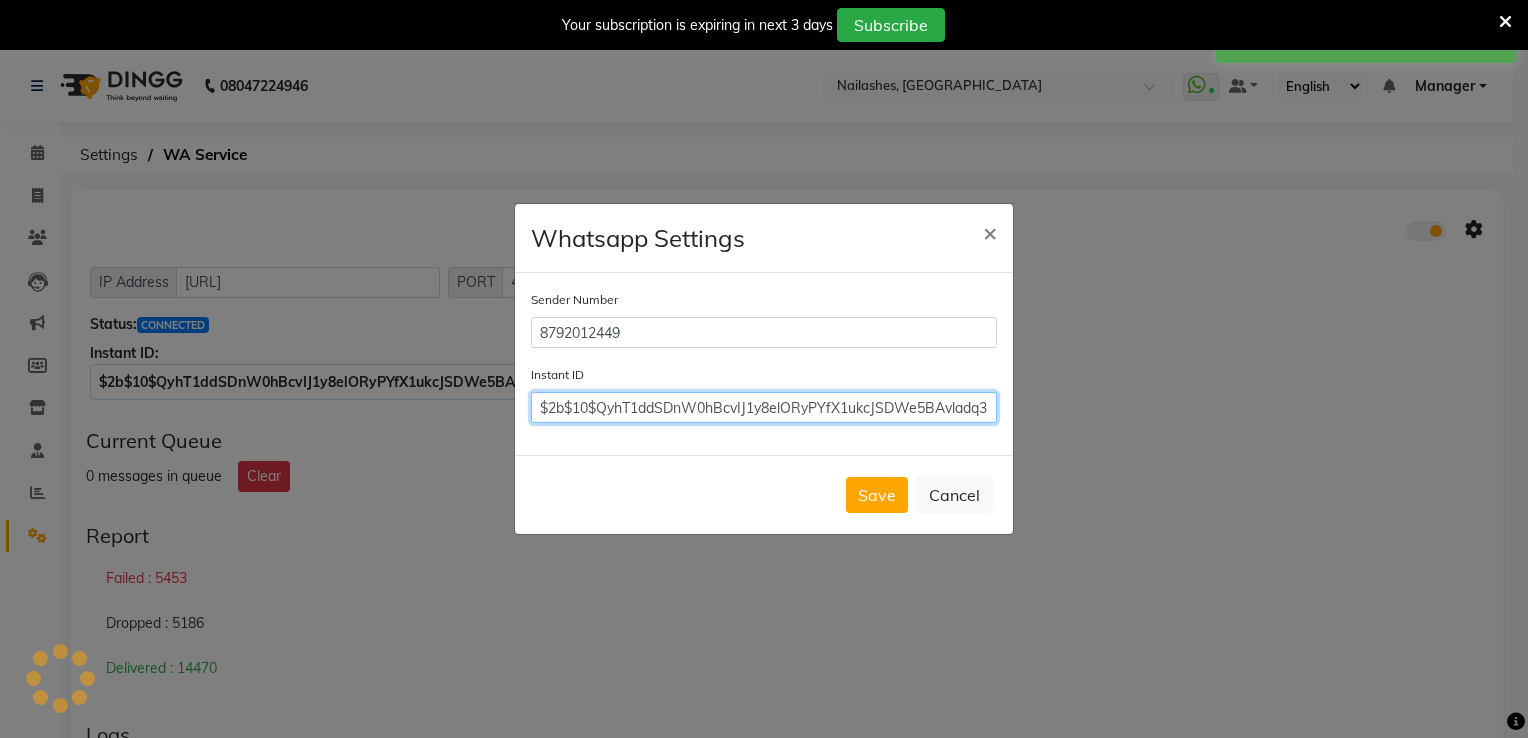 scroll, scrollTop: 0, scrollLeft: 44, axis: horizontal 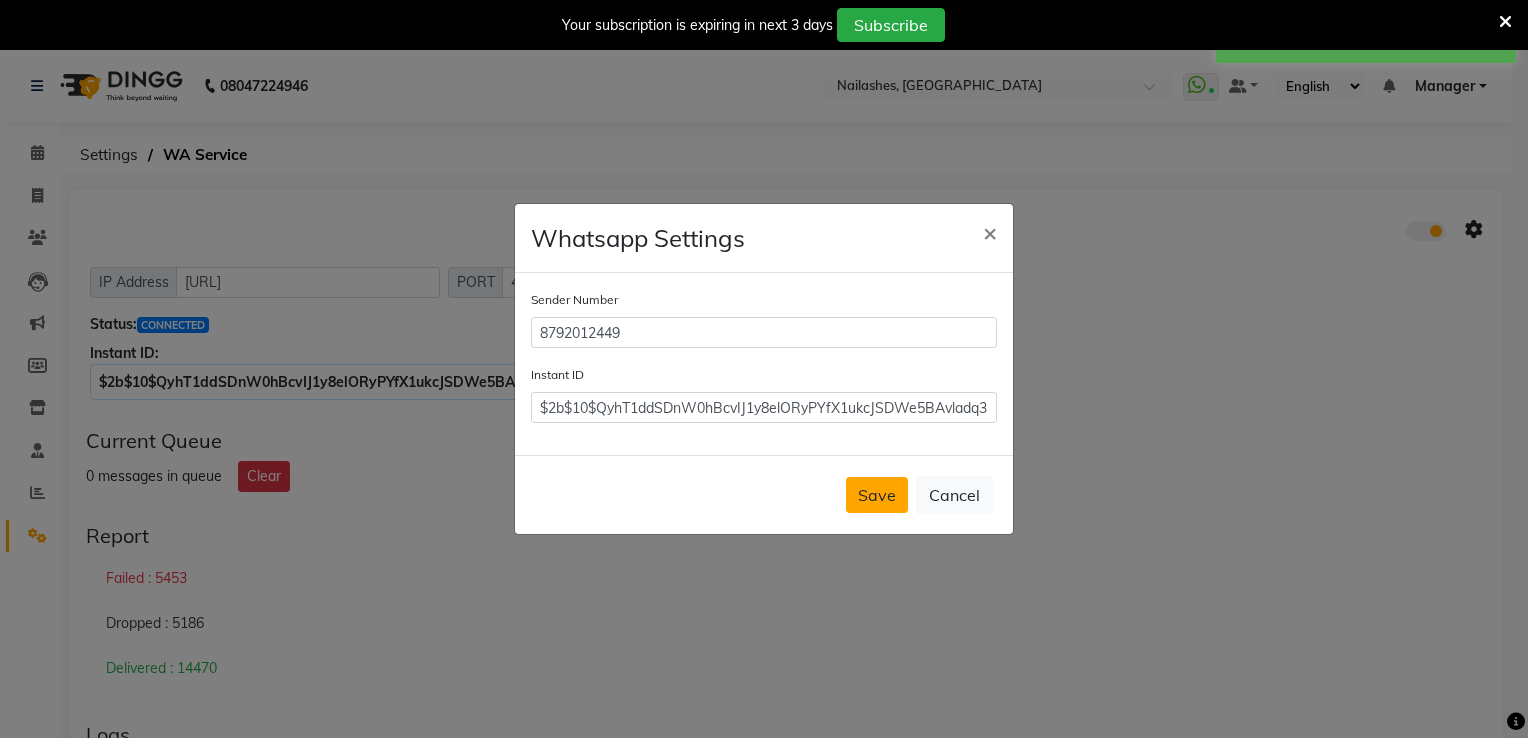 click on "Save" 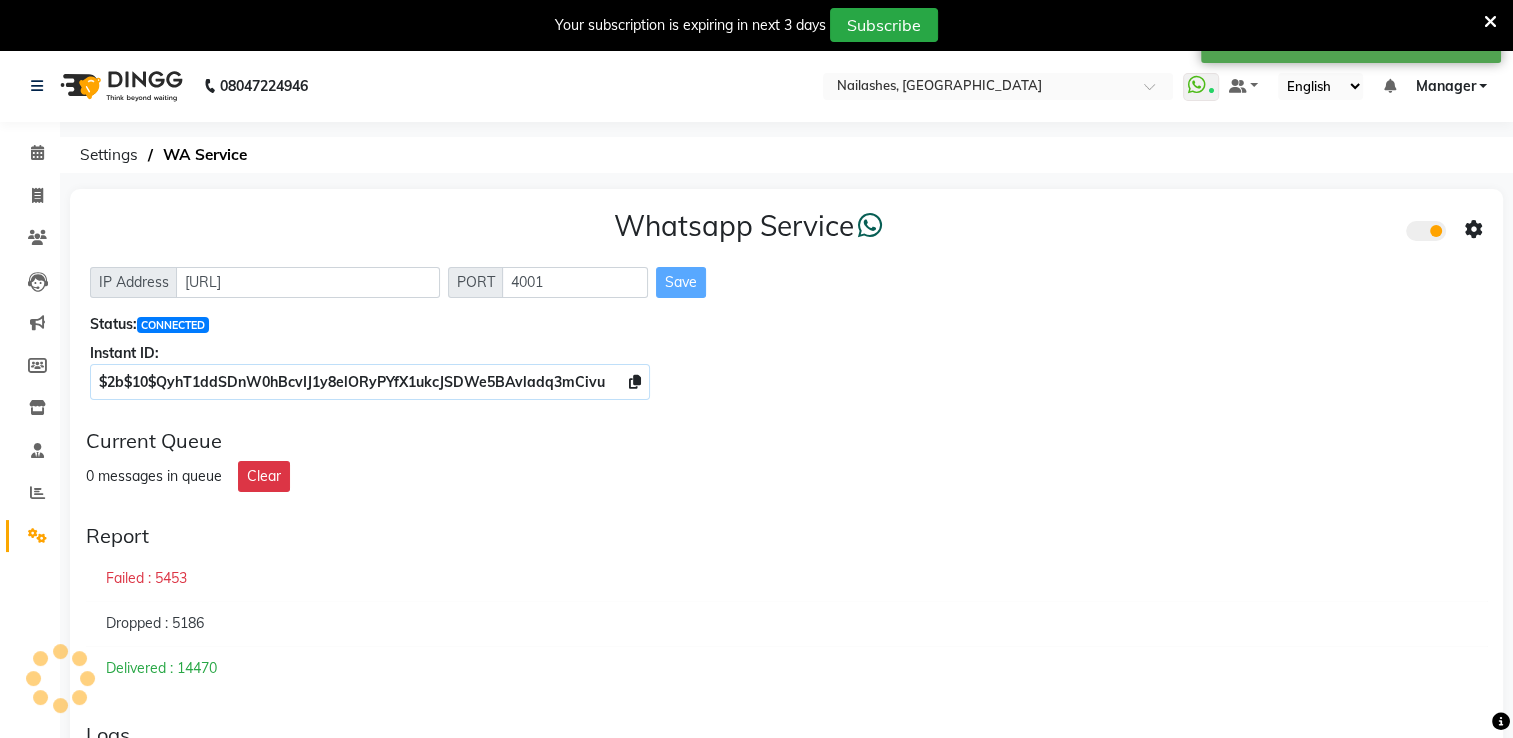 click at bounding box center (1490, 22) 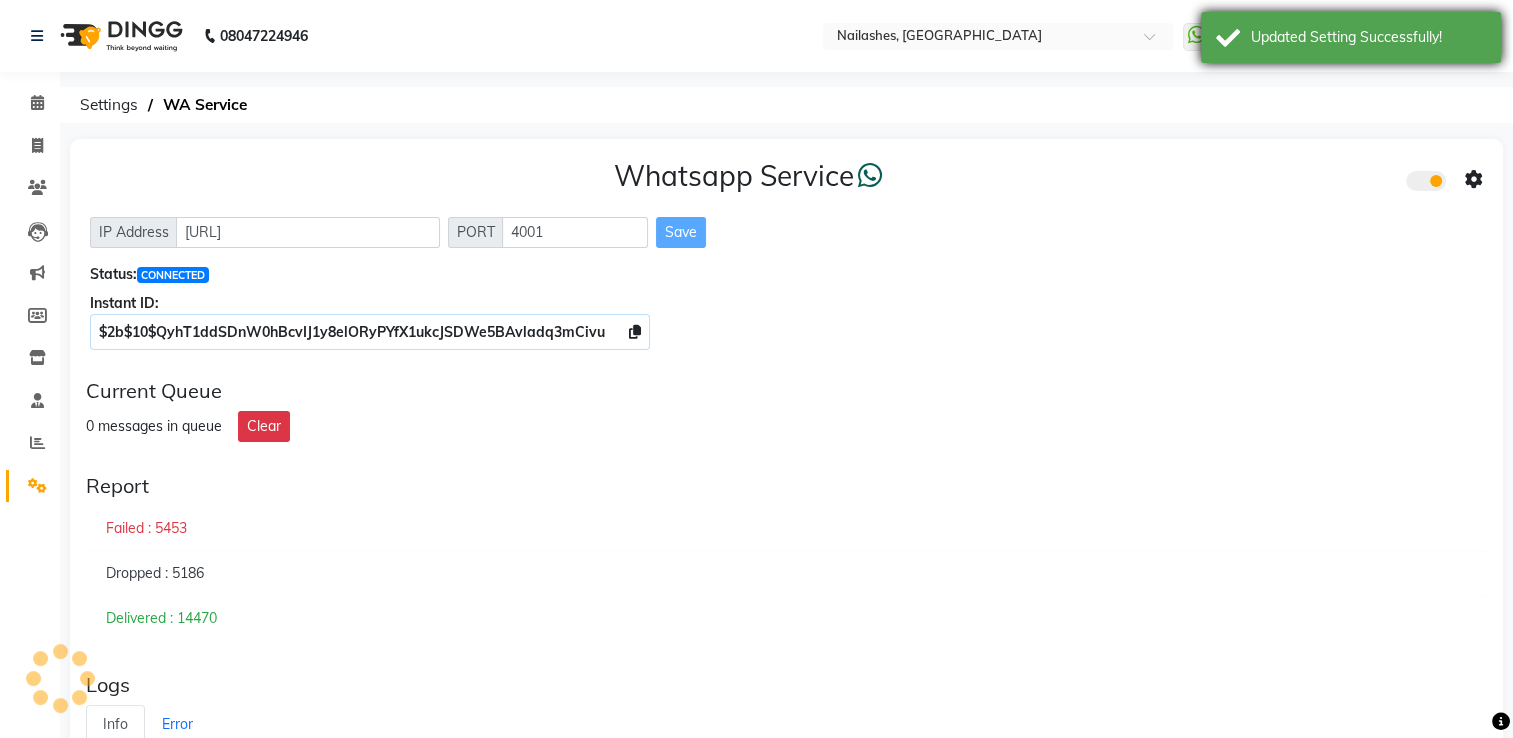click on "Updated Setting Successfully!" at bounding box center (1351, 37) 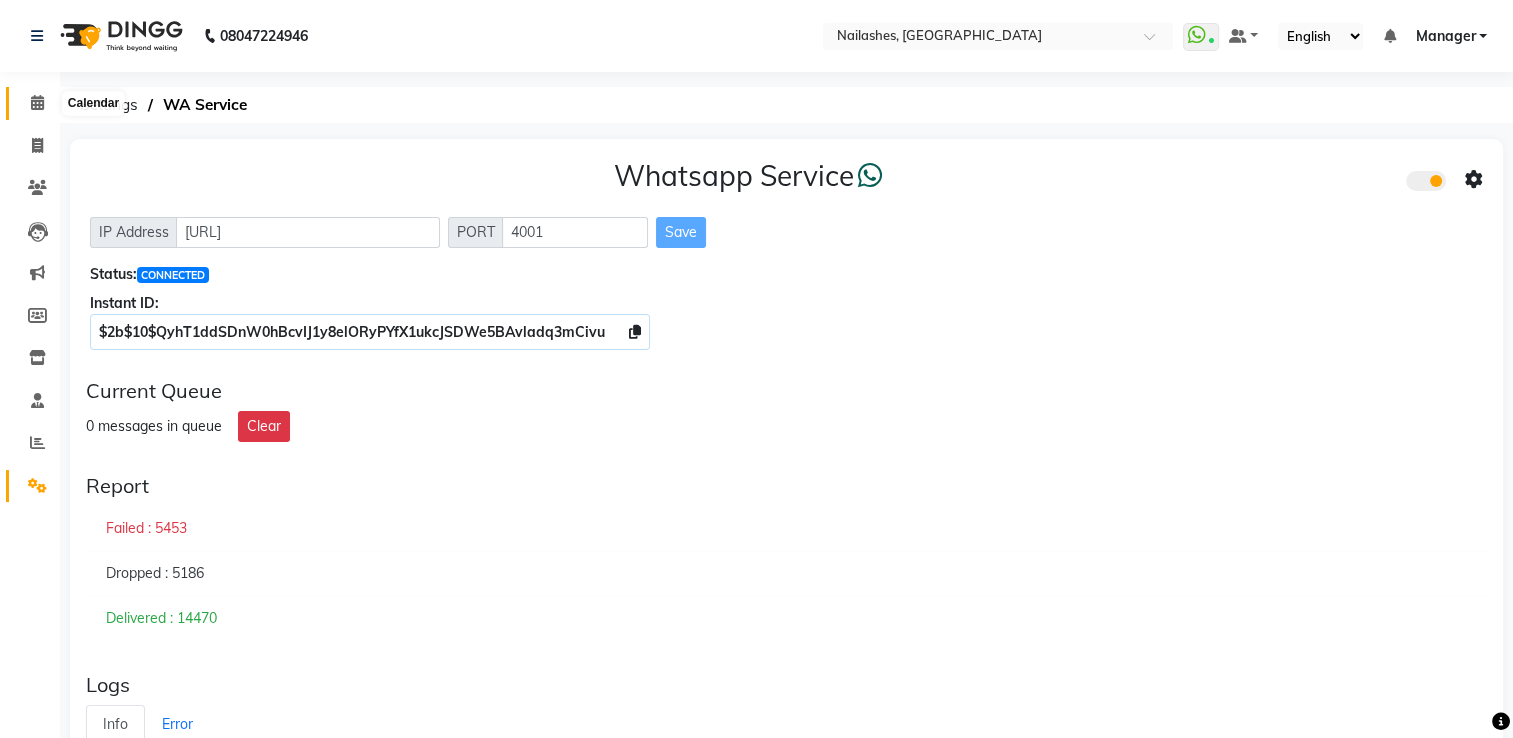 click 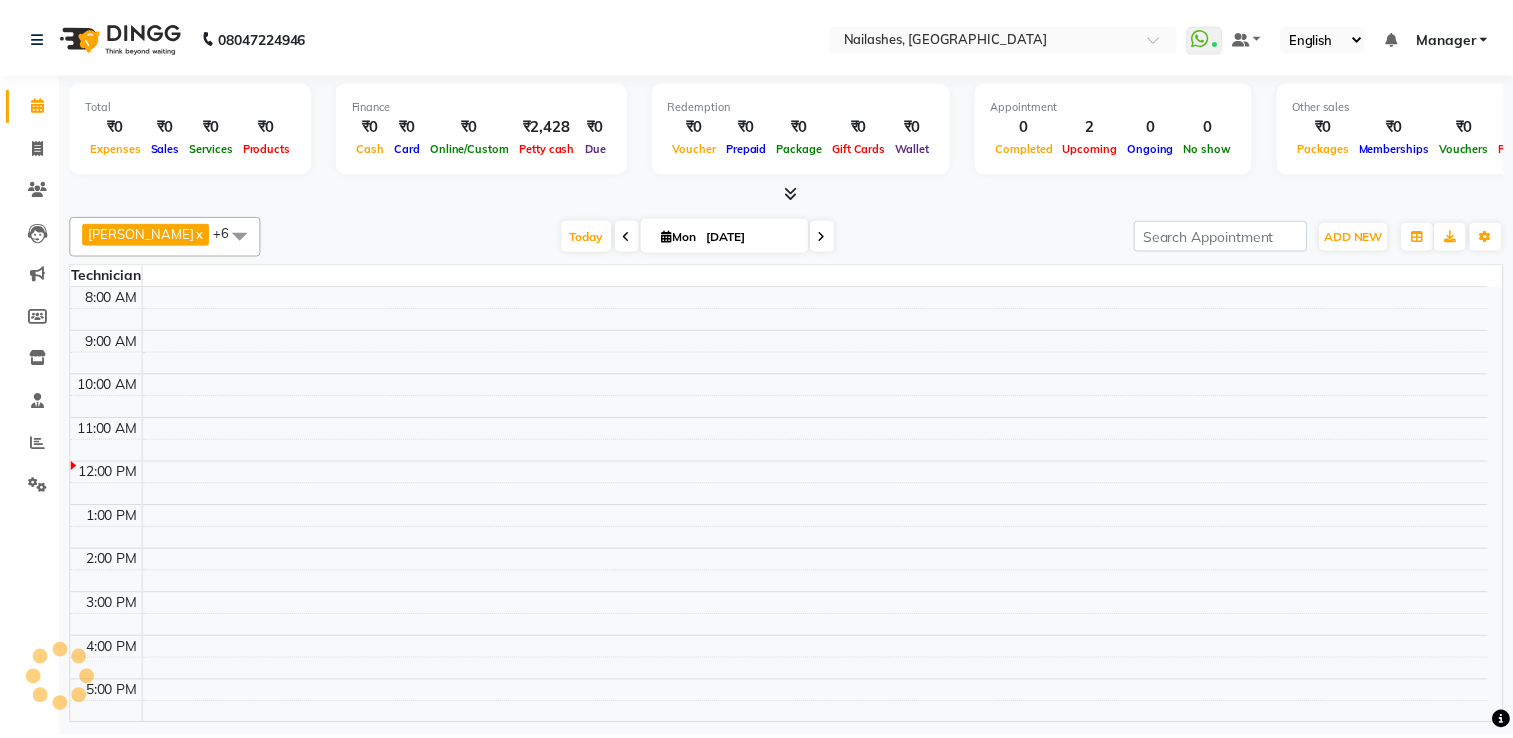 scroll, scrollTop: 0, scrollLeft: 0, axis: both 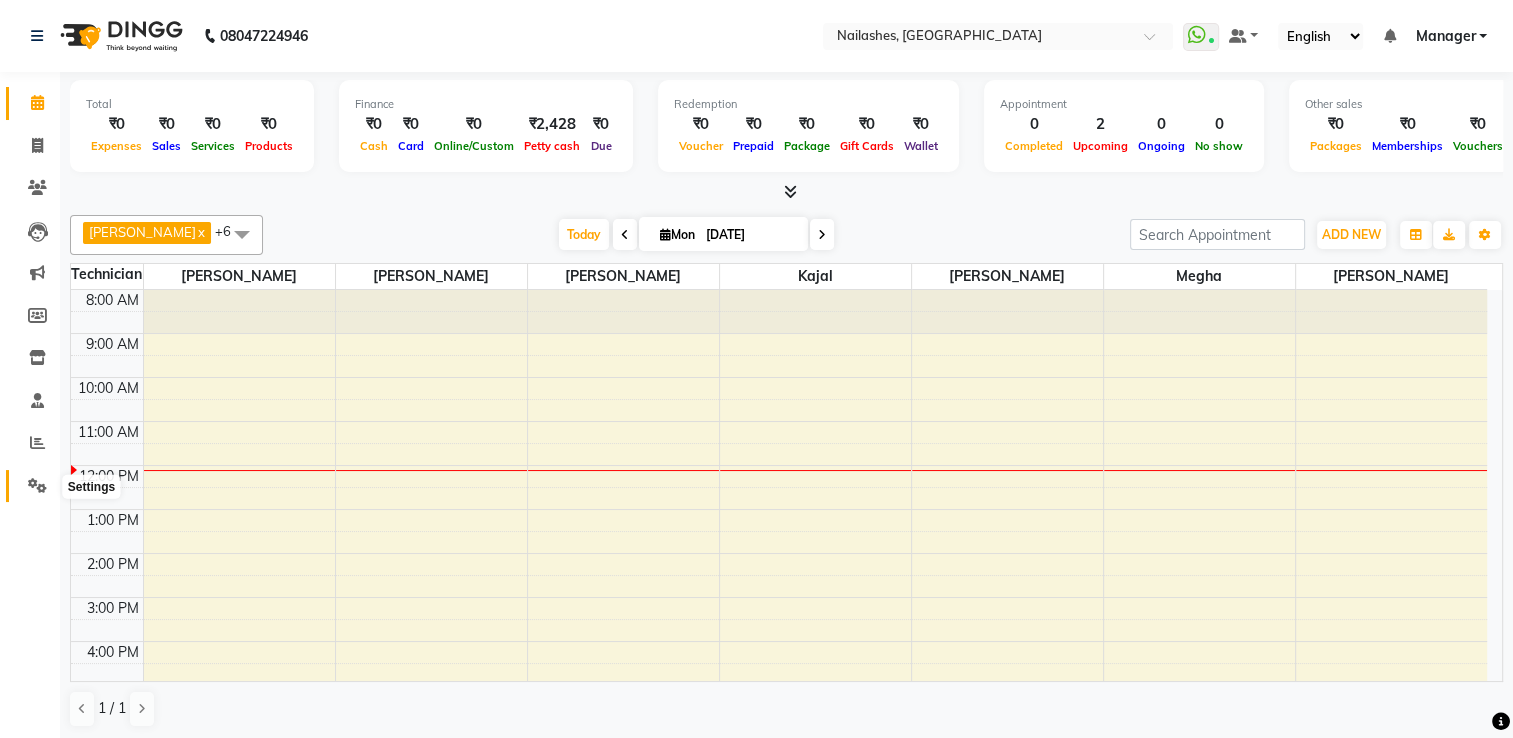click 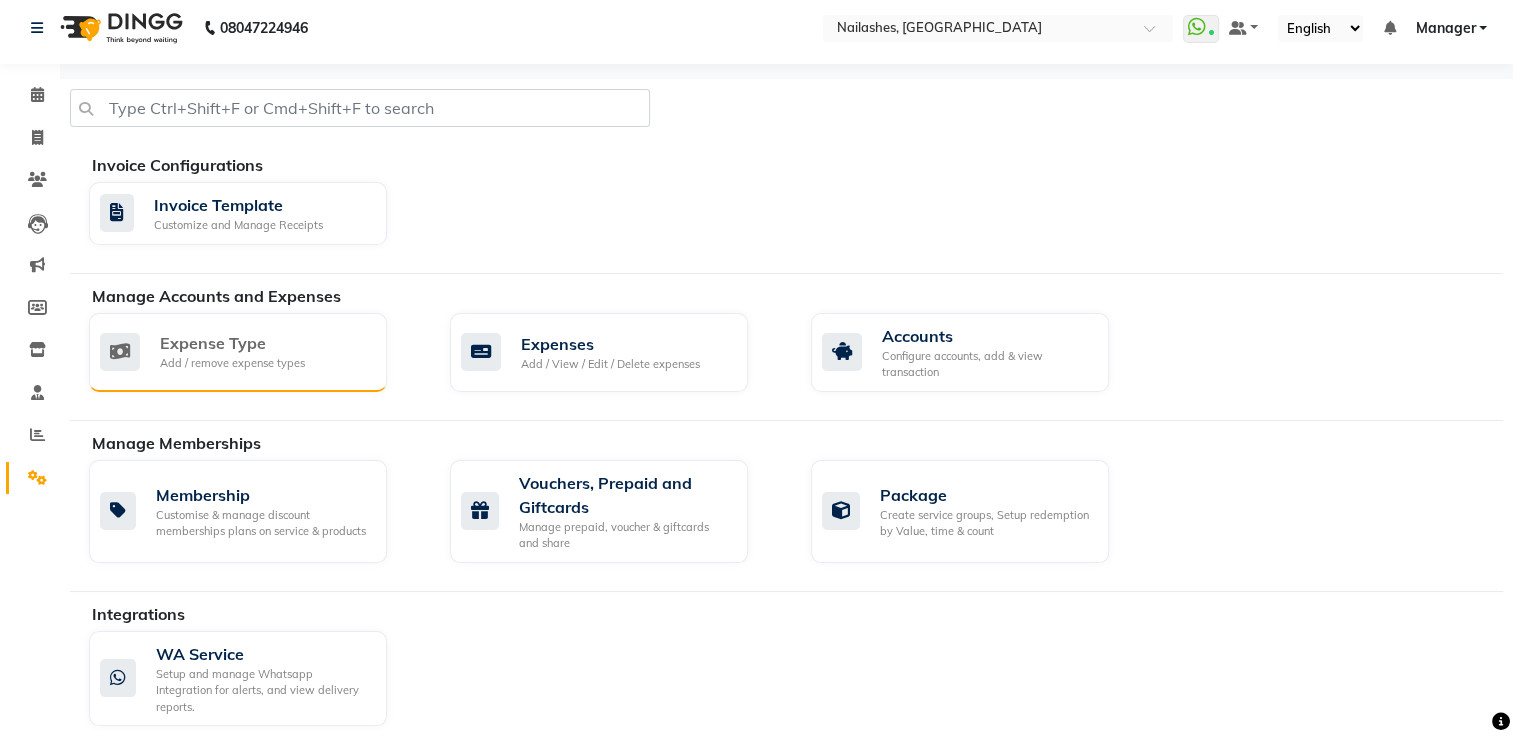 scroll, scrollTop: 13, scrollLeft: 0, axis: vertical 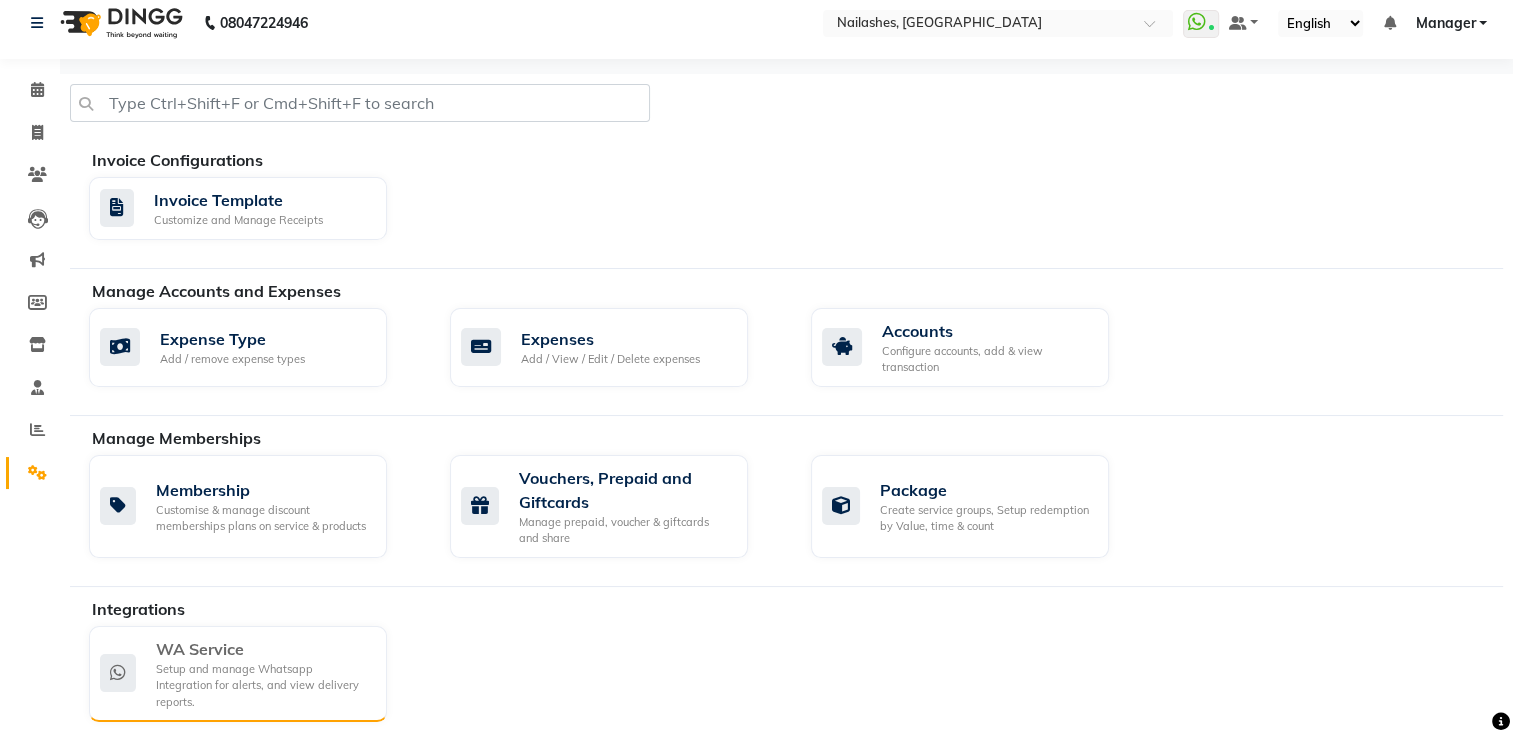 click on "Setup and manage Whatsapp Integration for alerts, and view delivery reports." 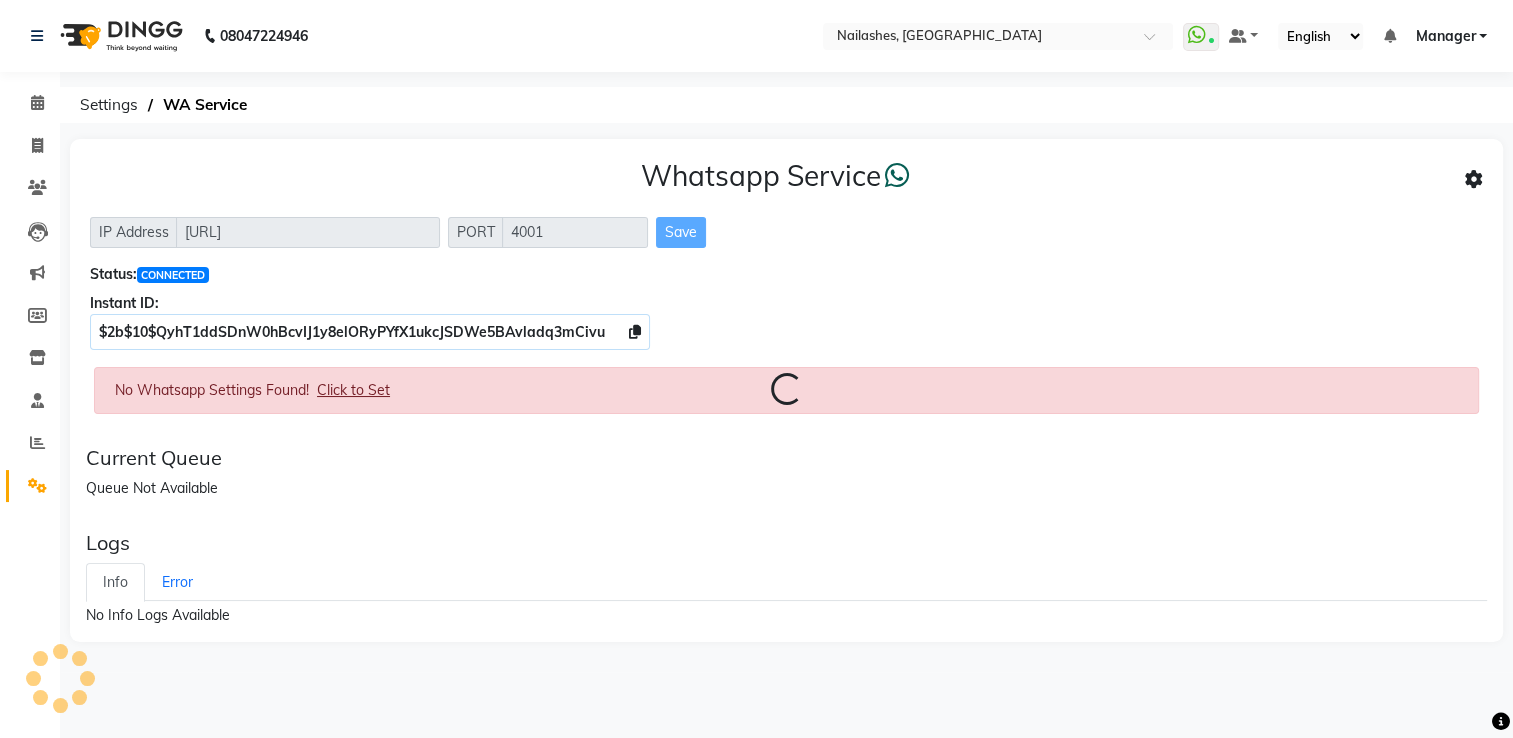 scroll, scrollTop: 0, scrollLeft: 0, axis: both 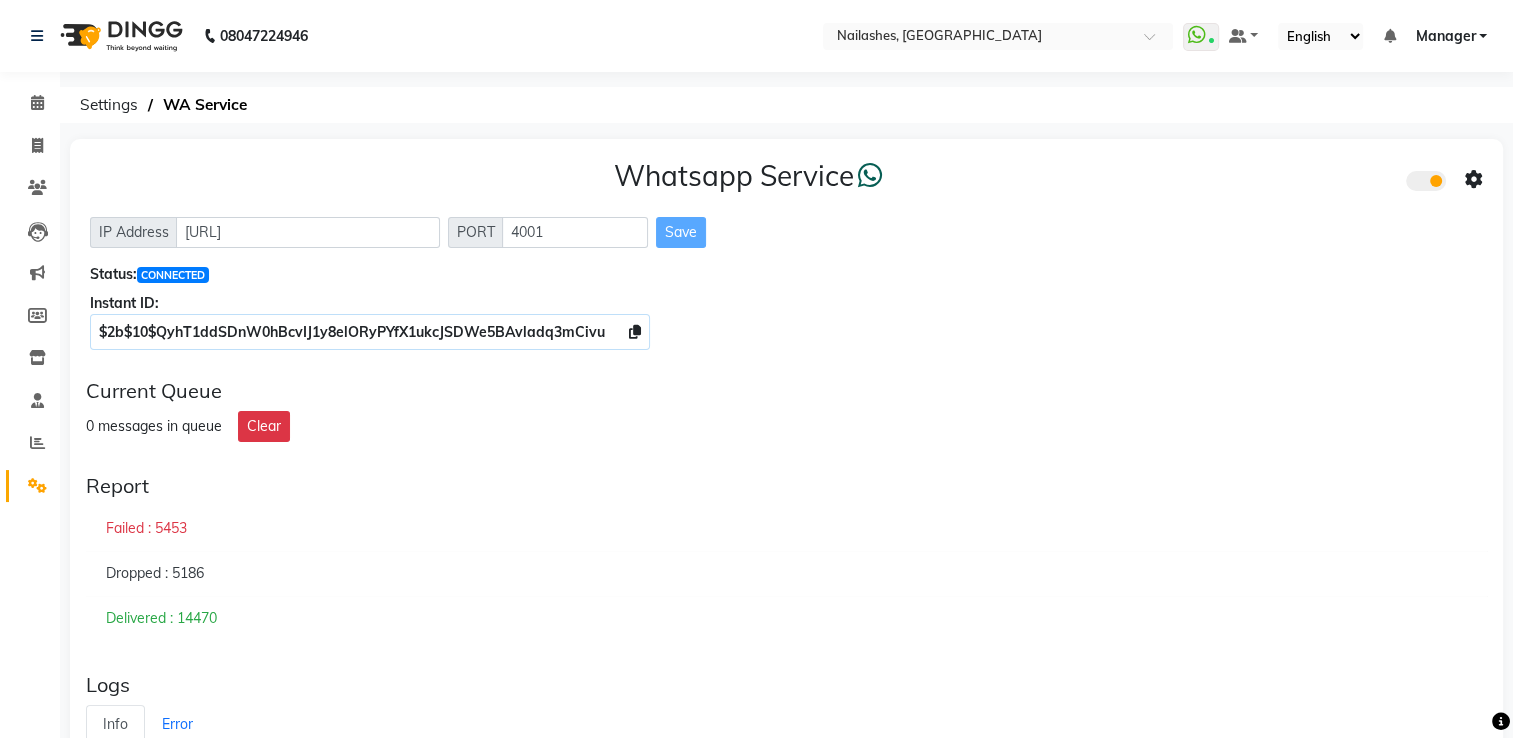 drag, startPoint x: 147, startPoint y: 276, endPoint x: 231, endPoint y: 291, distance: 85.32877 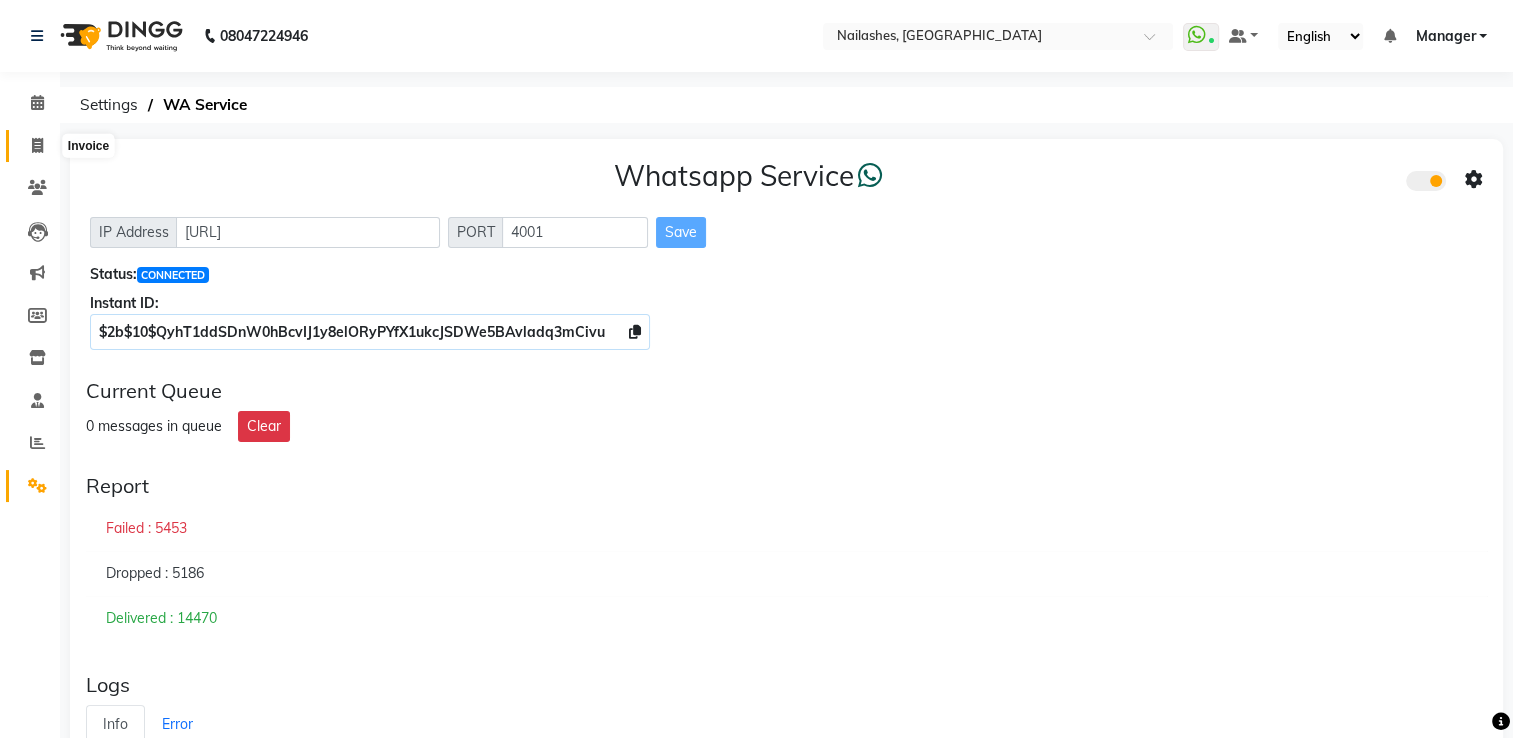 click 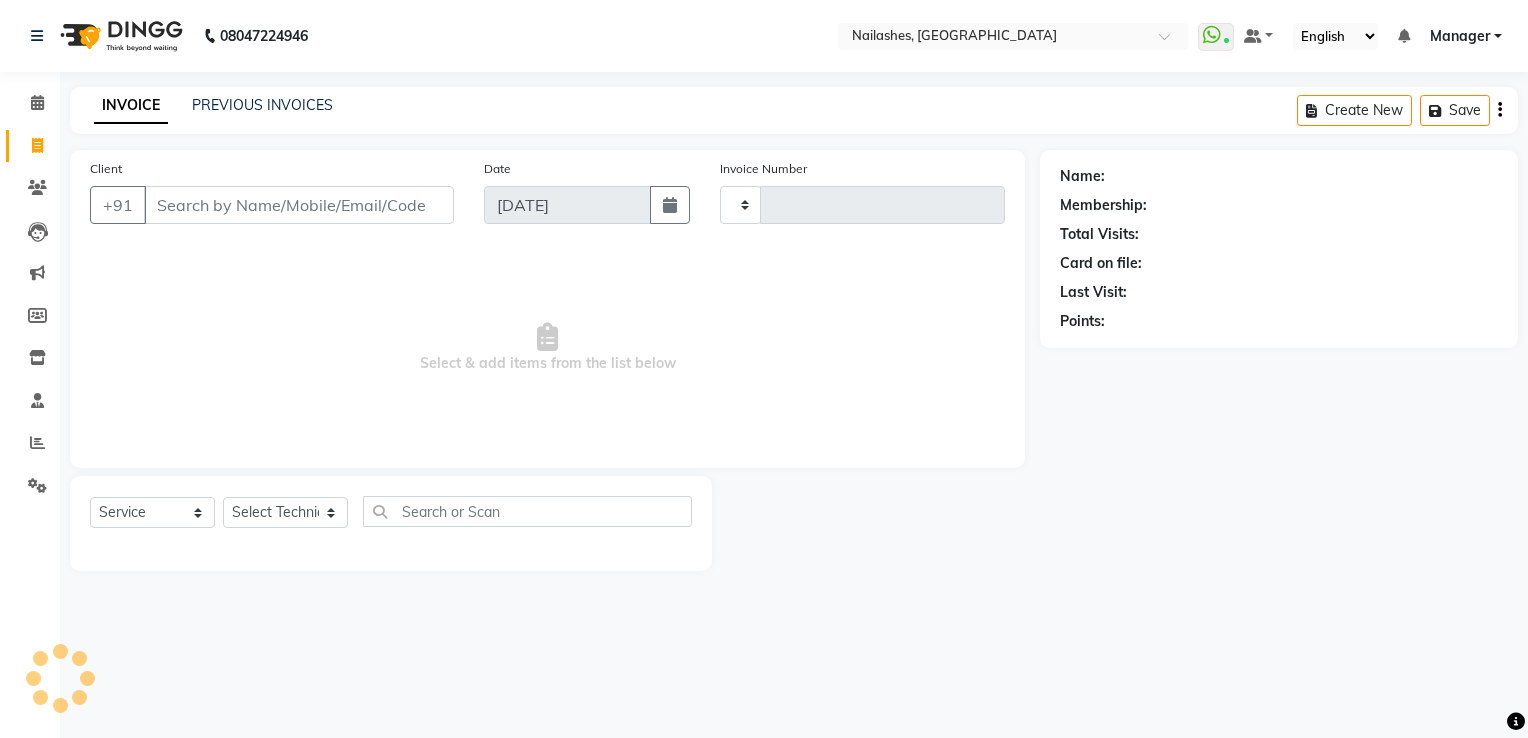 type on "1200" 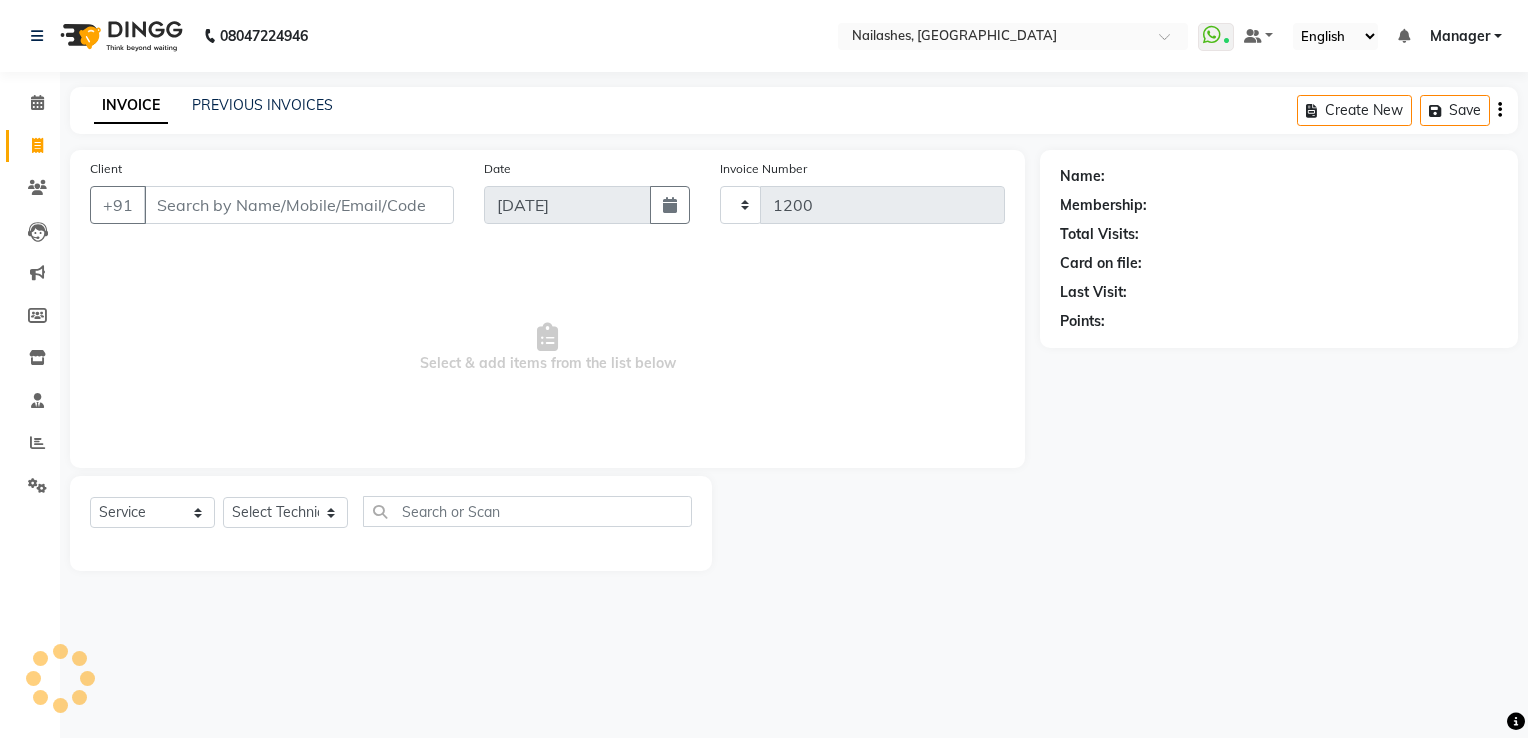 select on "6579" 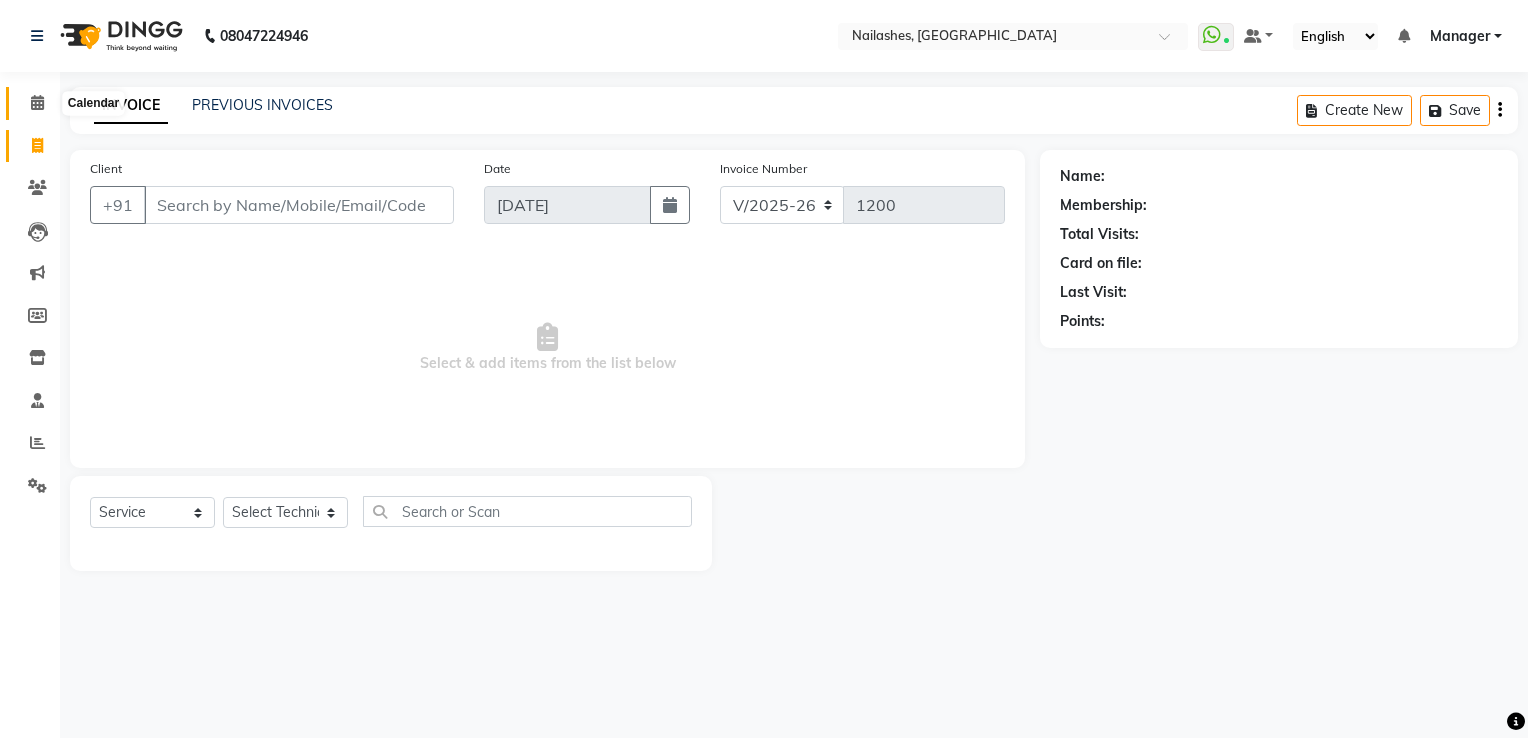 click 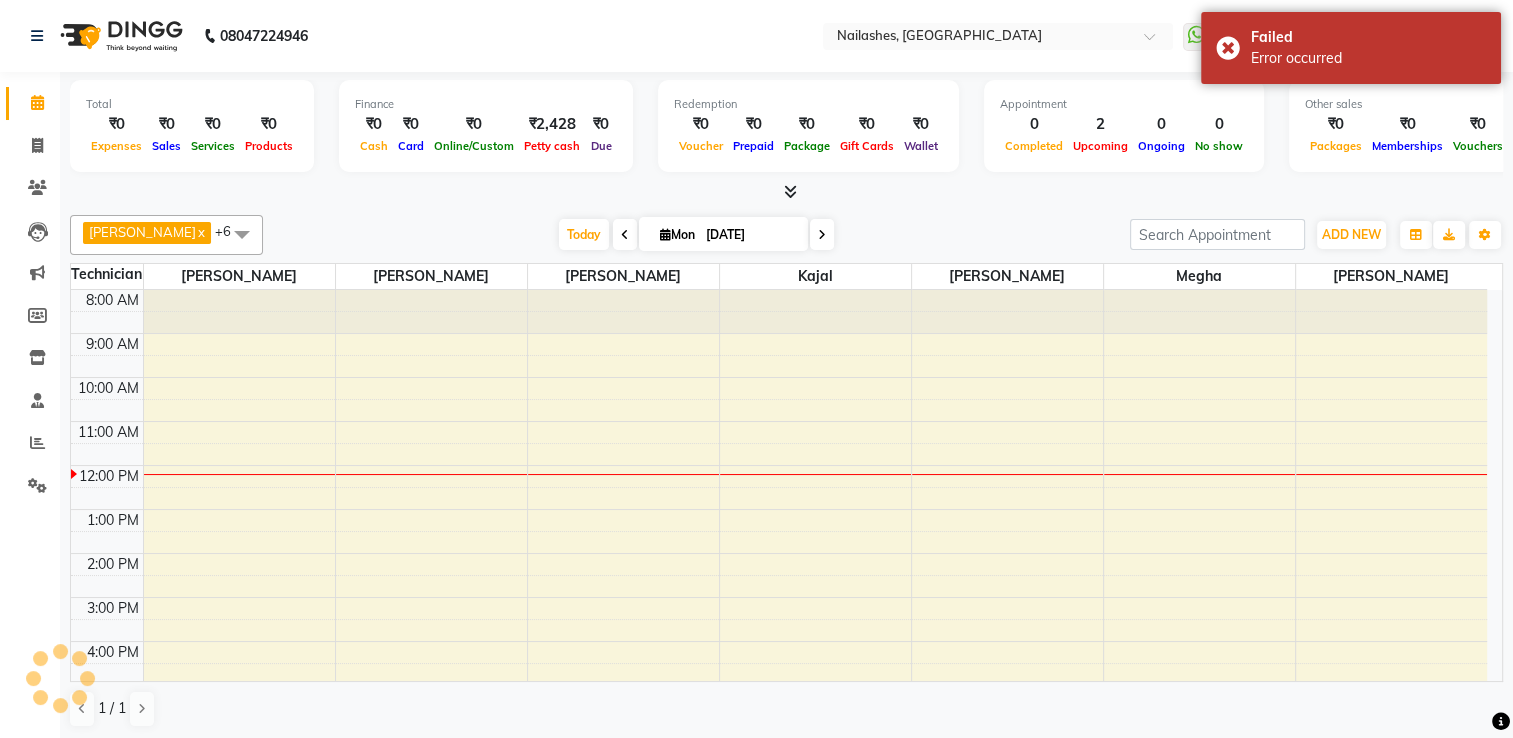 scroll, scrollTop: 0, scrollLeft: 0, axis: both 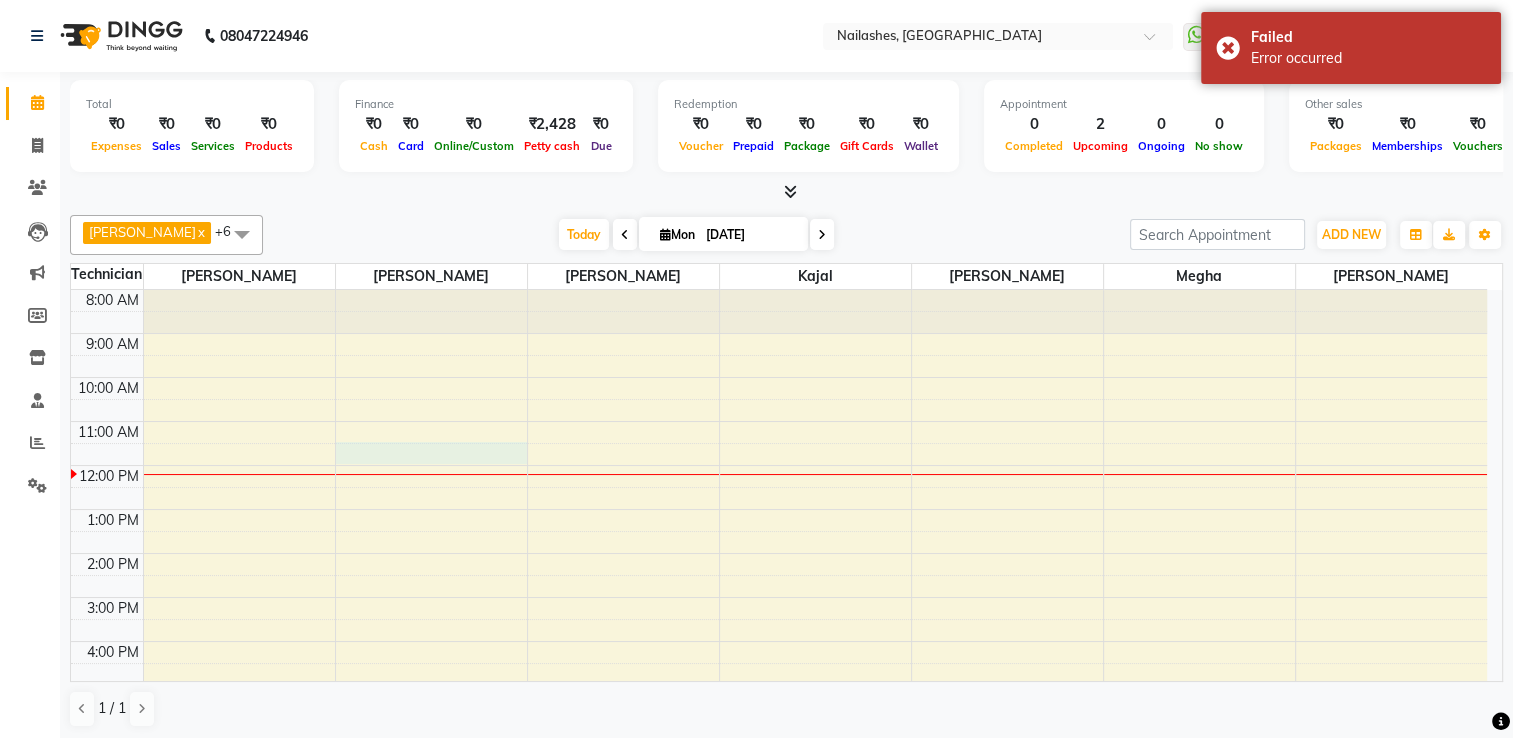 click on "8:00 AM 9:00 AM 10:00 AM 11:00 AM 12:00 PM 1:00 PM 2:00 PM 3:00 PM 4:00 PM 5:00 PM 6:00 PM 7:00 PM 8:00 PM             [PERSON_NAME], TK01, 07:00 PM-08:00 PM, Nail Extension - Acrylic (Hand)             Shreeraksha, TK01, 08:00 PM-09:00 PM, Permanent Nail Paint - Solid Color (Hand)" at bounding box center (779, 575) 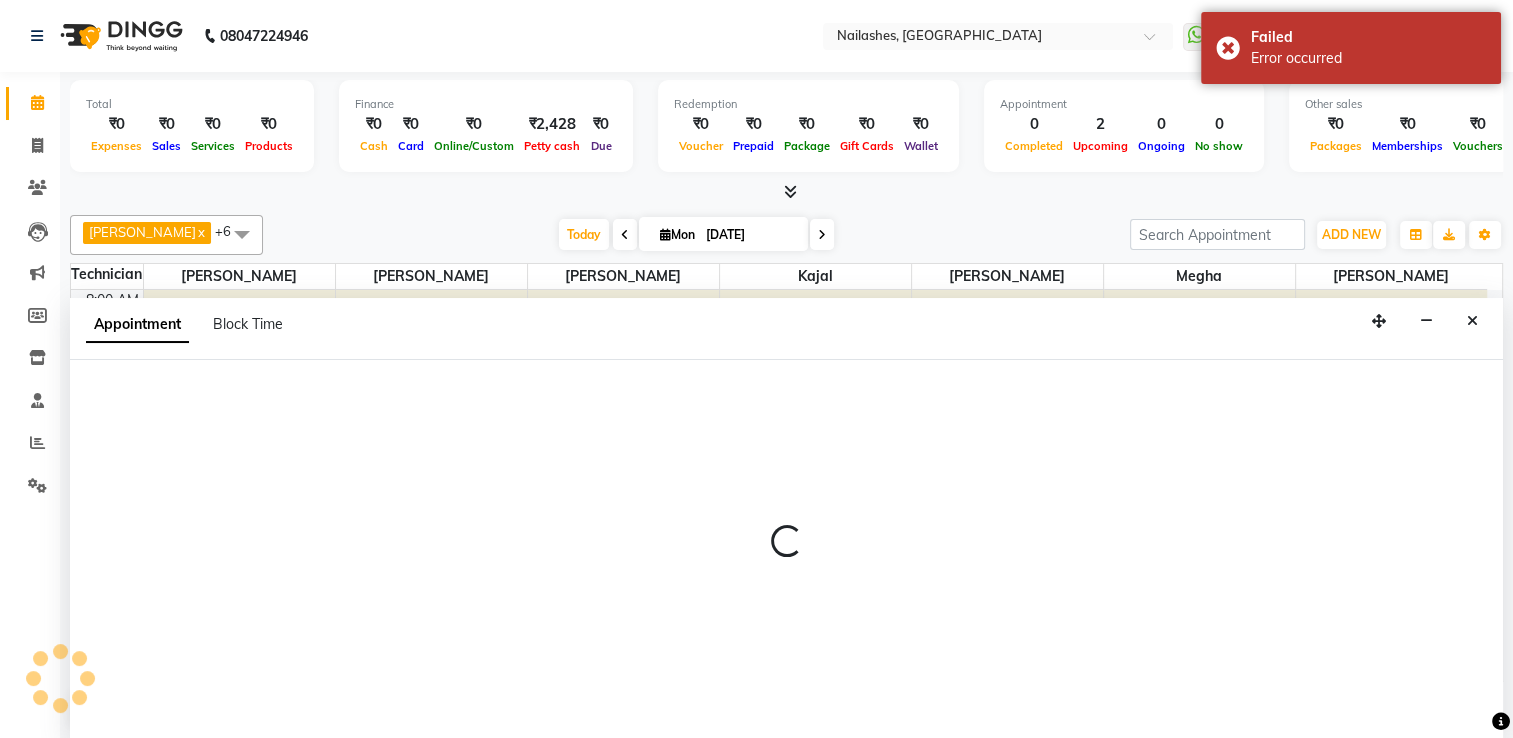 scroll, scrollTop: 0, scrollLeft: 0, axis: both 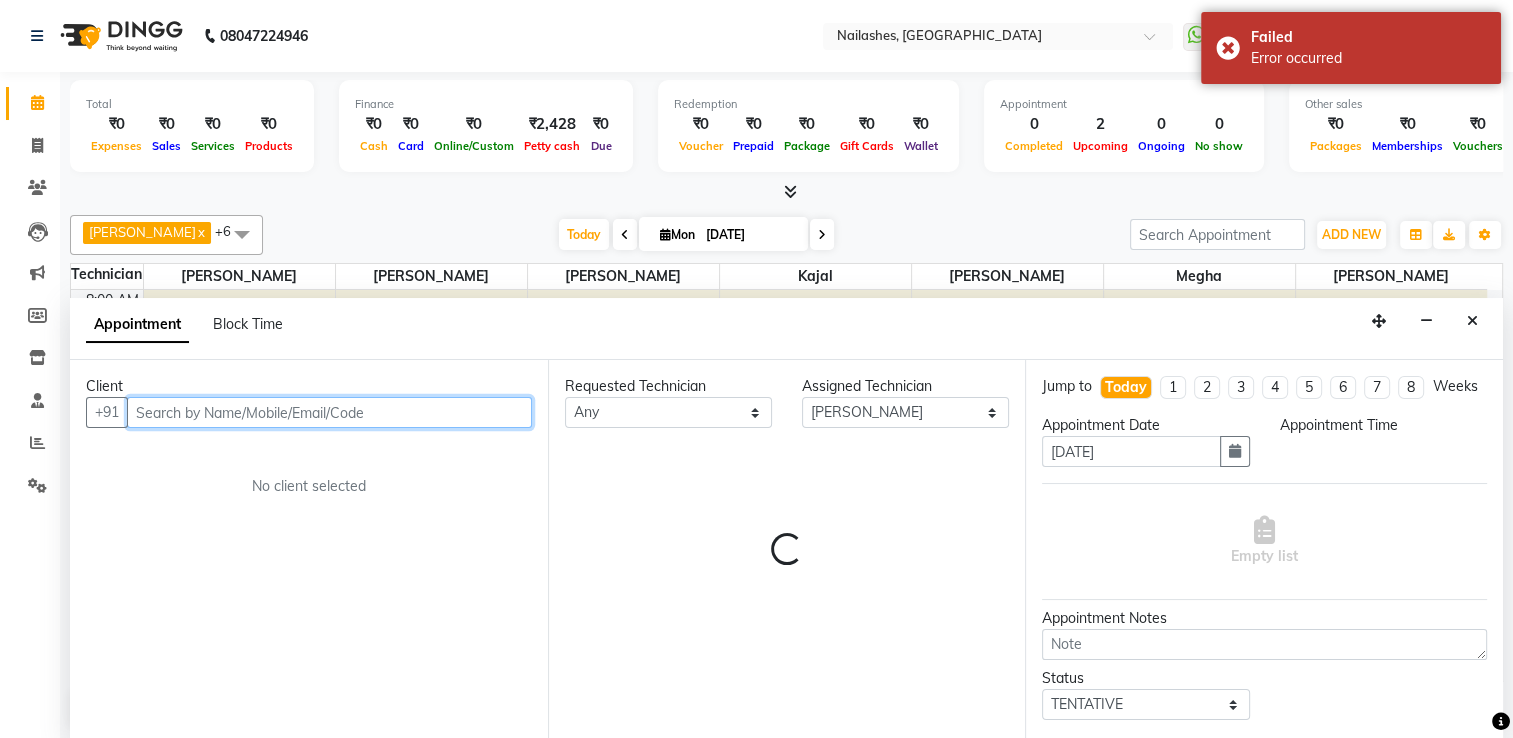 select on "690" 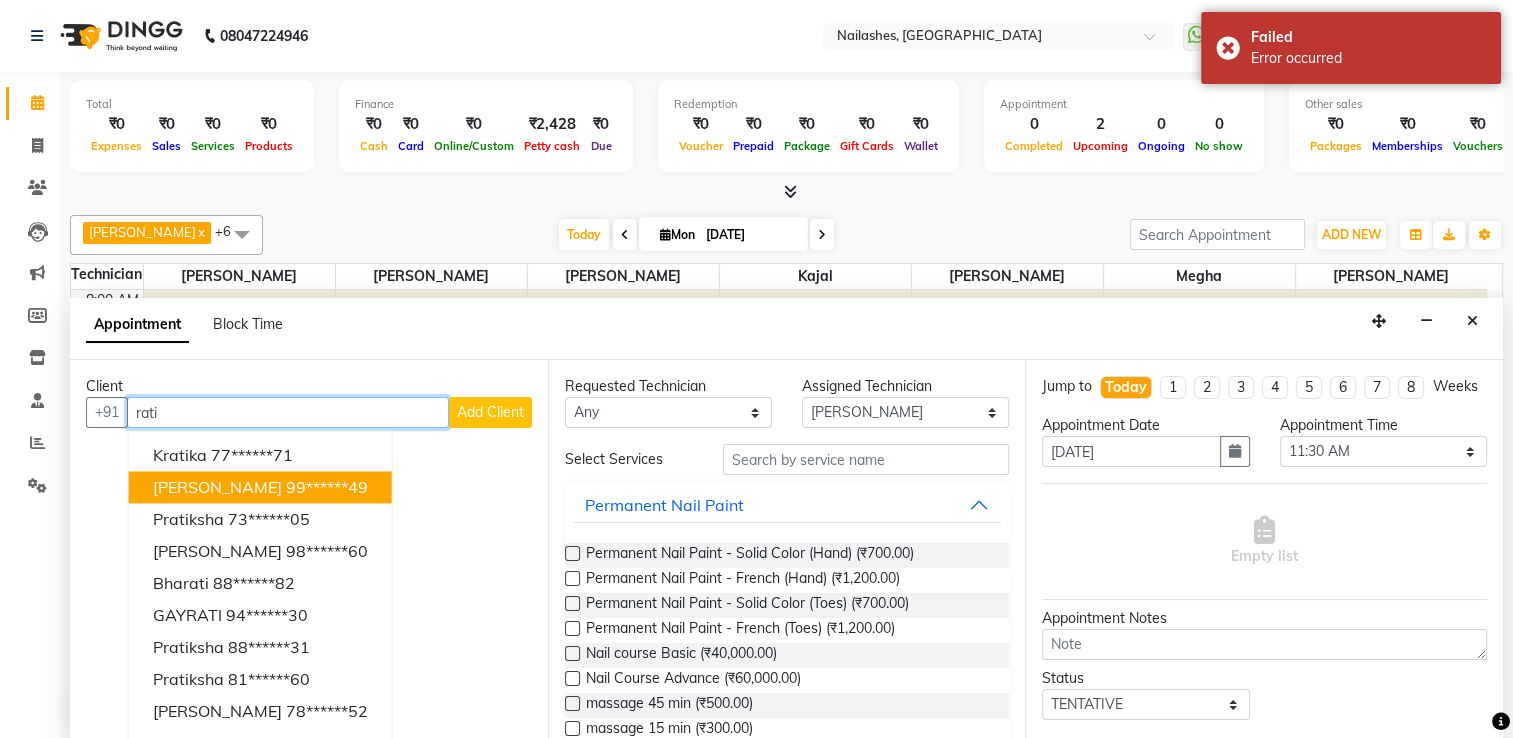 click on "99******49" at bounding box center (327, 487) 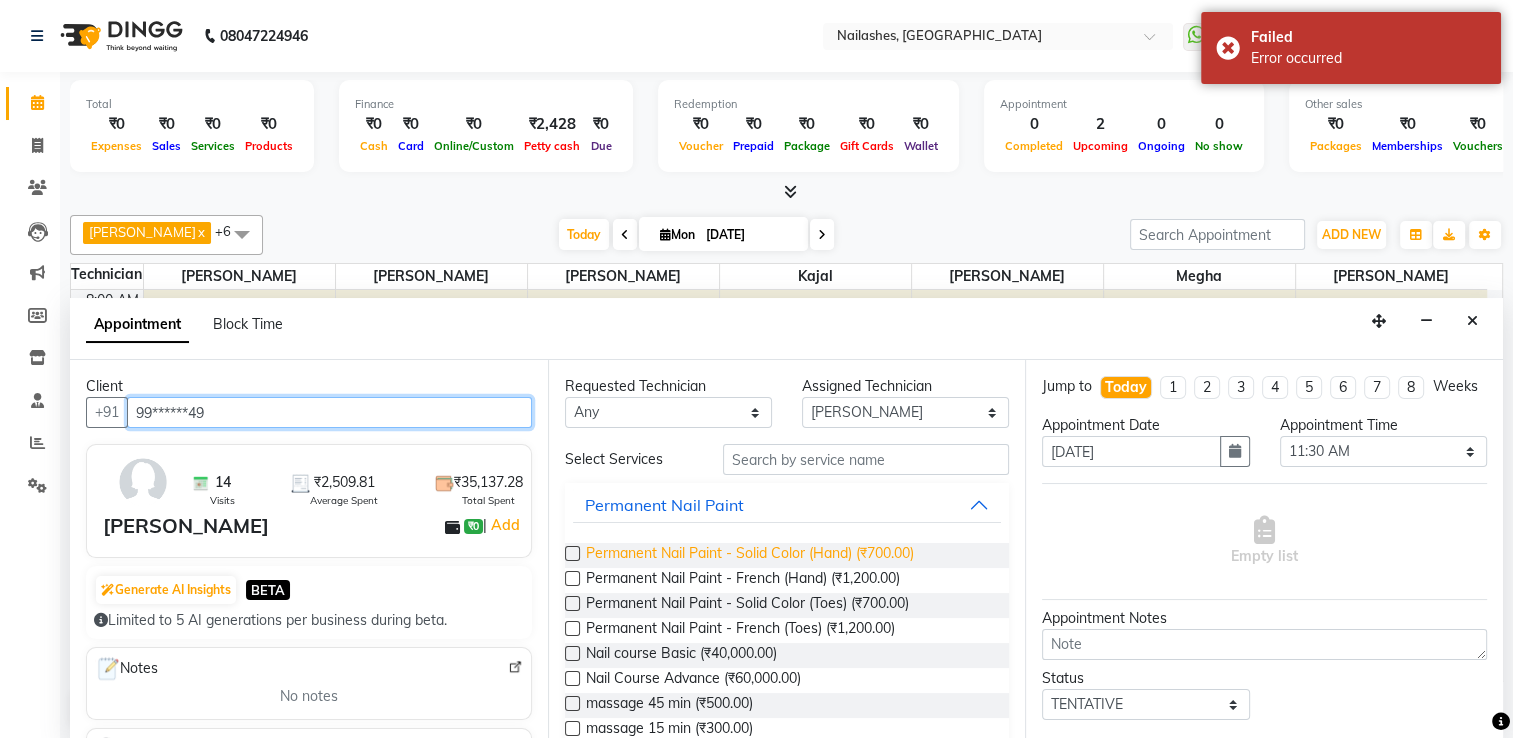 type on "99******49" 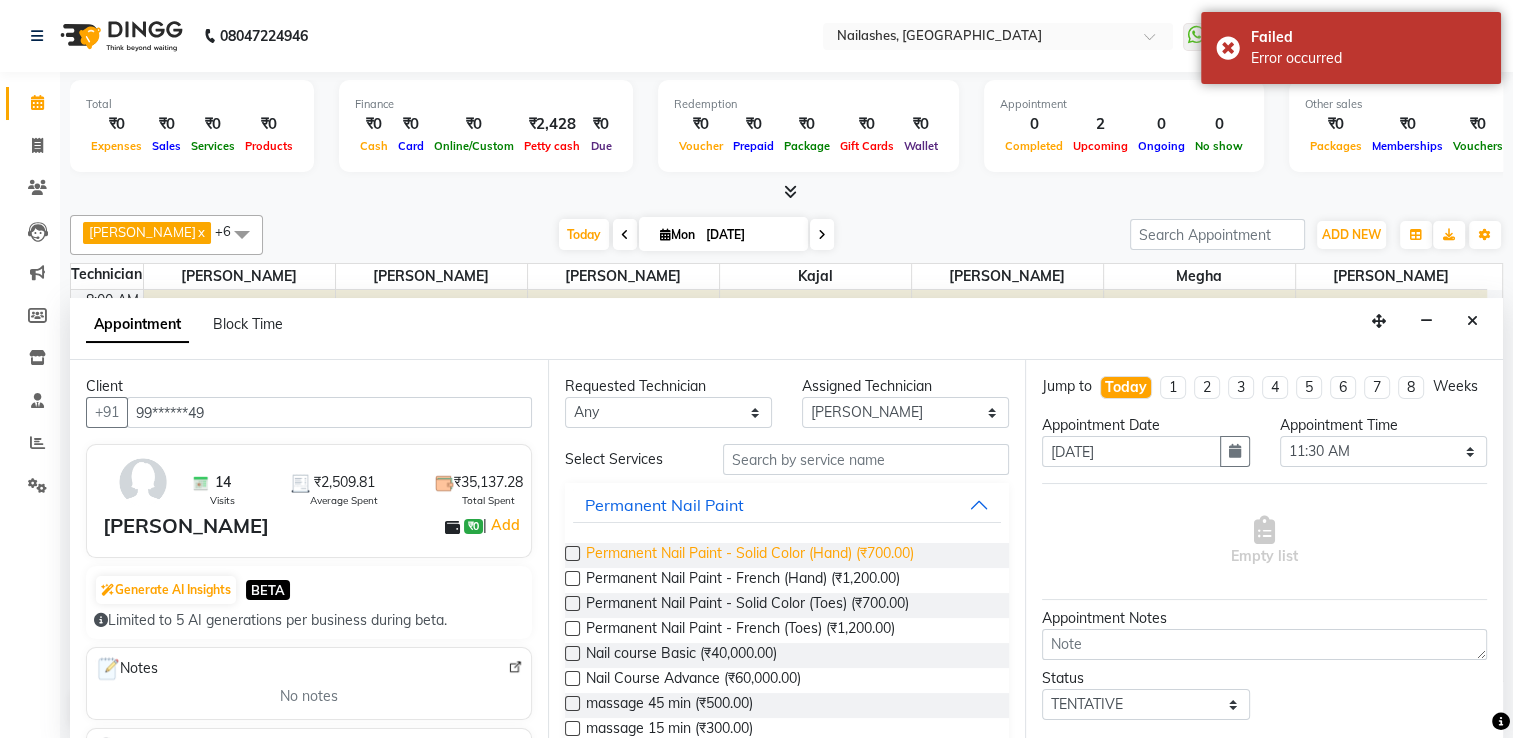 click on "Permanent Nail Paint - Solid Color (Hand) (₹700.00)" at bounding box center [750, 555] 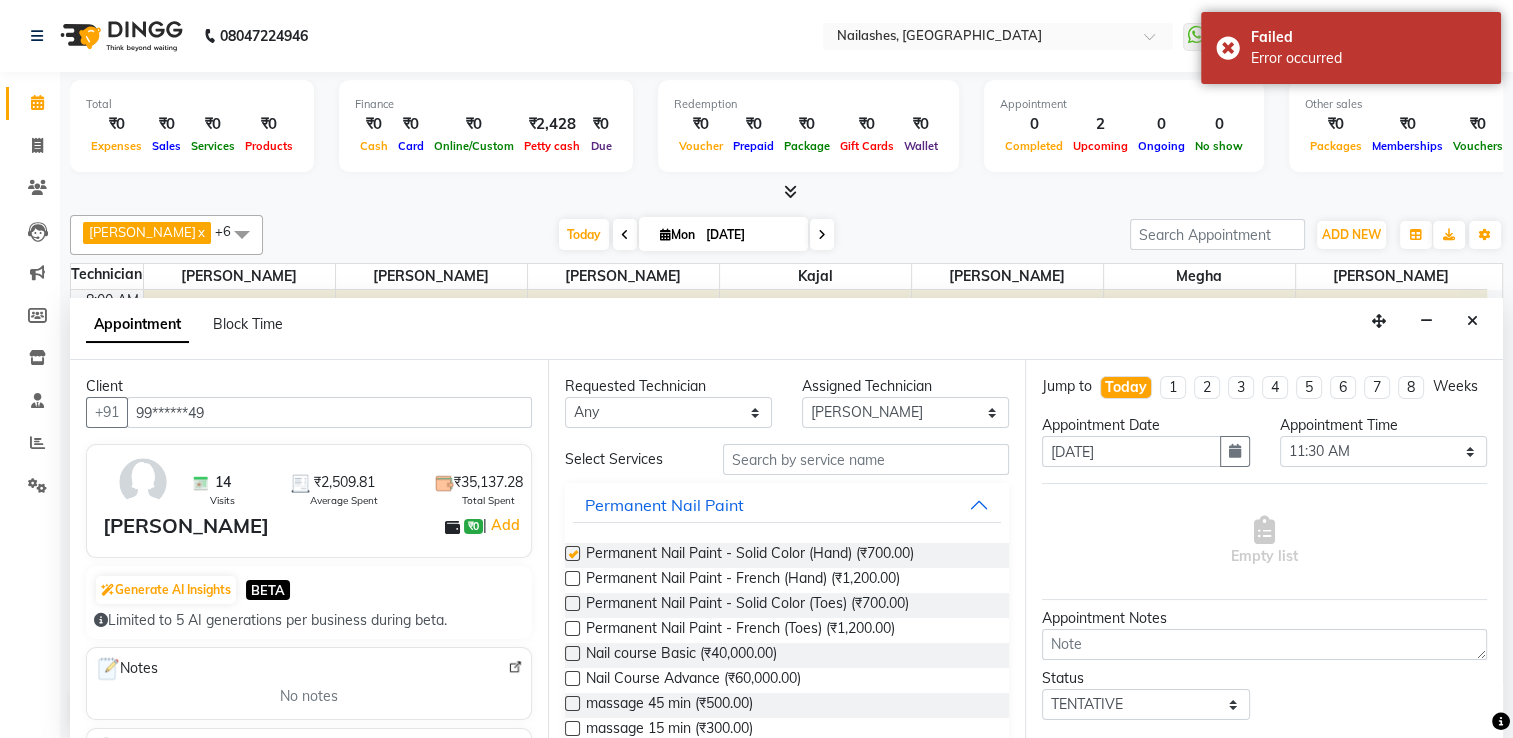 checkbox on "false" 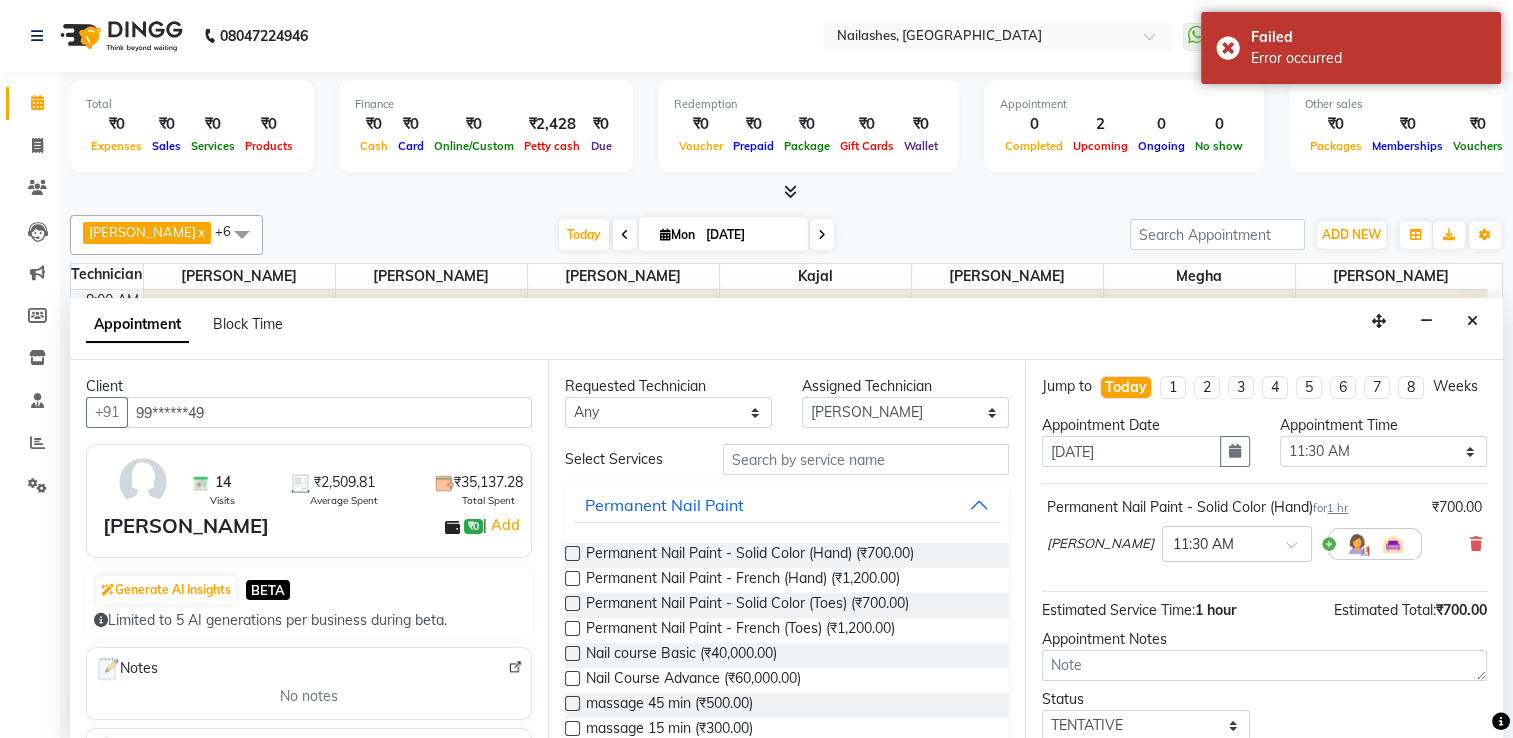 scroll, scrollTop: 144, scrollLeft: 0, axis: vertical 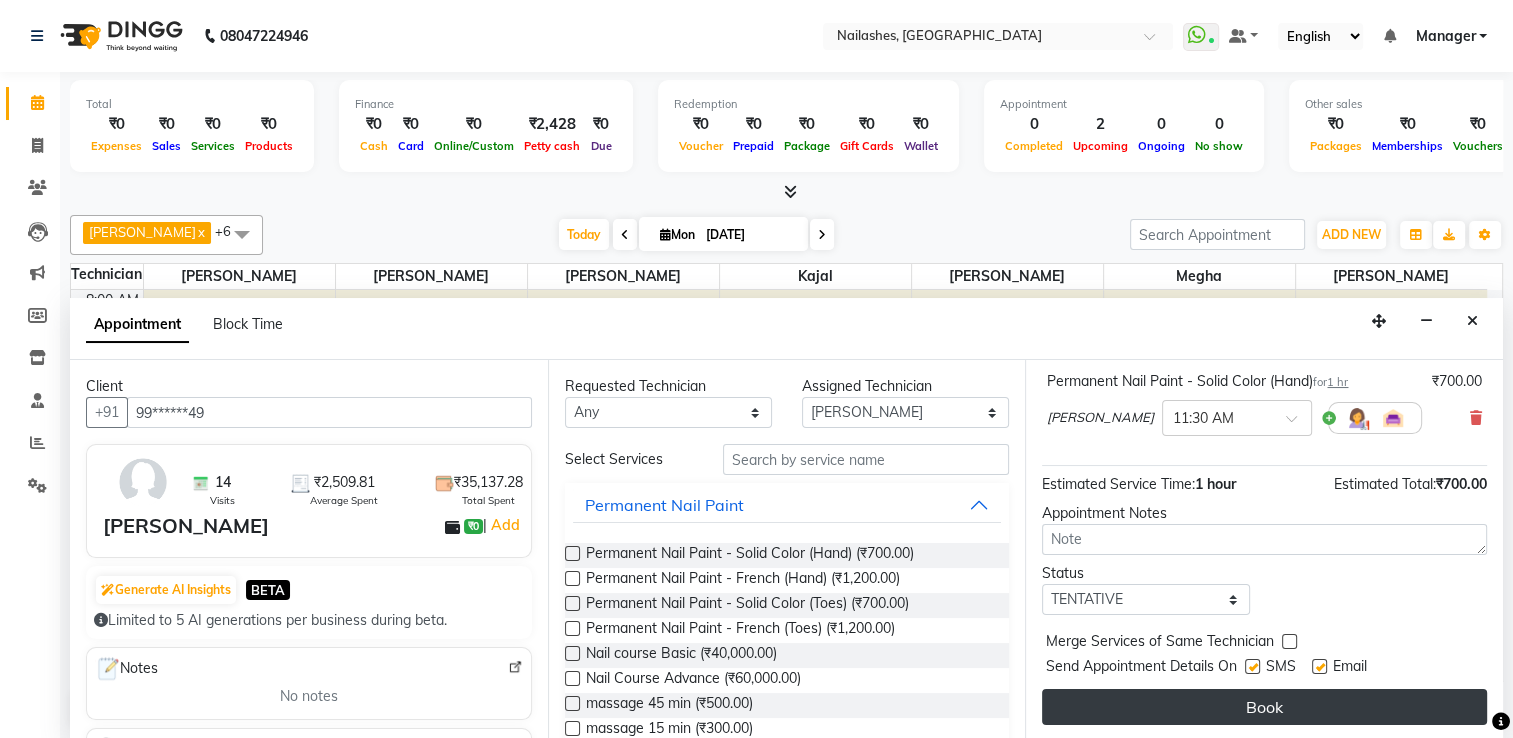 click on "Book" at bounding box center (1264, 707) 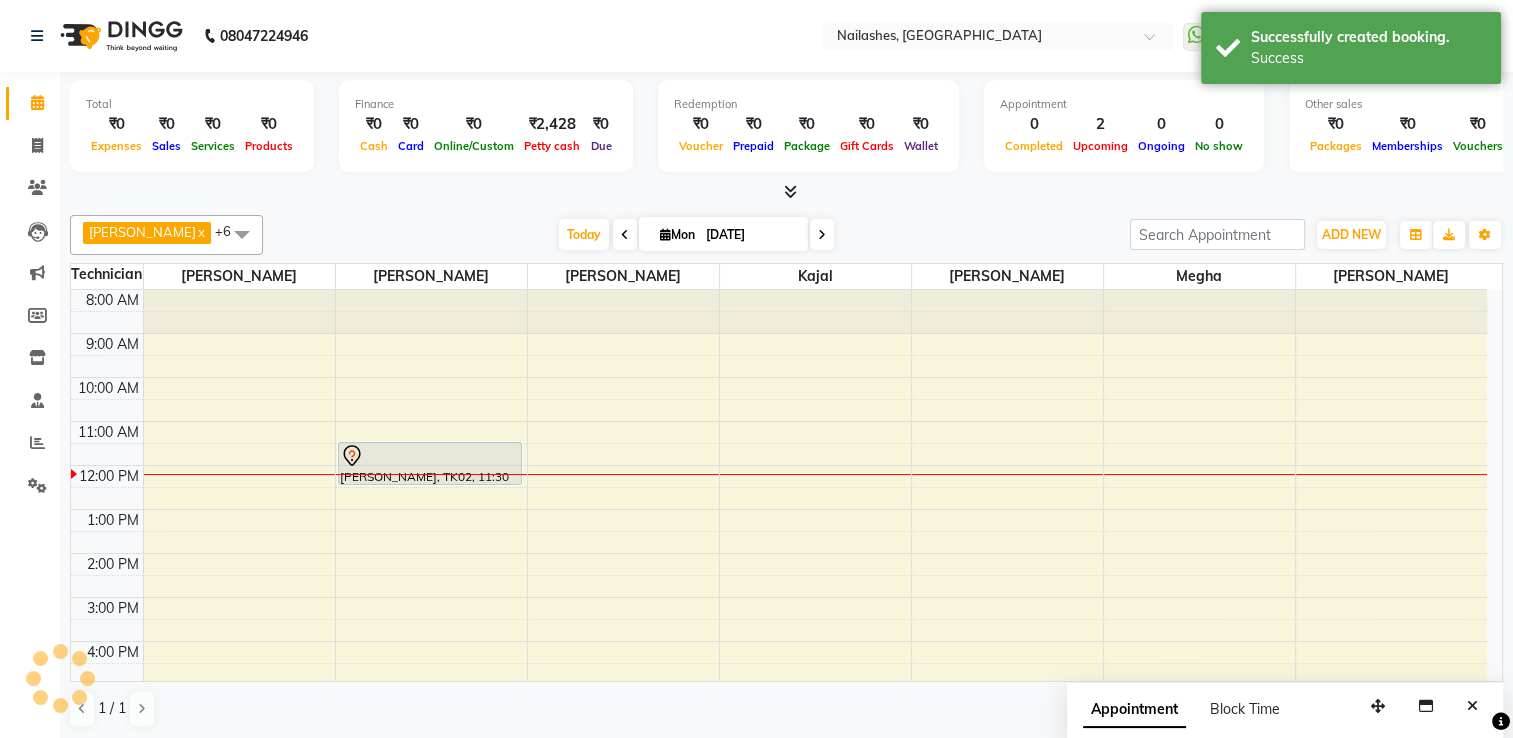 scroll, scrollTop: 0, scrollLeft: 0, axis: both 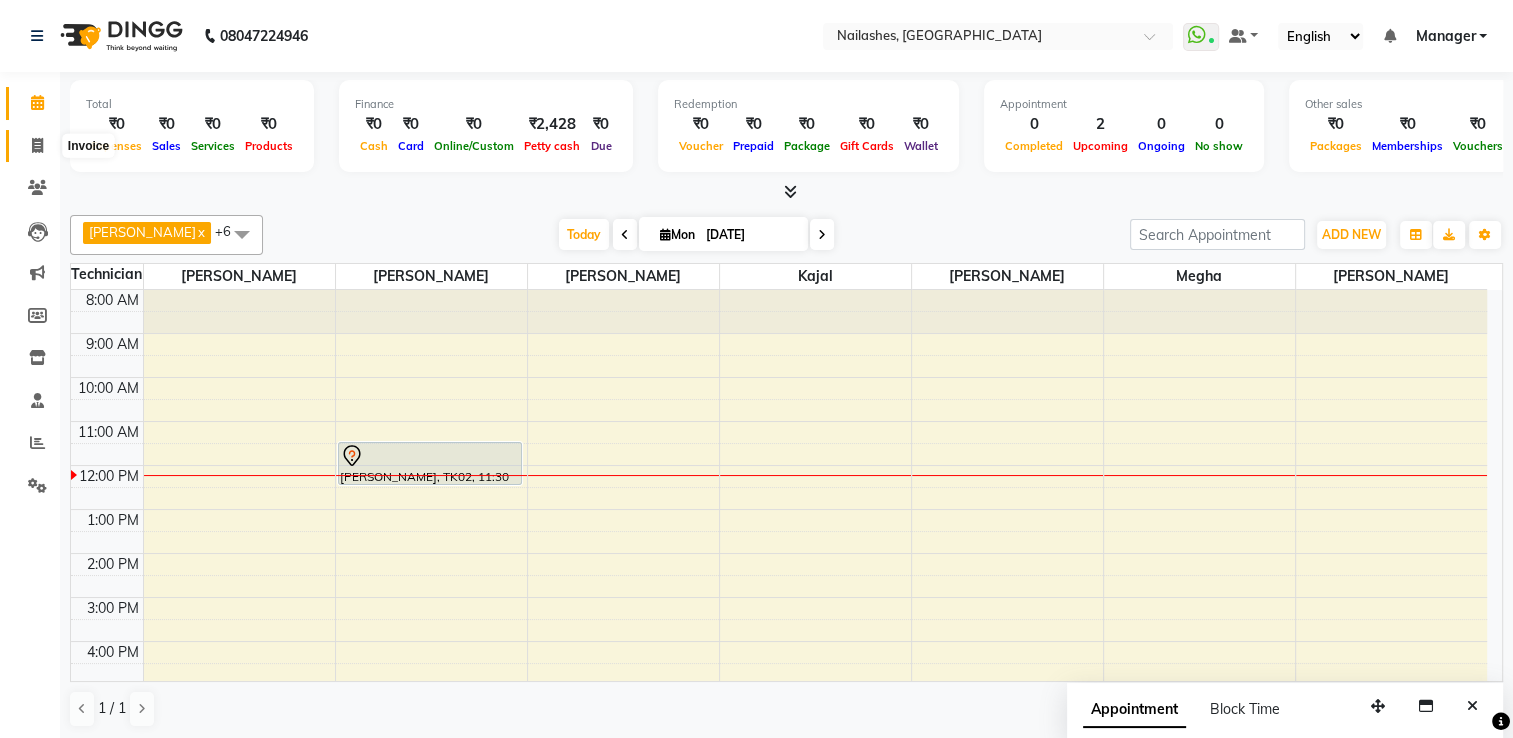click 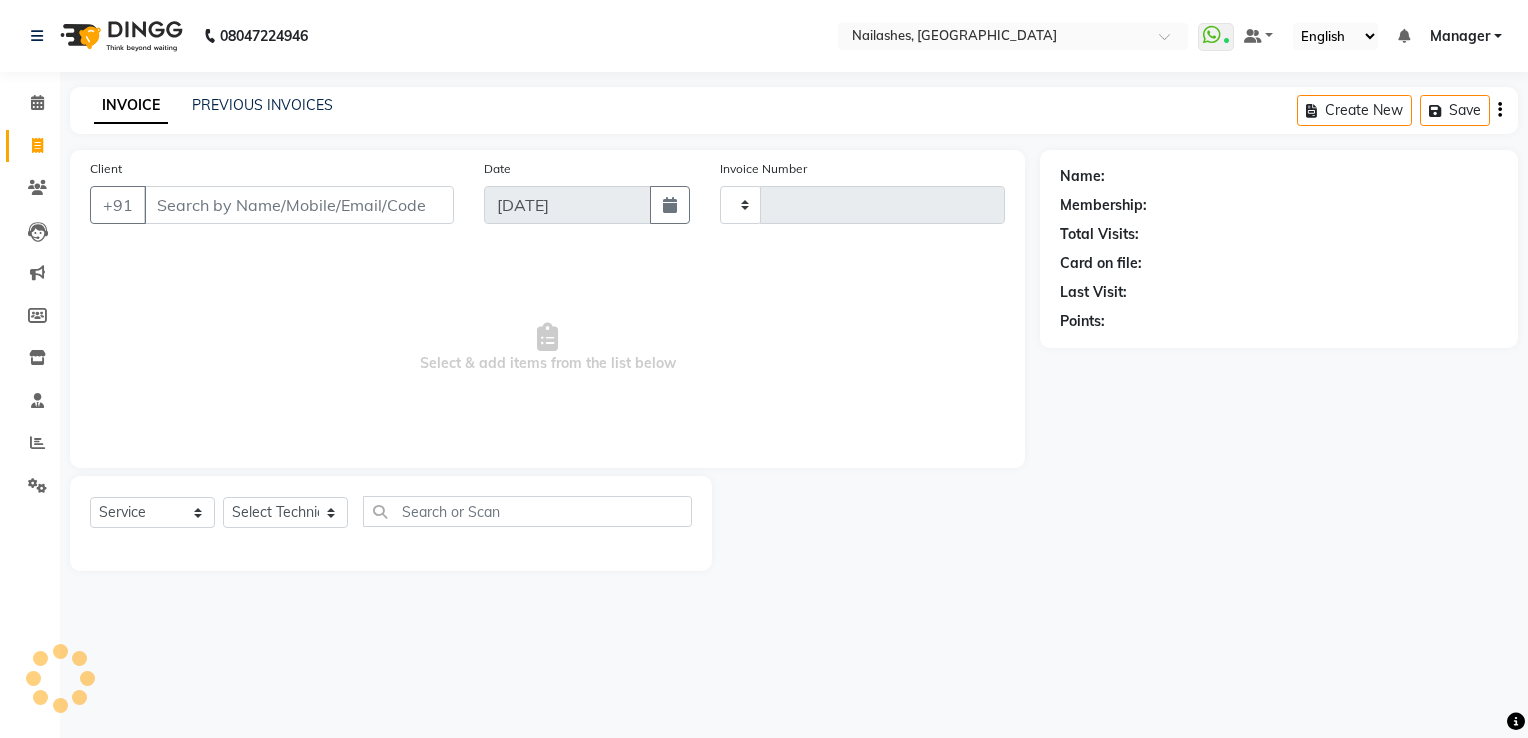 type on "1200" 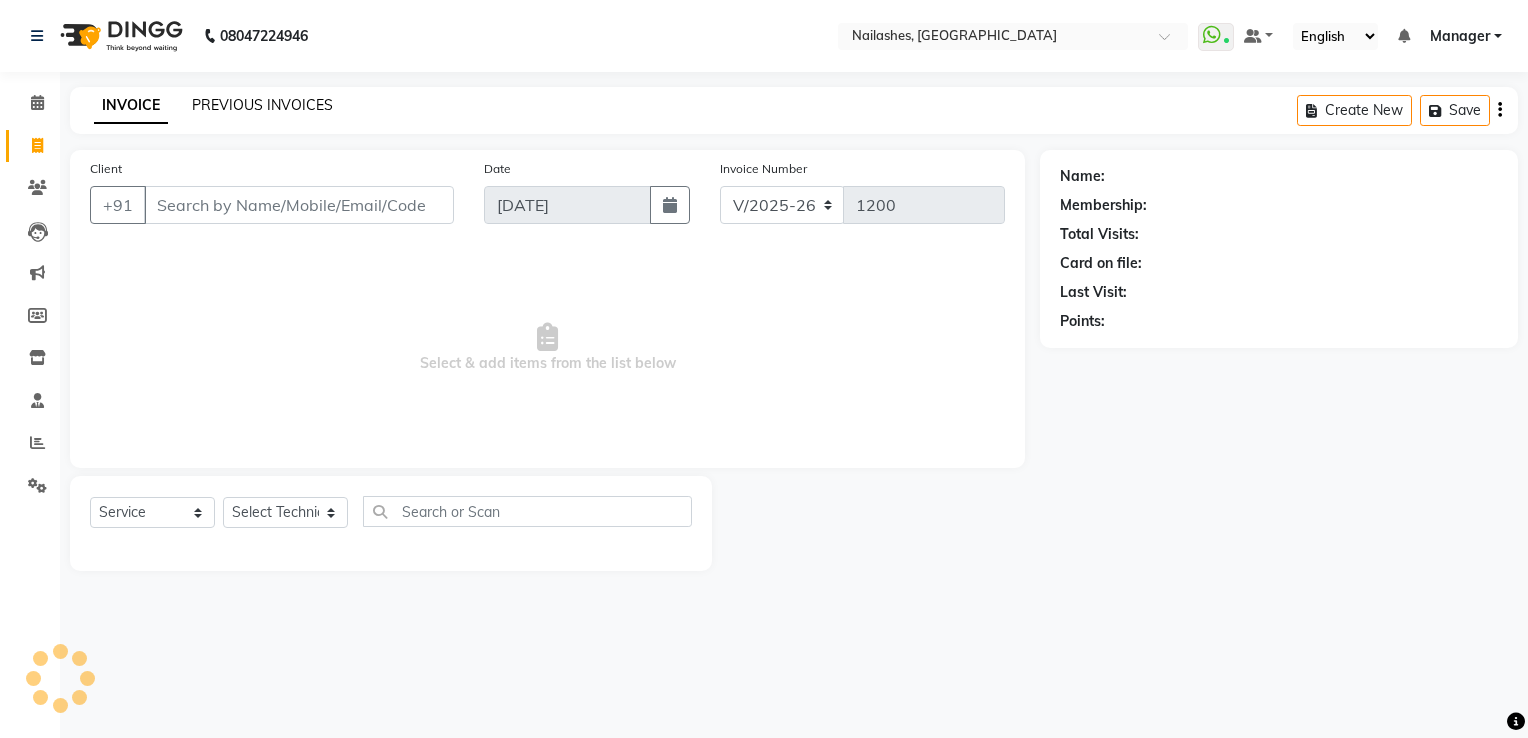 click on "PREVIOUS INVOICES" 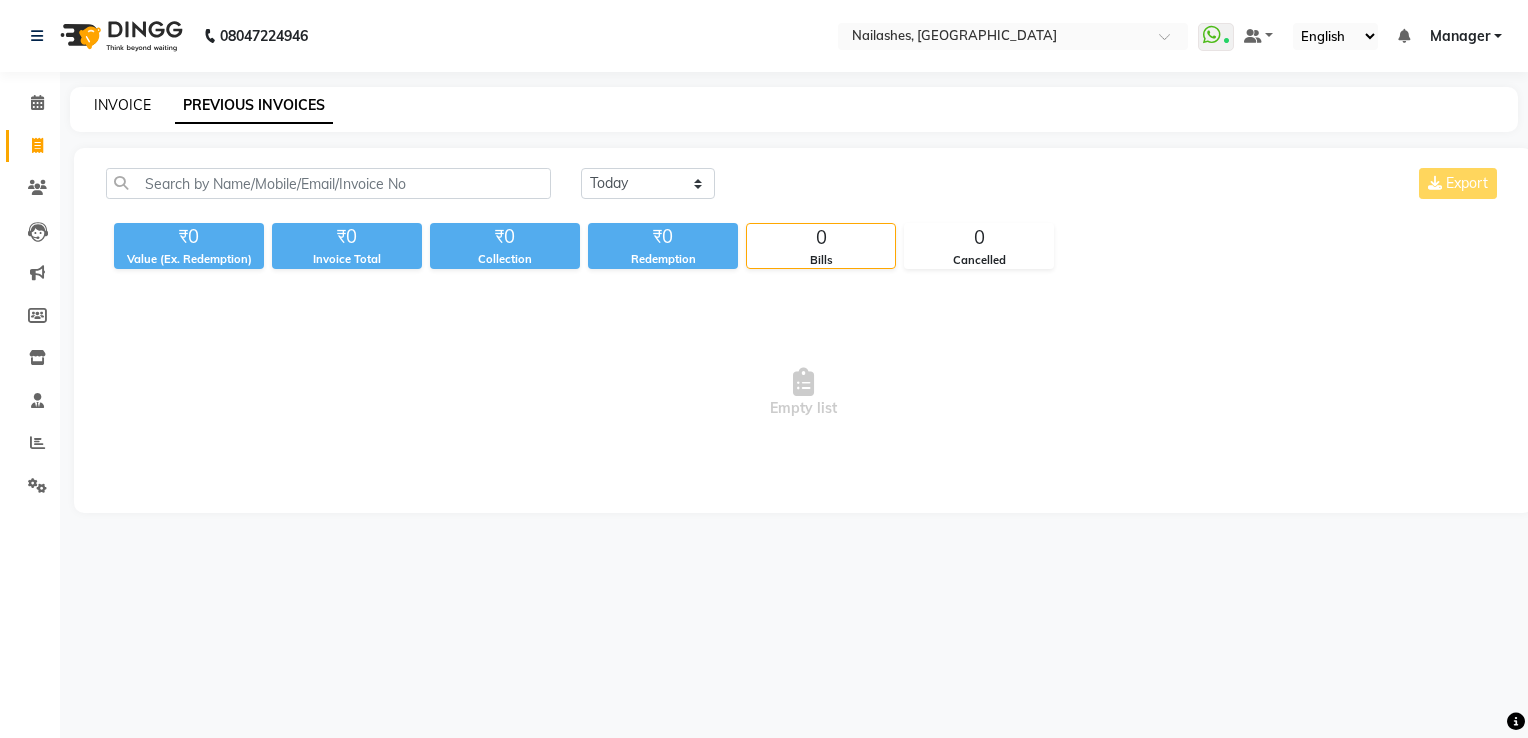 click on "INVOICE" 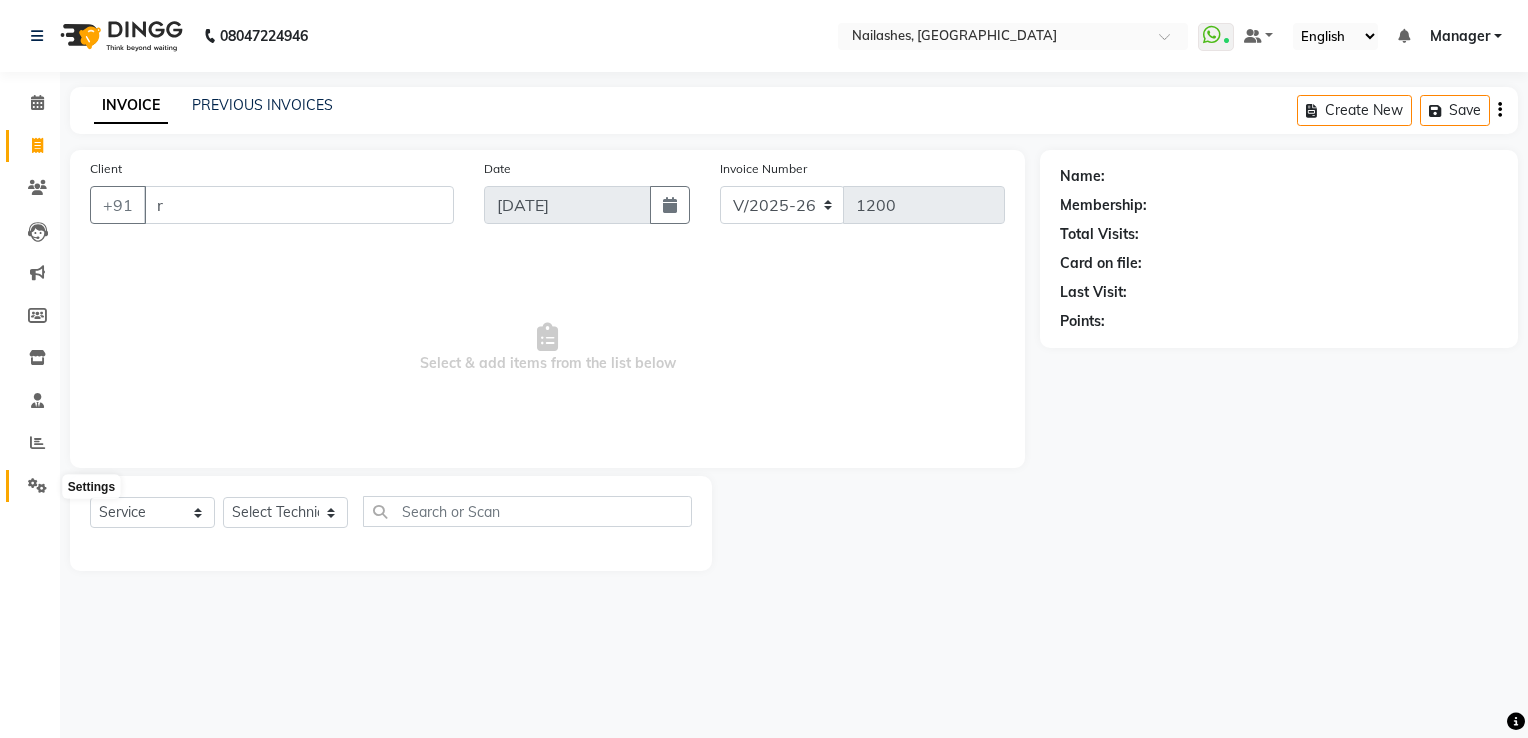 type on "r" 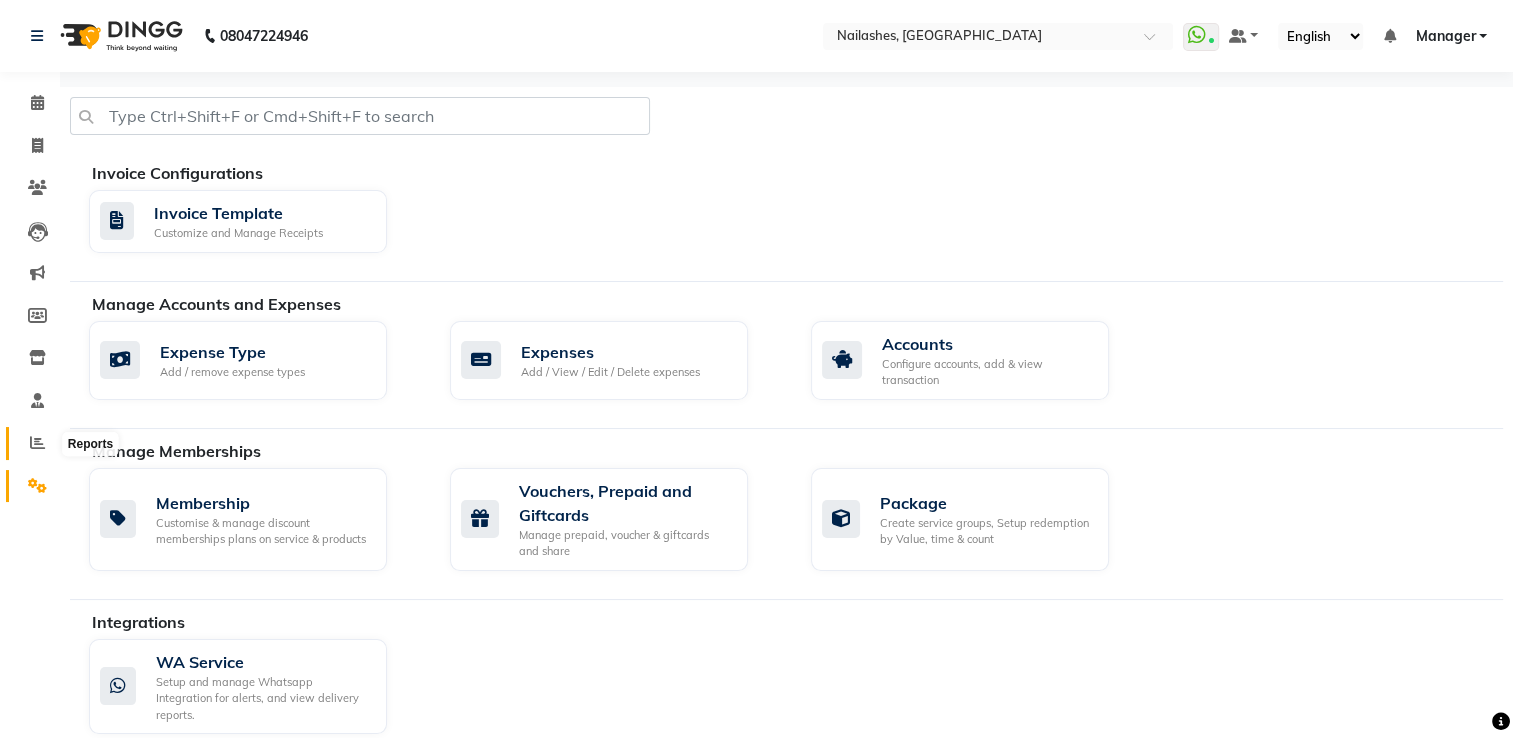 click 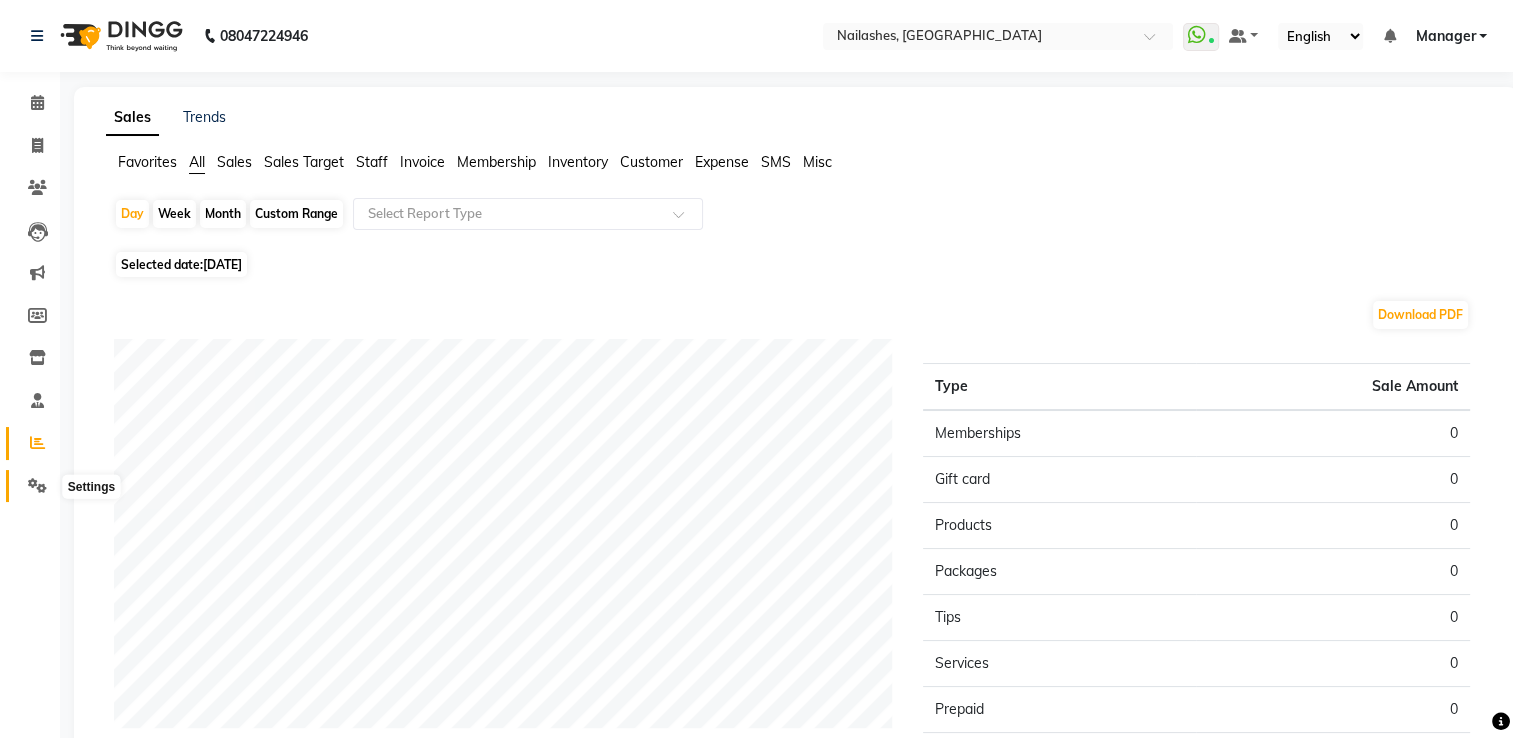 click 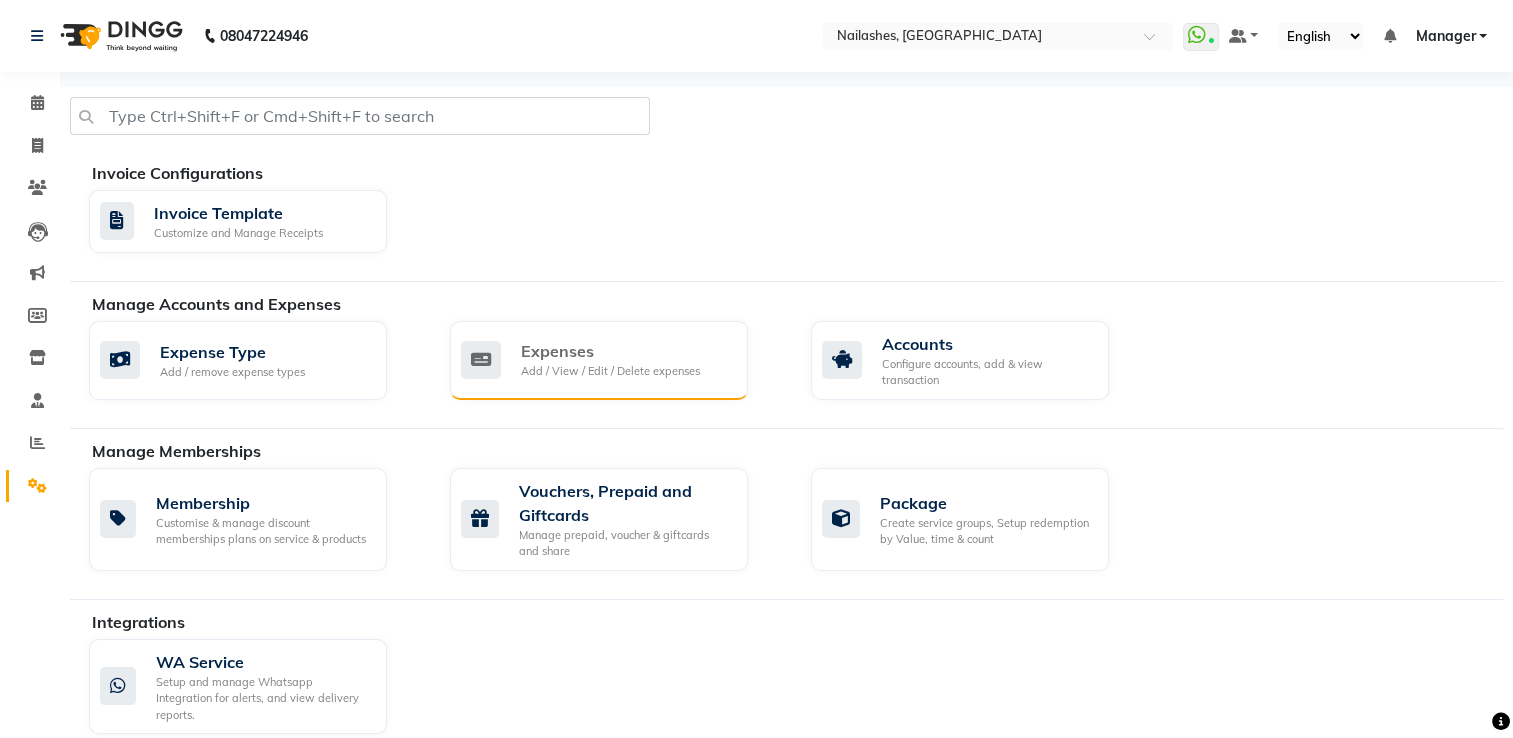 click on "Expenses Add / View / Edit / Delete expenses" 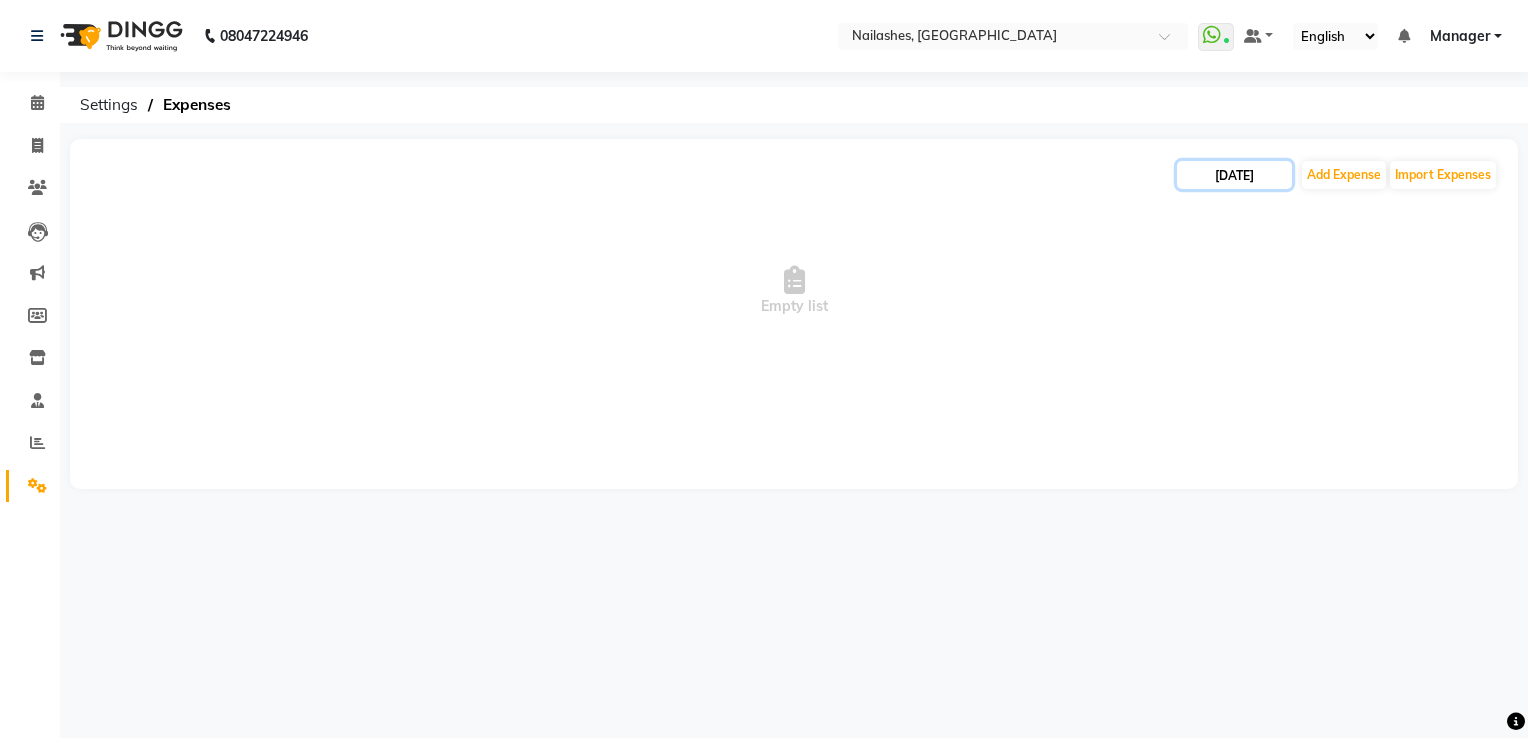 click on "[DATE]" 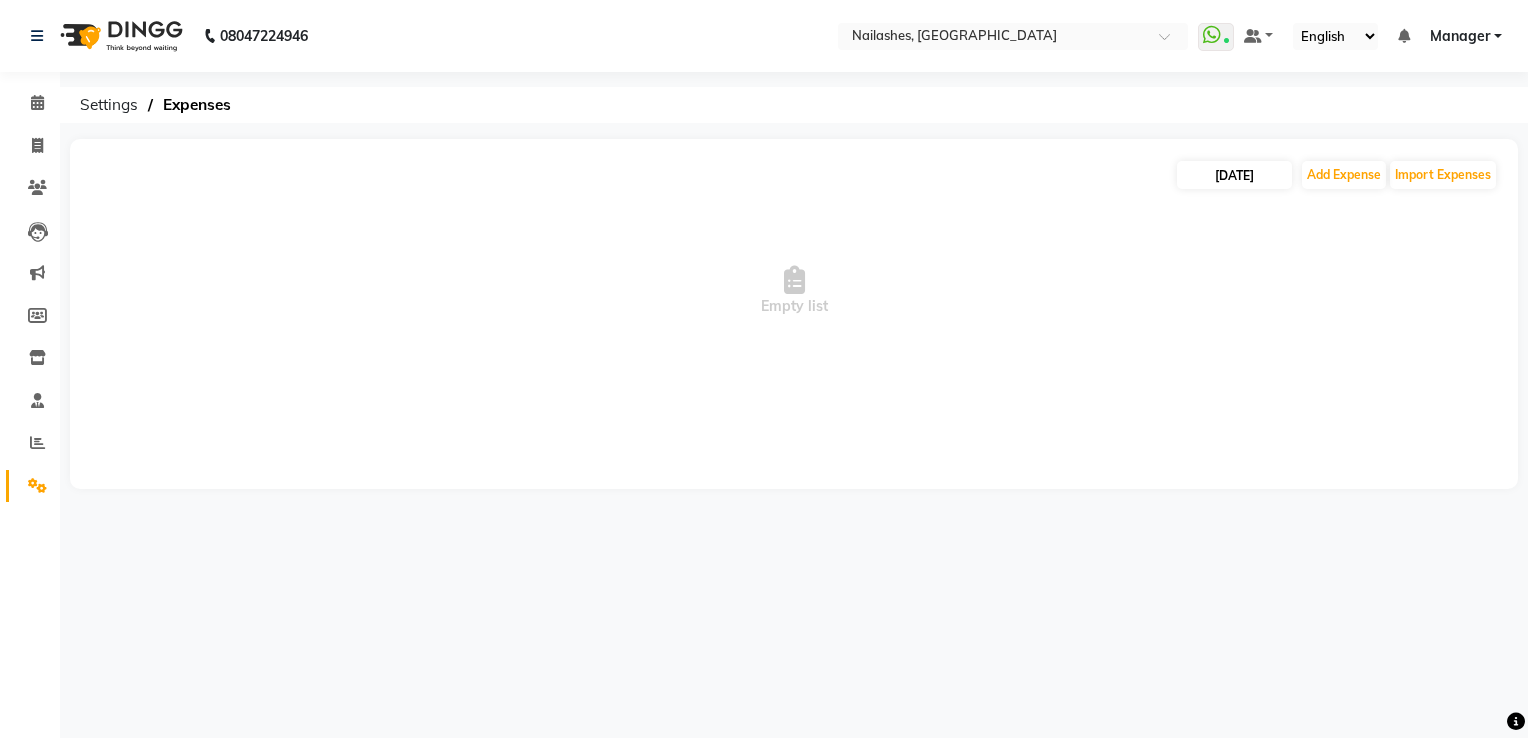 select on "7" 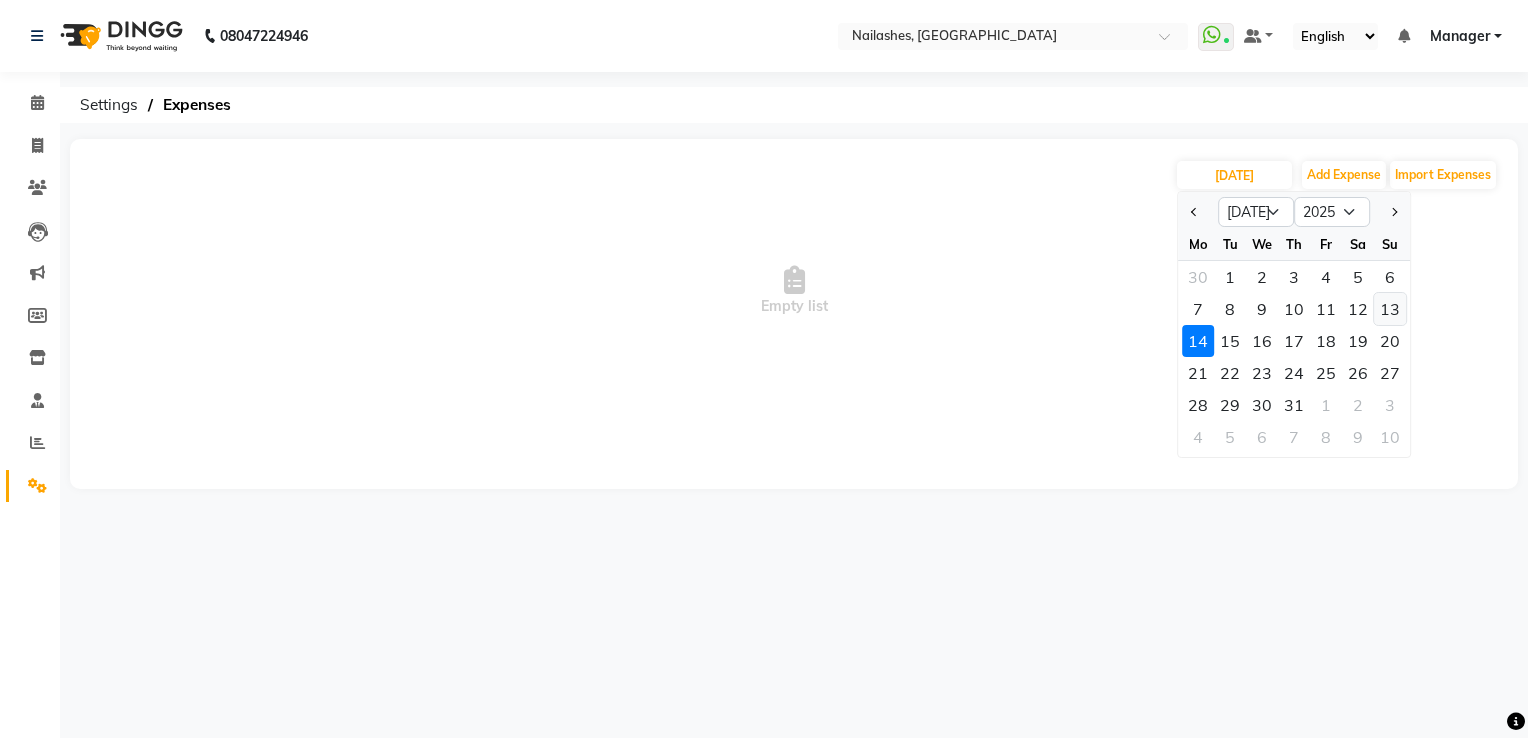 click on "13" 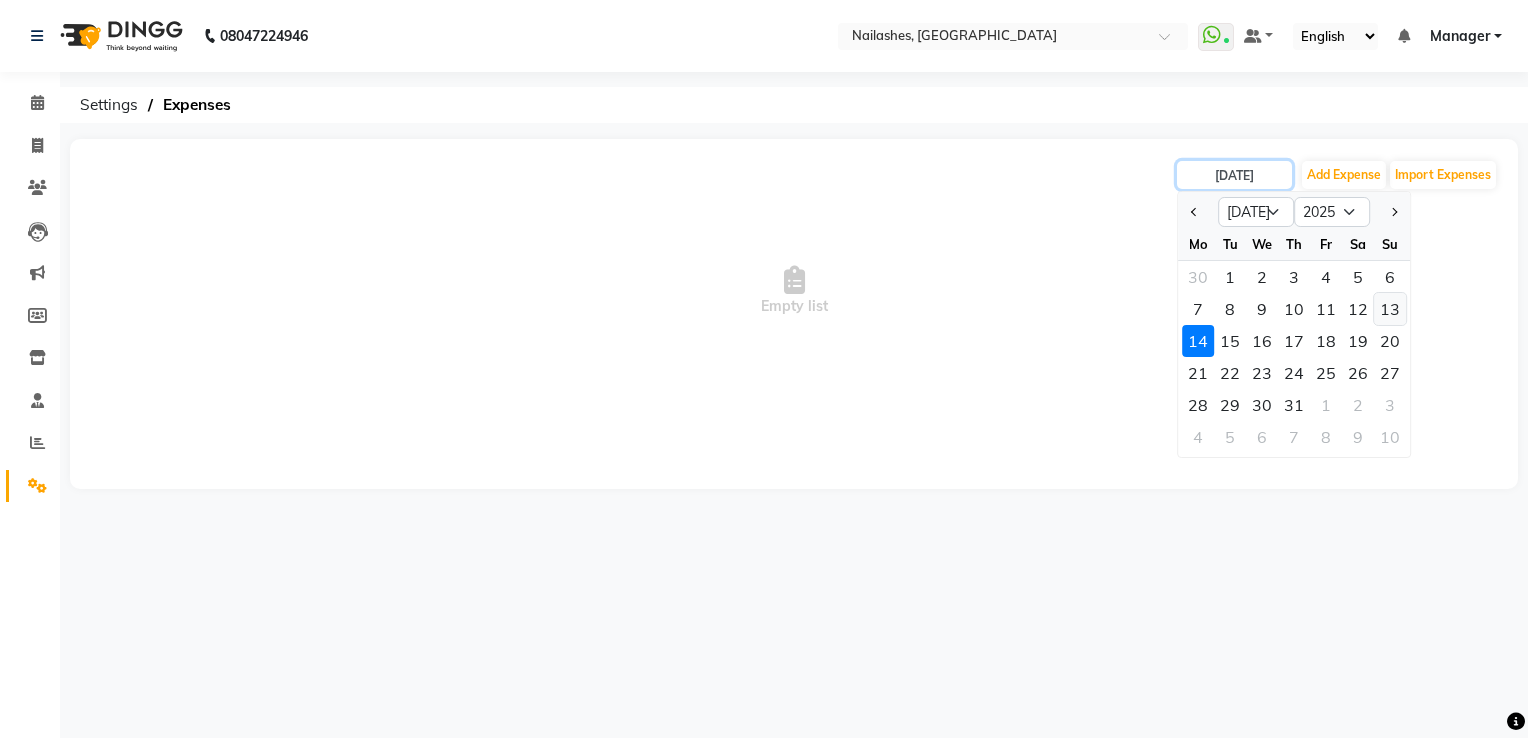 type on "[DATE]" 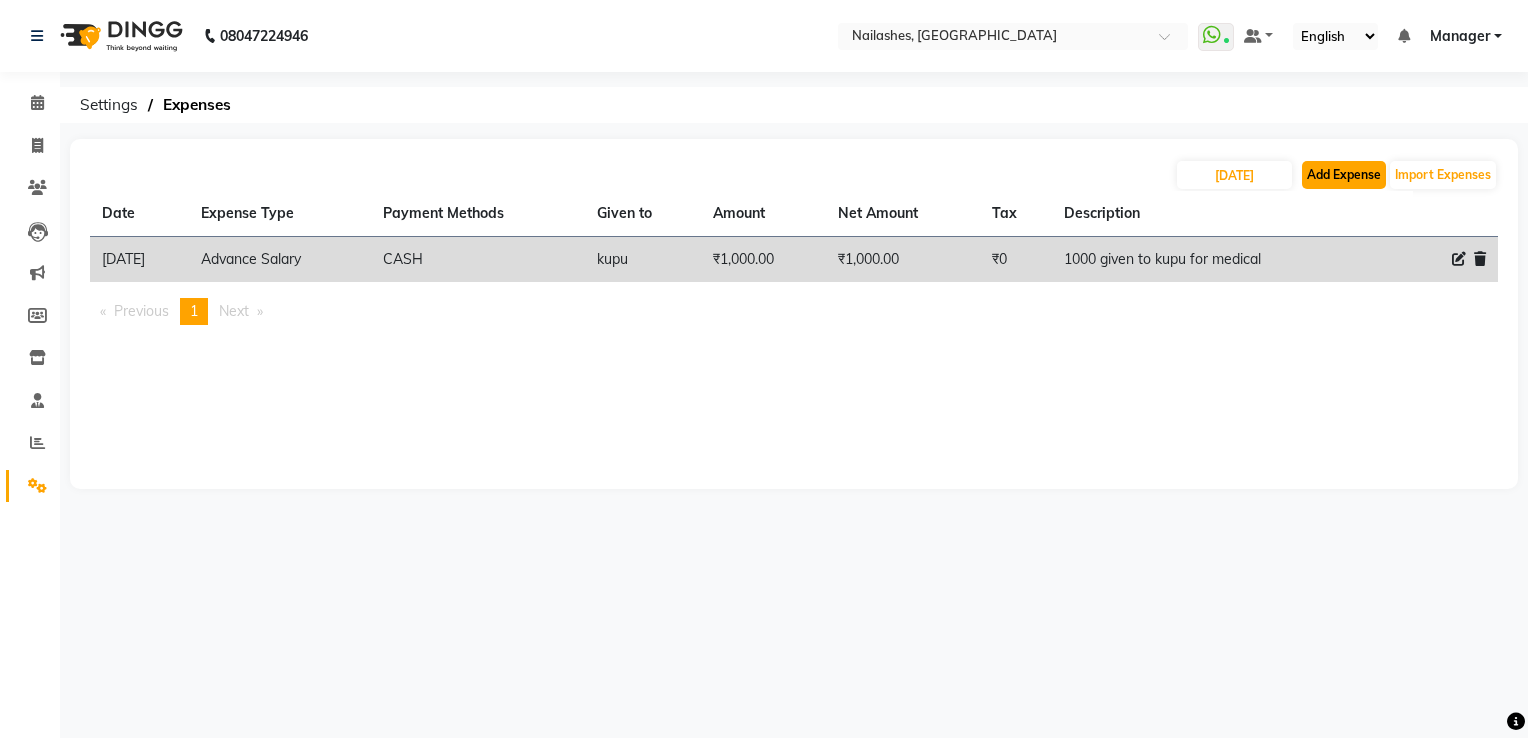 click on "Add Expense" 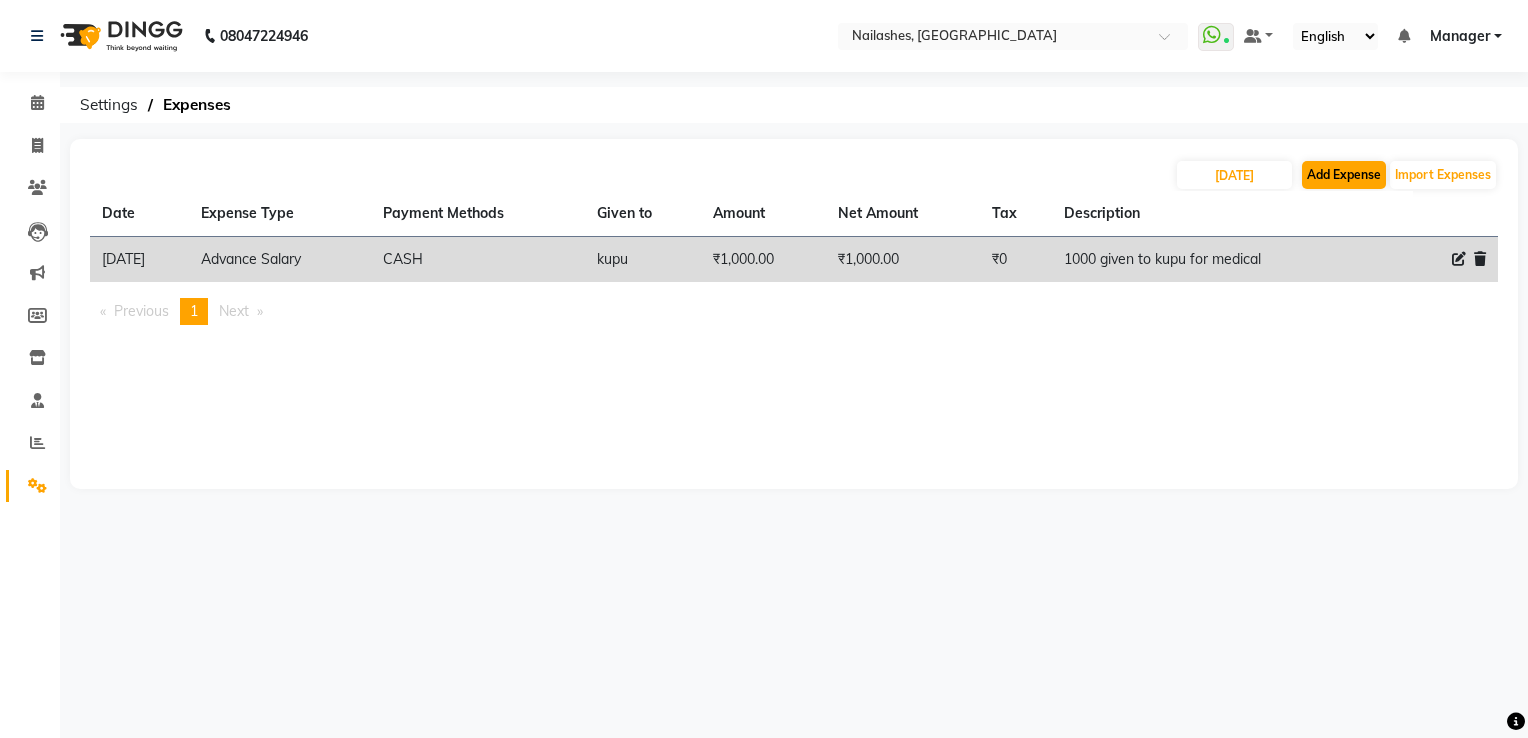 select on "1" 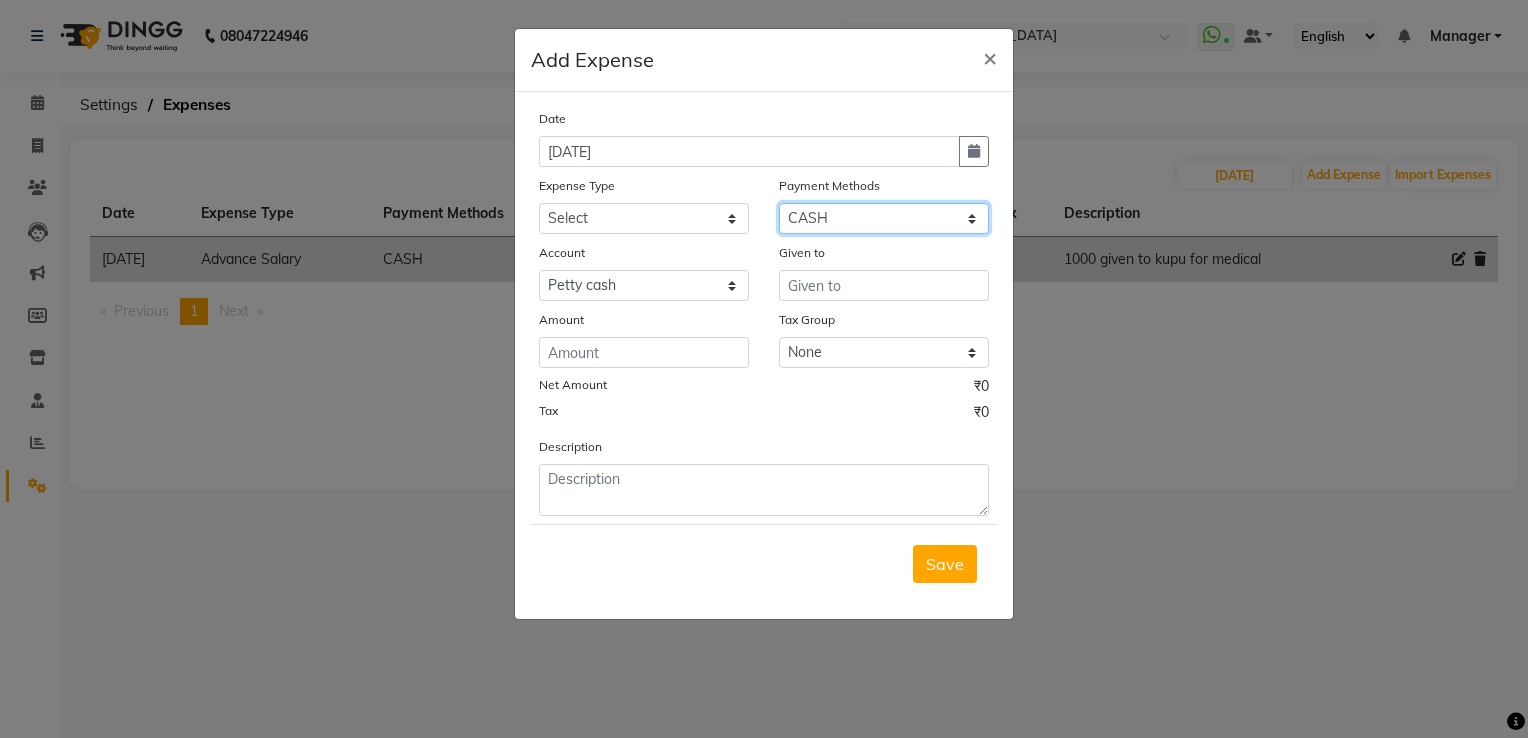 drag, startPoint x: 921, startPoint y: 218, endPoint x: 886, endPoint y: 250, distance: 47.423622 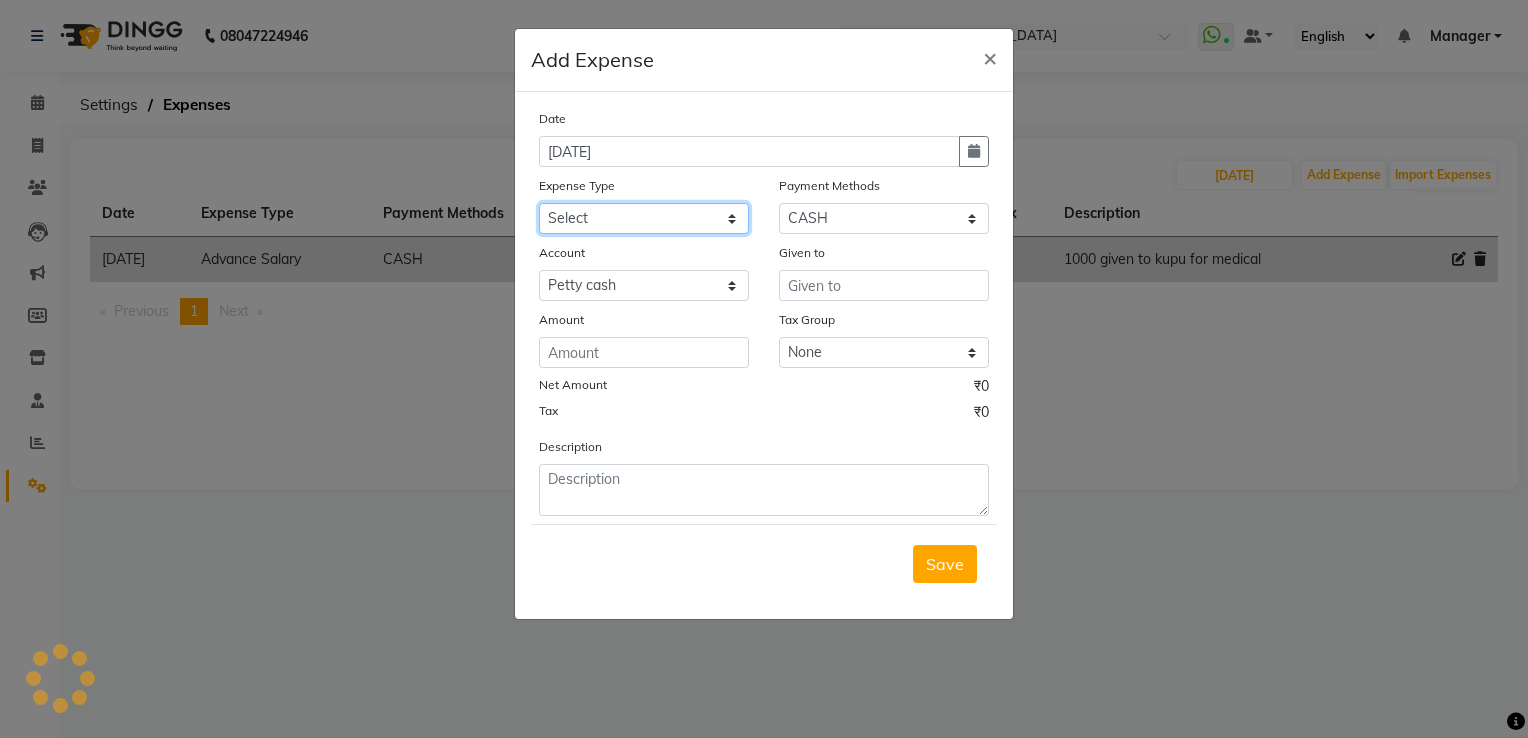click on "Select acetone Advance Salary bank deposite BBMP Beauty products Bed charges BIRTHDAY CAKE Bonus [PERSON_NAME] CASH EXPENSE VOUCHER Cash handover Client Refreshment coconut water for clients COFFEE coffee powder Commission Conveyance Cotton Courier decoration Diesel for generator Donation Drinking Water Electricity Eyelashes return Face mask floor cleaner flowers daily garbage generator diesel green tea GST handover HANDWASH House Keeping Material House keeping Salary Incentive Internet Bill juice LAUNDRY Maintainance Marketing Medical Membership Milk Milk miscelleneous Naturals salon NEWSPAPER O T Other Pantry PETROL Phone Bill Plants plumber pooja items Porter priest Product Purchase product return Product sale puja items RAPIDO Refund Rent Shop Rent Staff Accommodation Royalty Salary Staff cab charges Staff dinner Staff Flight Ticket Staff  Hiring from another Branch Staff Snacks Stationary sugar sweets TEAM DINNER TIPS Tissue [DEMOGRAPHIC_DATA] Utilities Water Bottle Water cane week of salary Wi Fi Payment" 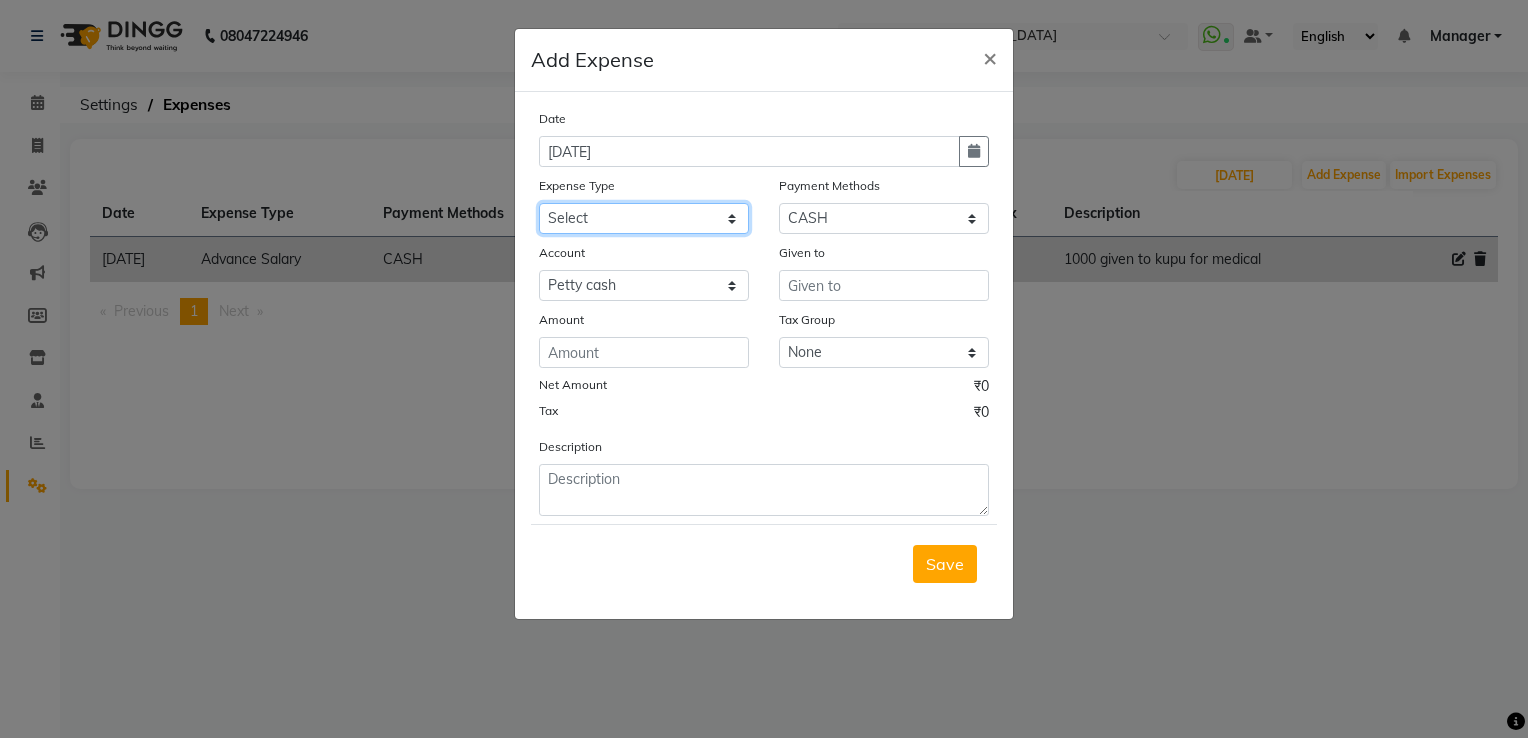 select on "3135" 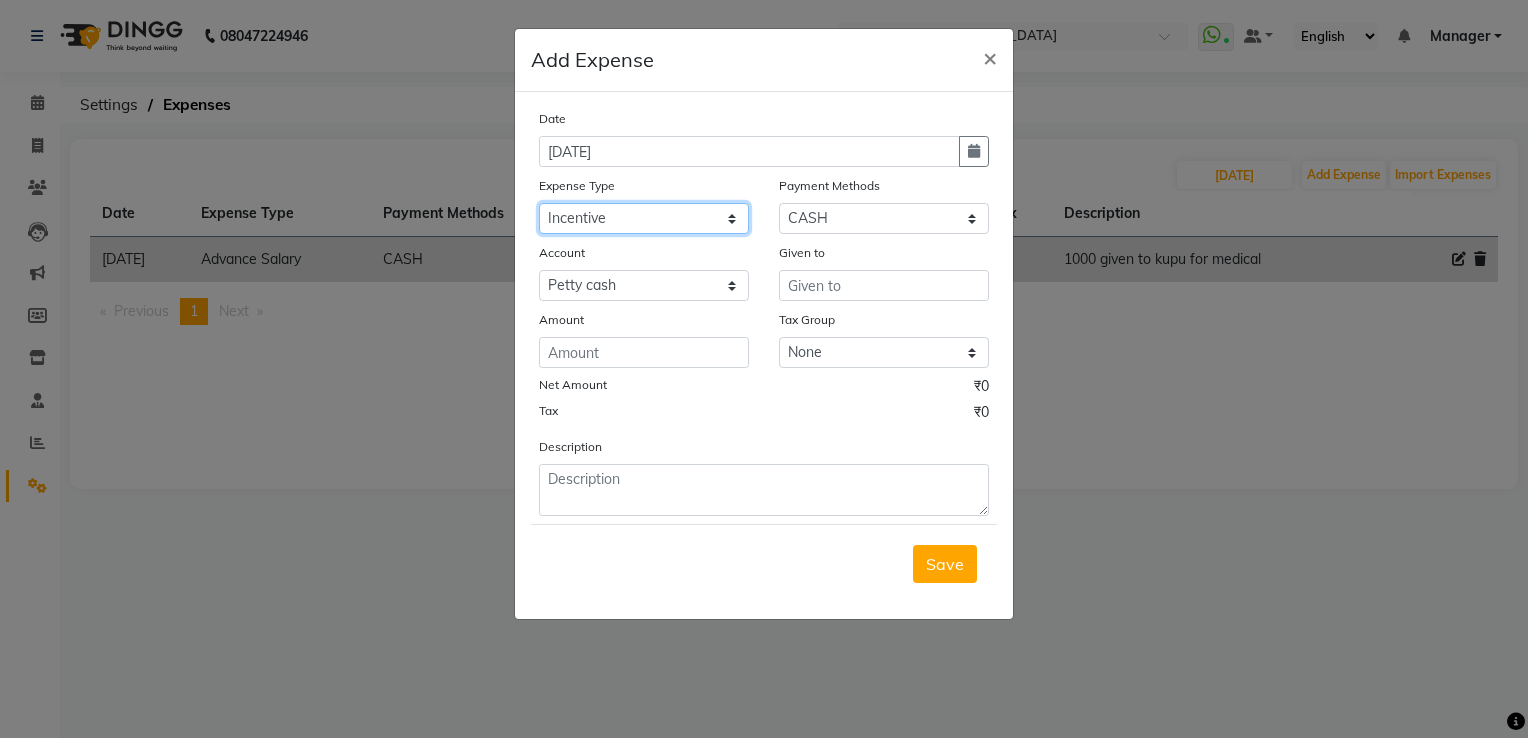 click on "Select acetone Advance Salary bank deposite BBMP Beauty products Bed charges BIRTHDAY CAKE Bonus [PERSON_NAME] CASH EXPENSE VOUCHER Cash handover Client Refreshment coconut water for clients COFFEE coffee powder Commission Conveyance Cotton Courier decoration Diesel for generator Donation Drinking Water Electricity Eyelashes return Face mask floor cleaner flowers daily garbage generator diesel green tea GST handover HANDWASH House Keeping Material House keeping Salary Incentive Internet Bill juice LAUNDRY Maintainance Marketing Medical Membership Milk Milk miscelleneous Naturals salon NEWSPAPER O T Other Pantry PETROL Phone Bill Plants plumber pooja items Porter priest Product Purchase product return Product sale puja items RAPIDO Refund Rent Shop Rent Staff Accommodation Royalty Salary Staff cab charges Staff dinner Staff Flight Ticket Staff  Hiring from another Branch Staff Snacks Stationary sugar sweets TEAM DINNER TIPS Tissue [DEMOGRAPHIC_DATA] Utilities Water Bottle Water cane week of salary Wi Fi Payment" 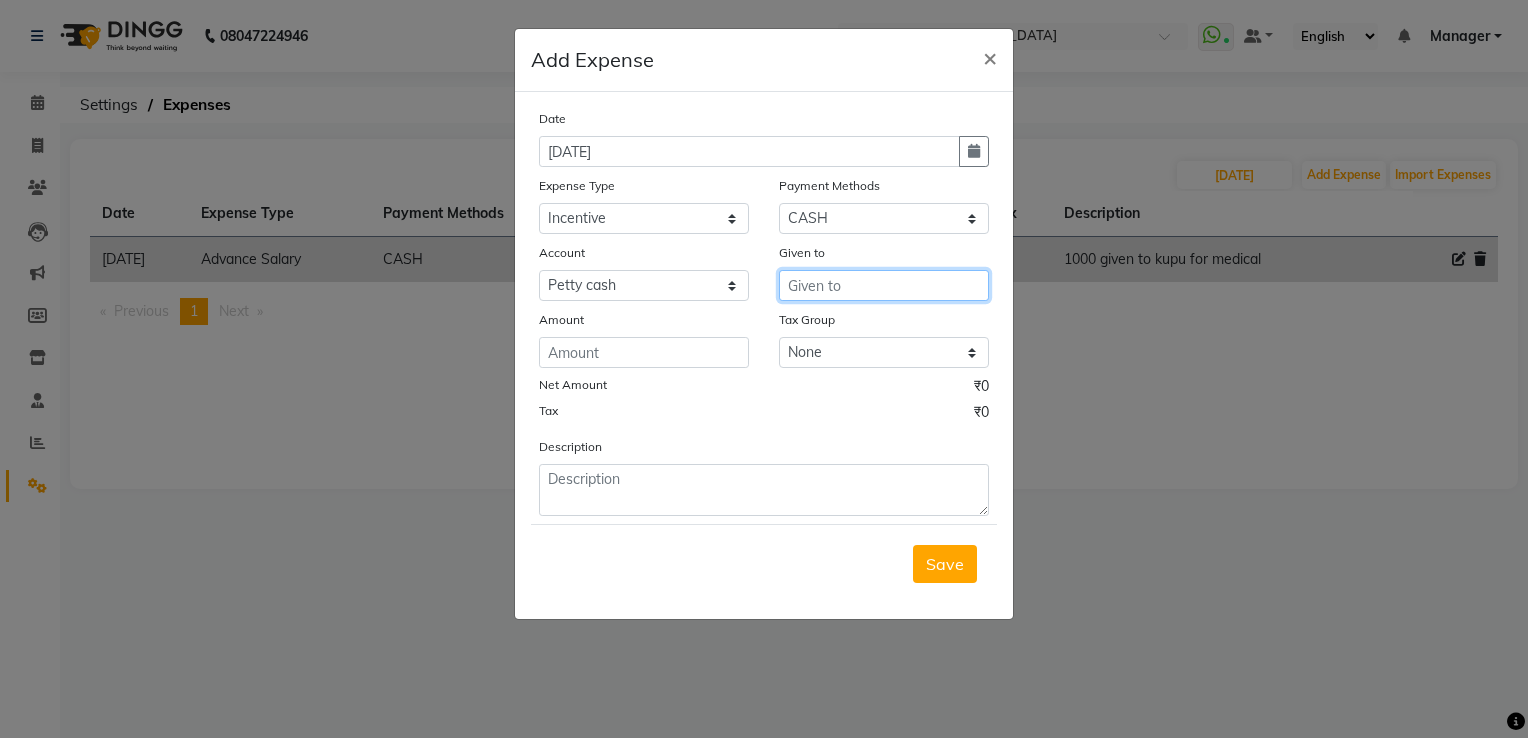 click at bounding box center [884, 285] 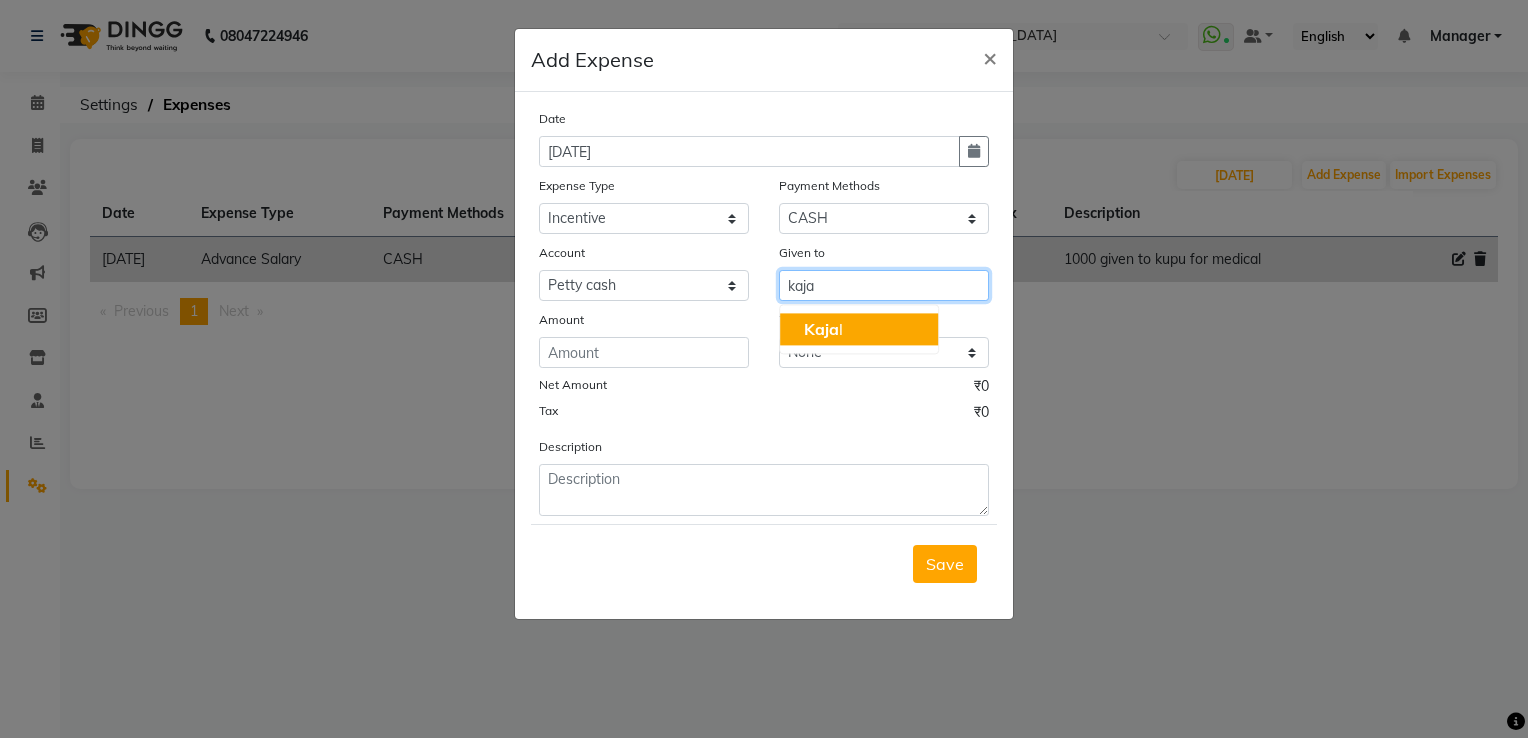 click on "Kaja" 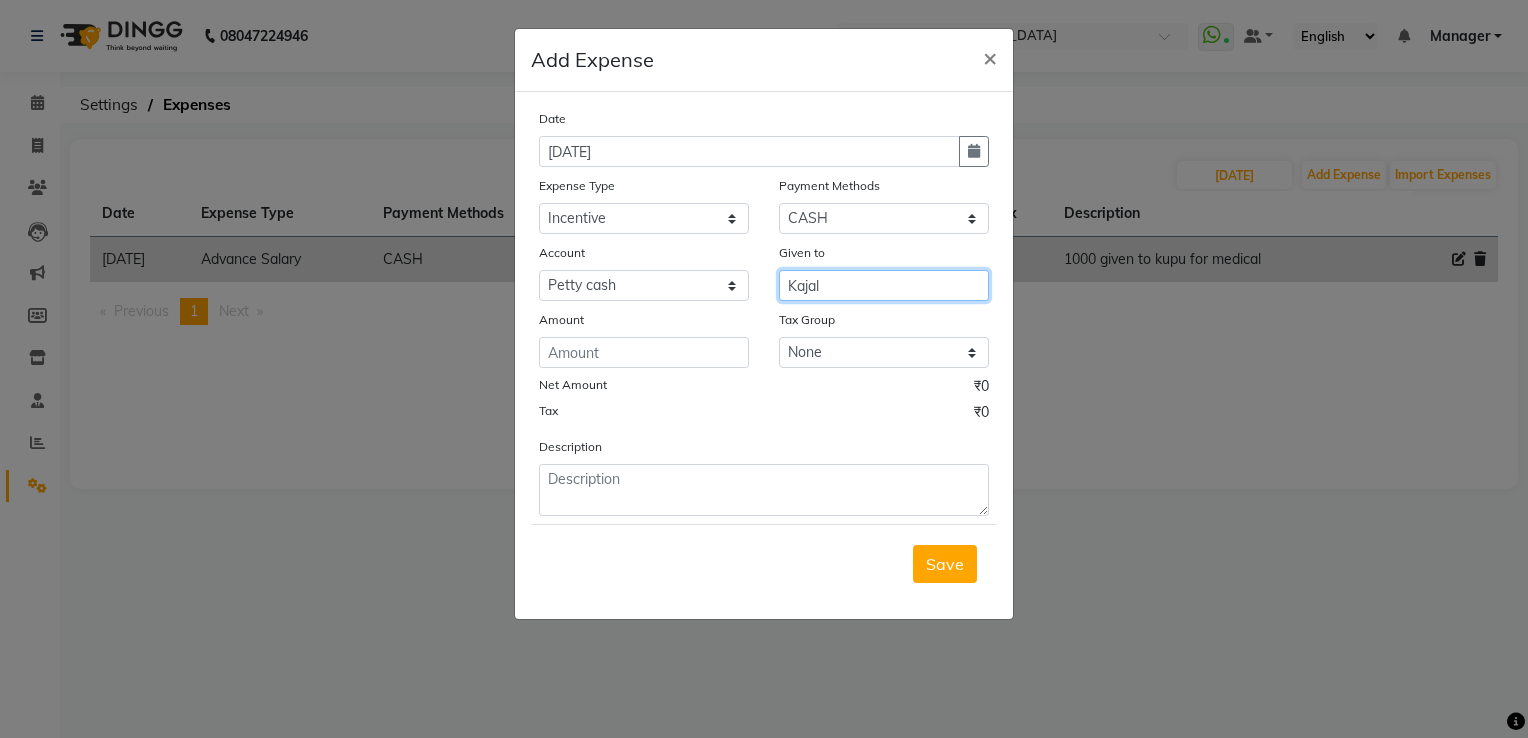 type on "Kajal" 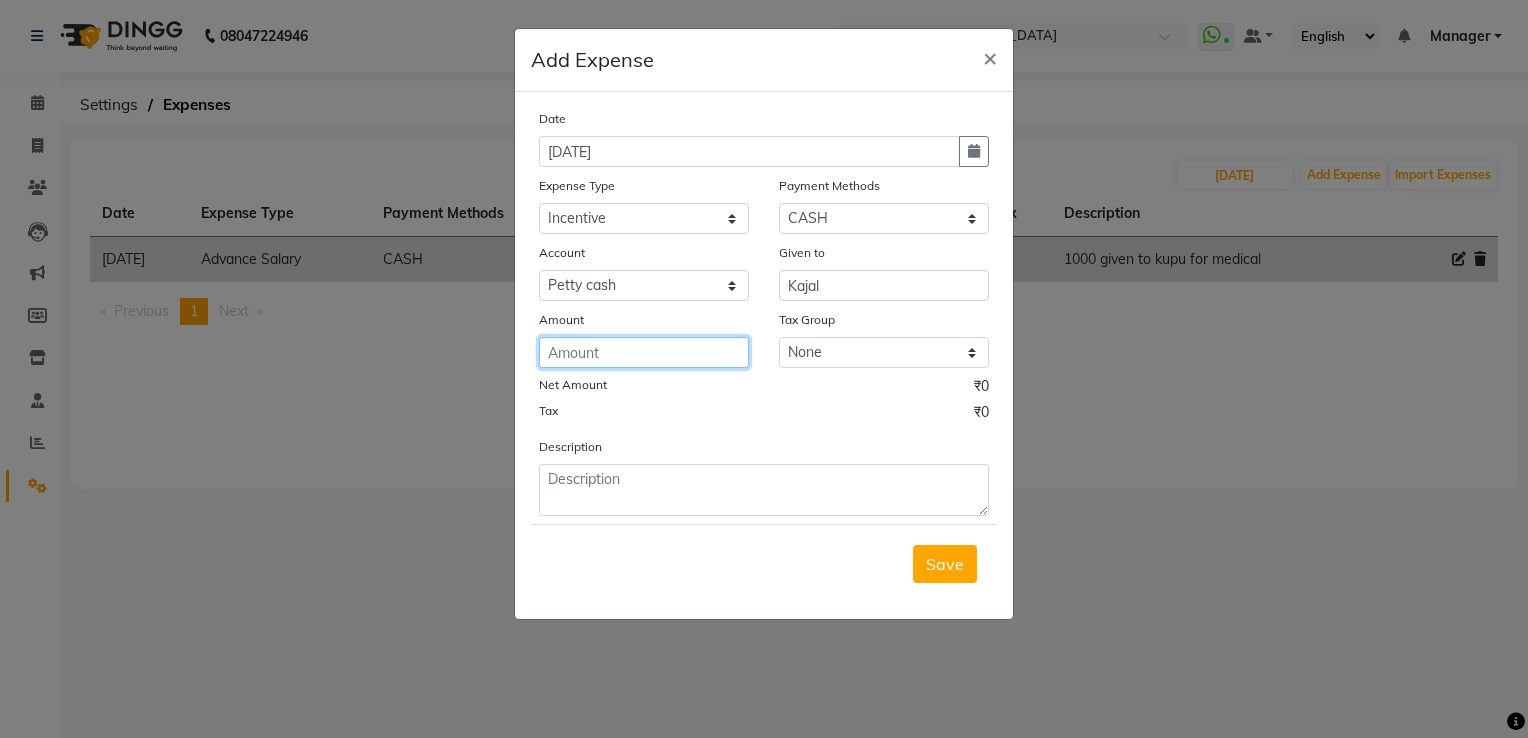 click 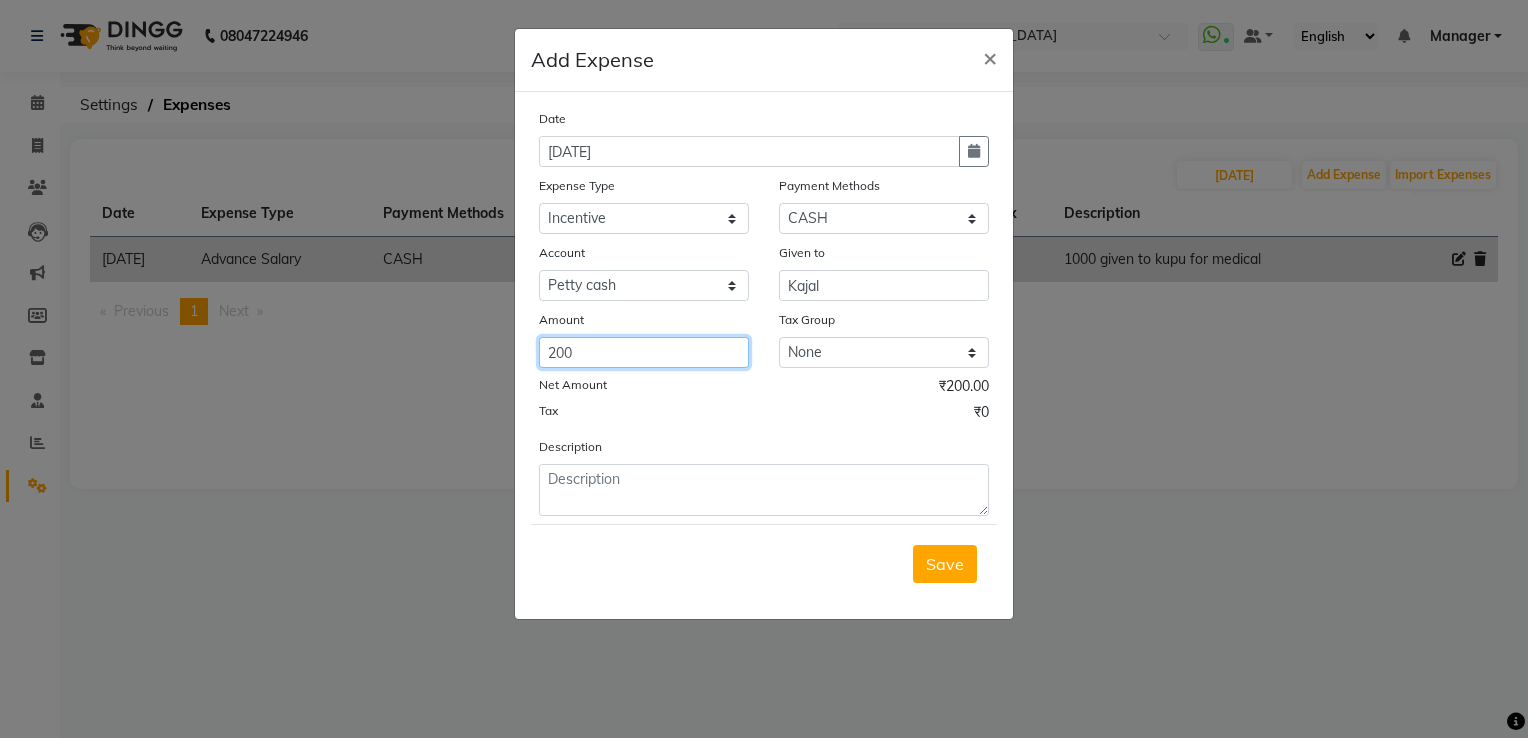 type on "200" 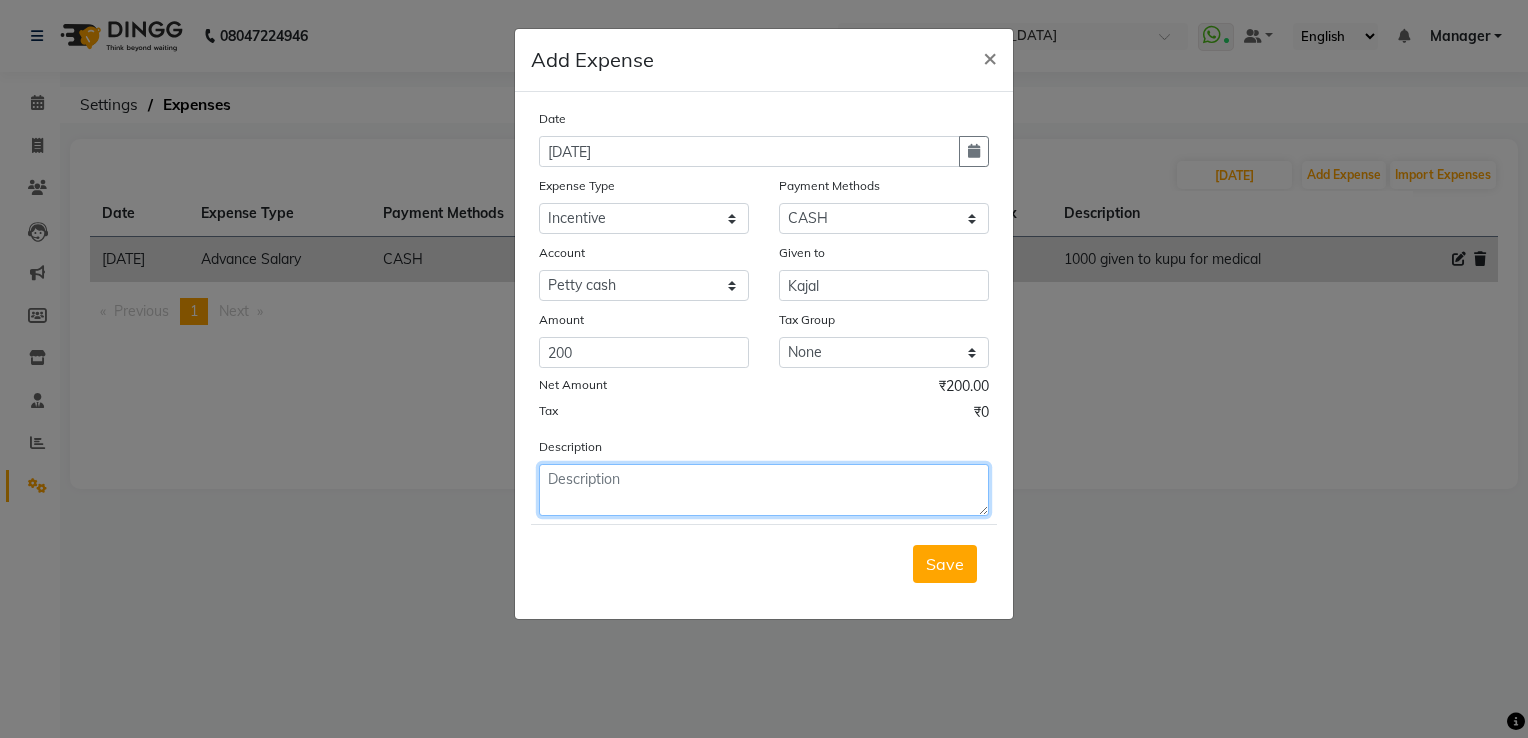 click 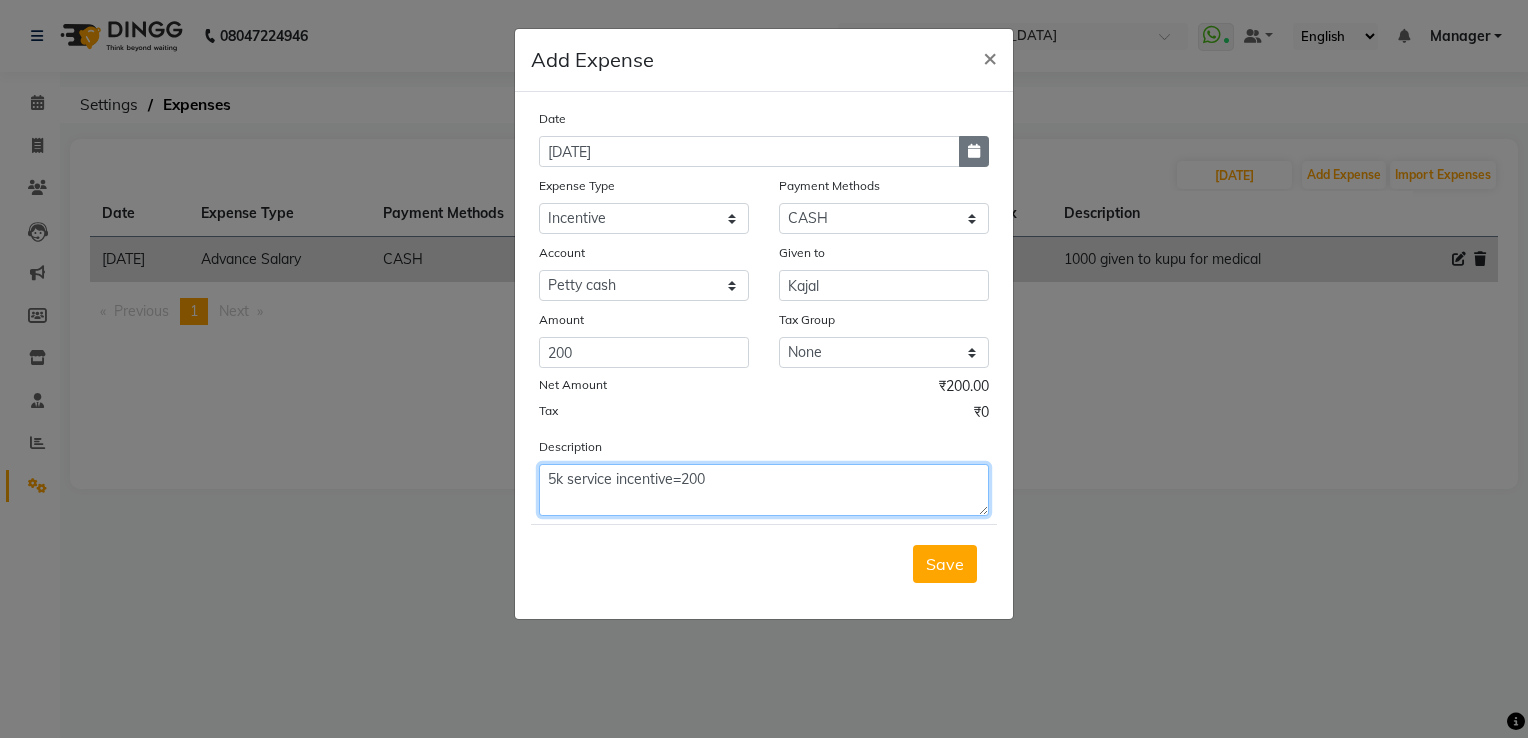 type on "5k service incentive=200" 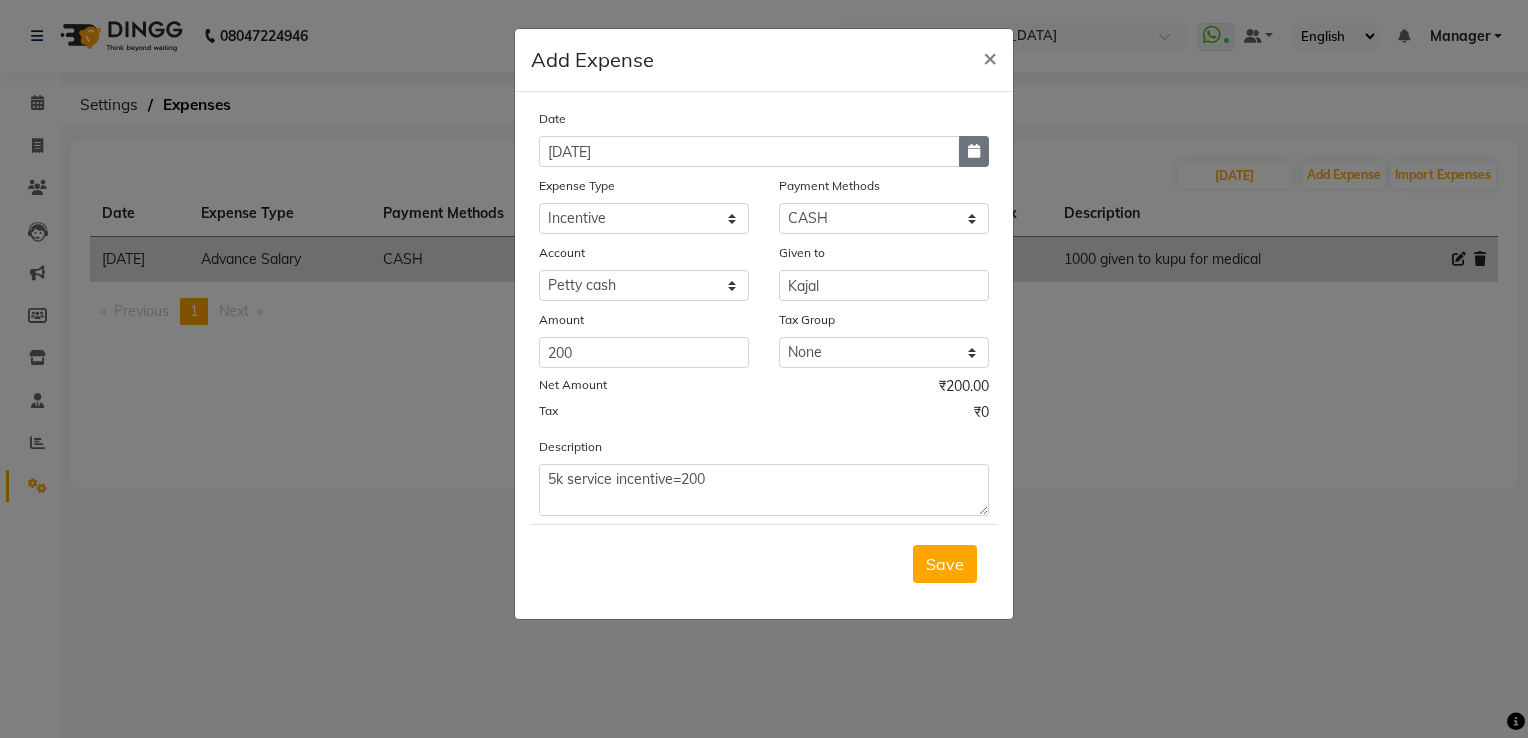 click 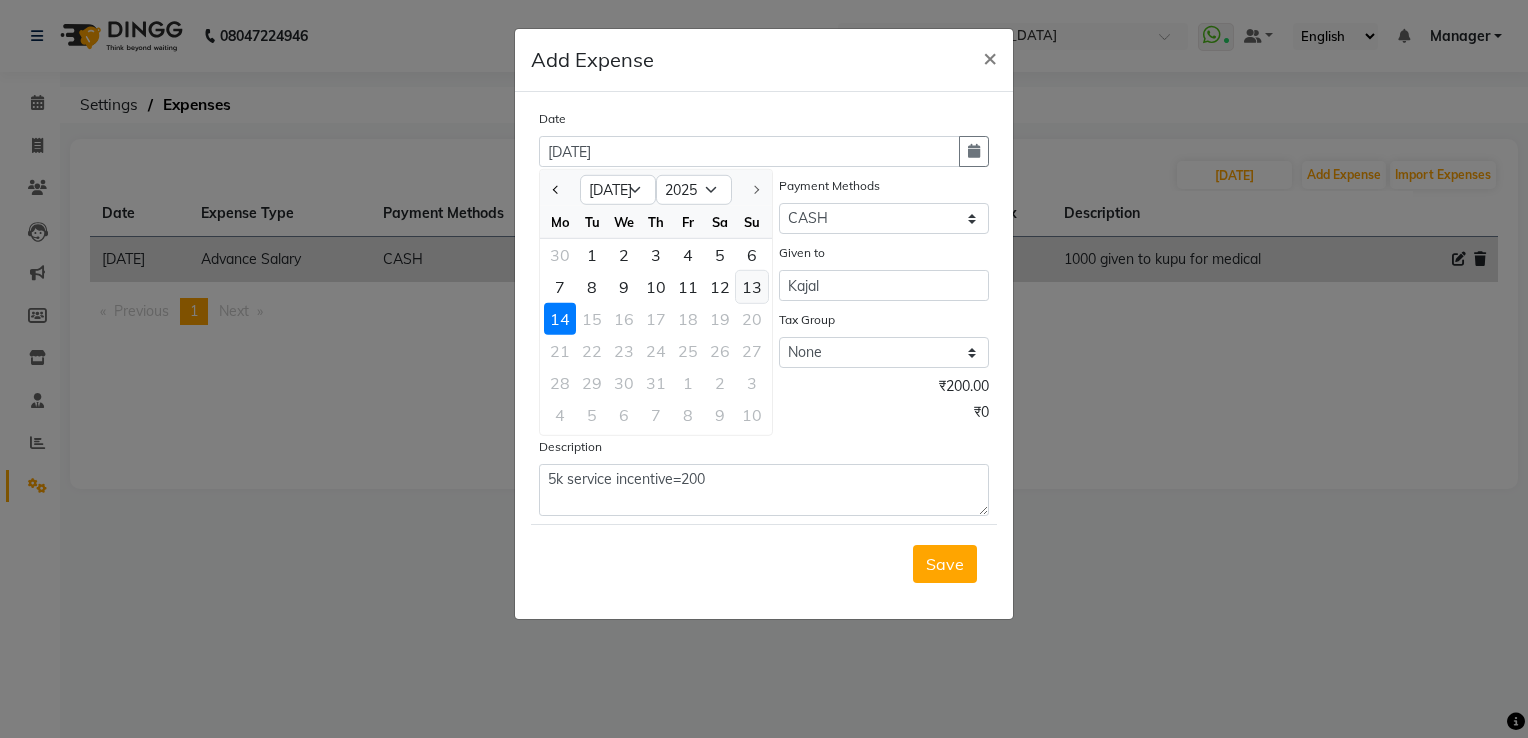 click on "13" 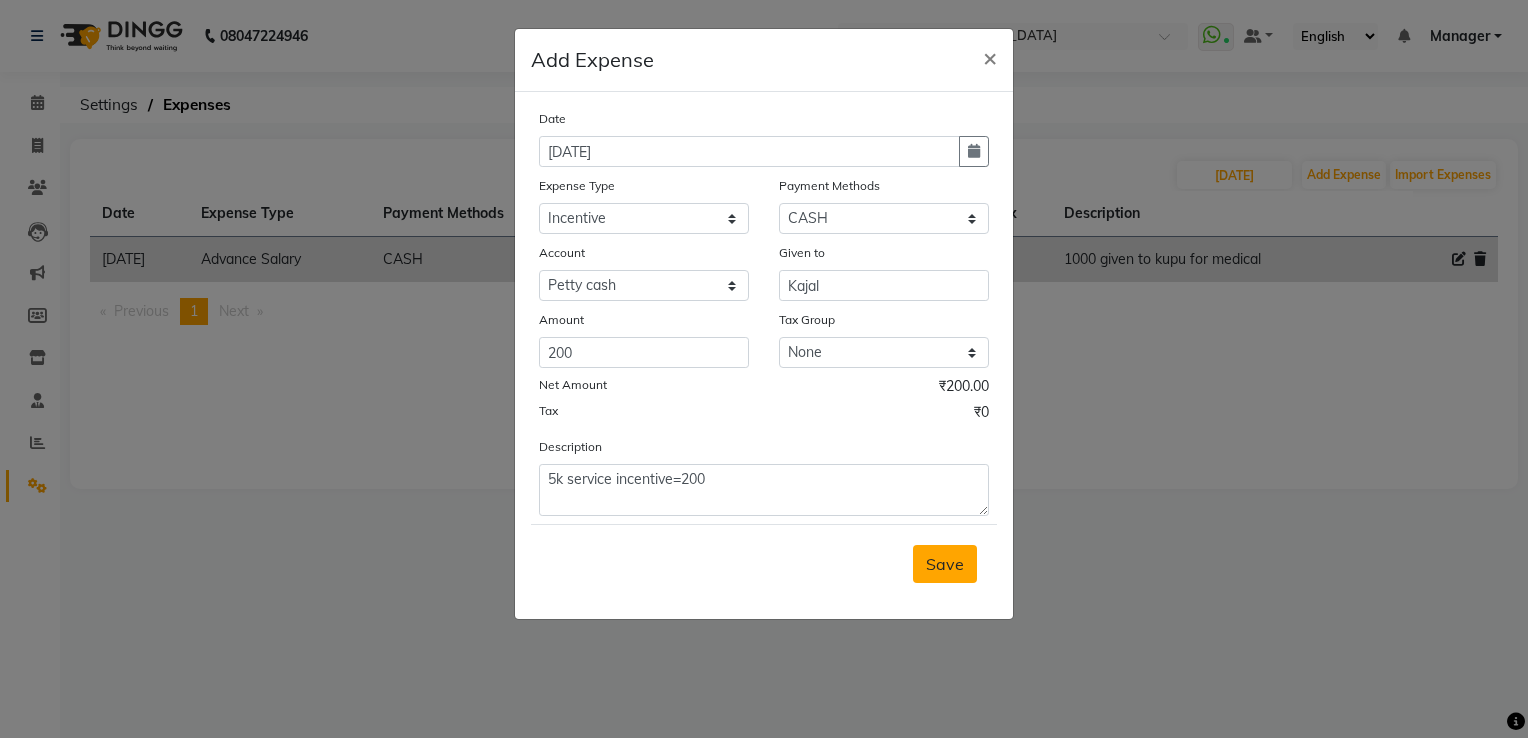 click on "Save" at bounding box center [945, 564] 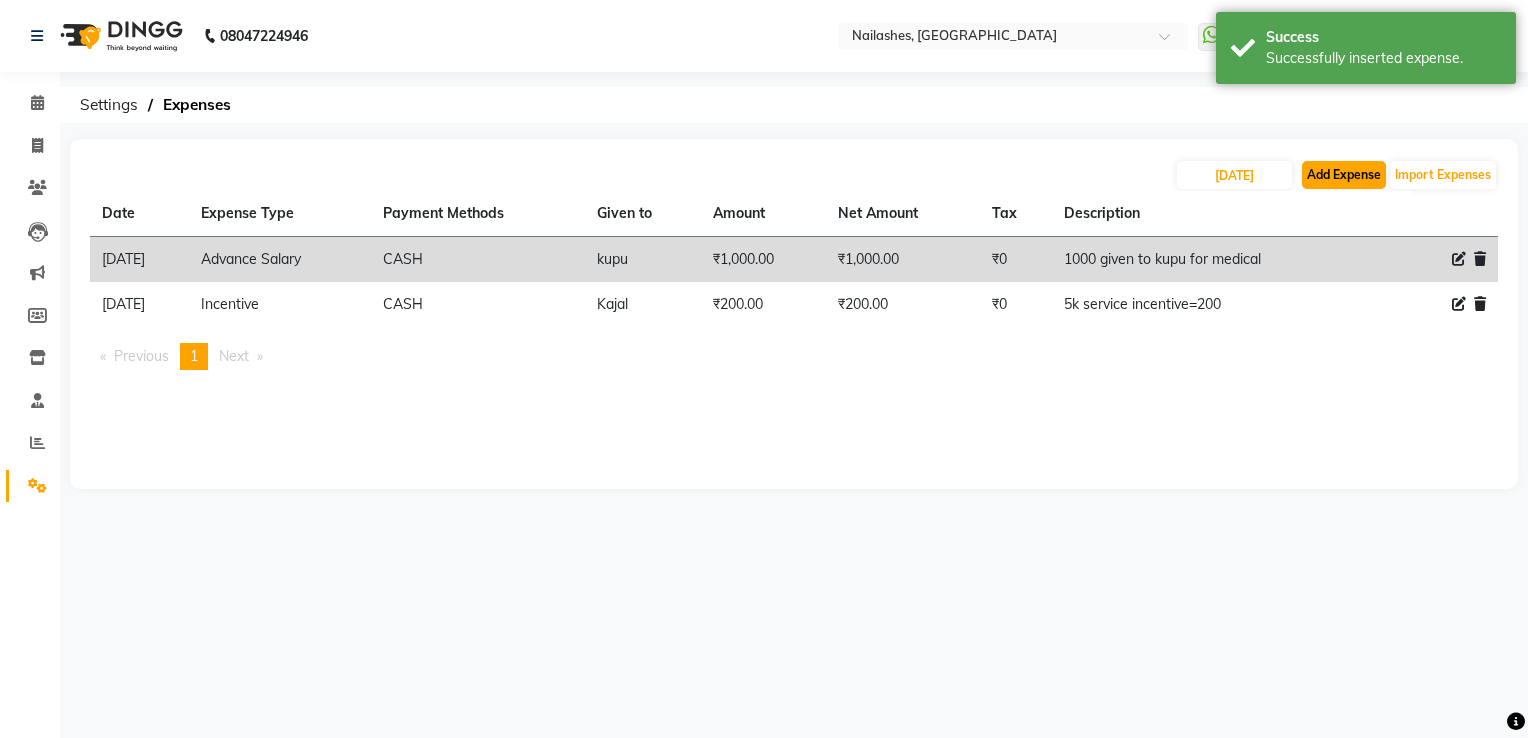 click on "Add Expense" 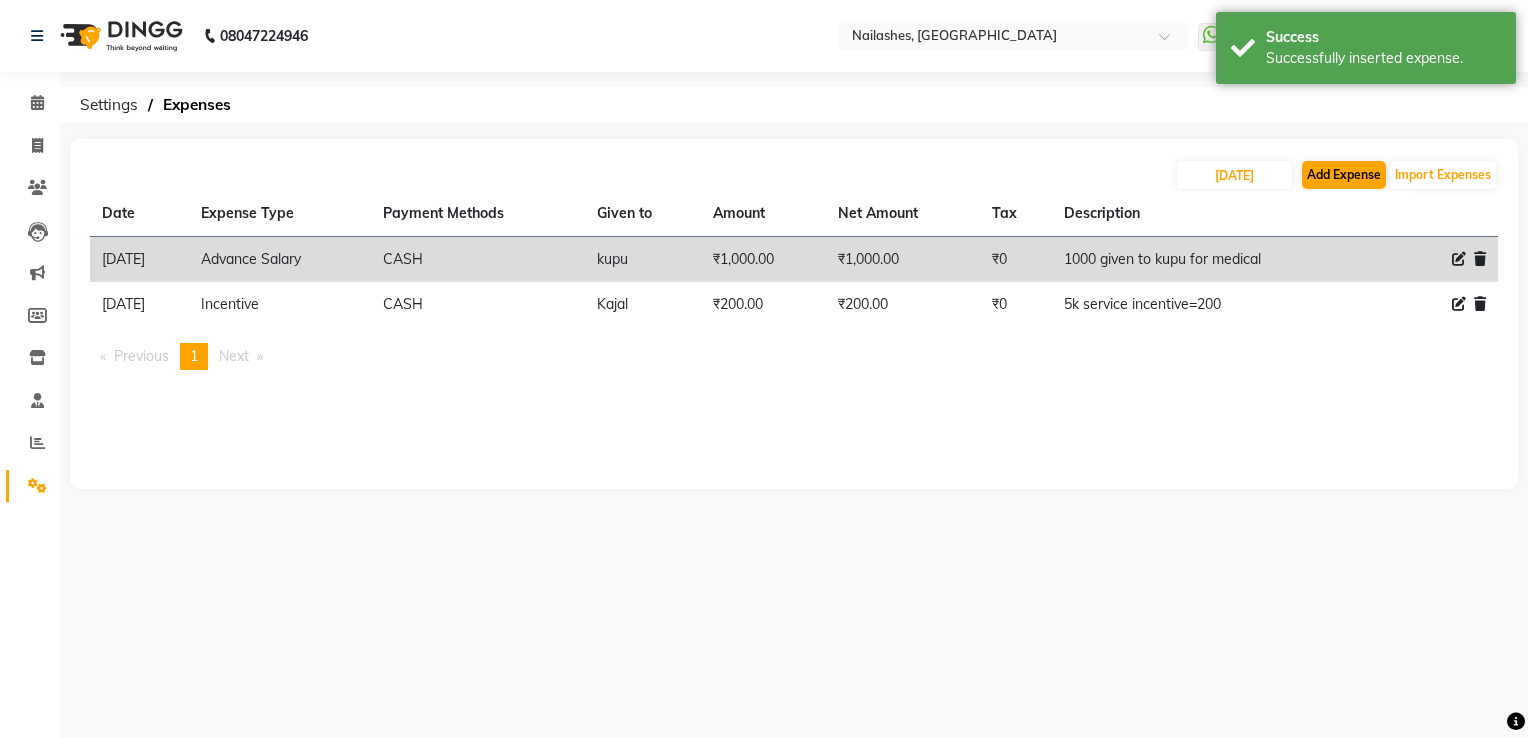 select on "1" 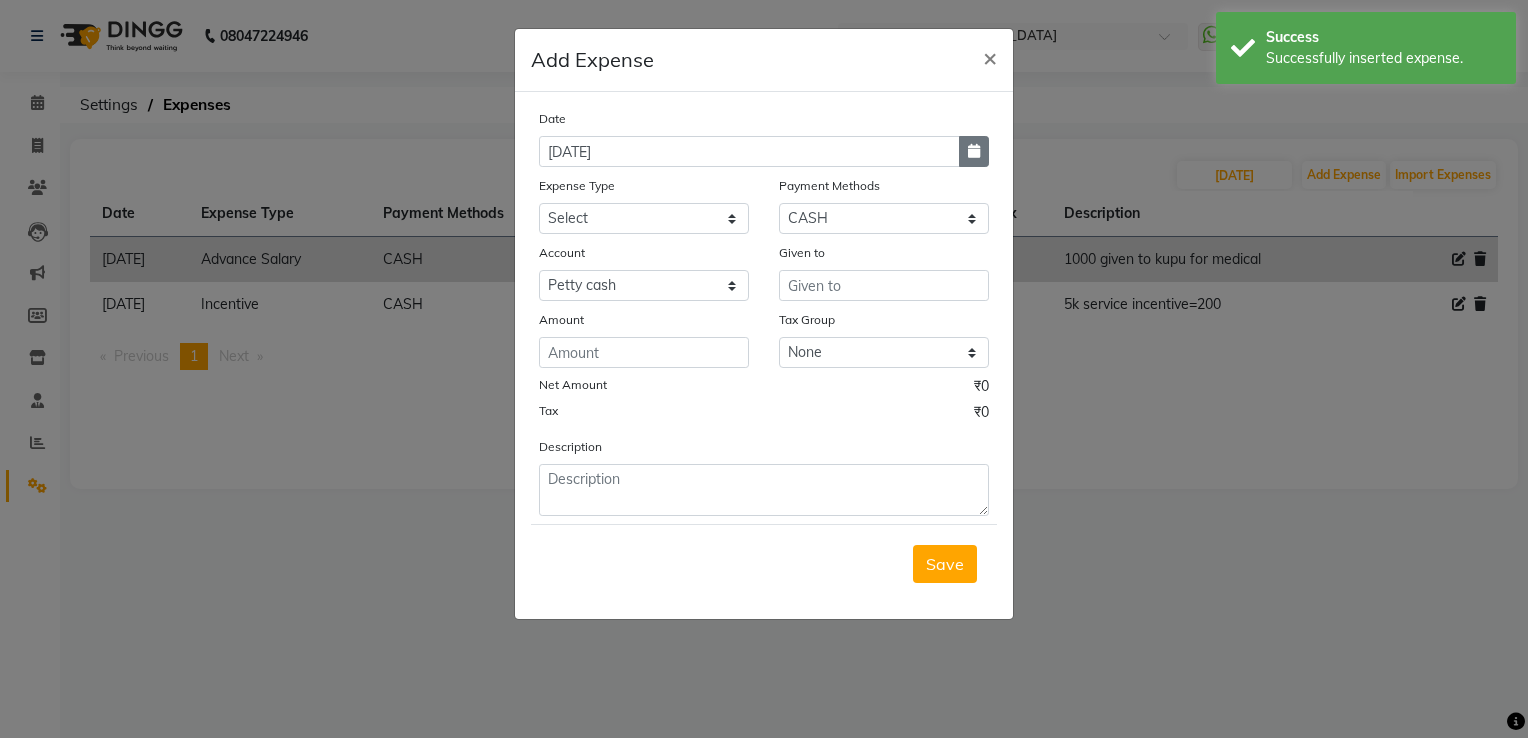 click 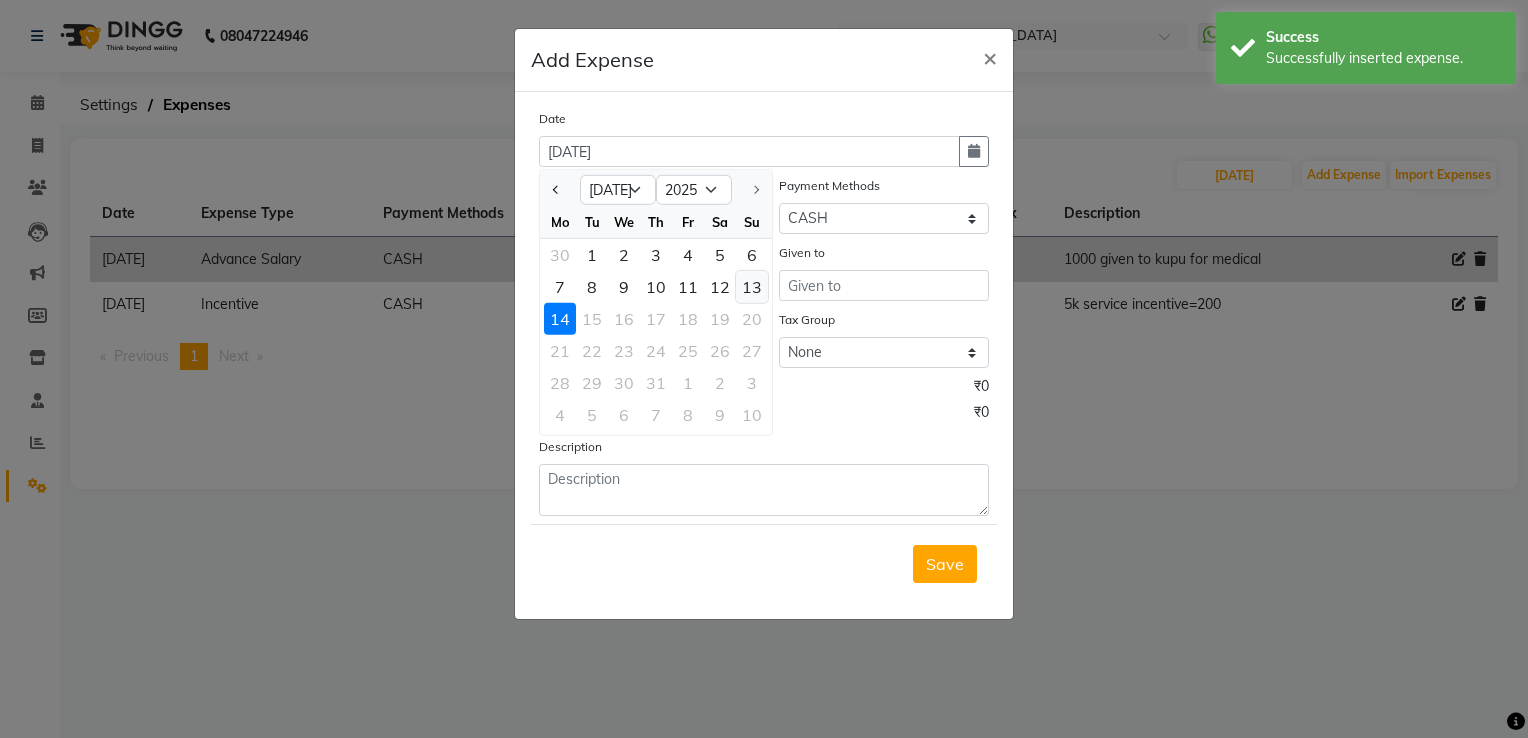 click on "13" 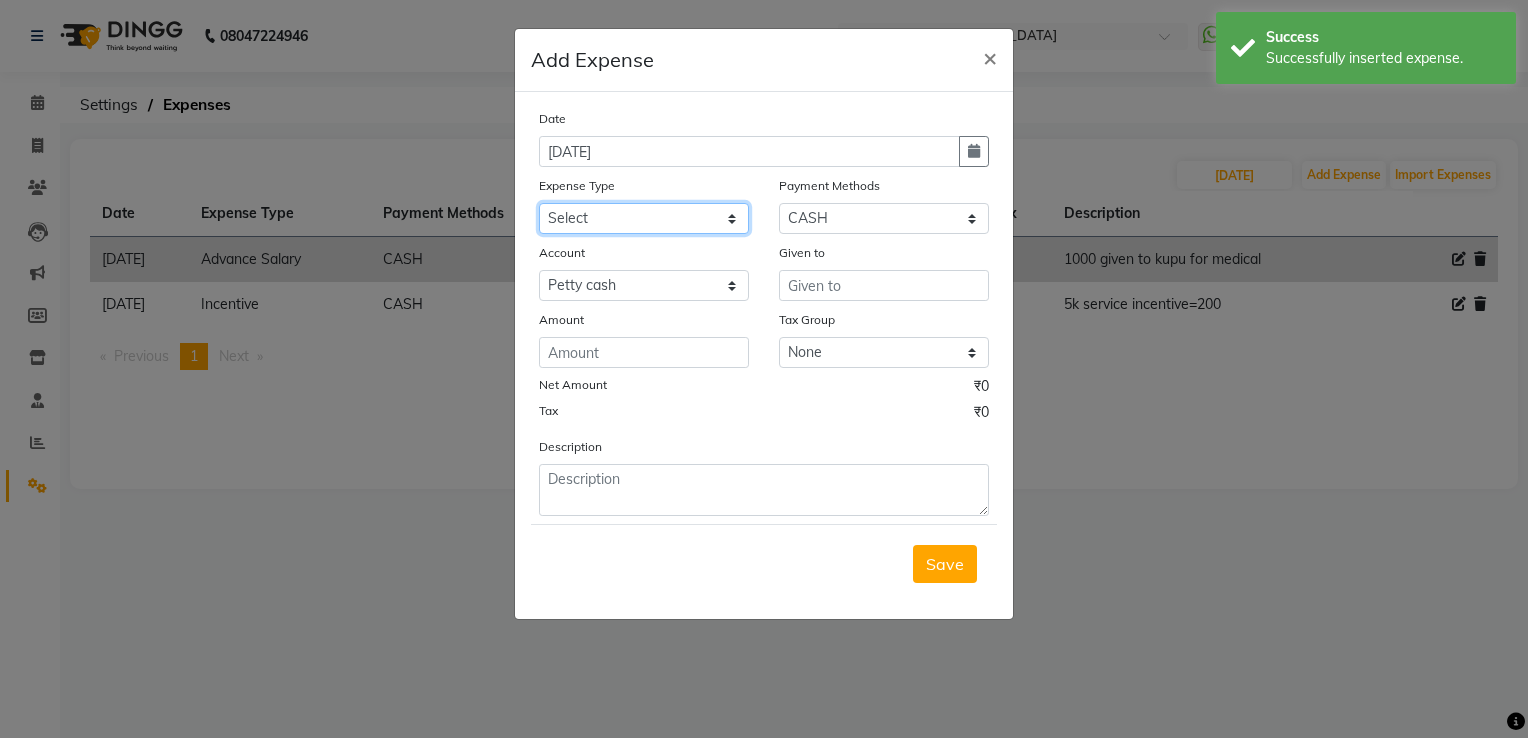 click on "Select acetone Advance Salary bank deposite BBMP Beauty products Bed charges BIRTHDAY CAKE Bonus [PERSON_NAME] CASH EXPENSE VOUCHER Cash handover Client Refreshment coconut water for clients COFFEE coffee powder Commission Conveyance Cotton Courier decoration Diesel for generator Donation Drinking Water Electricity Eyelashes return Face mask floor cleaner flowers daily garbage generator diesel green tea GST handover HANDWASH House Keeping Material House keeping Salary Incentive Internet Bill juice LAUNDRY Maintainance Marketing Medical Membership Milk Milk miscelleneous Naturals salon NEWSPAPER O T Other Pantry PETROL Phone Bill Plants plumber pooja items Porter priest Product Purchase product return Product sale puja items RAPIDO Refund Rent Shop Rent Staff Accommodation Royalty Salary Staff cab charges Staff dinner Staff Flight Ticket Staff  Hiring from another Branch Staff Snacks Stationary sugar sweets TEAM DINNER TIPS Tissue [DEMOGRAPHIC_DATA] Utilities Water Bottle Water cane week of salary Wi Fi Payment" 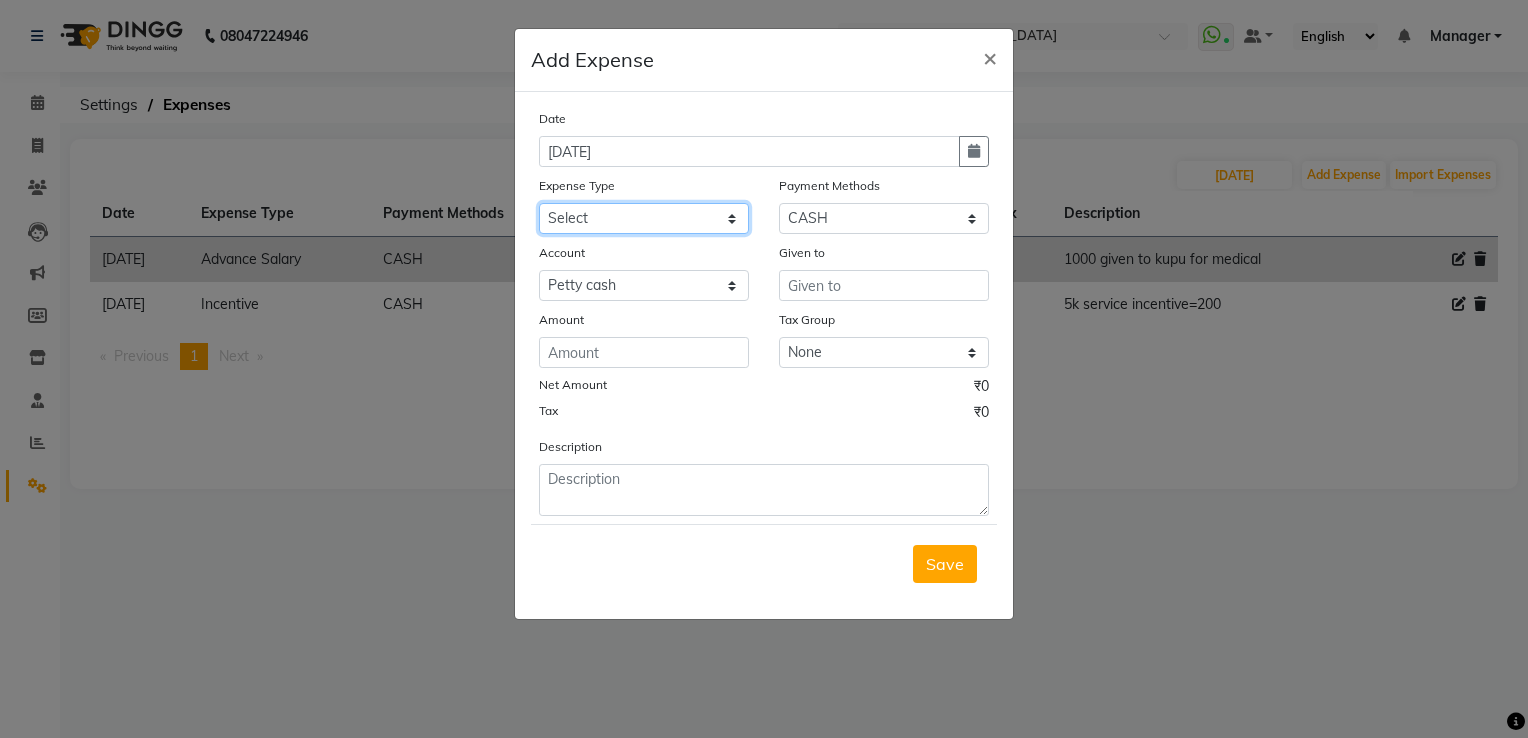 select on "3135" 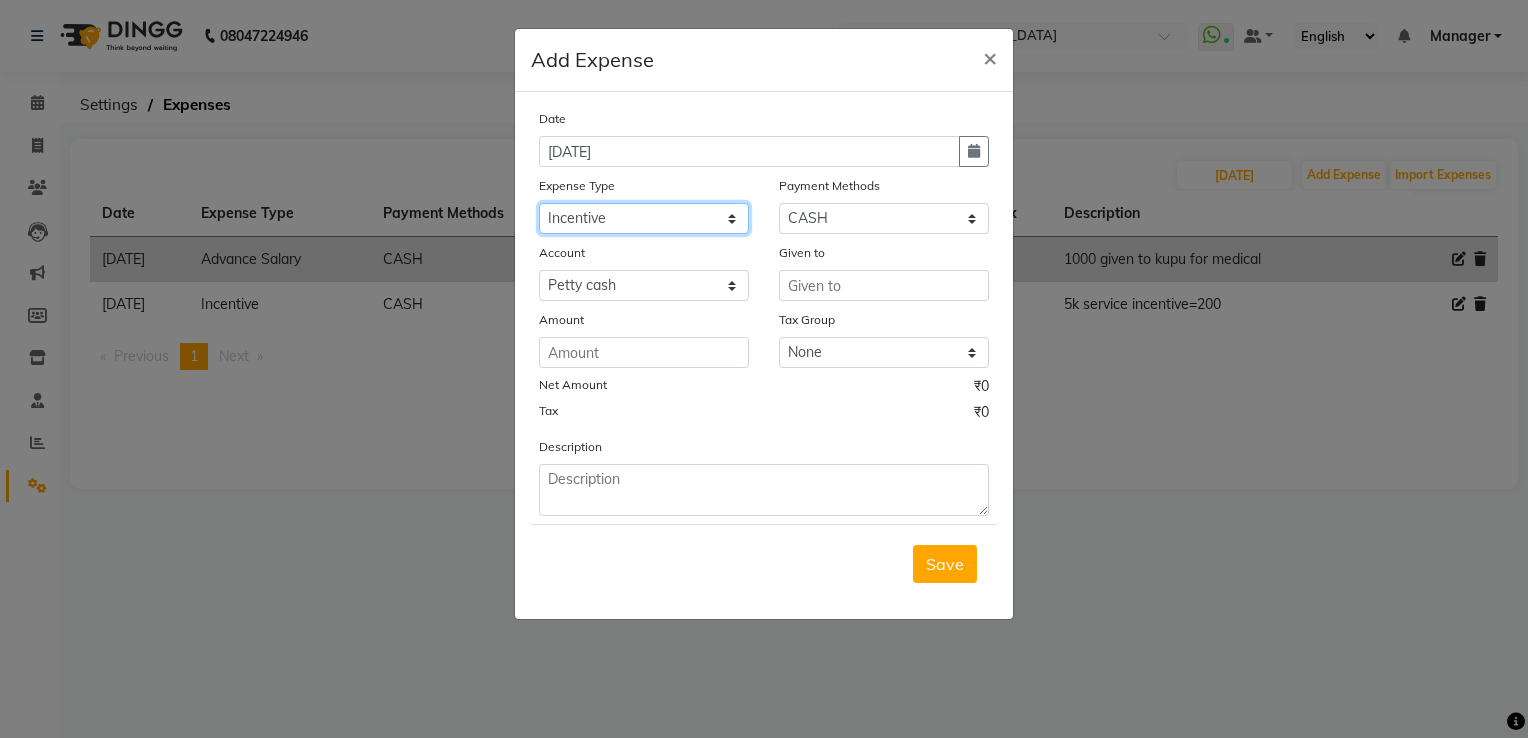 click on "Select acetone Advance Salary bank deposite BBMP Beauty products Bed charges BIRTHDAY CAKE Bonus [PERSON_NAME] CASH EXPENSE VOUCHER Cash handover Client Refreshment coconut water for clients COFFEE coffee powder Commission Conveyance Cotton Courier decoration Diesel for generator Donation Drinking Water Electricity Eyelashes return Face mask floor cleaner flowers daily garbage generator diesel green tea GST handover HANDWASH House Keeping Material House keeping Salary Incentive Internet Bill juice LAUNDRY Maintainance Marketing Medical Membership Milk Milk miscelleneous Naturals salon NEWSPAPER O T Other Pantry PETROL Phone Bill Plants plumber pooja items Porter priest Product Purchase product return Product sale puja items RAPIDO Refund Rent Shop Rent Staff Accommodation Royalty Salary Staff cab charges Staff dinner Staff Flight Ticket Staff  Hiring from another Branch Staff Snacks Stationary sugar sweets TEAM DINNER TIPS Tissue [DEMOGRAPHIC_DATA] Utilities Water Bottle Water cane week of salary Wi Fi Payment" 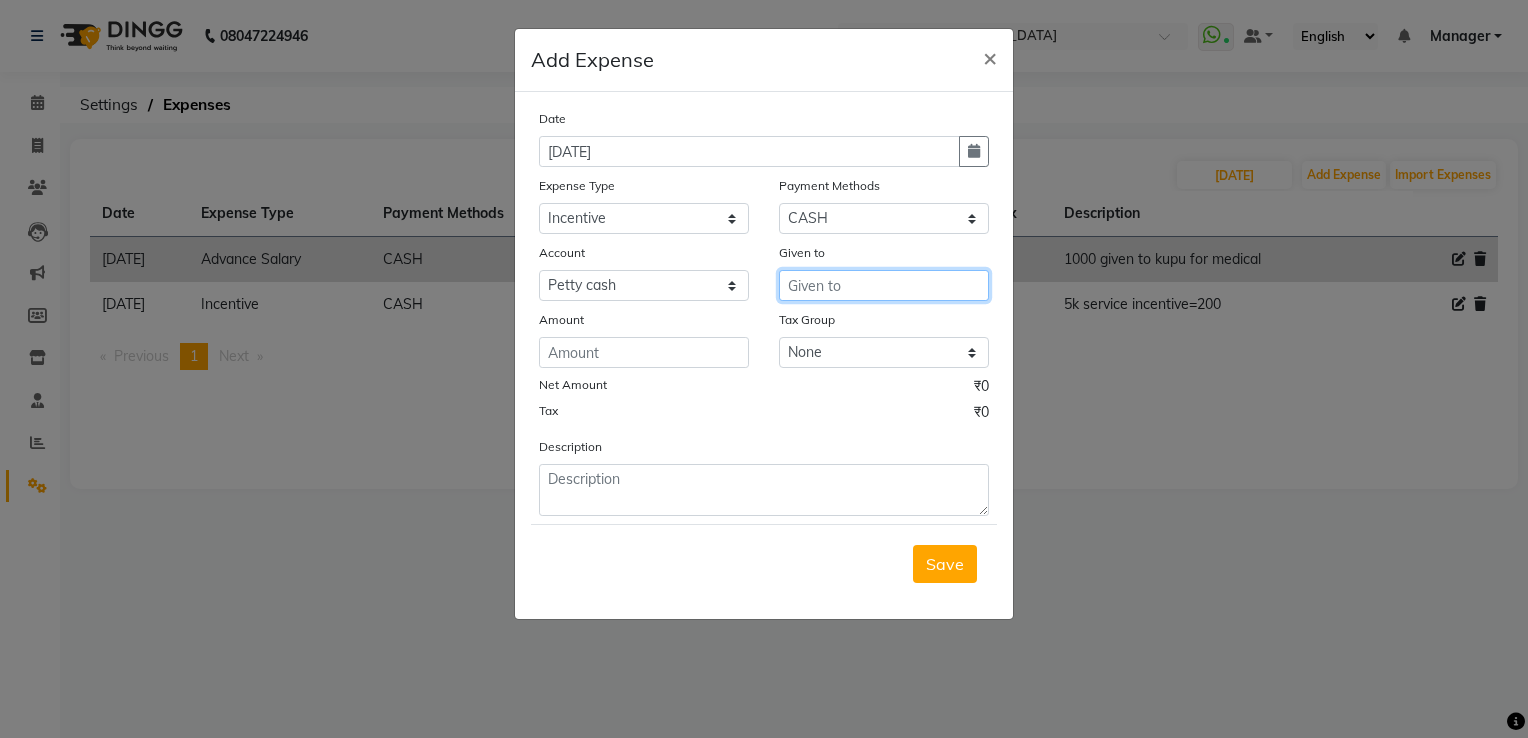 click at bounding box center [884, 285] 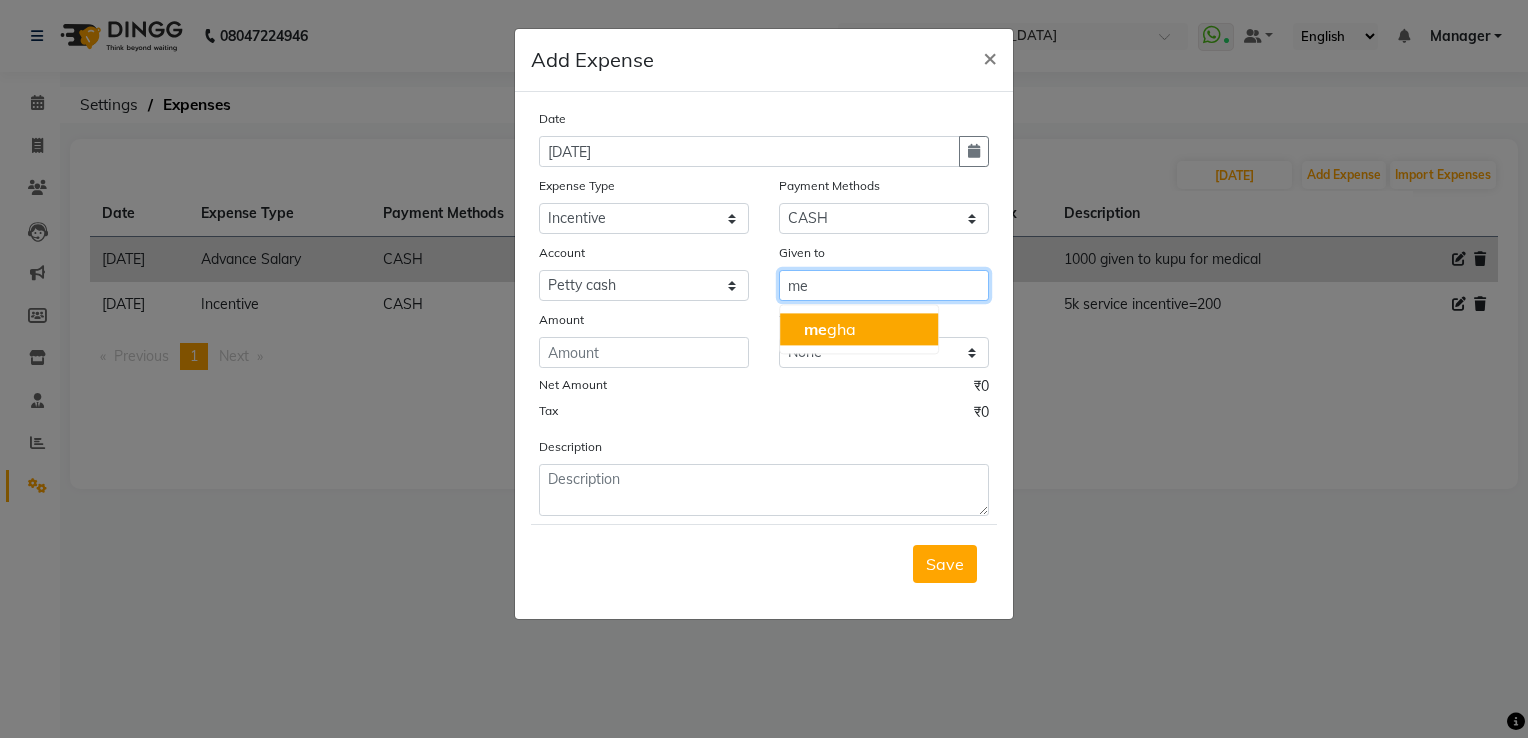 click on "me gha" at bounding box center [830, 329] 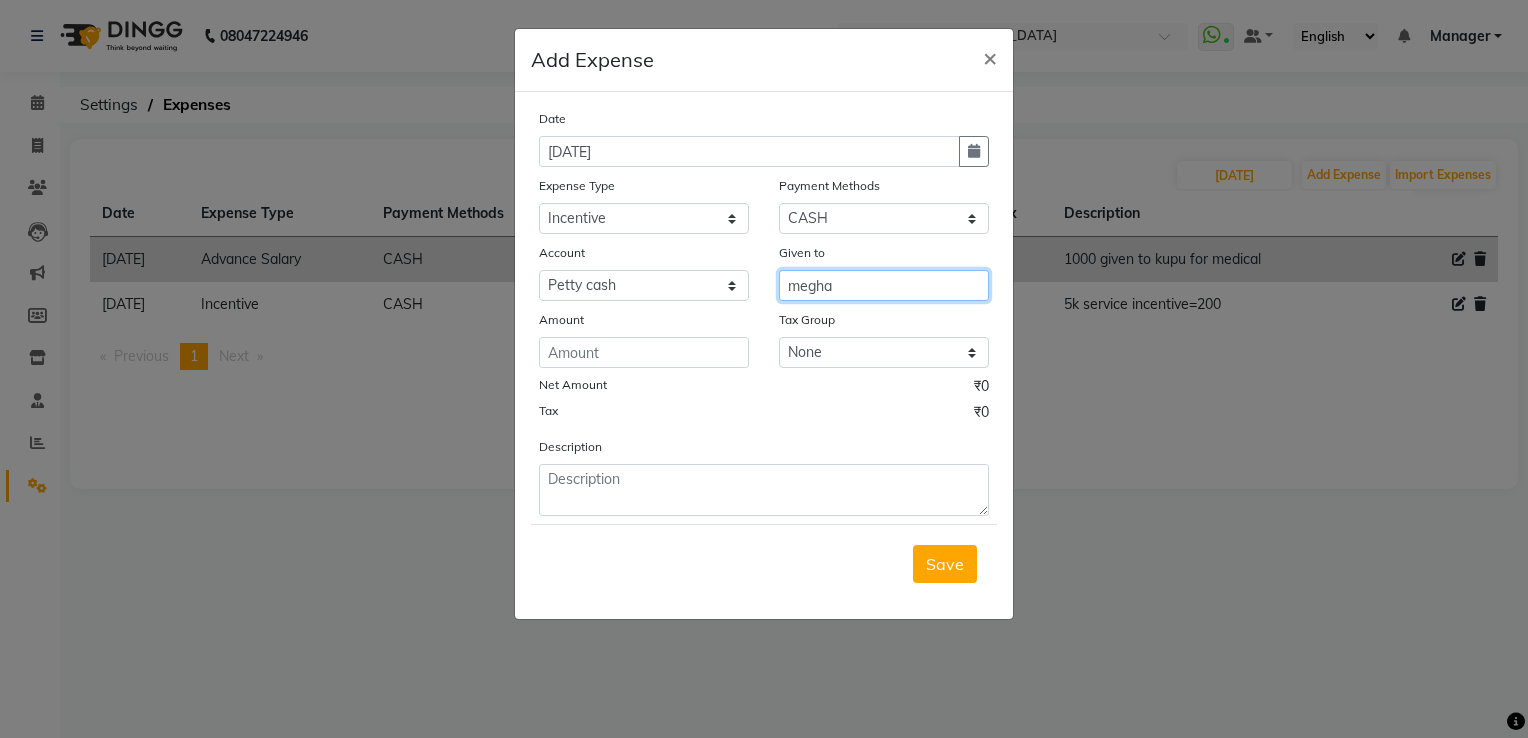 type on "megha" 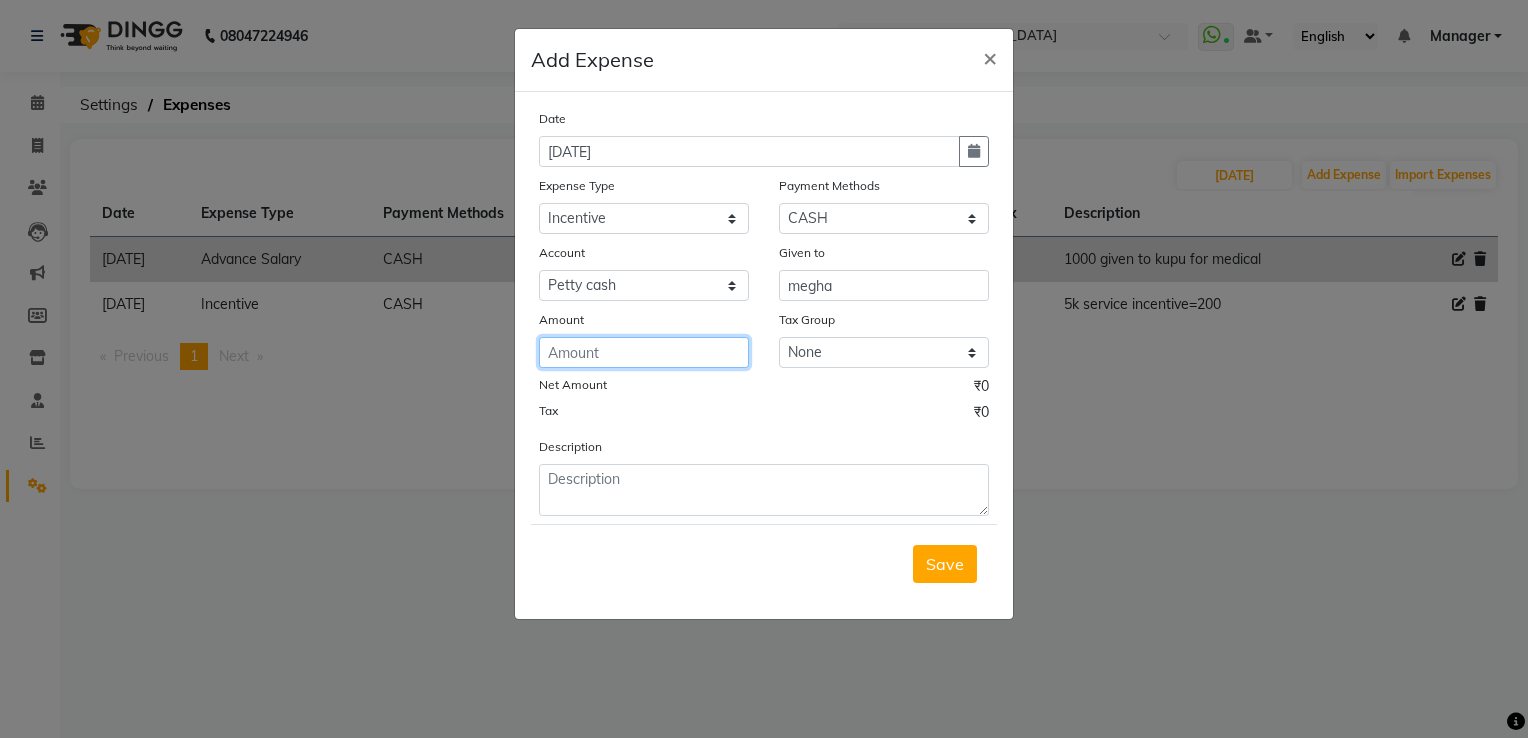 click 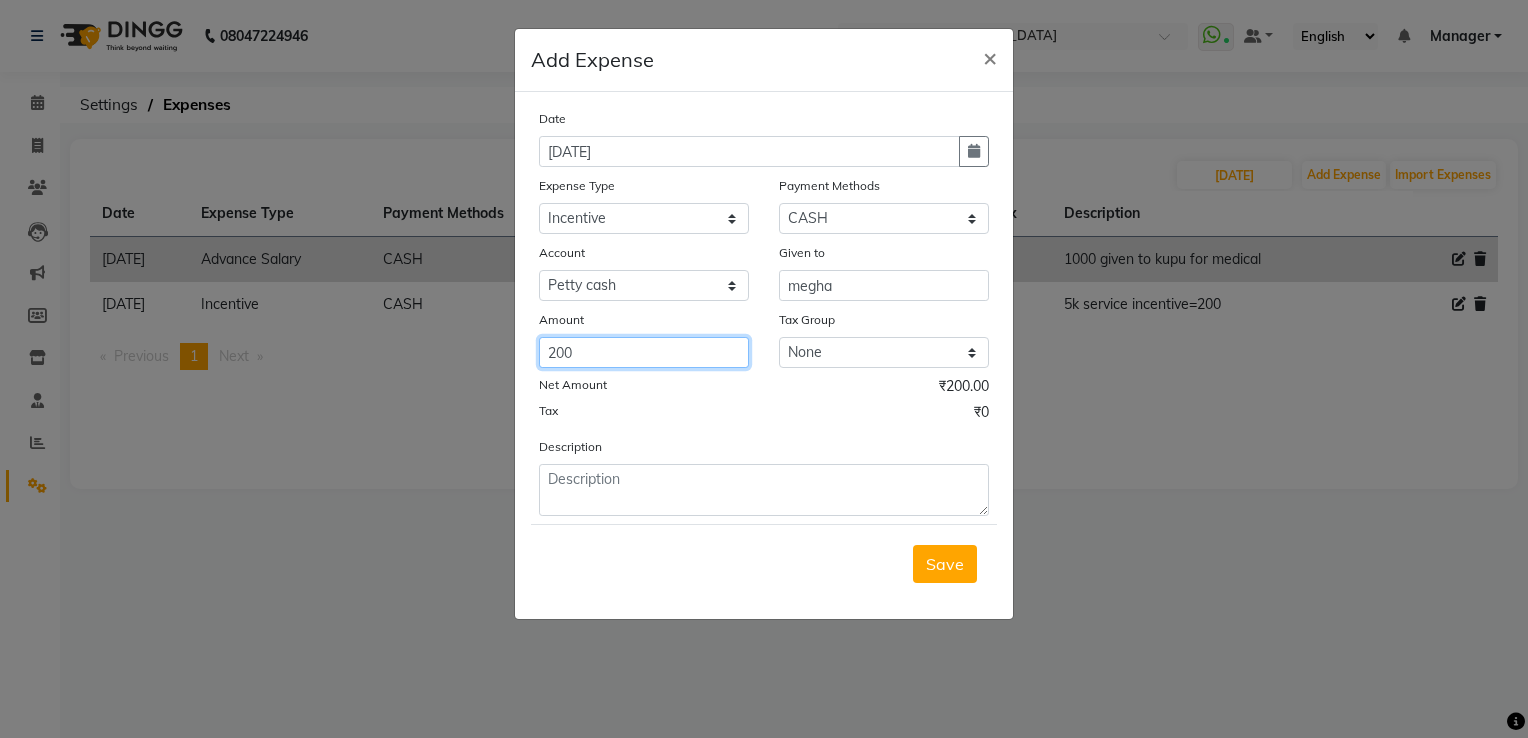 type on "200" 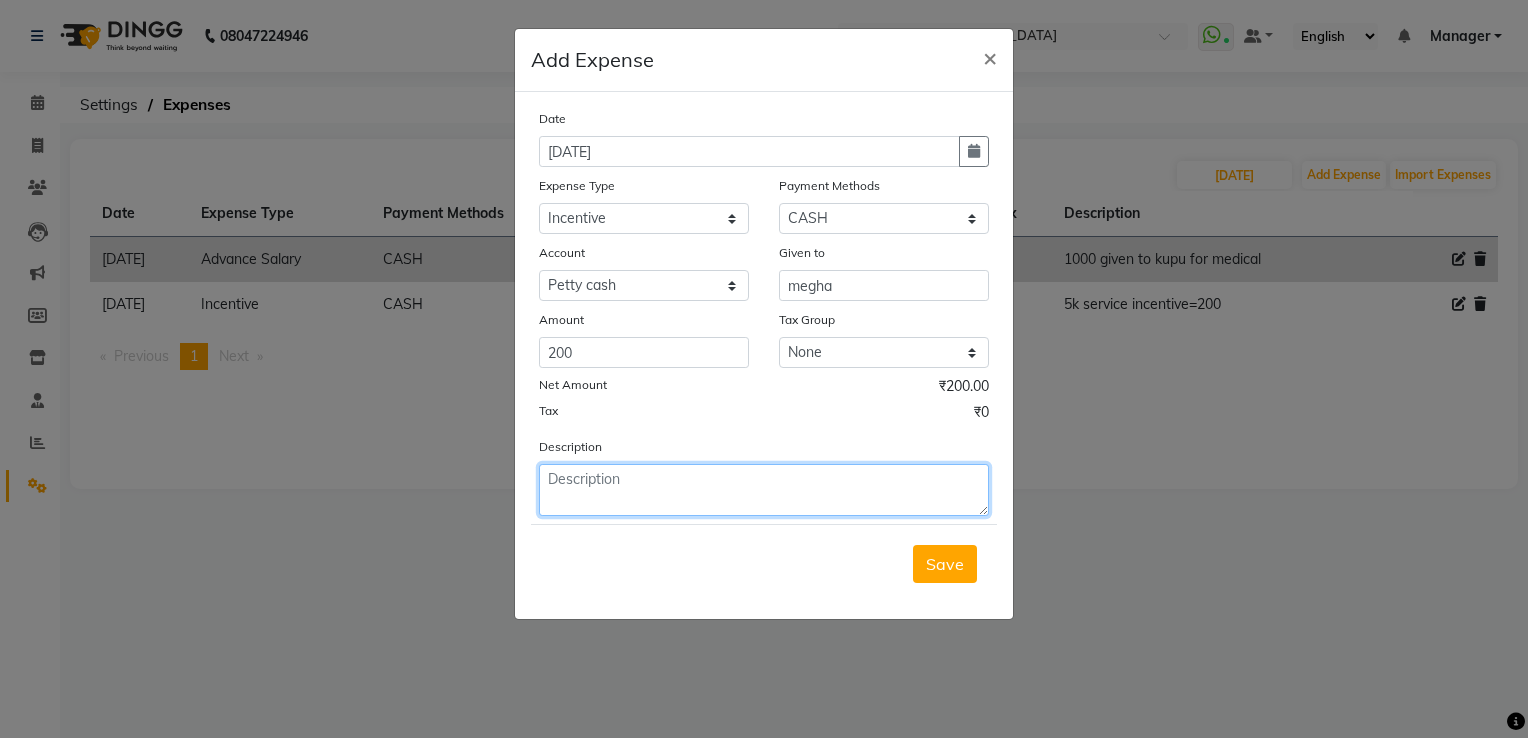 click 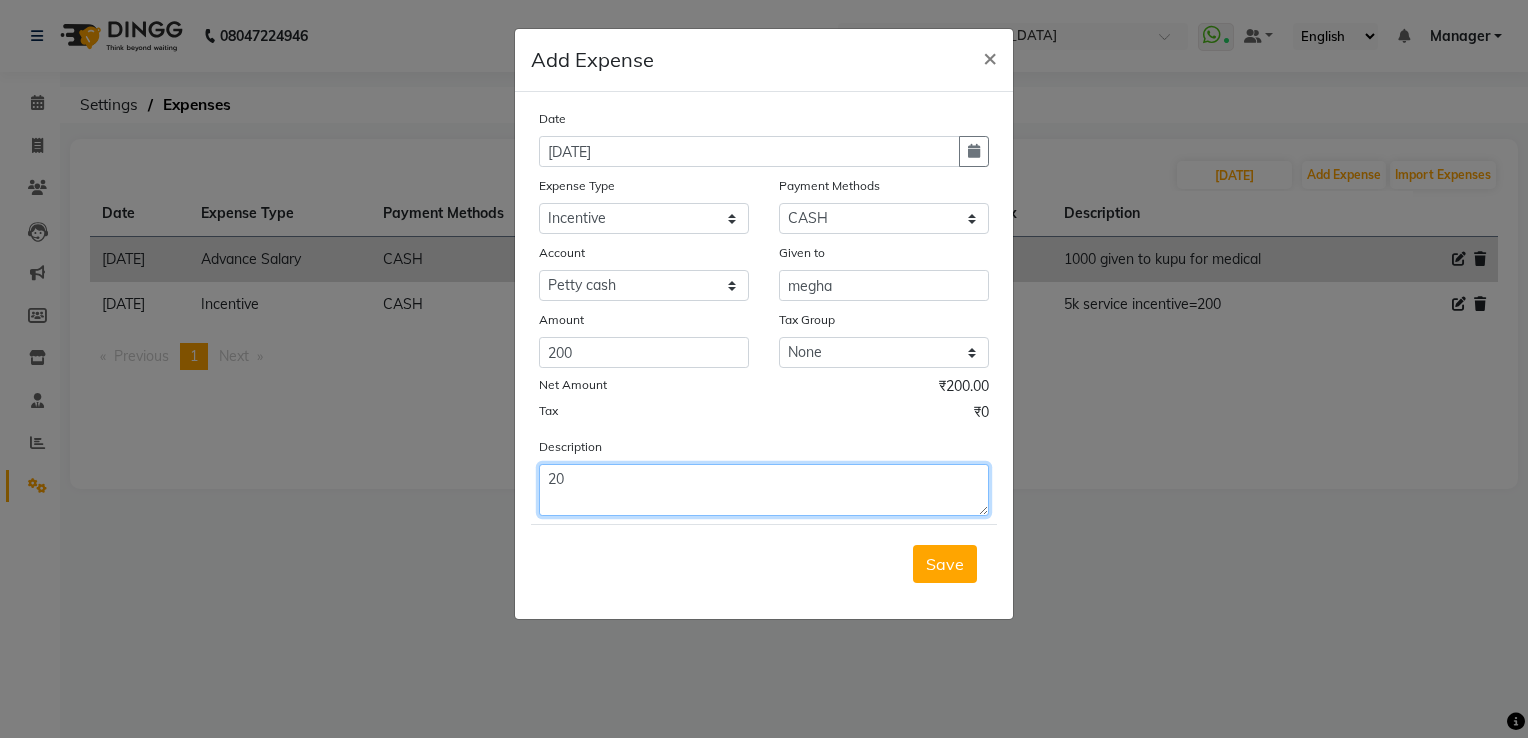 type on "2" 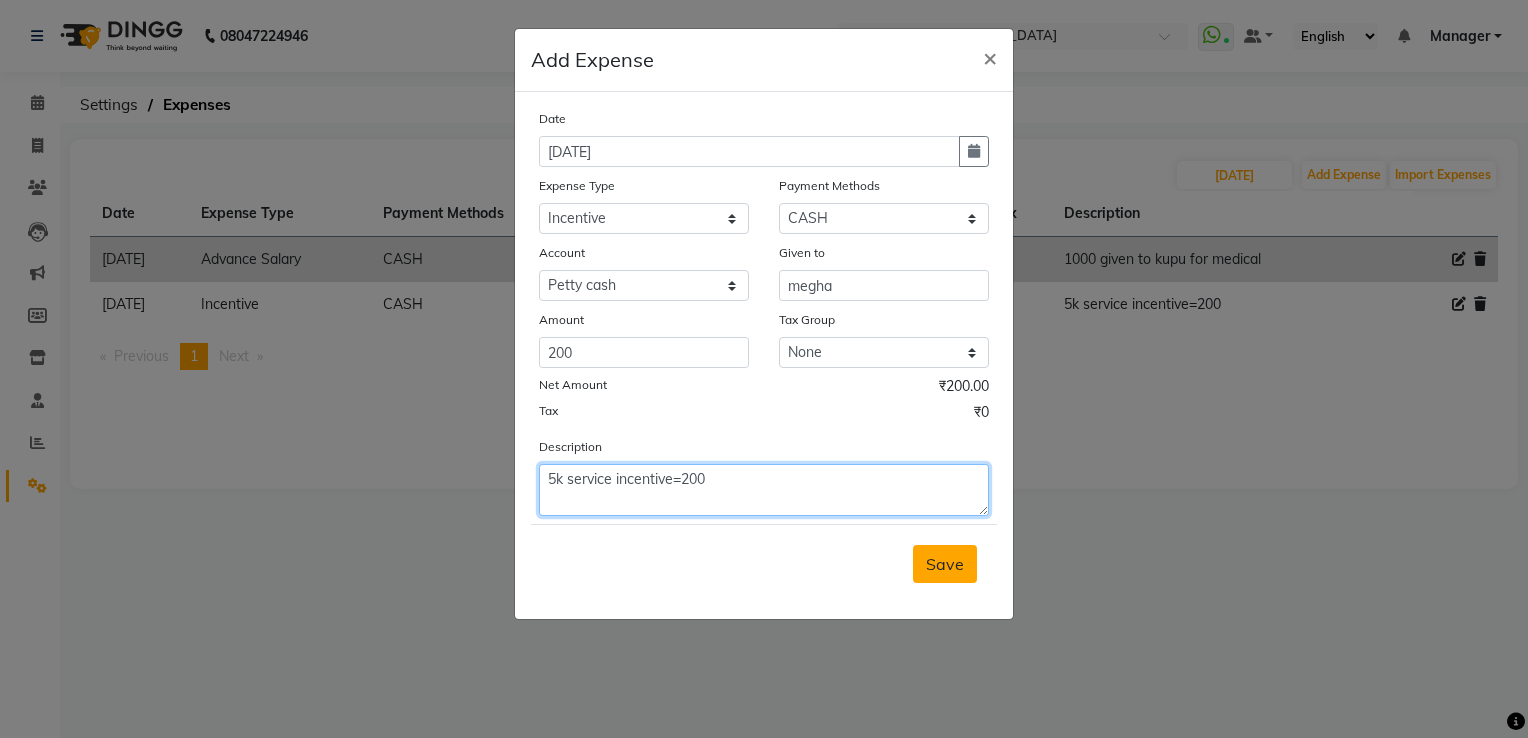 type on "5k service incentive=200" 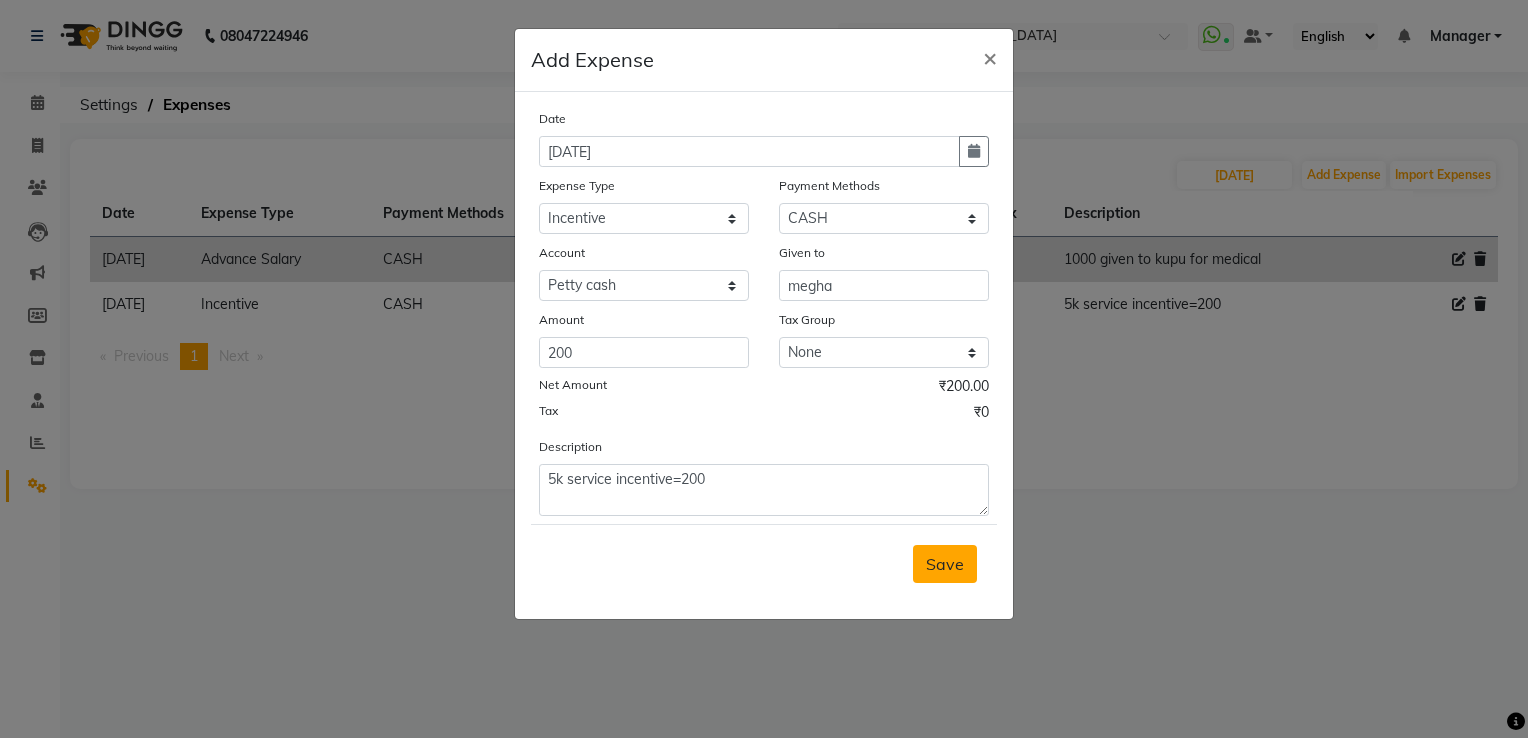 click on "Save" at bounding box center (945, 564) 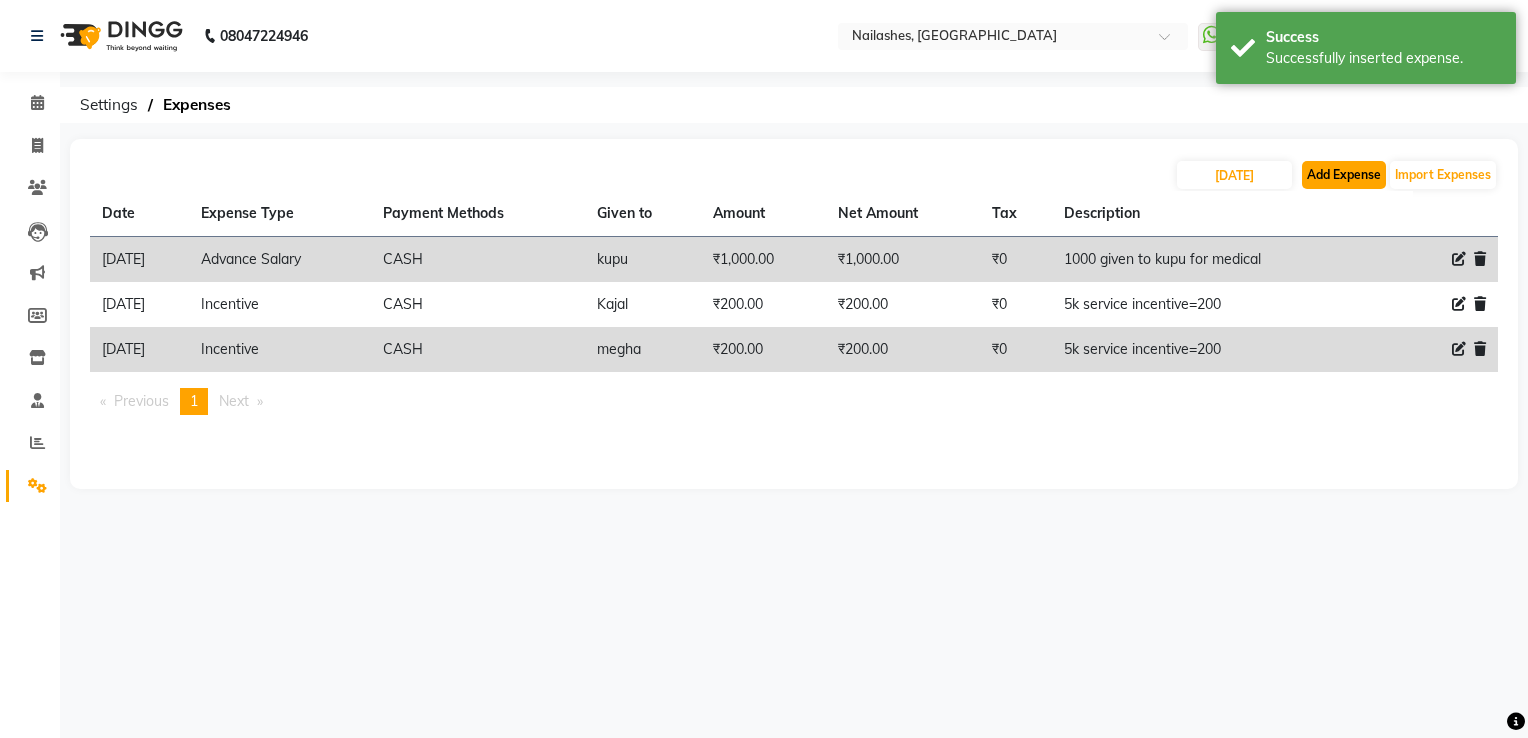 click on "Add Expense" 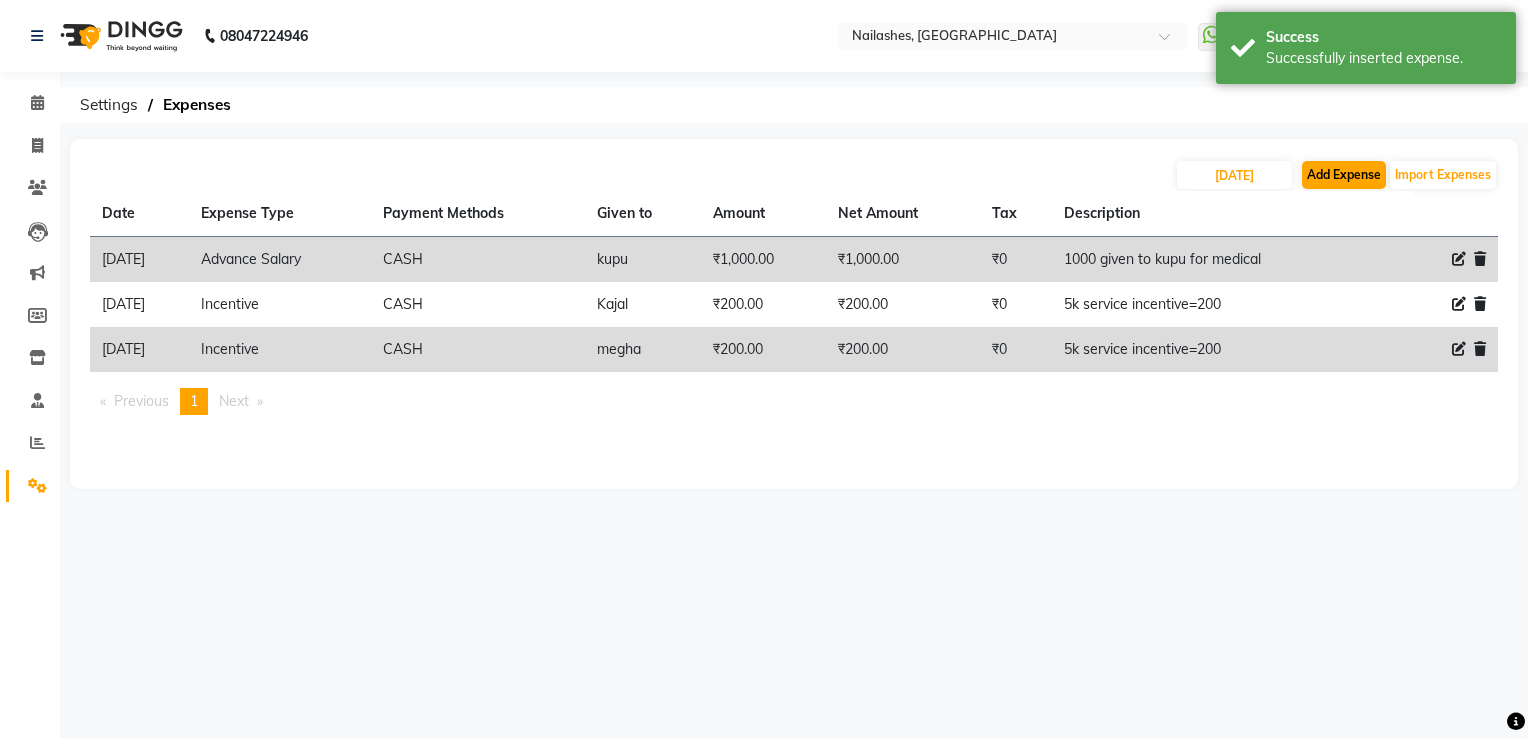 select on "1" 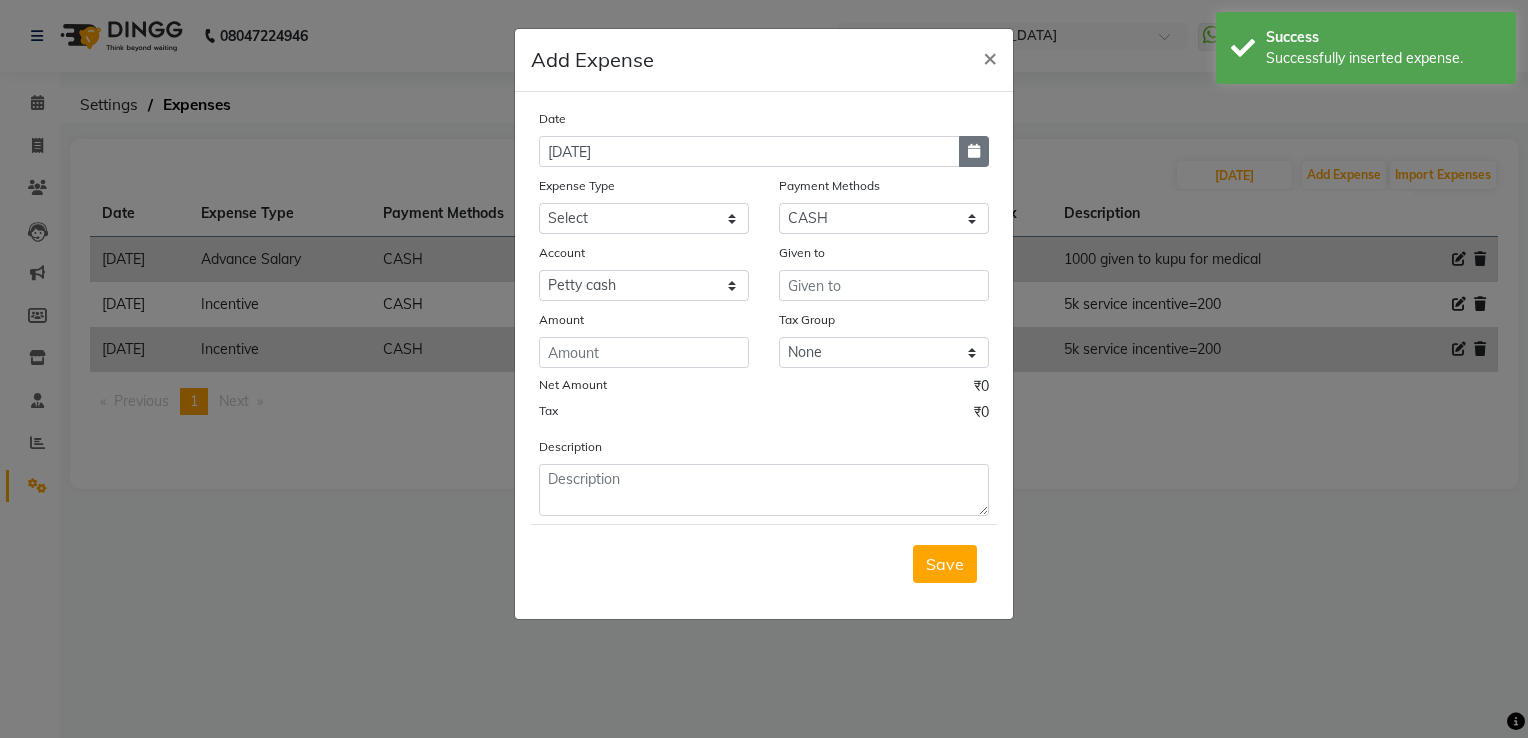 click 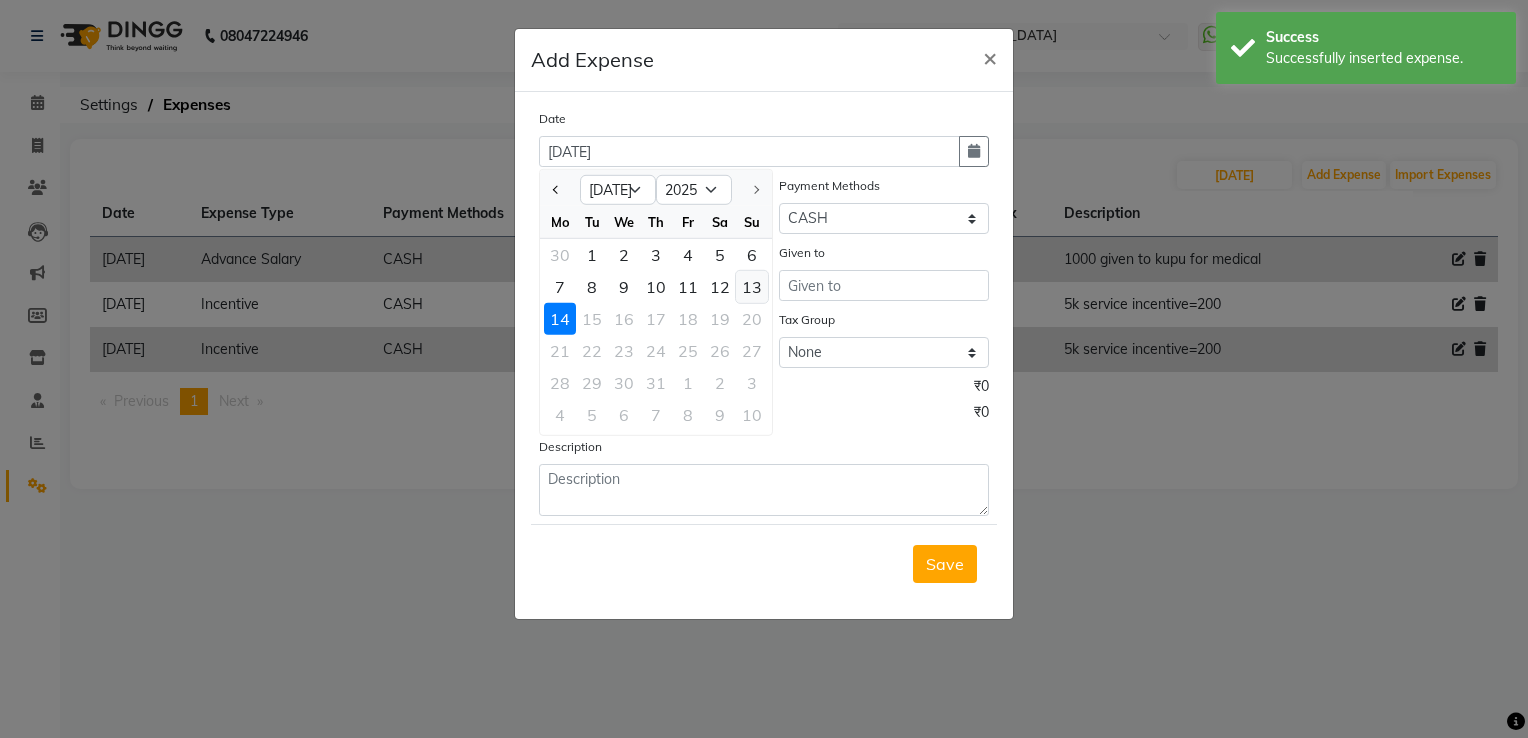 click on "13" 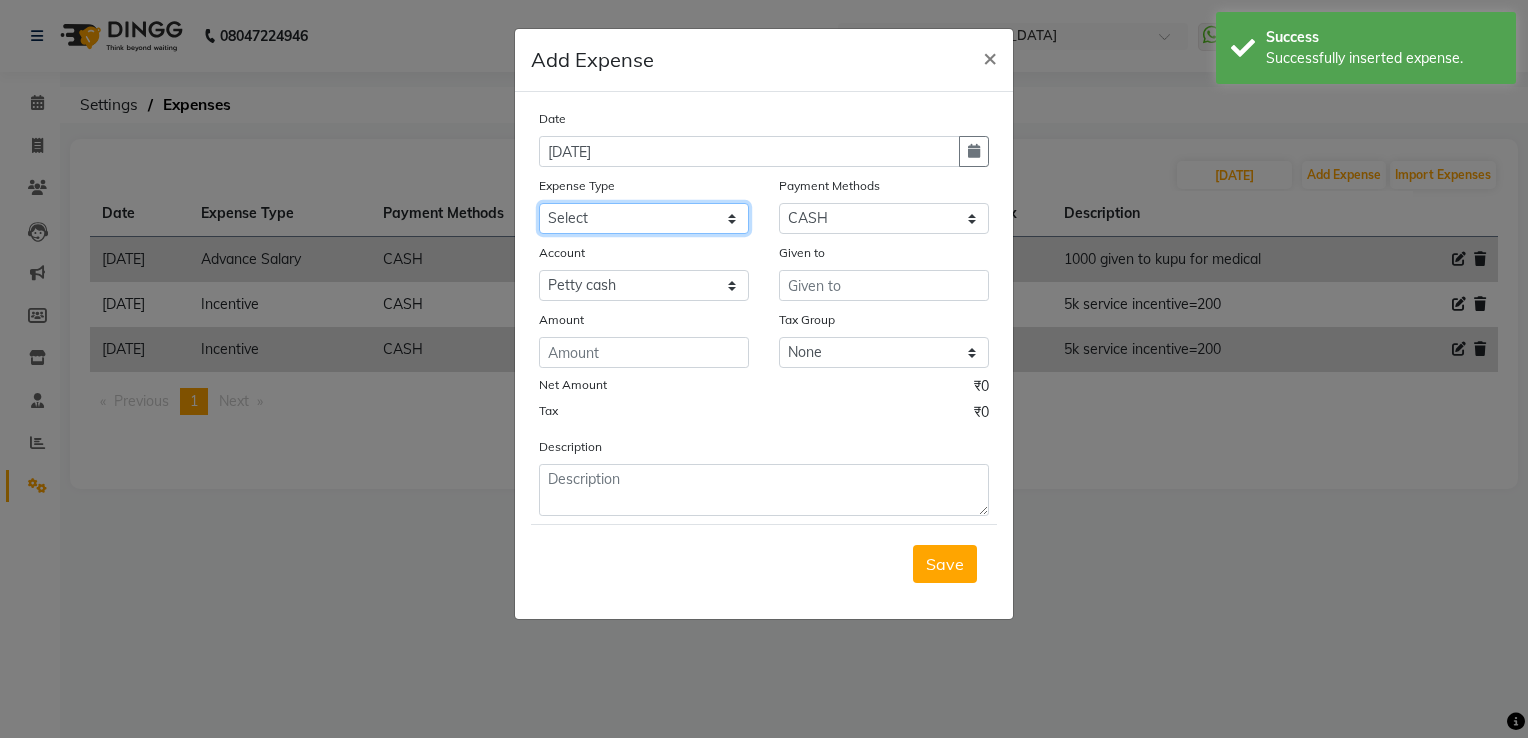 click on "Select acetone Advance Salary bank deposite BBMP Beauty products Bed charges BIRTHDAY CAKE Bonus [PERSON_NAME] CASH EXPENSE VOUCHER Cash handover Client Refreshment coconut water for clients COFFEE coffee powder Commission Conveyance Cotton Courier decoration Diesel for generator Donation Drinking Water Electricity Eyelashes return Face mask floor cleaner flowers daily garbage generator diesel green tea GST handover HANDWASH House Keeping Material House keeping Salary Incentive Internet Bill juice LAUNDRY Maintainance Marketing Medical Membership Milk Milk miscelleneous Naturals salon NEWSPAPER O T Other Pantry PETROL Phone Bill Plants plumber pooja items Porter priest Product Purchase product return Product sale puja items RAPIDO Refund Rent Shop Rent Staff Accommodation Royalty Salary Staff cab charges Staff dinner Staff Flight Ticket Staff  Hiring from another Branch Staff Snacks Stationary sugar sweets TEAM DINNER TIPS Tissue [DEMOGRAPHIC_DATA] Utilities Water Bottle Water cane week of salary Wi Fi Payment" 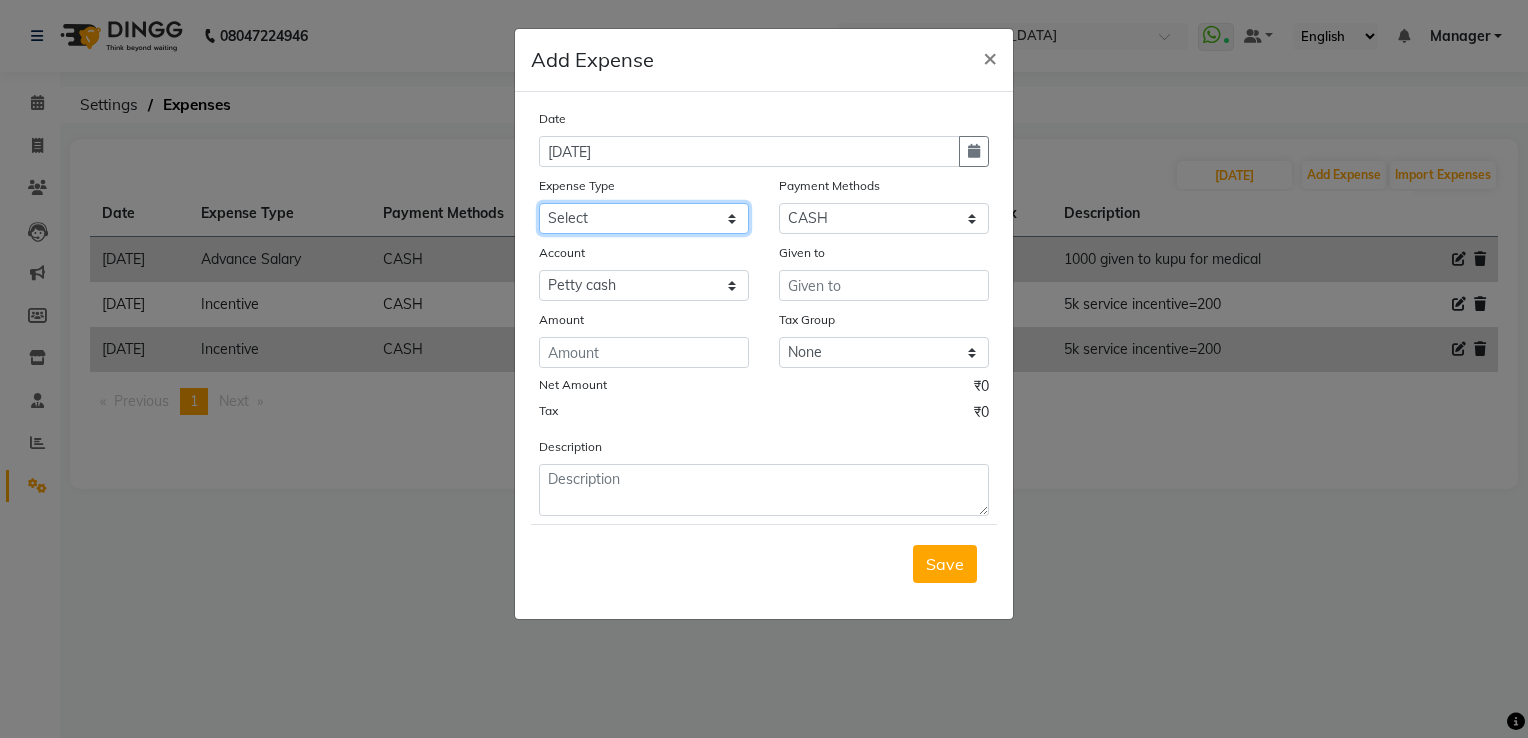 select on "3135" 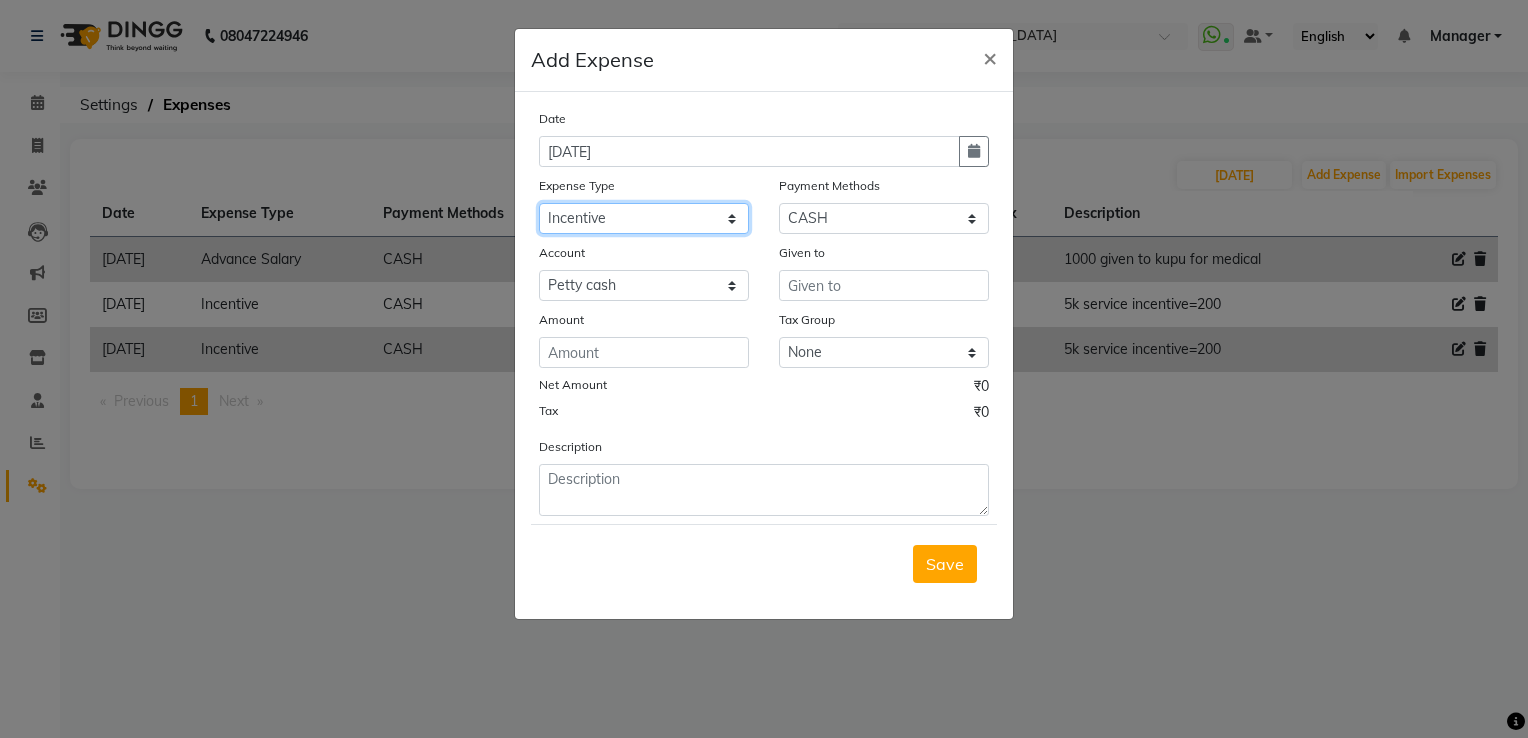 click on "Select acetone Advance Salary bank deposite BBMP Beauty products Bed charges BIRTHDAY CAKE Bonus [PERSON_NAME] CASH EXPENSE VOUCHER Cash handover Client Refreshment coconut water for clients COFFEE coffee powder Commission Conveyance Cotton Courier decoration Diesel for generator Donation Drinking Water Electricity Eyelashes return Face mask floor cleaner flowers daily garbage generator diesel green tea GST handover HANDWASH House Keeping Material House keeping Salary Incentive Internet Bill juice LAUNDRY Maintainance Marketing Medical Membership Milk Milk miscelleneous Naturals salon NEWSPAPER O T Other Pantry PETROL Phone Bill Plants plumber pooja items Porter priest Product Purchase product return Product sale puja items RAPIDO Refund Rent Shop Rent Staff Accommodation Royalty Salary Staff cab charges Staff dinner Staff Flight Ticket Staff  Hiring from another Branch Staff Snacks Stationary sugar sweets TEAM DINNER TIPS Tissue [DEMOGRAPHIC_DATA] Utilities Water Bottle Water cane week of salary Wi Fi Payment" 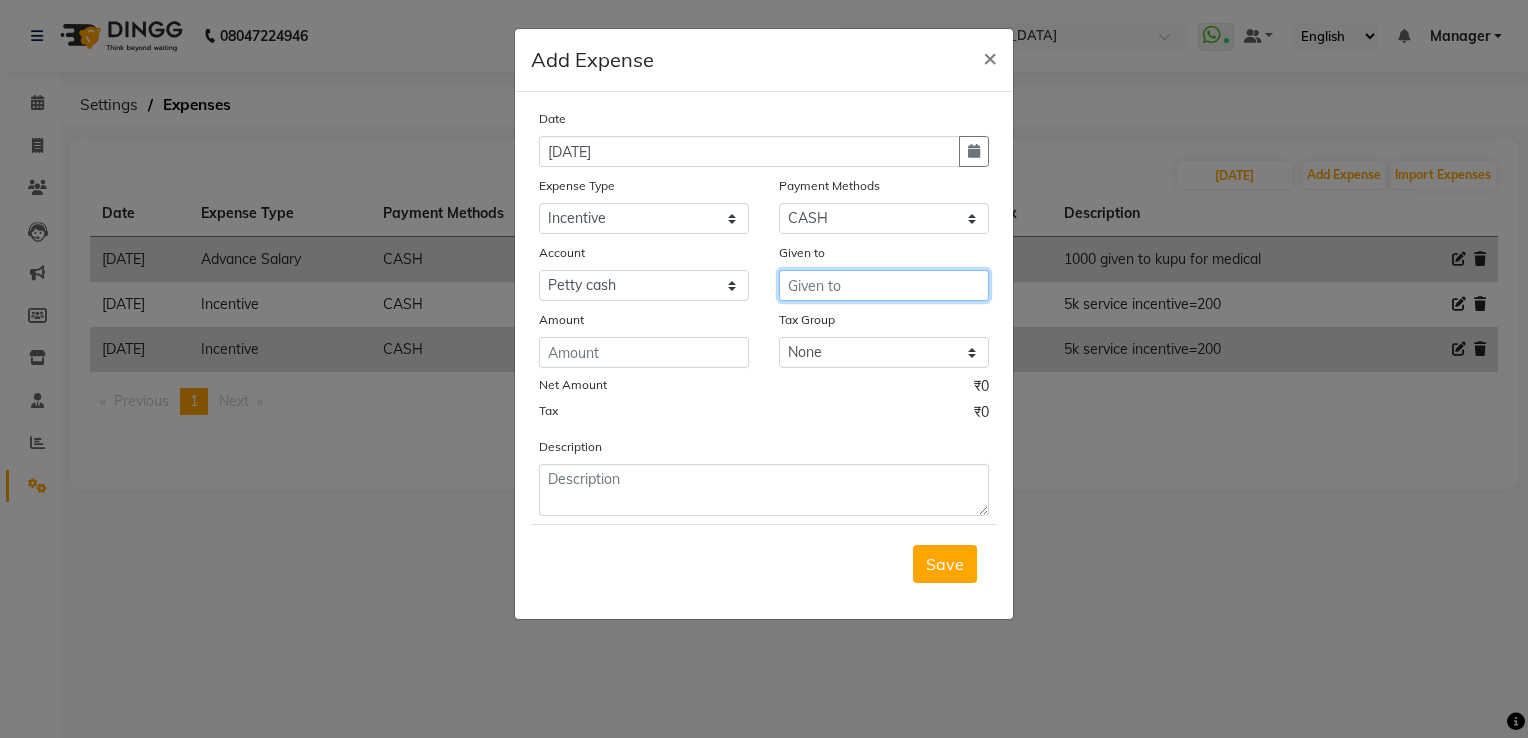 click at bounding box center [884, 285] 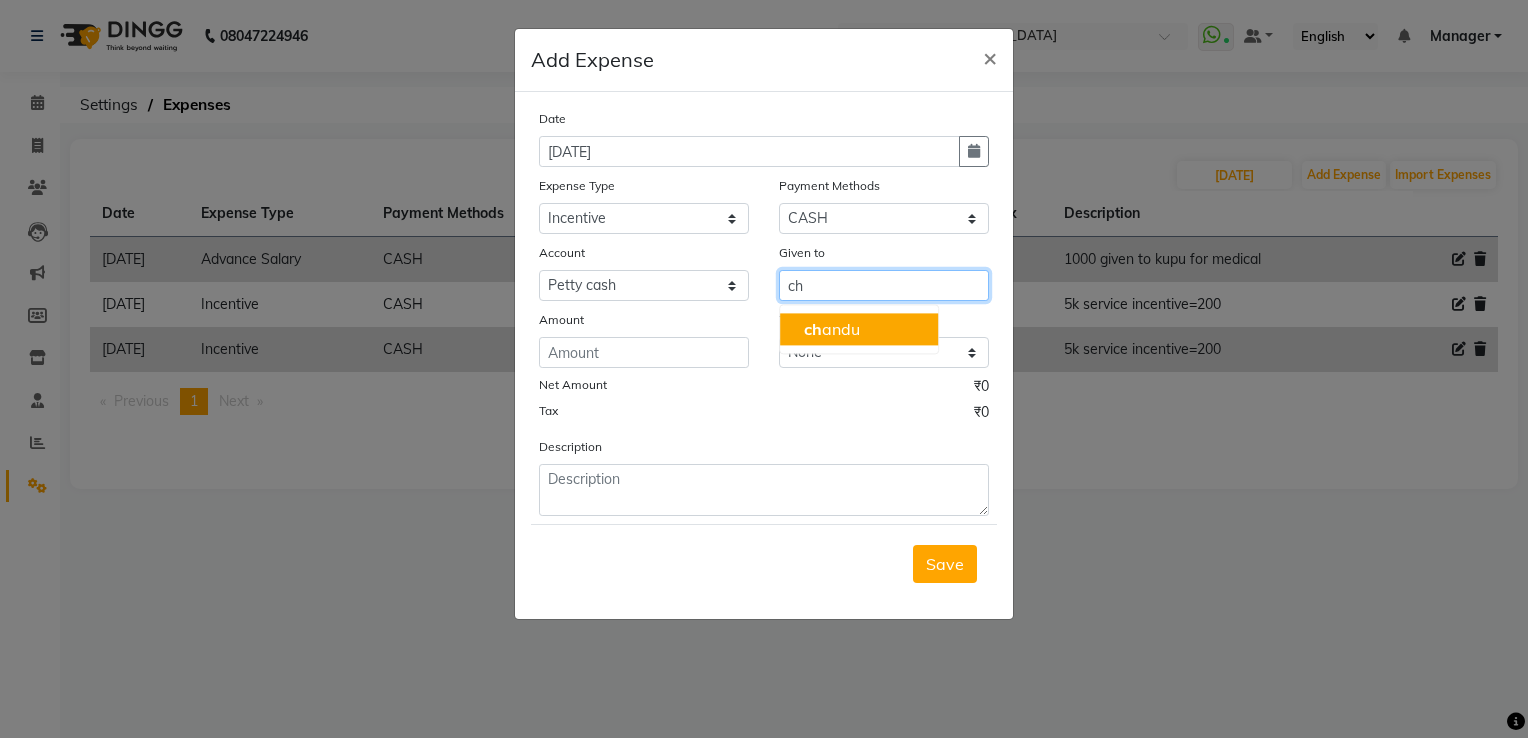 click on "ch" 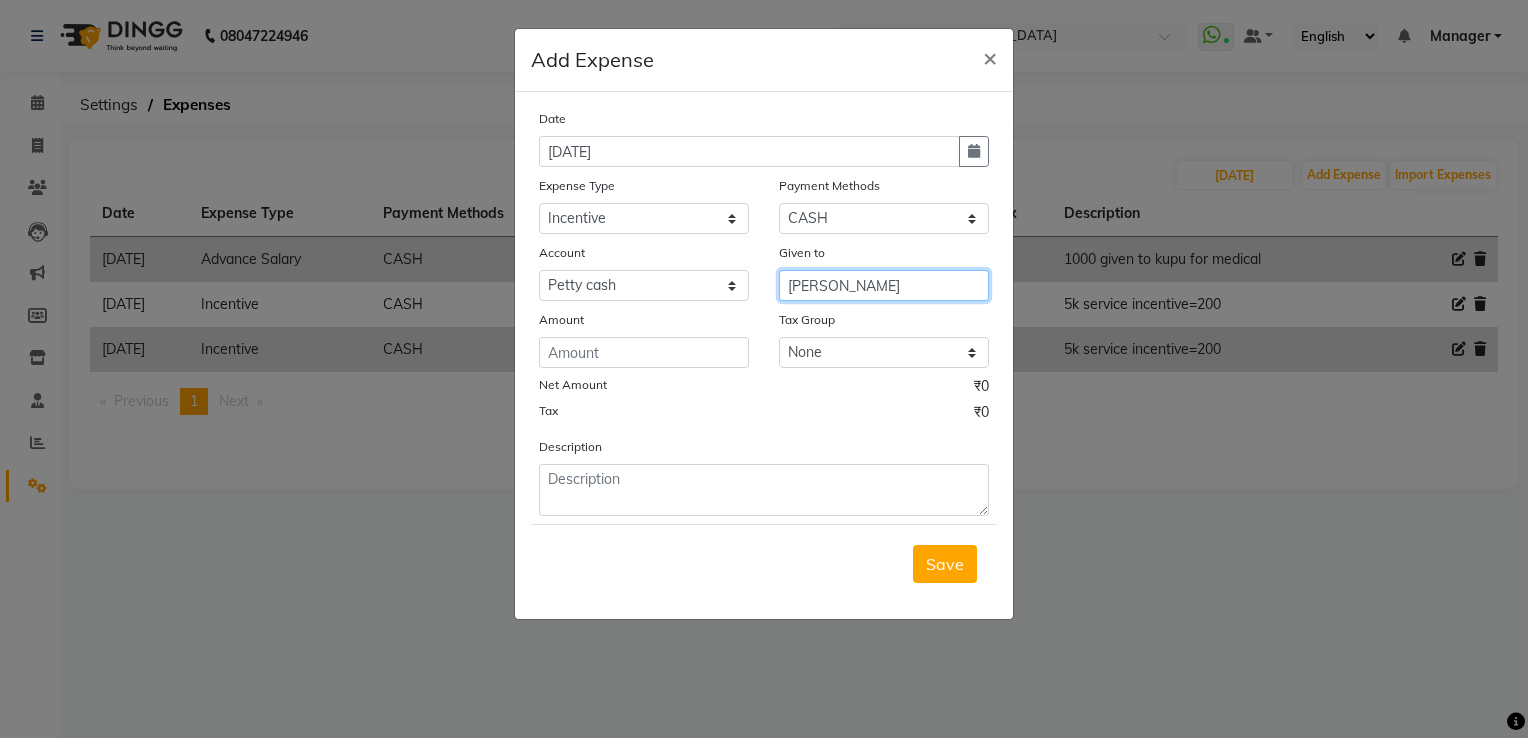 type on "[PERSON_NAME]" 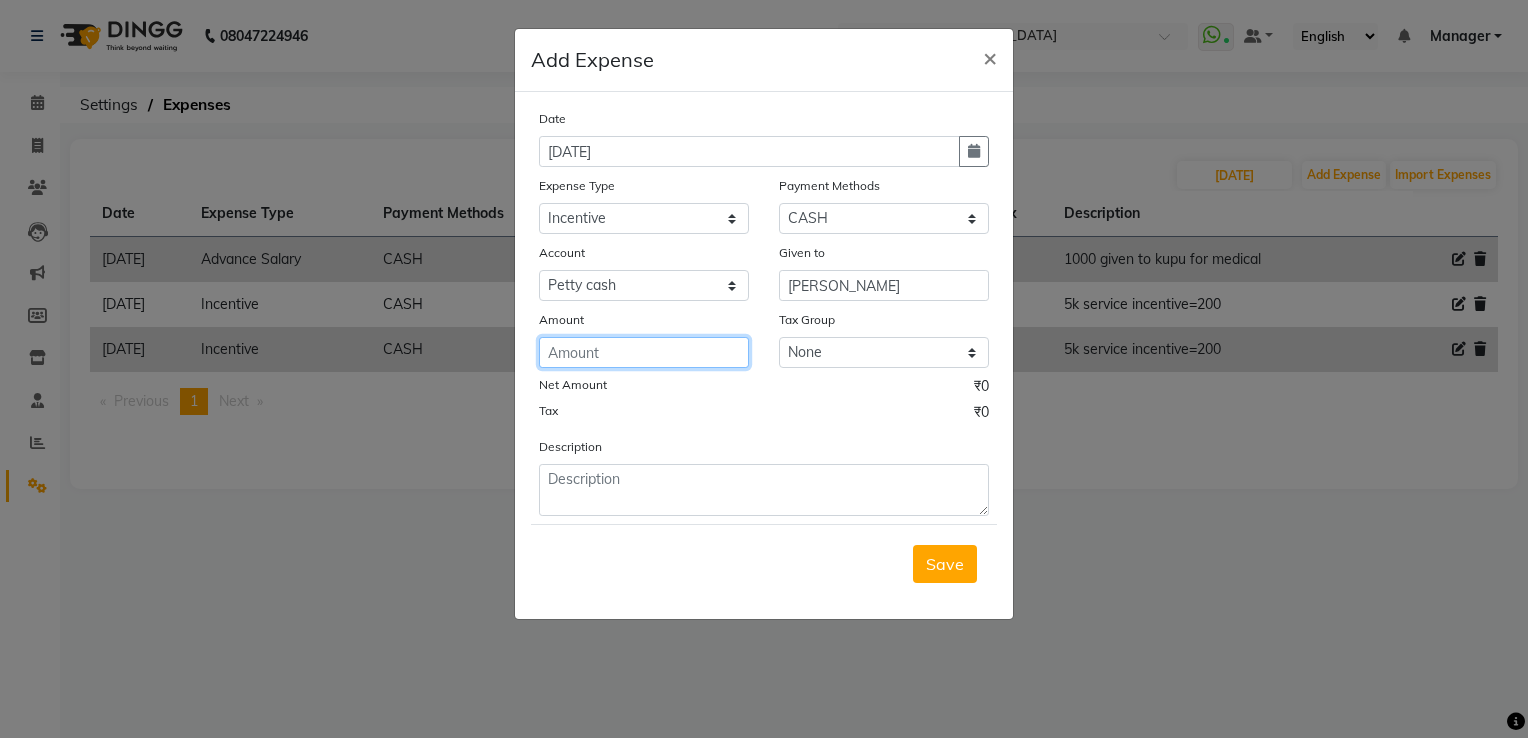 click 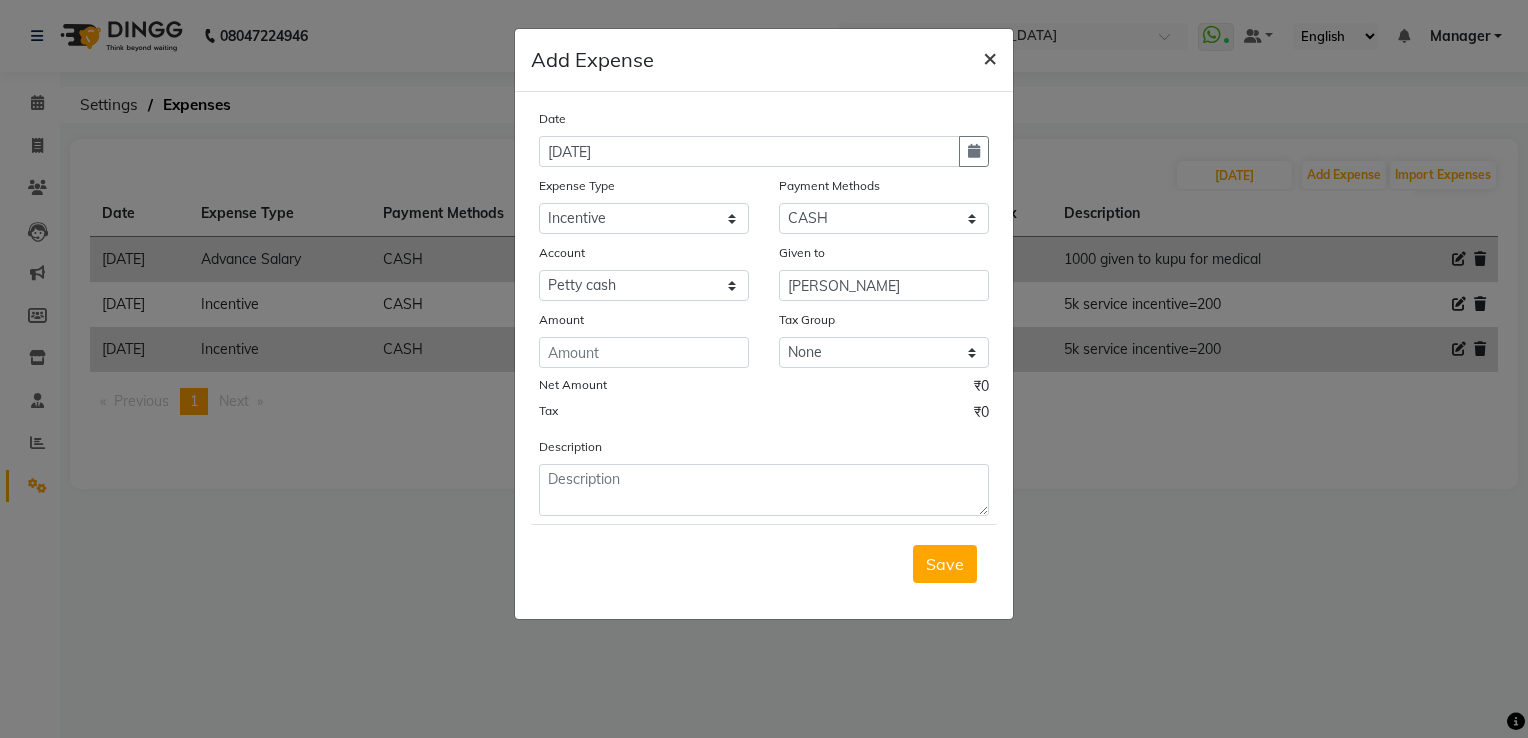 click on "×" 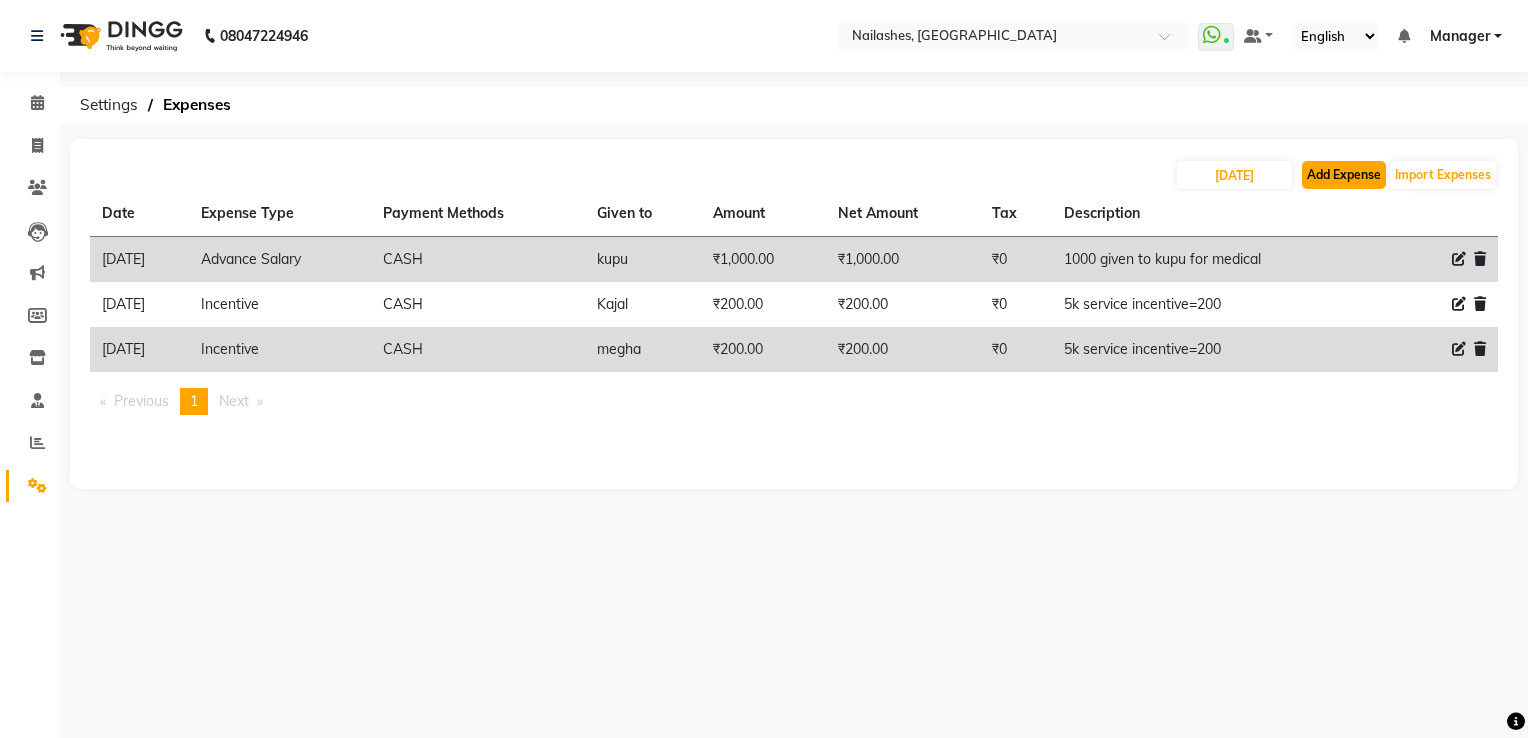 click on "Add Expense" 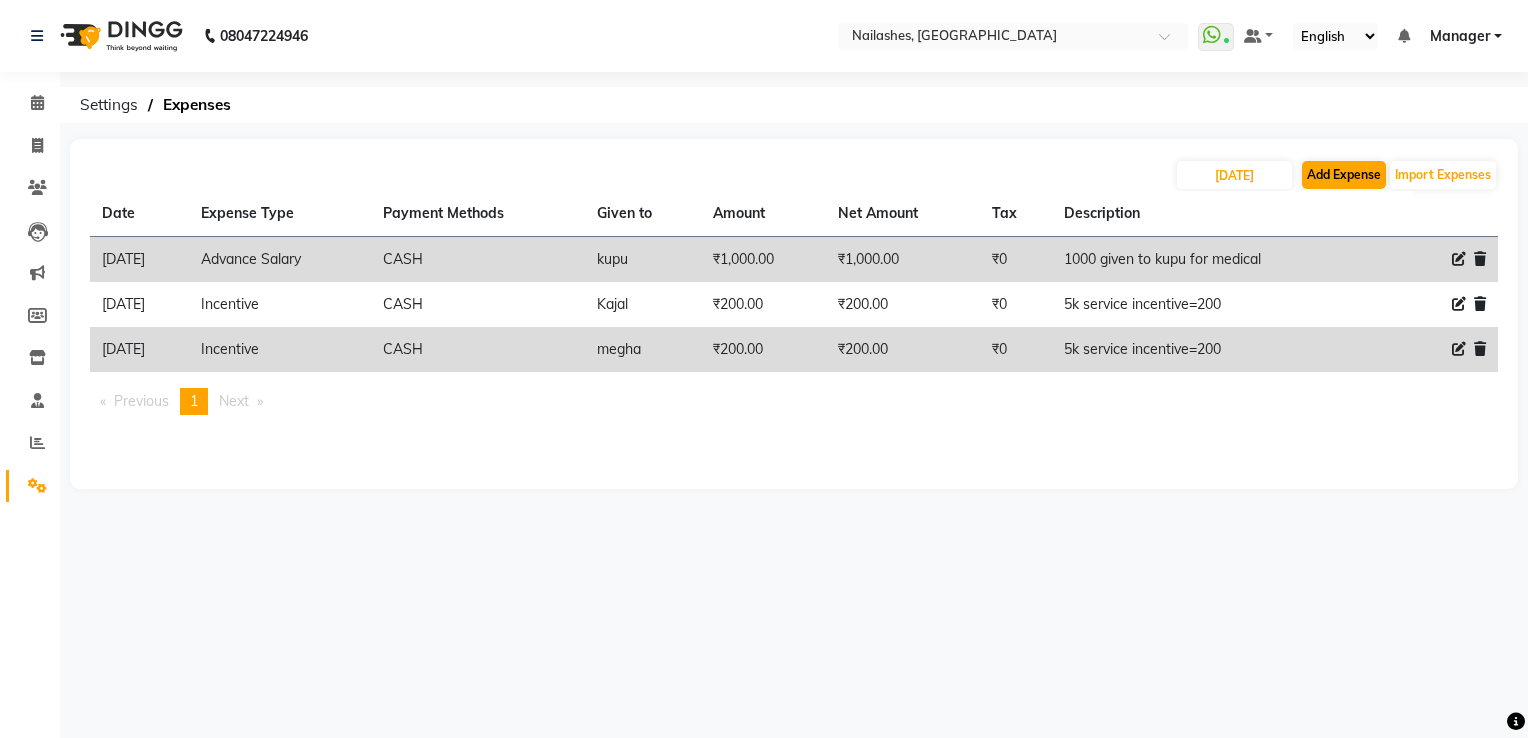 select on "1" 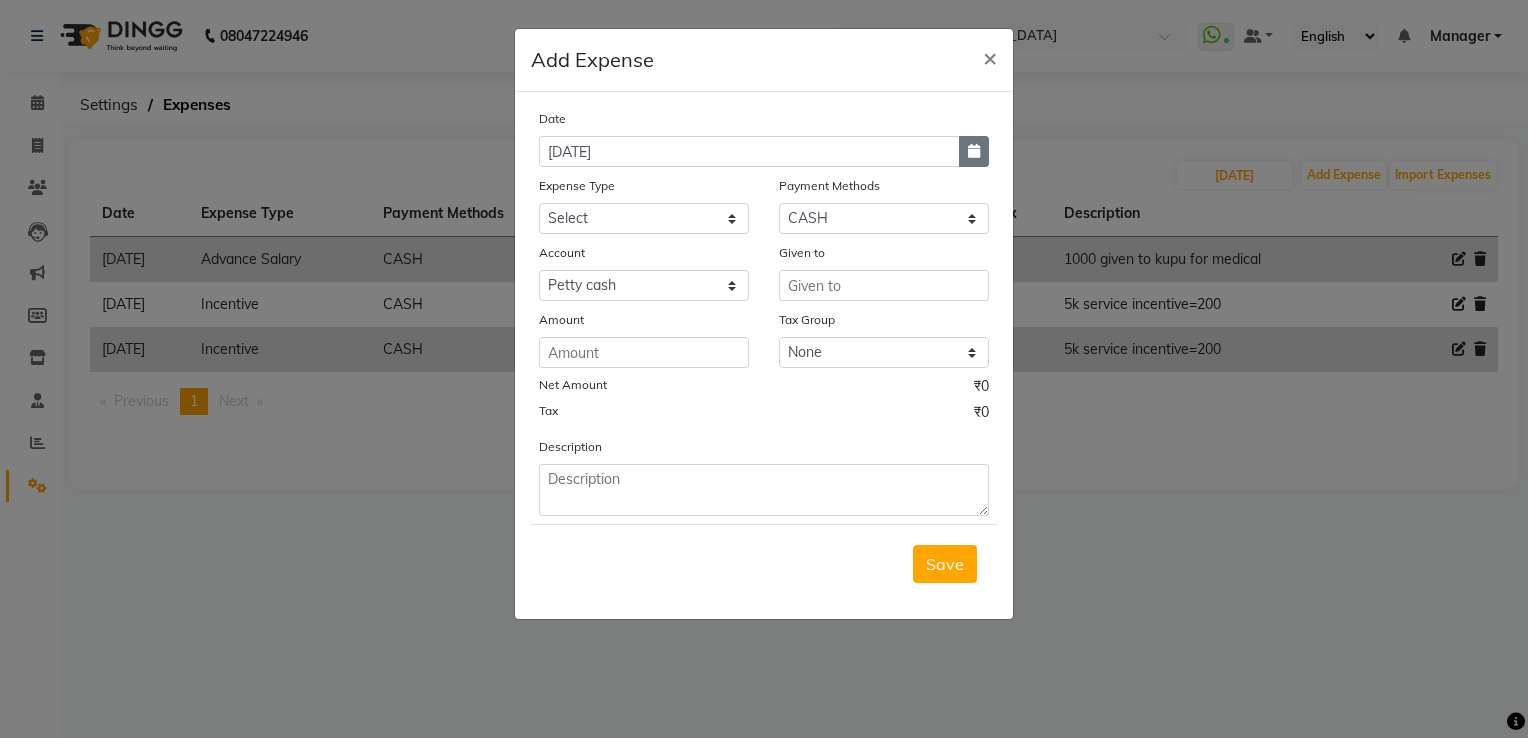 click 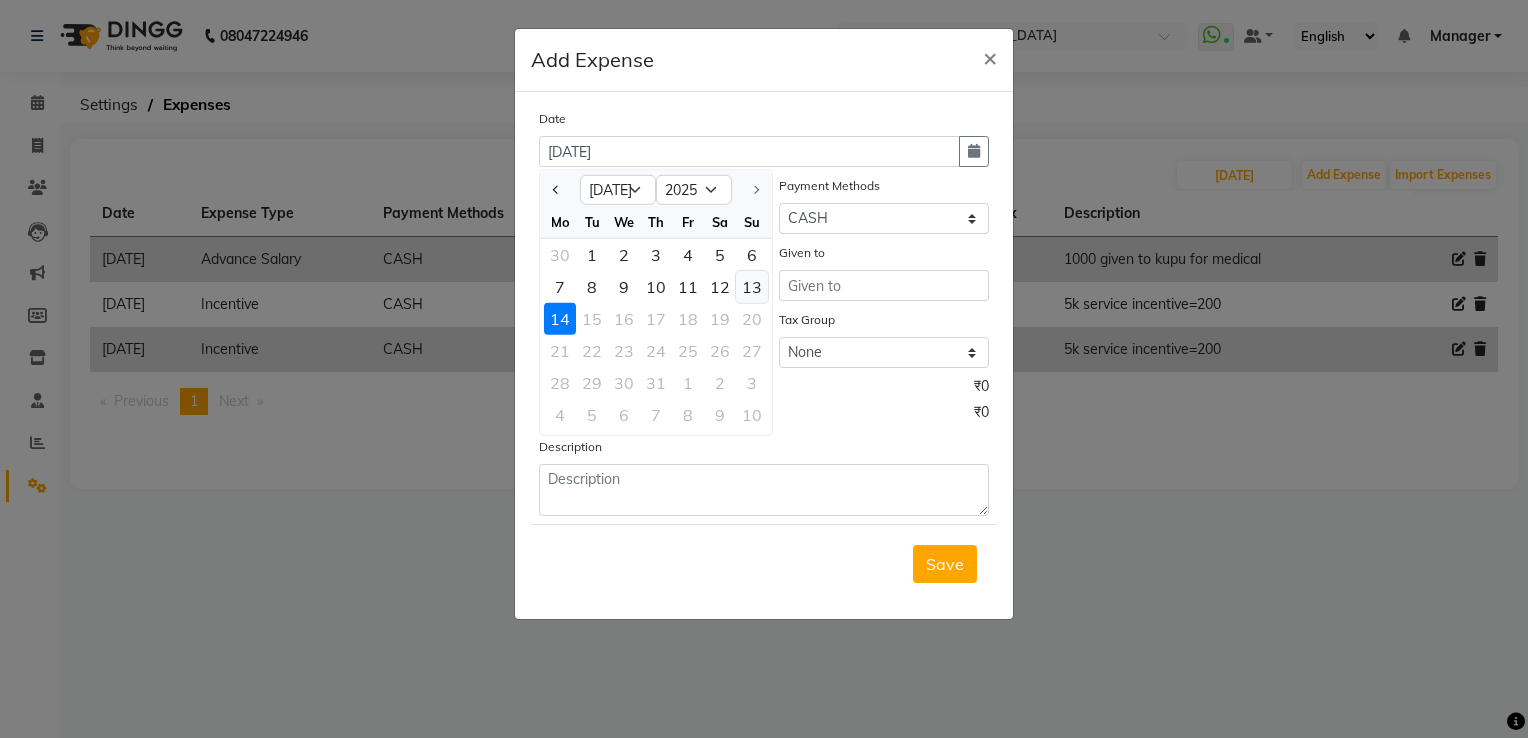 click on "13" 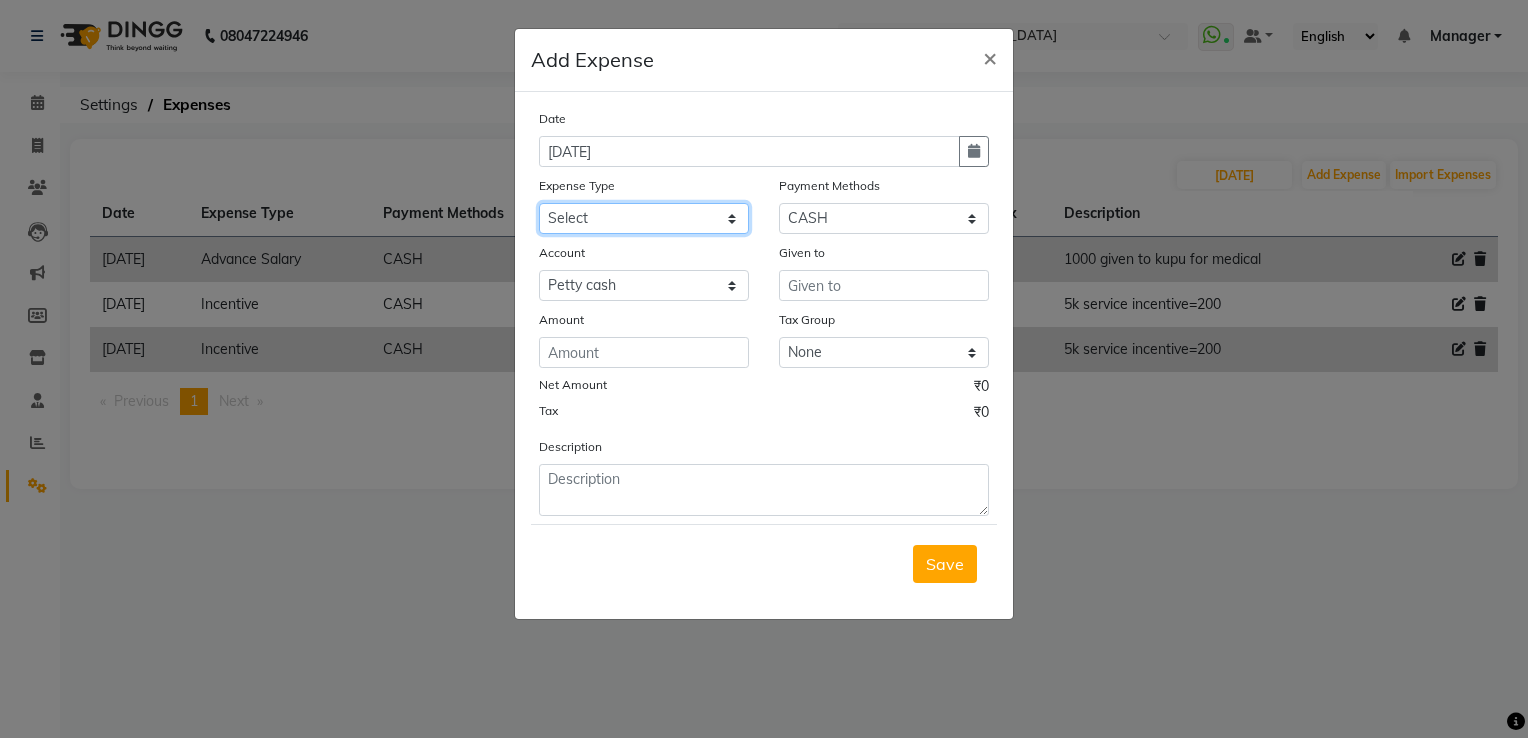 click on "Select acetone Advance Salary bank deposite BBMP Beauty products Bed charges BIRTHDAY CAKE Bonus [PERSON_NAME] CASH EXPENSE VOUCHER Cash handover Client Refreshment coconut water for clients COFFEE coffee powder Commission Conveyance Cotton Courier decoration Diesel for generator Donation Drinking Water Electricity Eyelashes return Face mask floor cleaner flowers daily garbage generator diesel green tea GST handover HANDWASH House Keeping Material House keeping Salary Incentive Internet Bill juice LAUNDRY Maintainance Marketing Medical Membership Milk Milk miscelleneous Naturals salon NEWSPAPER O T Other Pantry PETROL Phone Bill Plants plumber pooja items Porter priest Product Purchase product return Product sale puja items RAPIDO Refund Rent Shop Rent Staff Accommodation Royalty Salary Staff cab charges Staff dinner Staff Flight Ticket Staff  Hiring from another Branch Staff Snacks Stationary sugar sweets TEAM DINNER TIPS Tissue [DEMOGRAPHIC_DATA] Utilities Water Bottle Water cane week of salary Wi Fi Payment" 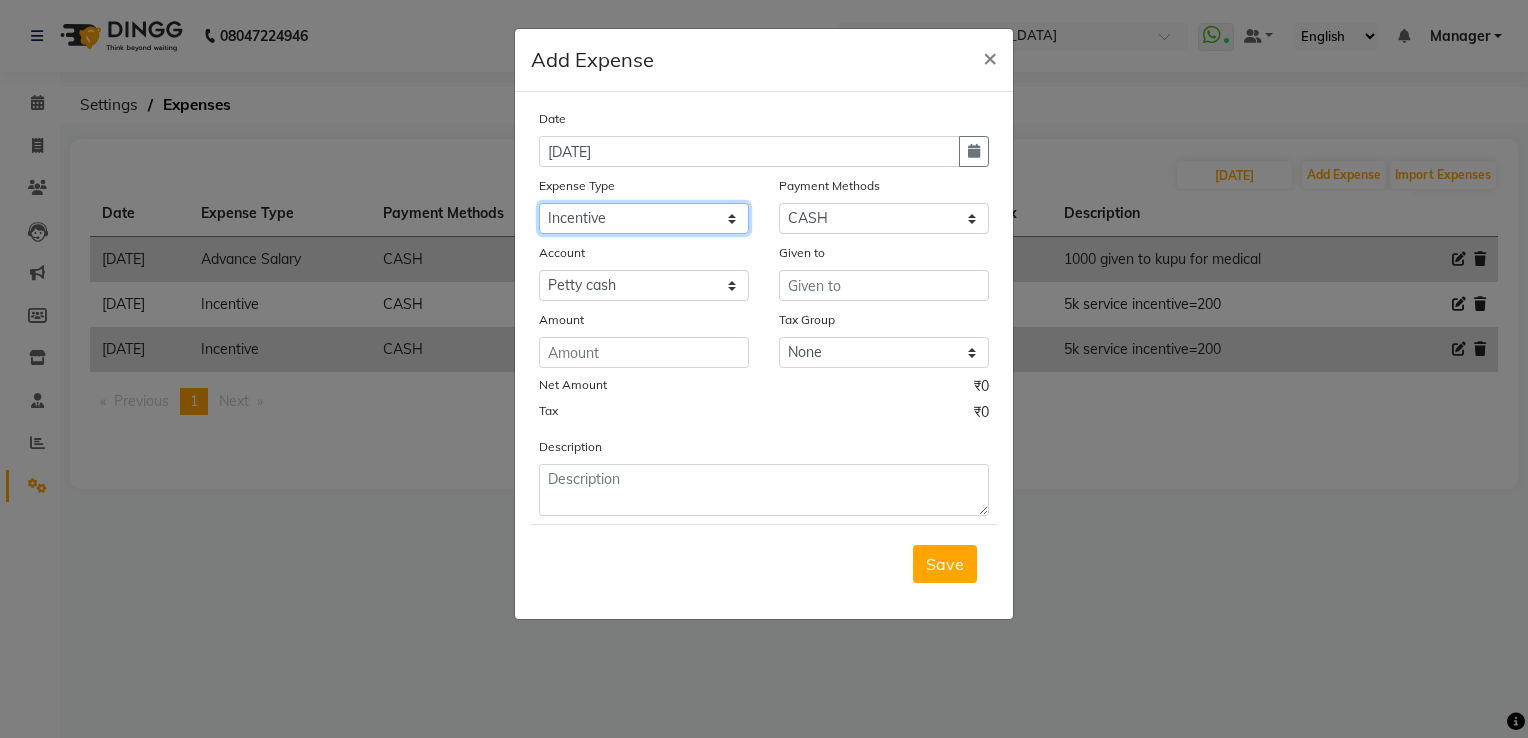 click on "Select acetone Advance Salary bank deposite BBMP Beauty products Bed charges BIRTHDAY CAKE Bonus [PERSON_NAME] CASH EXPENSE VOUCHER Cash handover Client Refreshment coconut water for clients COFFEE coffee powder Commission Conveyance Cotton Courier decoration Diesel for generator Donation Drinking Water Electricity Eyelashes return Face mask floor cleaner flowers daily garbage generator diesel green tea GST handover HANDWASH House Keeping Material House keeping Salary Incentive Internet Bill juice LAUNDRY Maintainance Marketing Medical Membership Milk Milk miscelleneous Naturals salon NEWSPAPER O T Other Pantry PETROL Phone Bill Plants plumber pooja items Porter priest Product Purchase product return Product sale puja items RAPIDO Refund Rent Shop Rent Staff Accommodation Royalty Salary Staff cab charges Staff dinner Staff Flight Ticket Staff  Hiring from another Branch Staff Snacks Stationary sugar sweets TEAM DINNER TIPS Tissue [DEMOGRAPHIC_DATA] Utilities Water Bottle Water cane week of salary Wi Fi Payment" 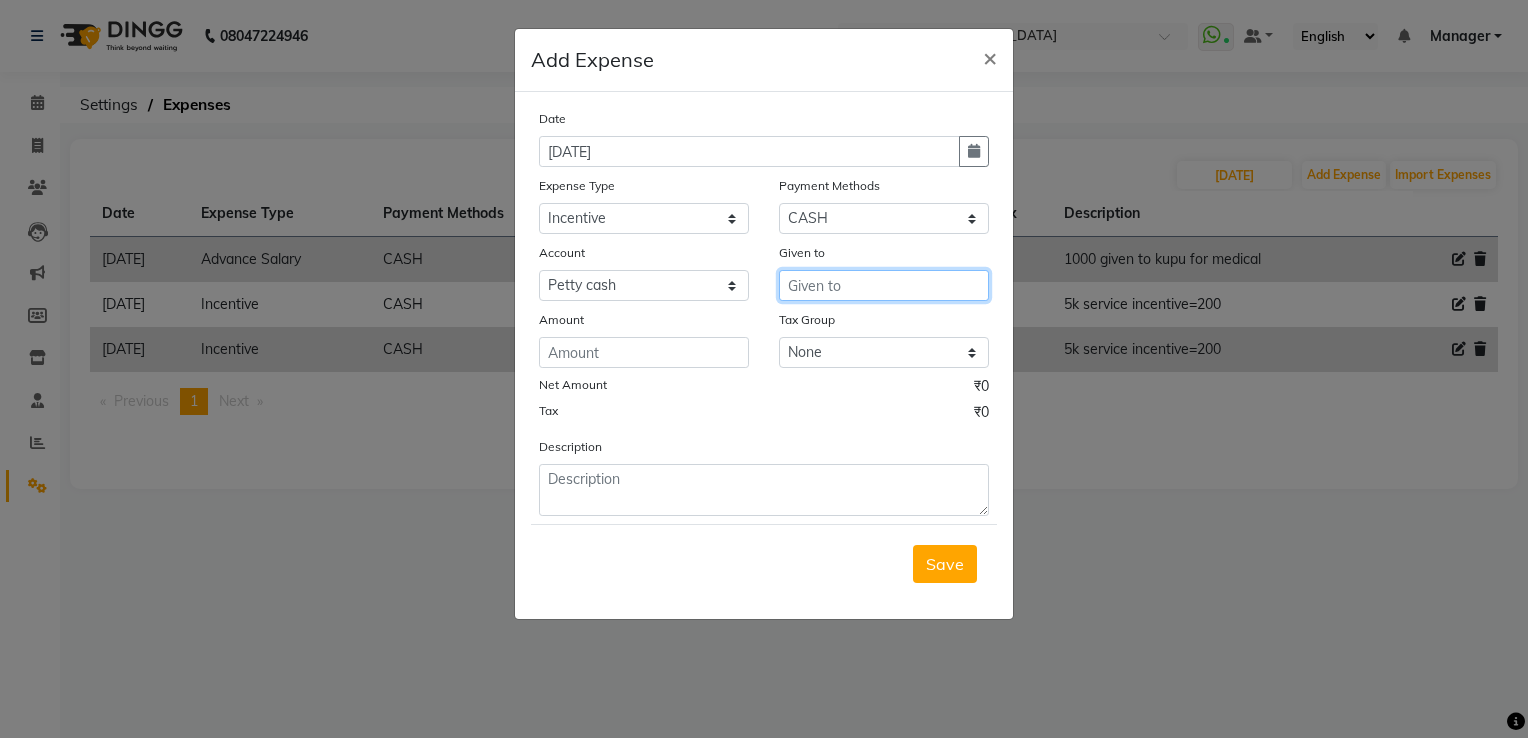 click at bounding box center (884, 285) 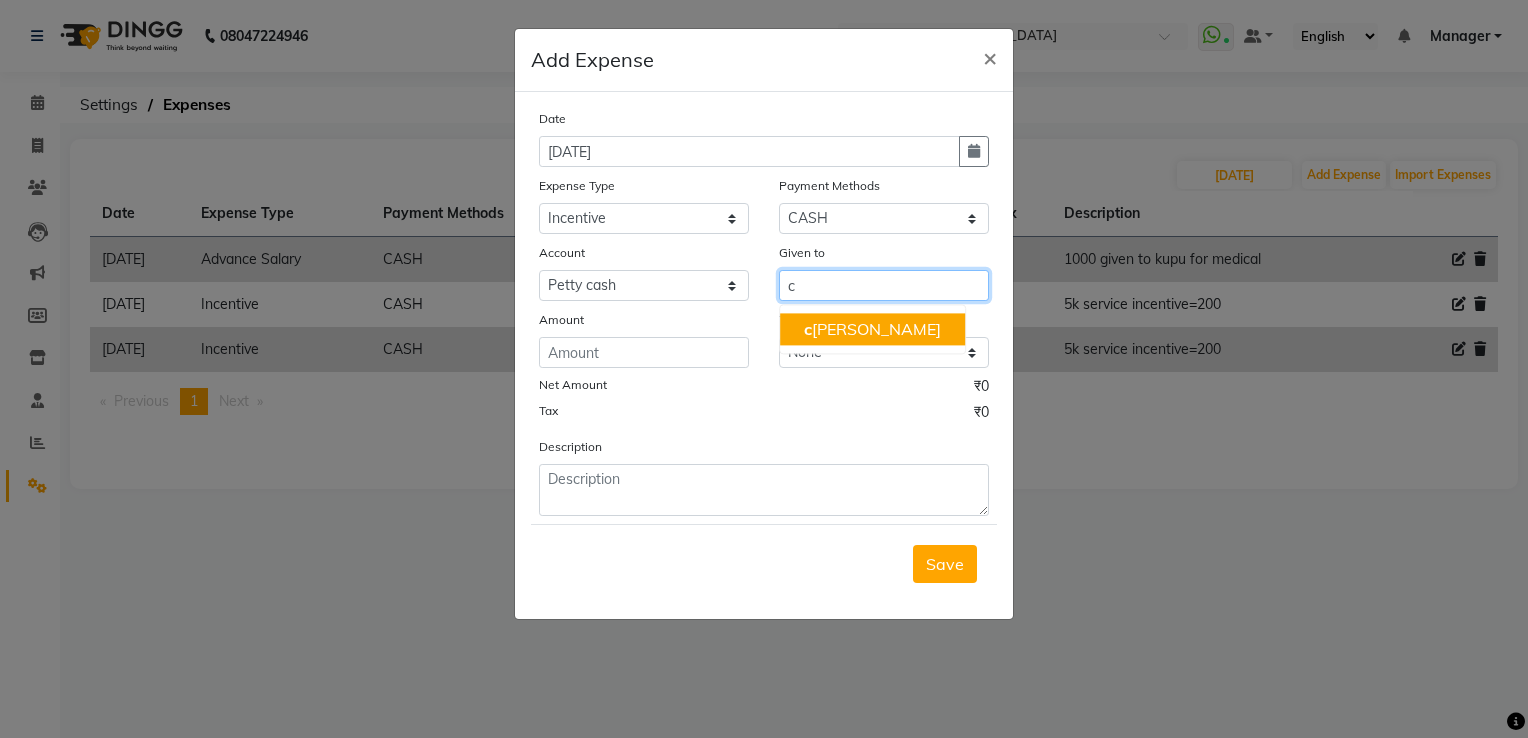 click on "c [PERSON_NAME]" at bounding box center [872, 329] 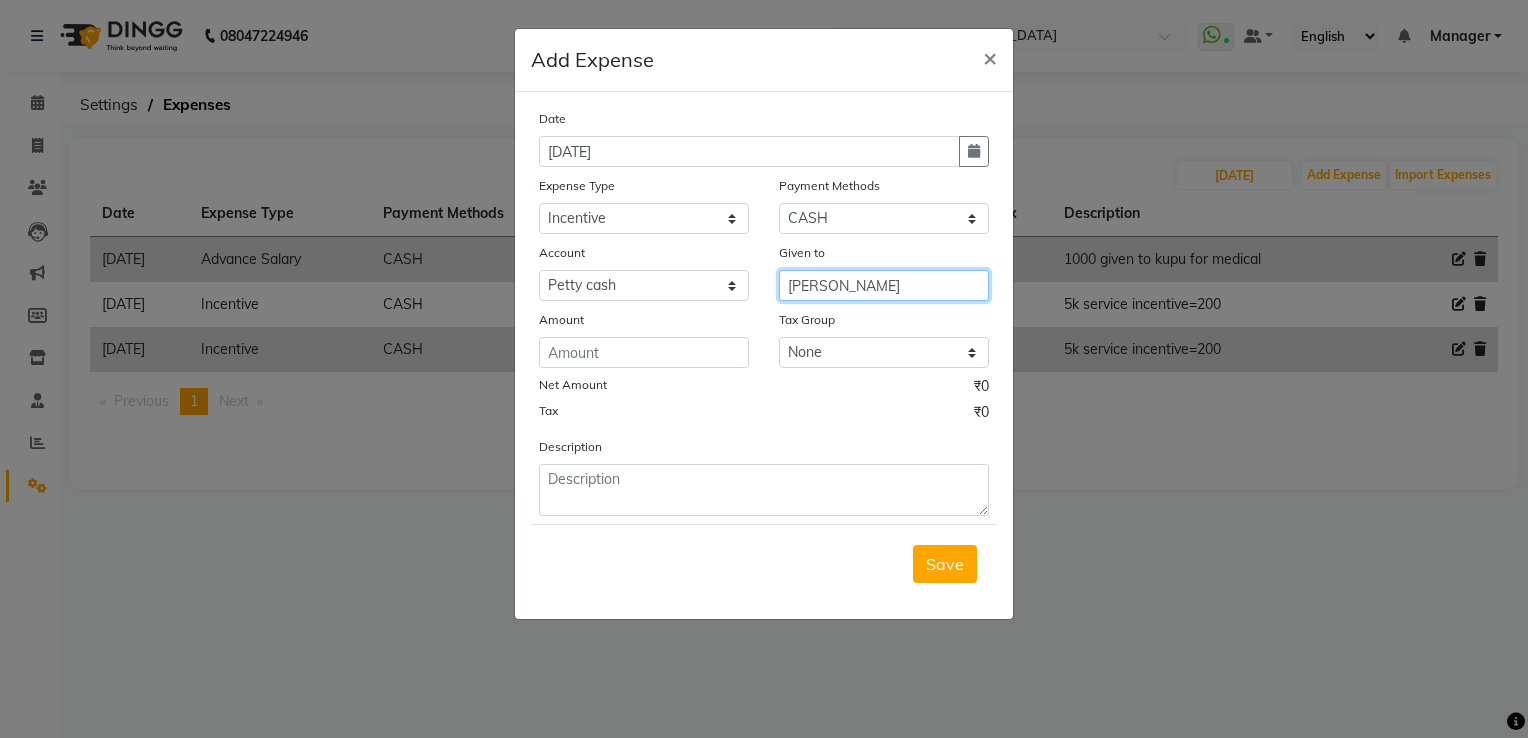 type on "[PERSON_NAME]" 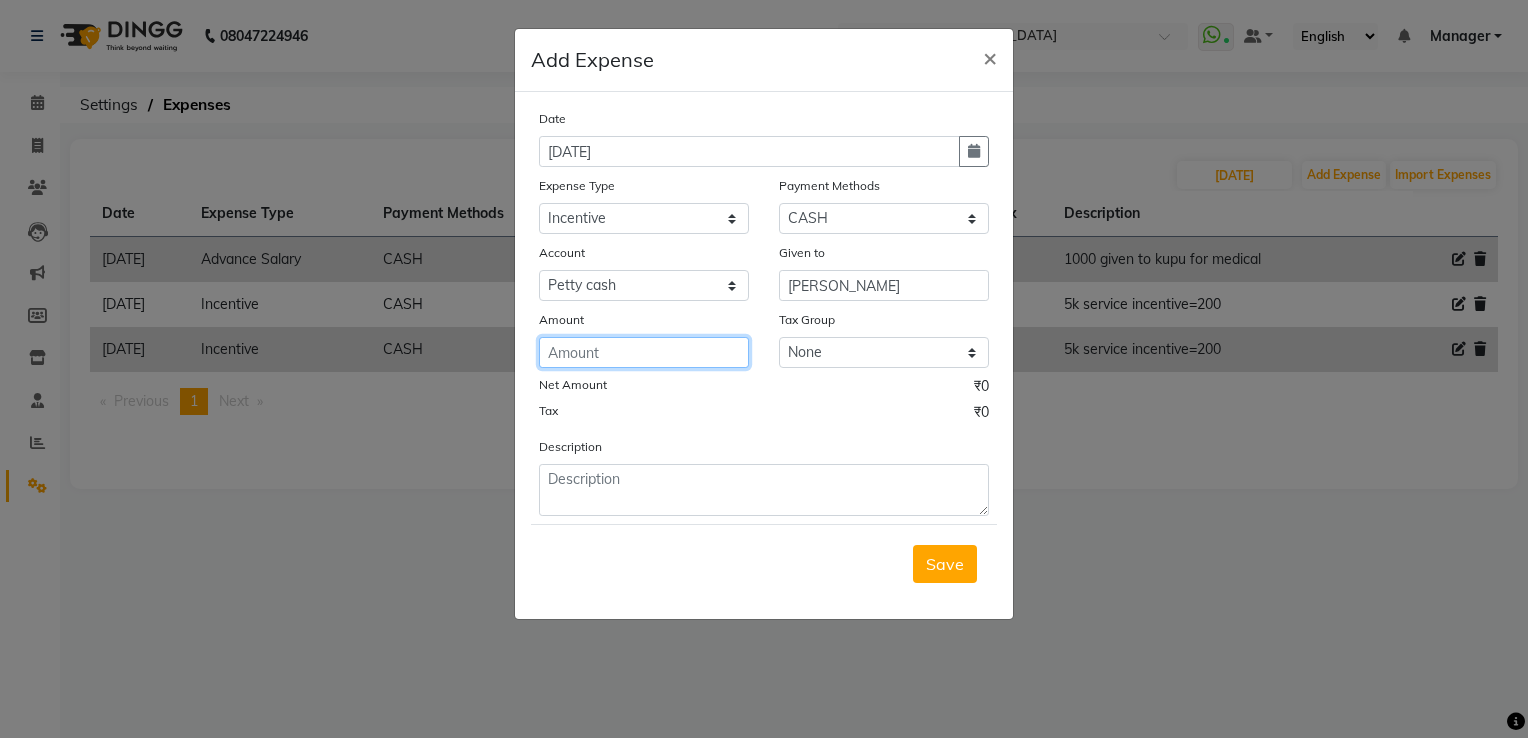 click 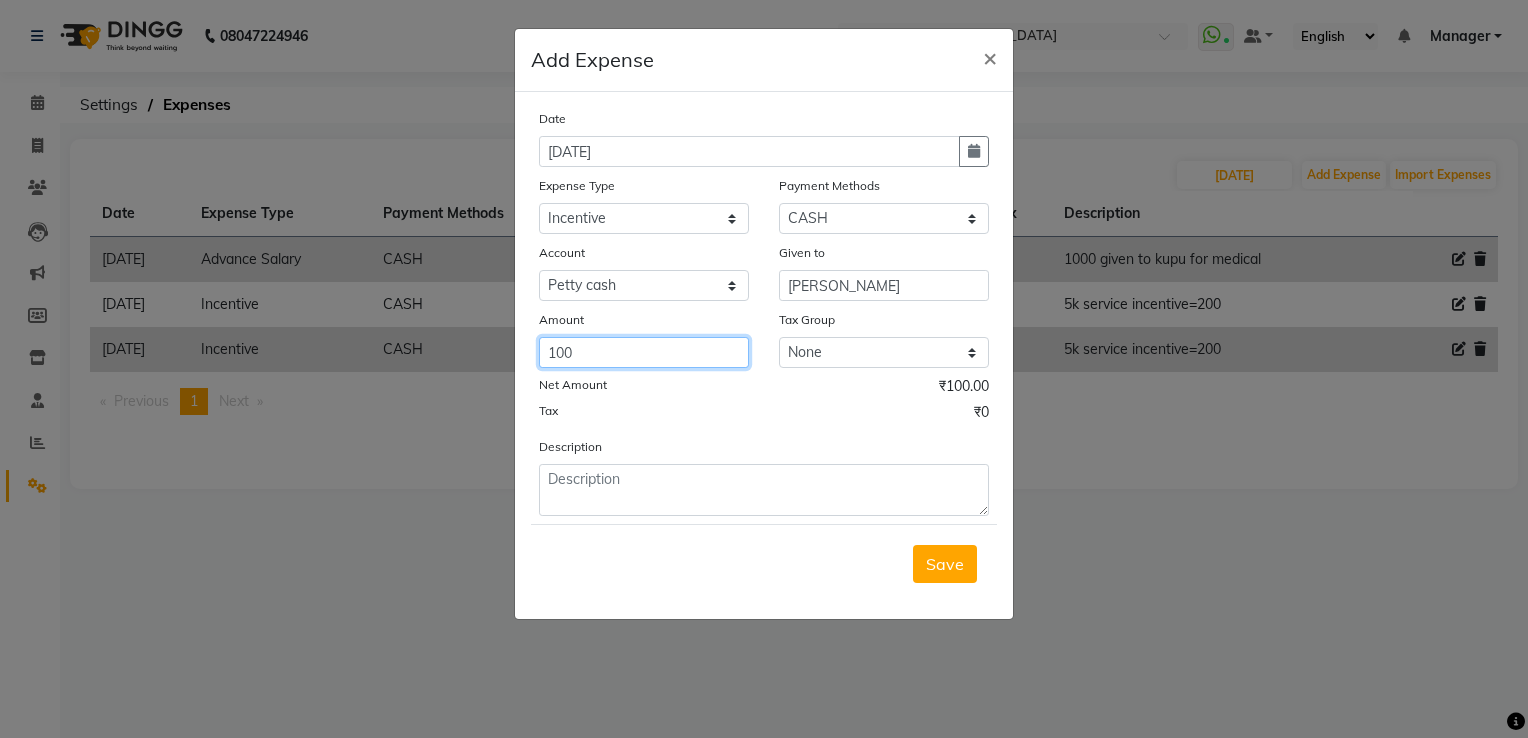 type on "100" 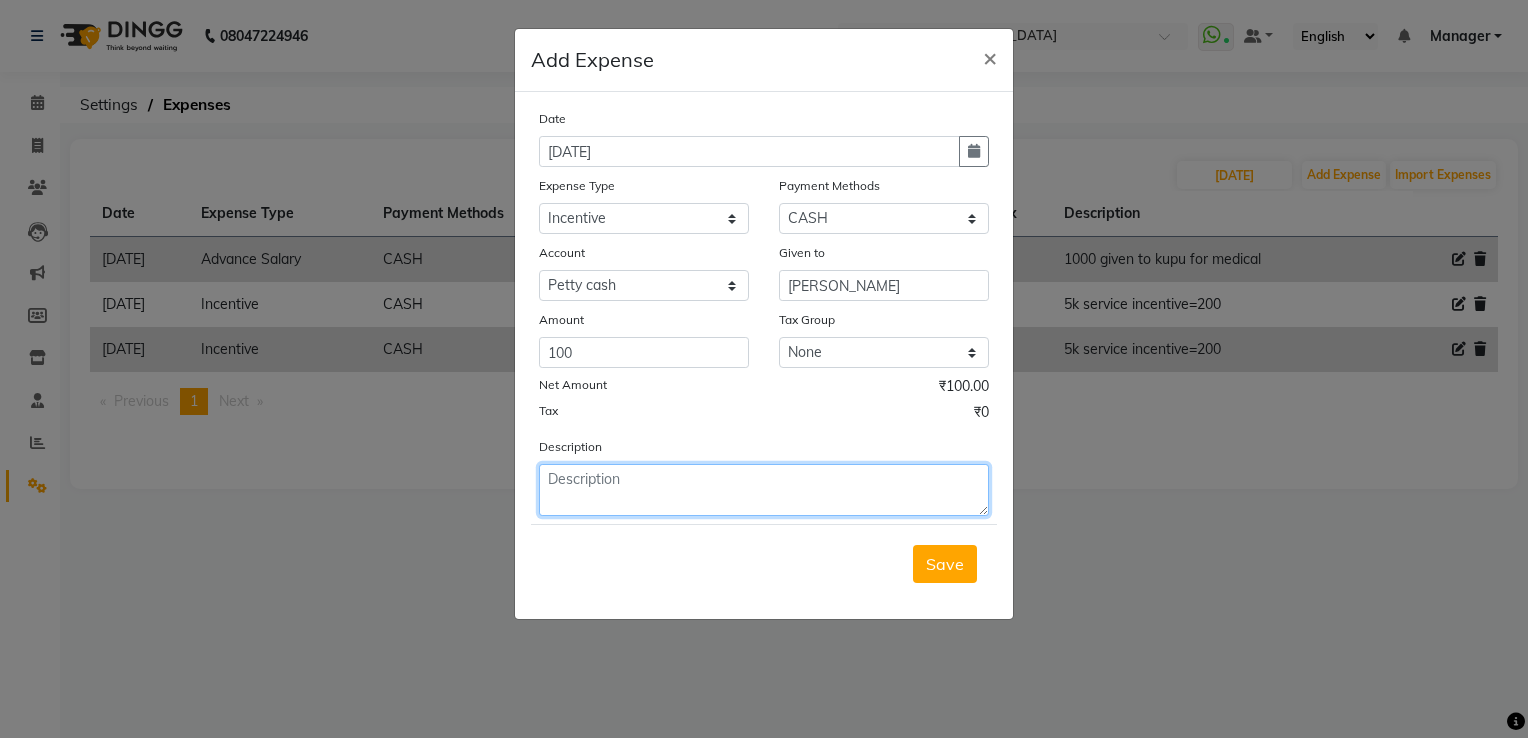 click 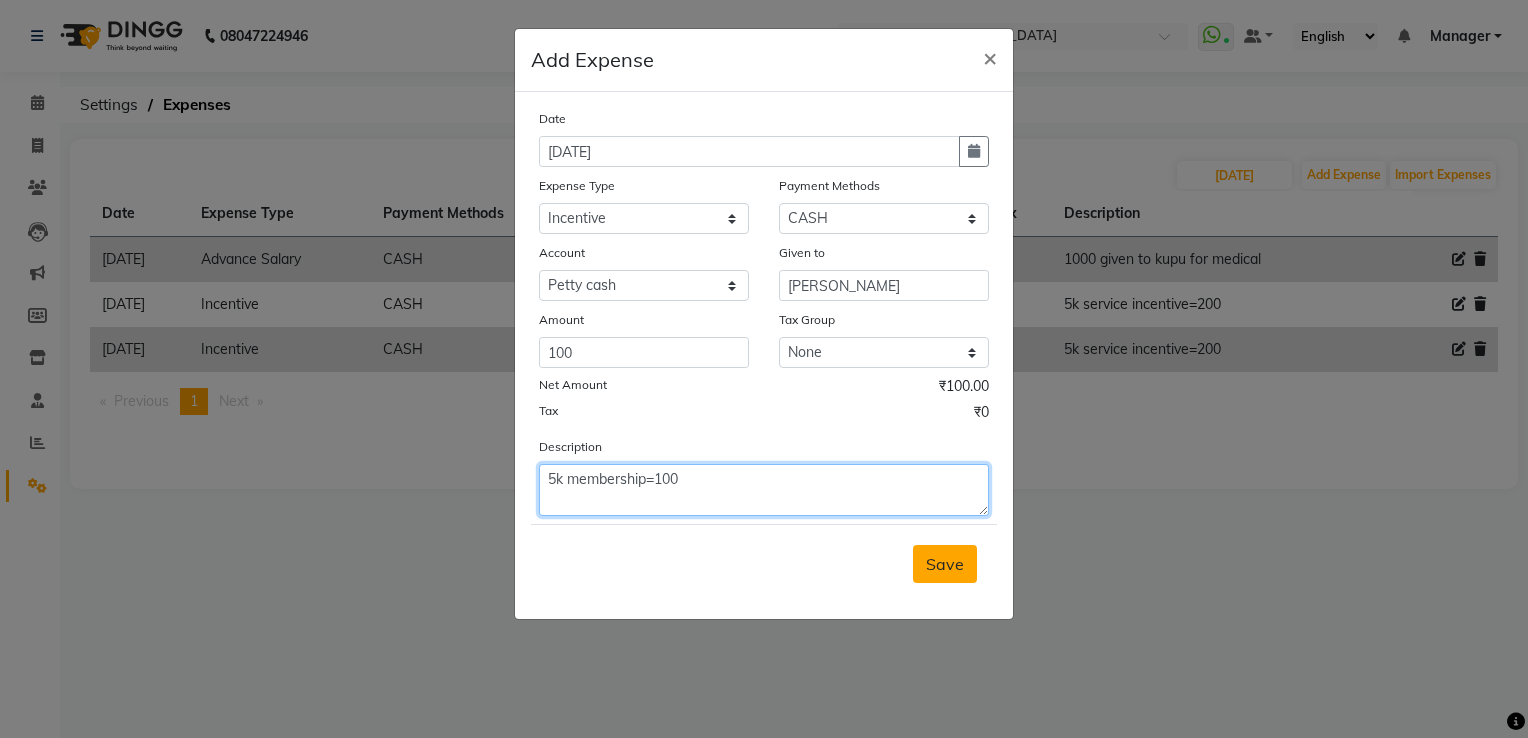 type on "5k membership=100" 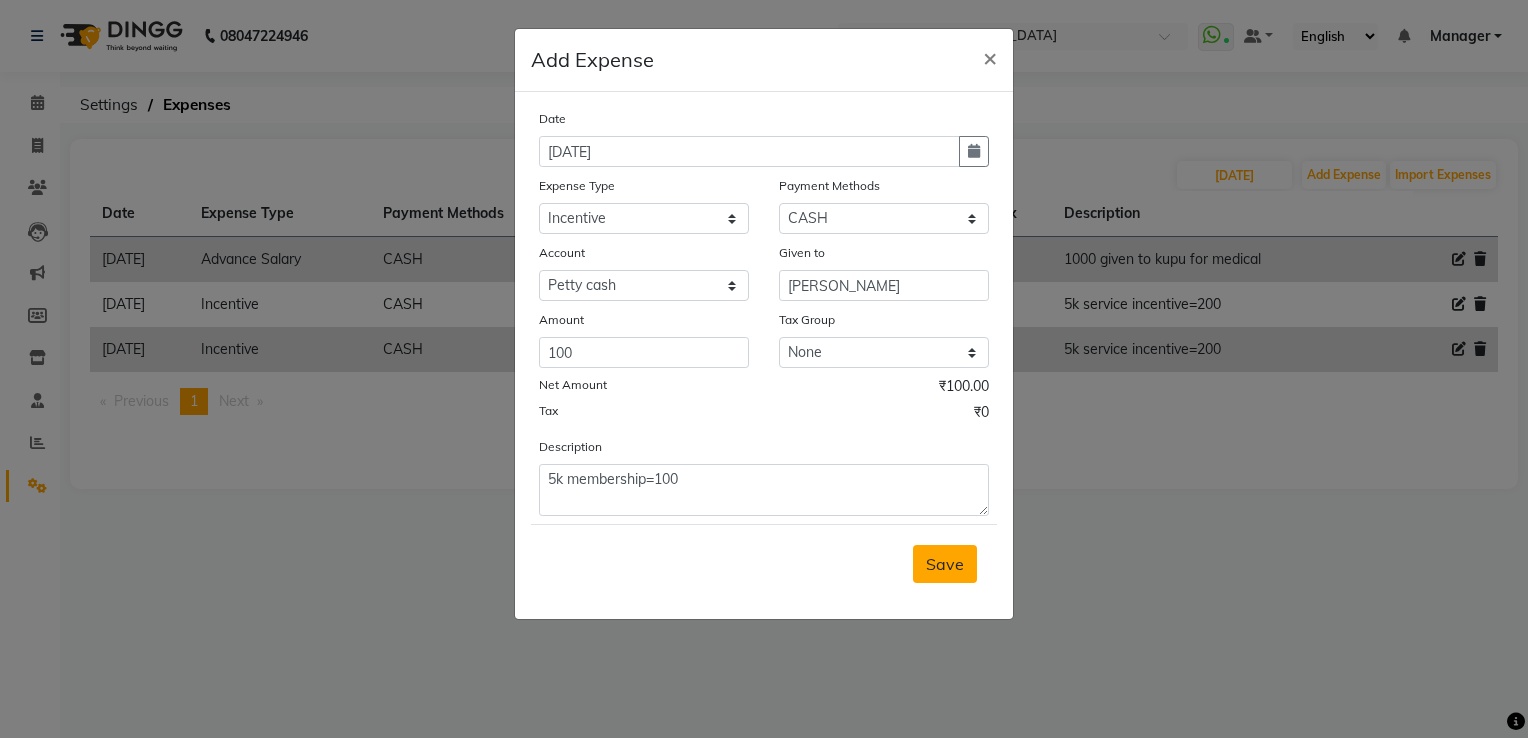 click on "Save" at bounding box center (945, 564) 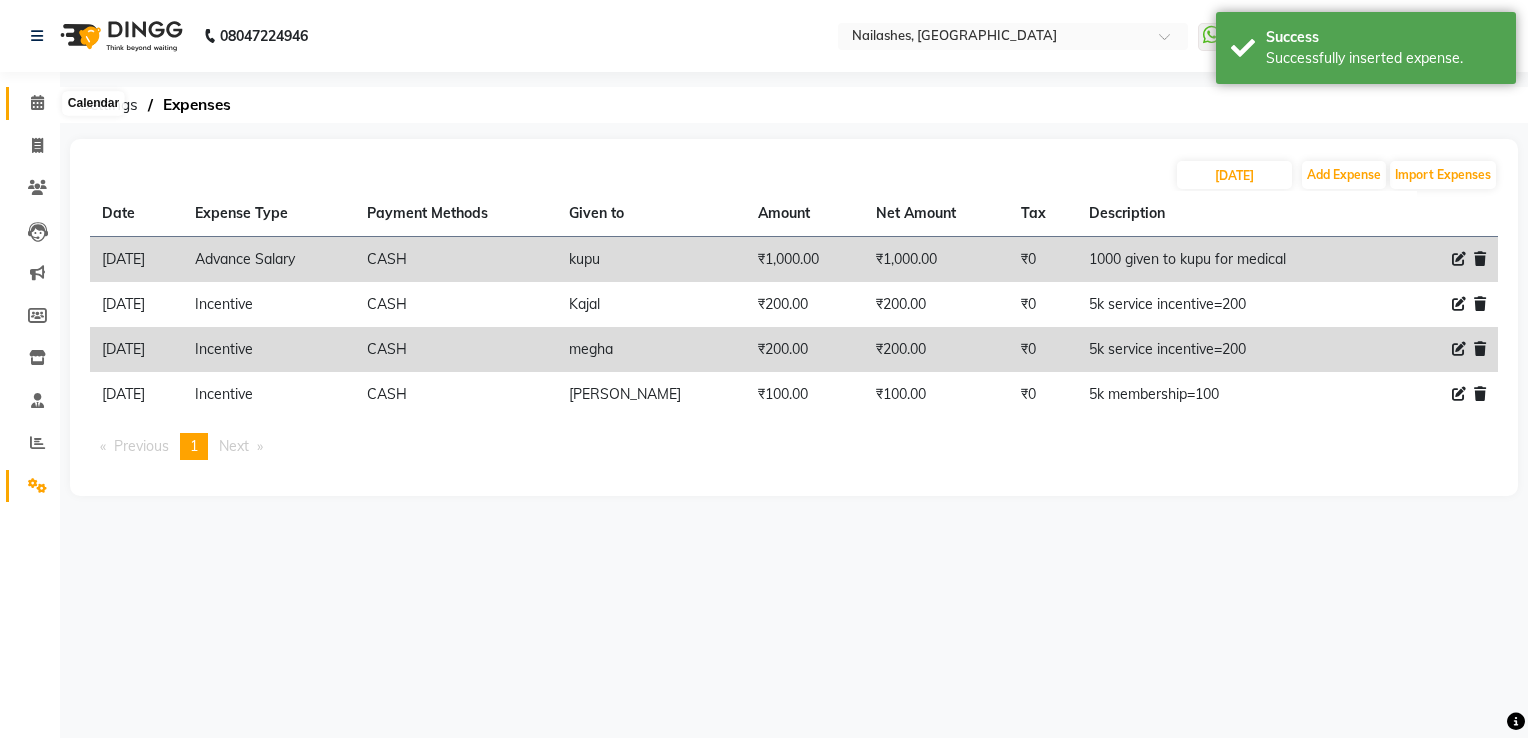 click 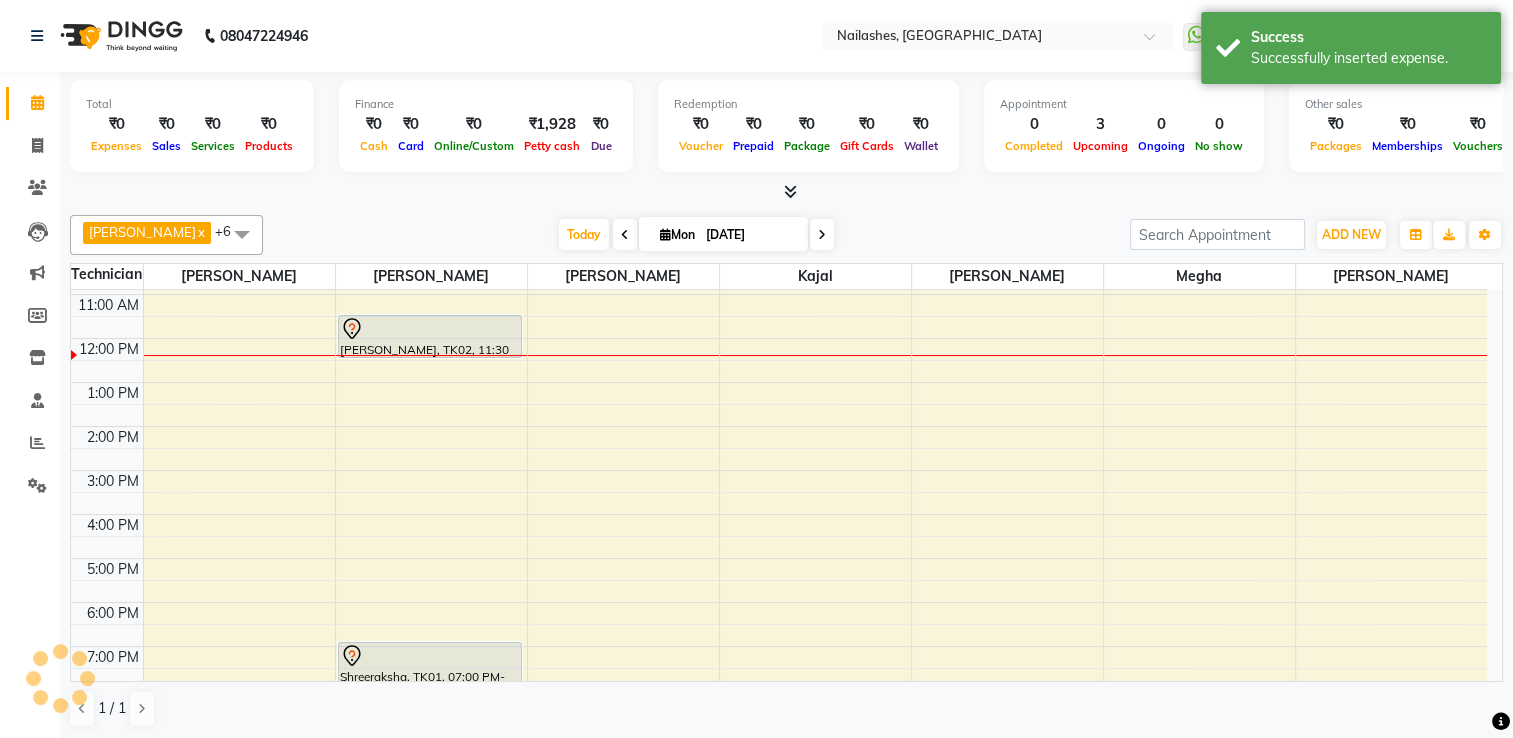 scroll, scrollTop: 0, scrollLeft: 0, axis: both 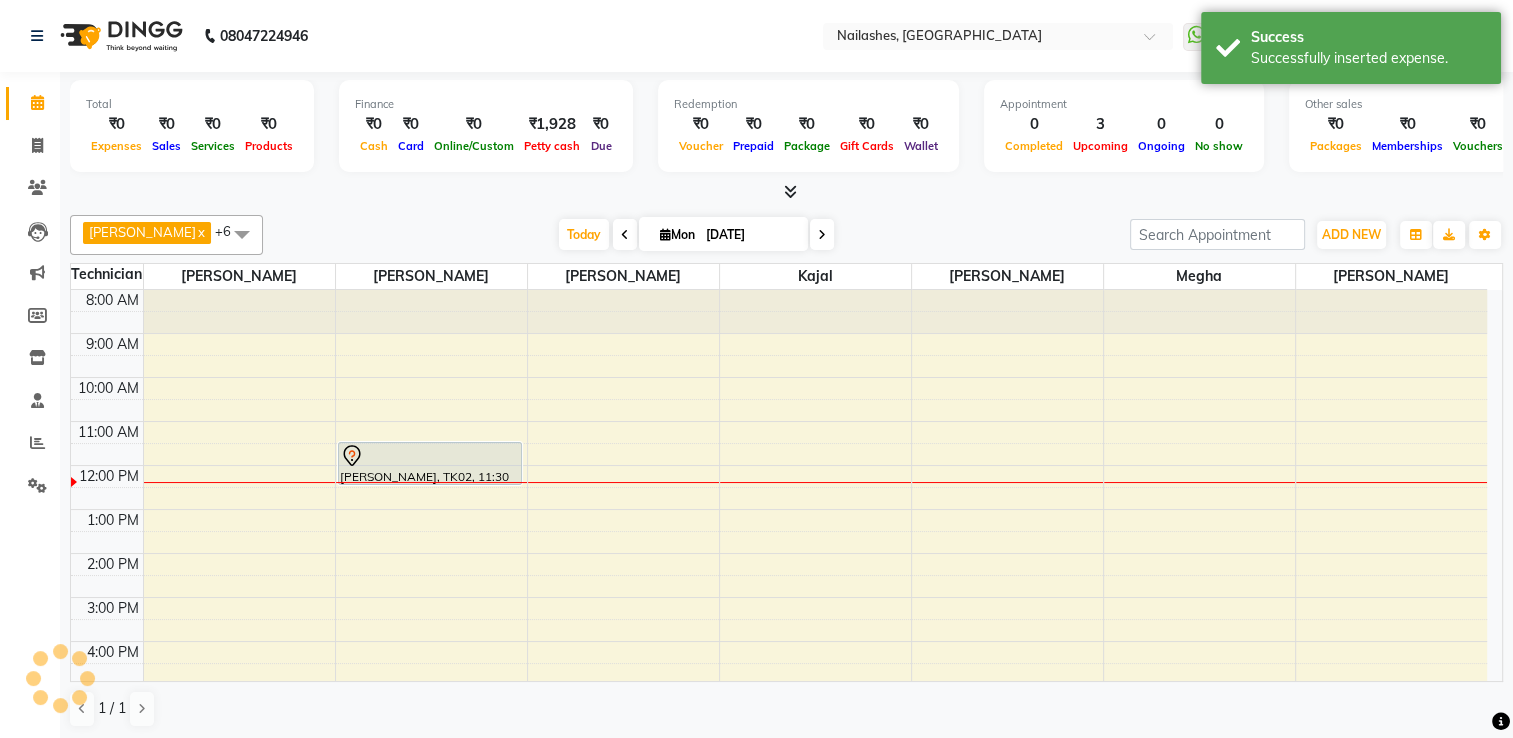 click at bounding box center [786, 192] 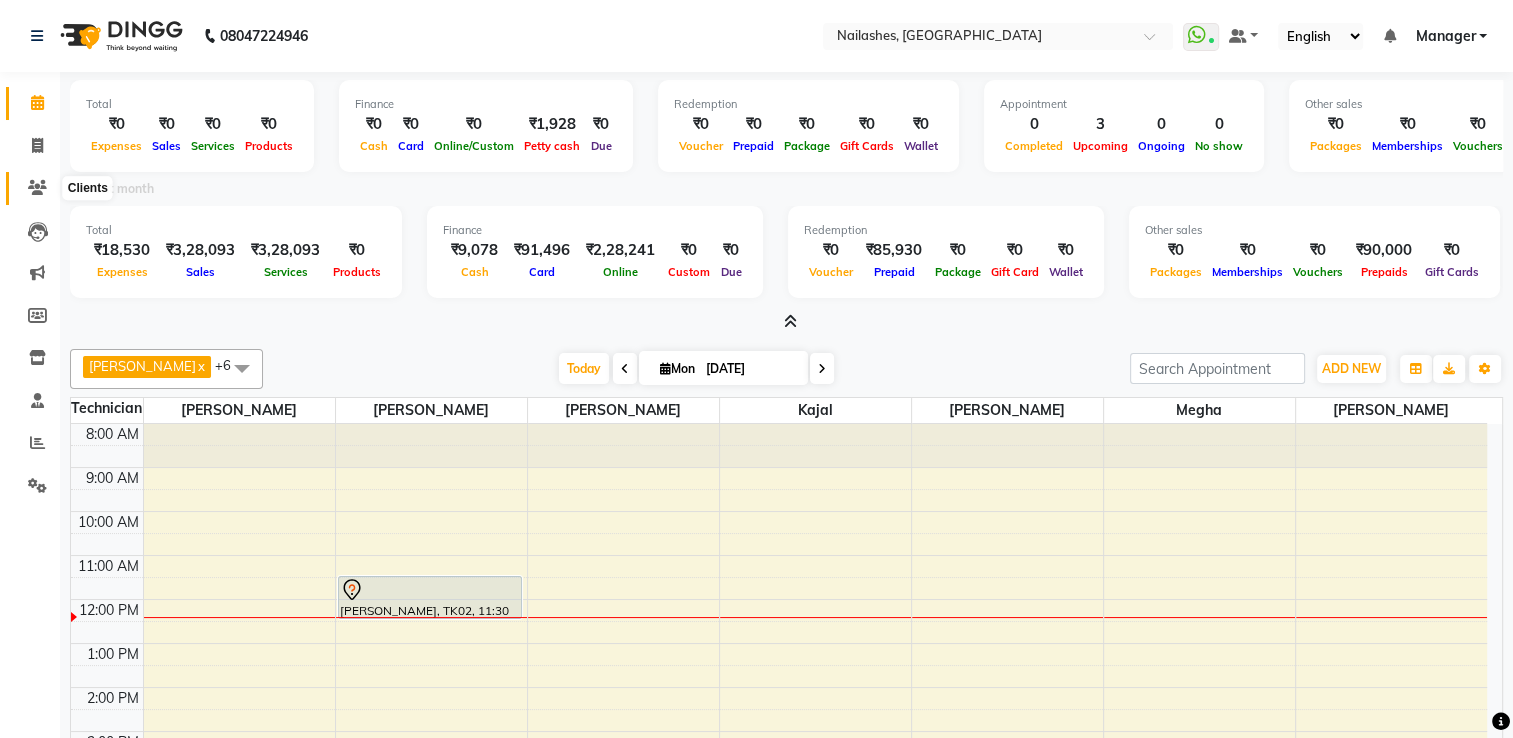 click 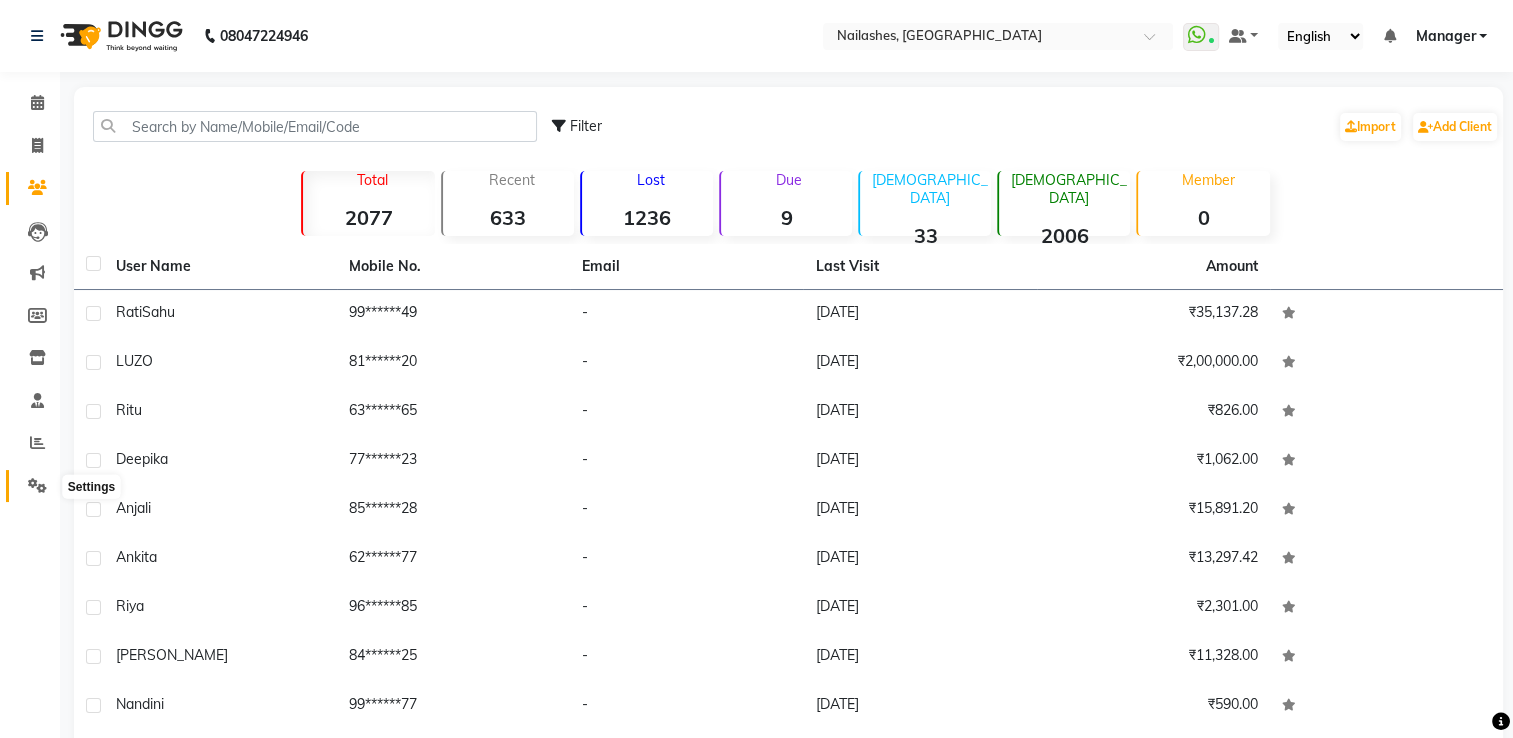 click 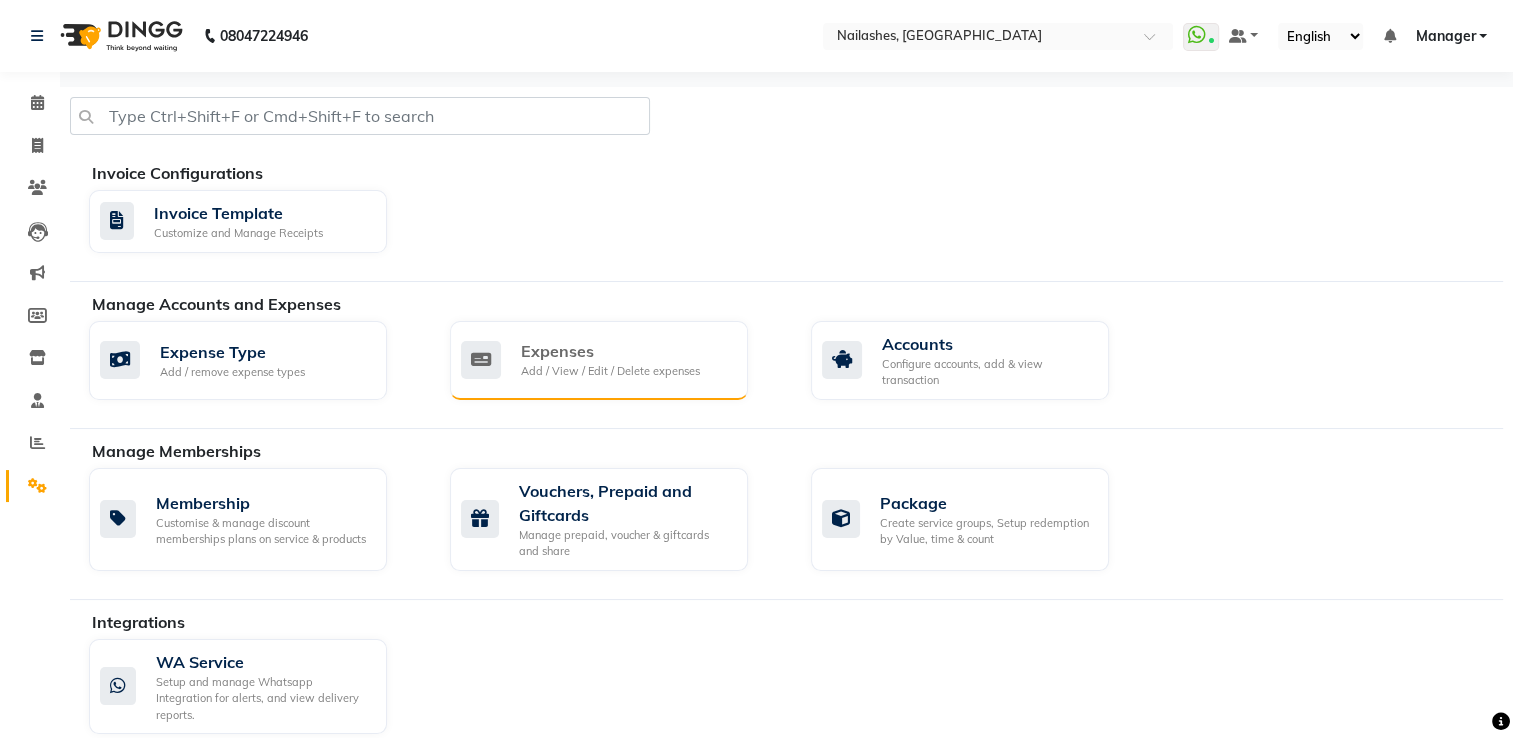 click on "Expenses Add / View / Edit / Delete expenses" 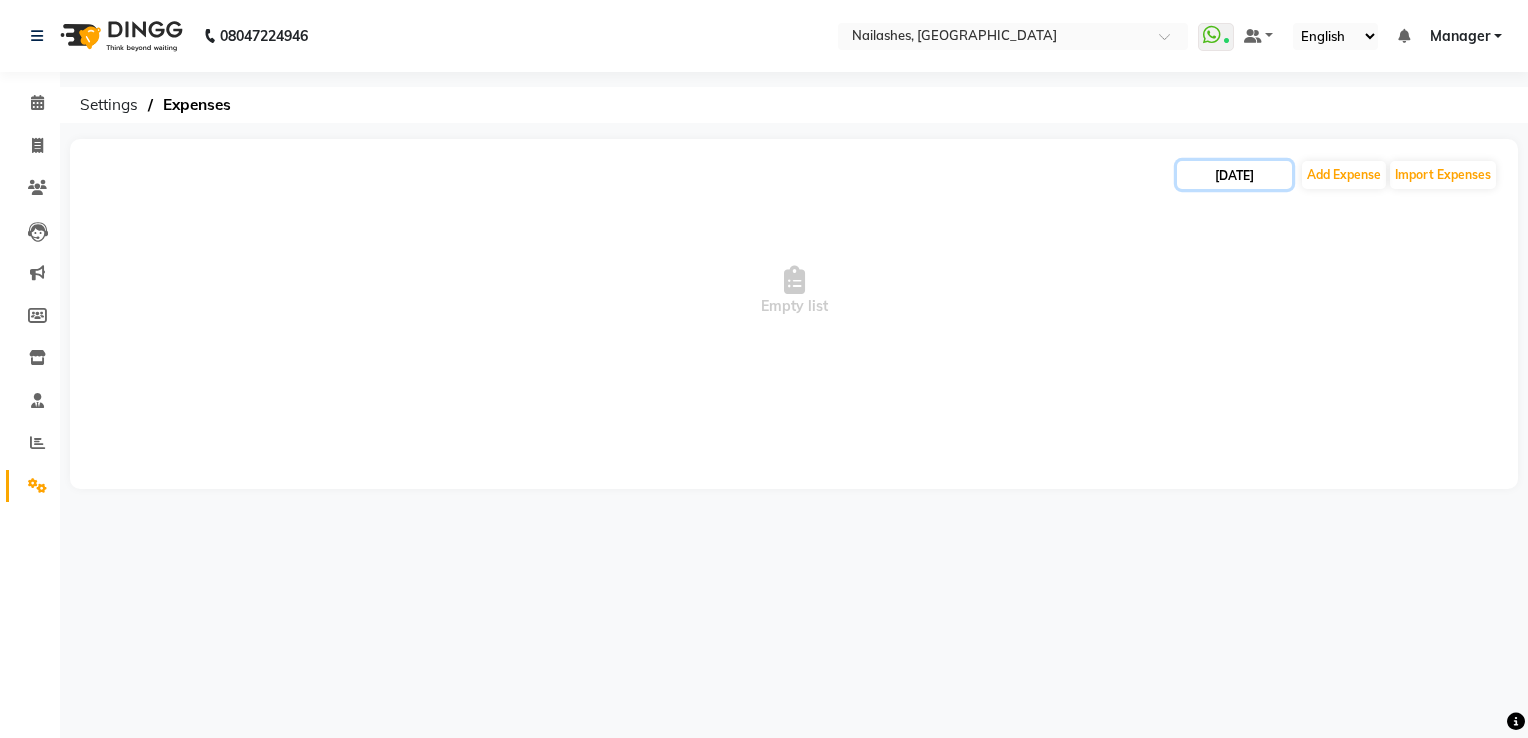 click on "[DATE]" 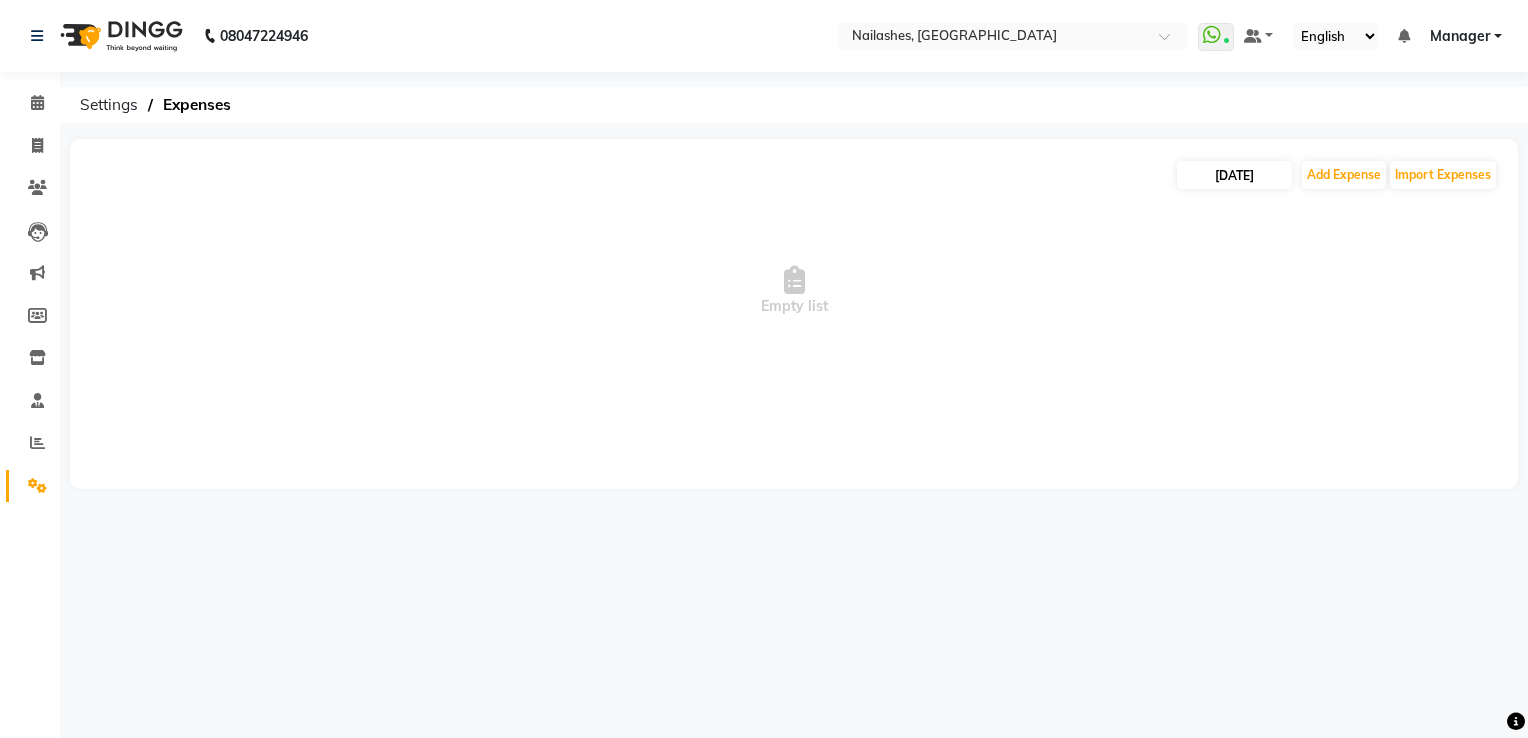 select on "7" 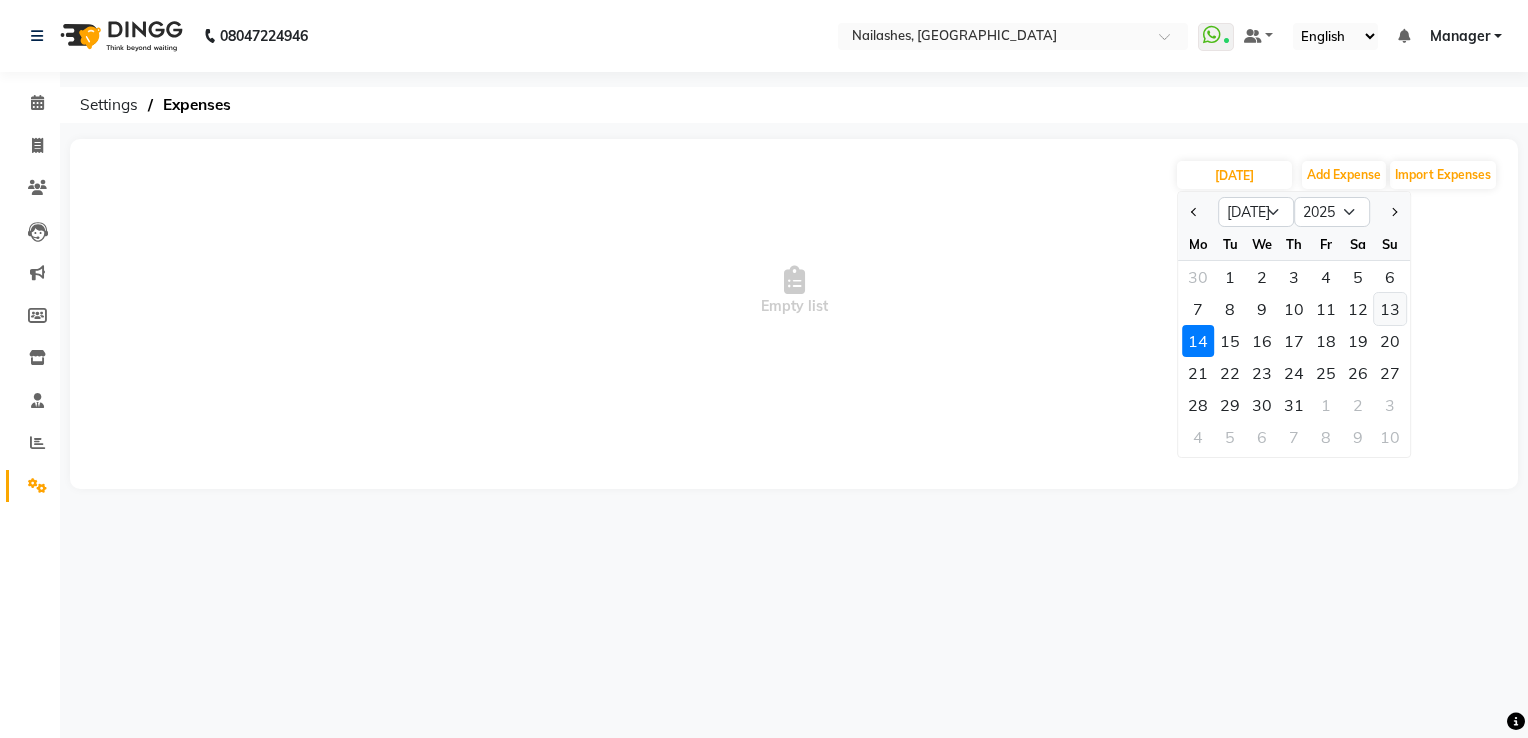 click on "13" 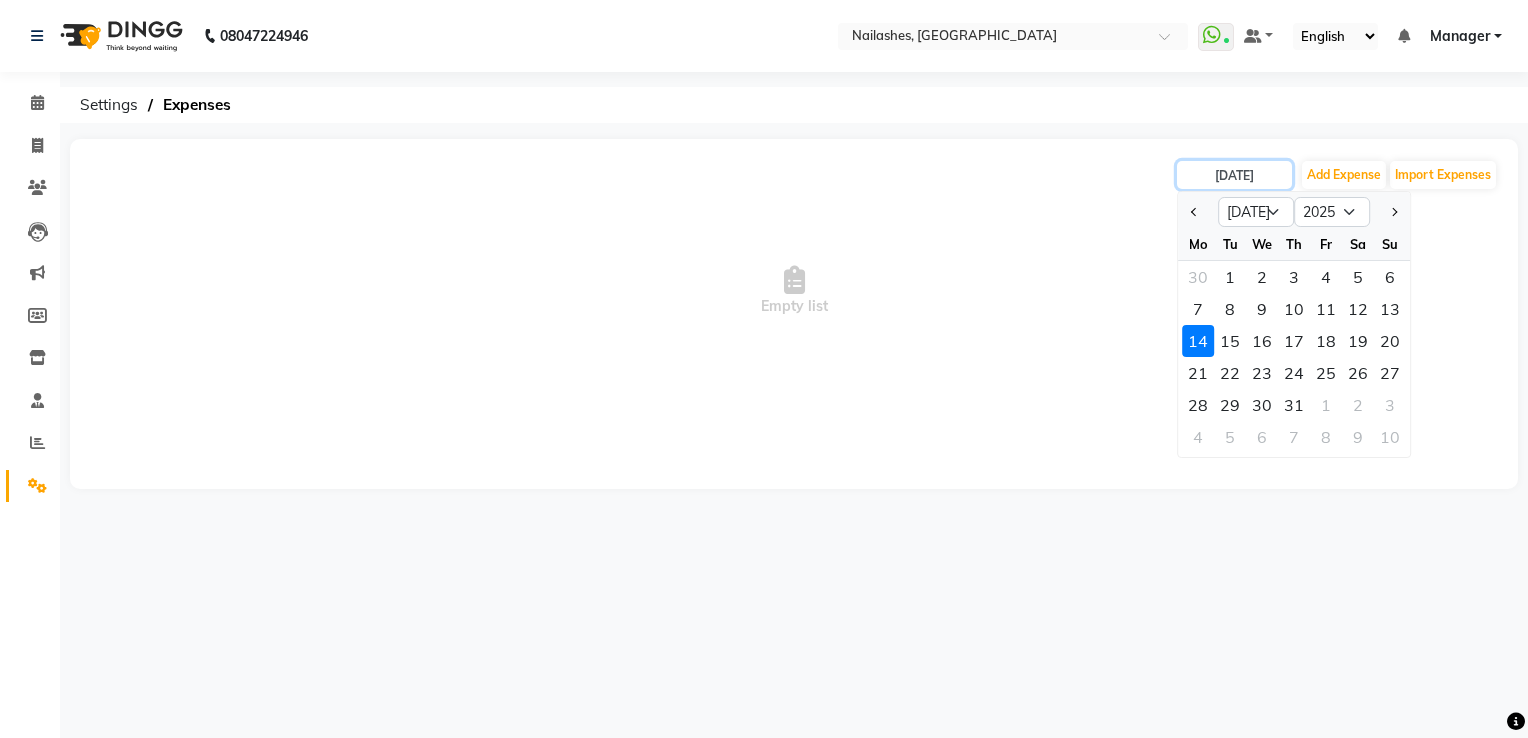type on "[DATE]" 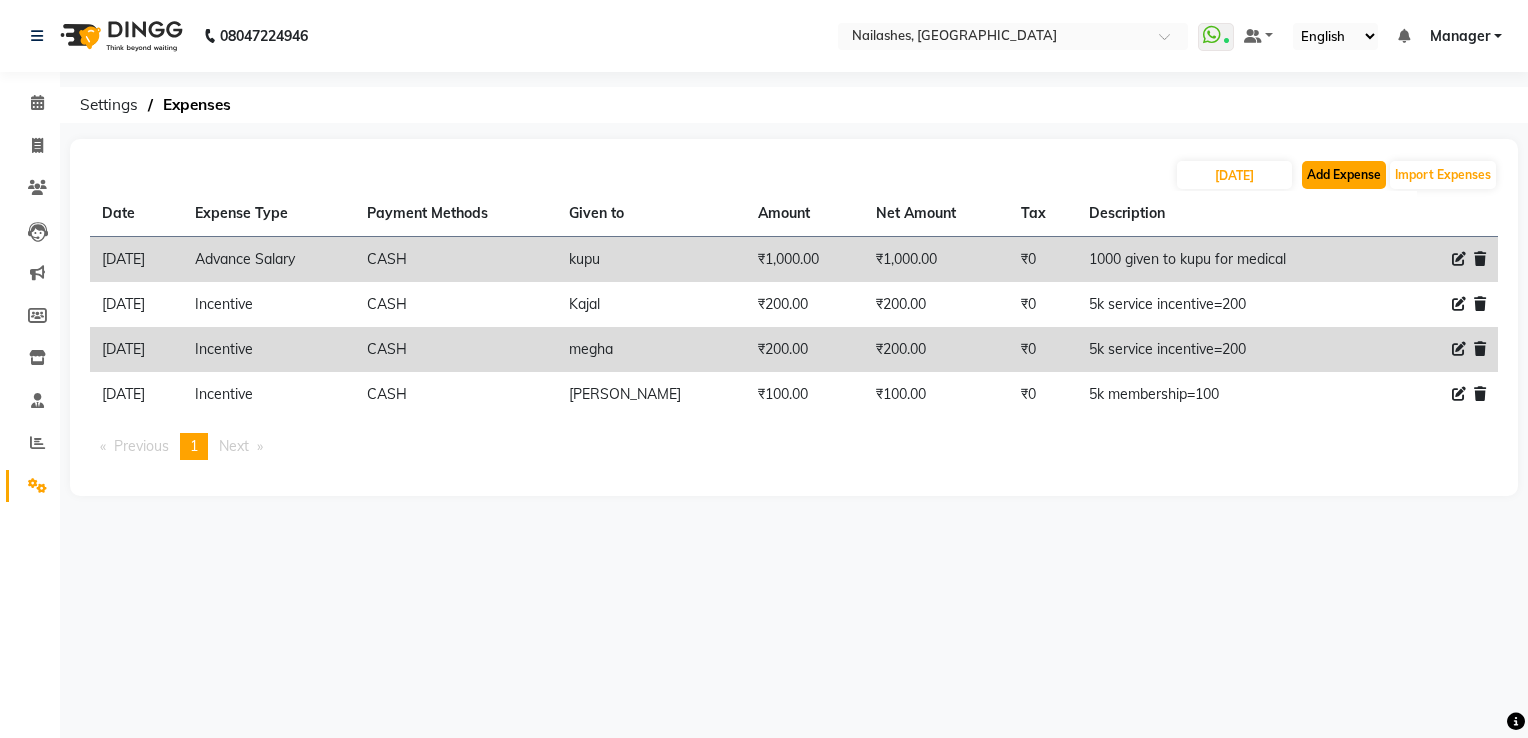 click on "Add Expense" 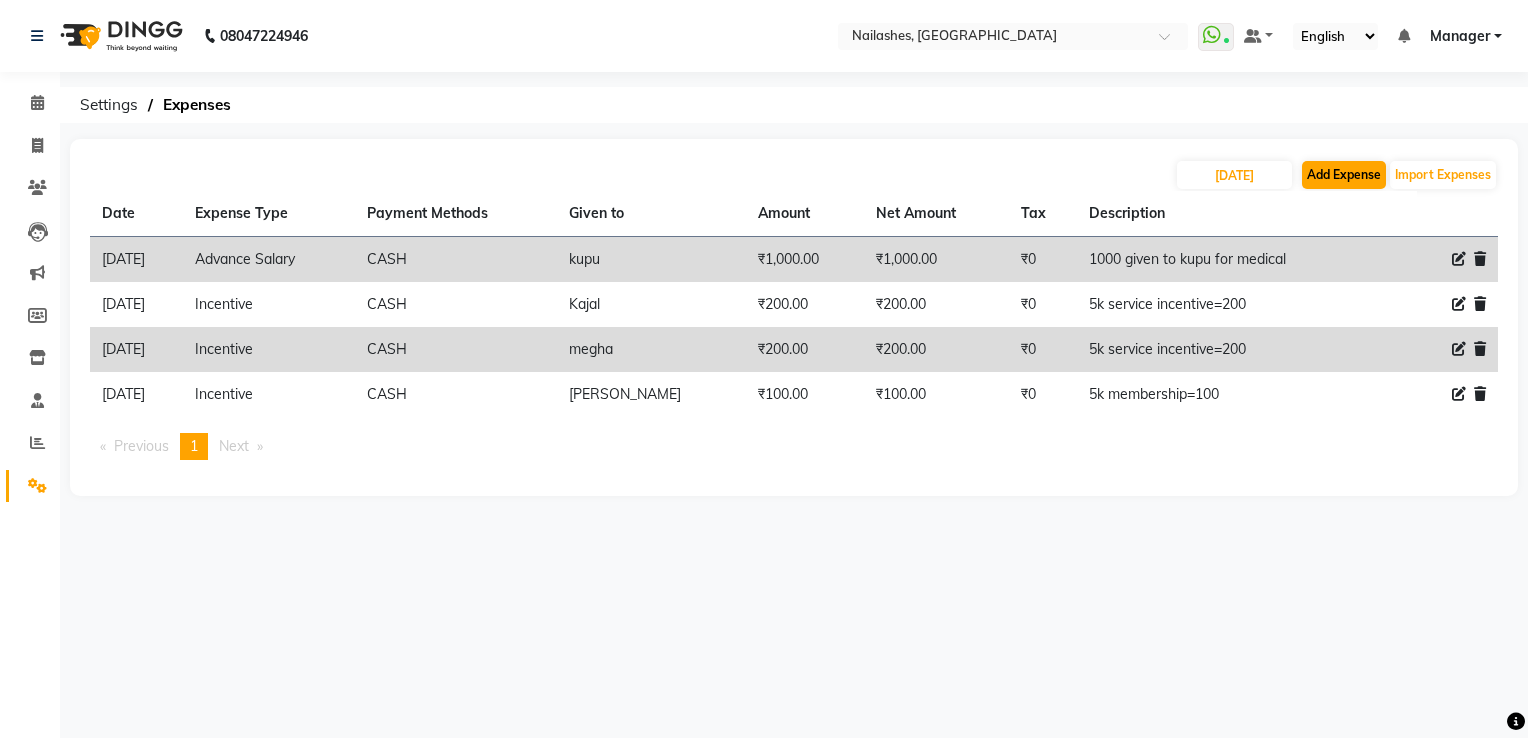 select on "1" 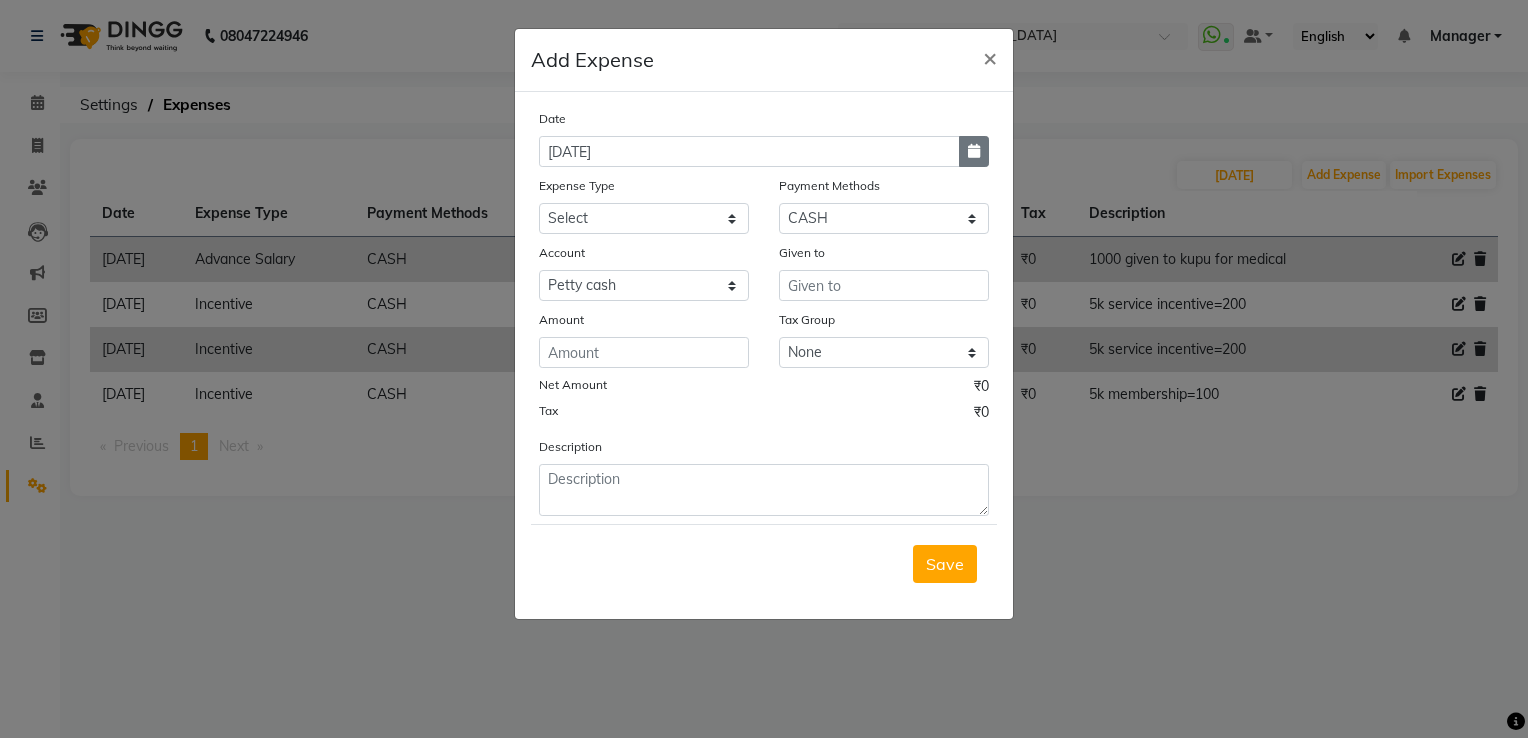 click 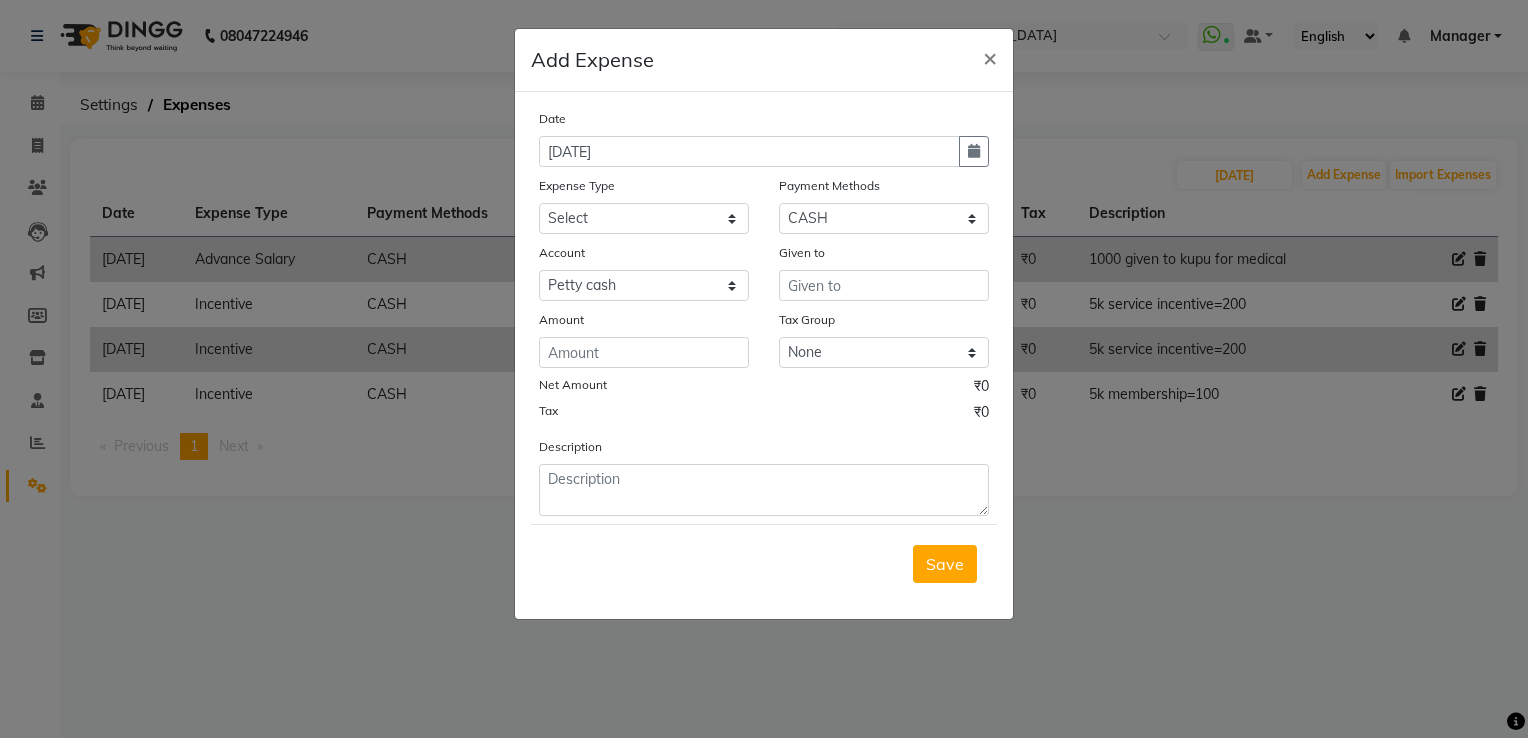 select on "7" 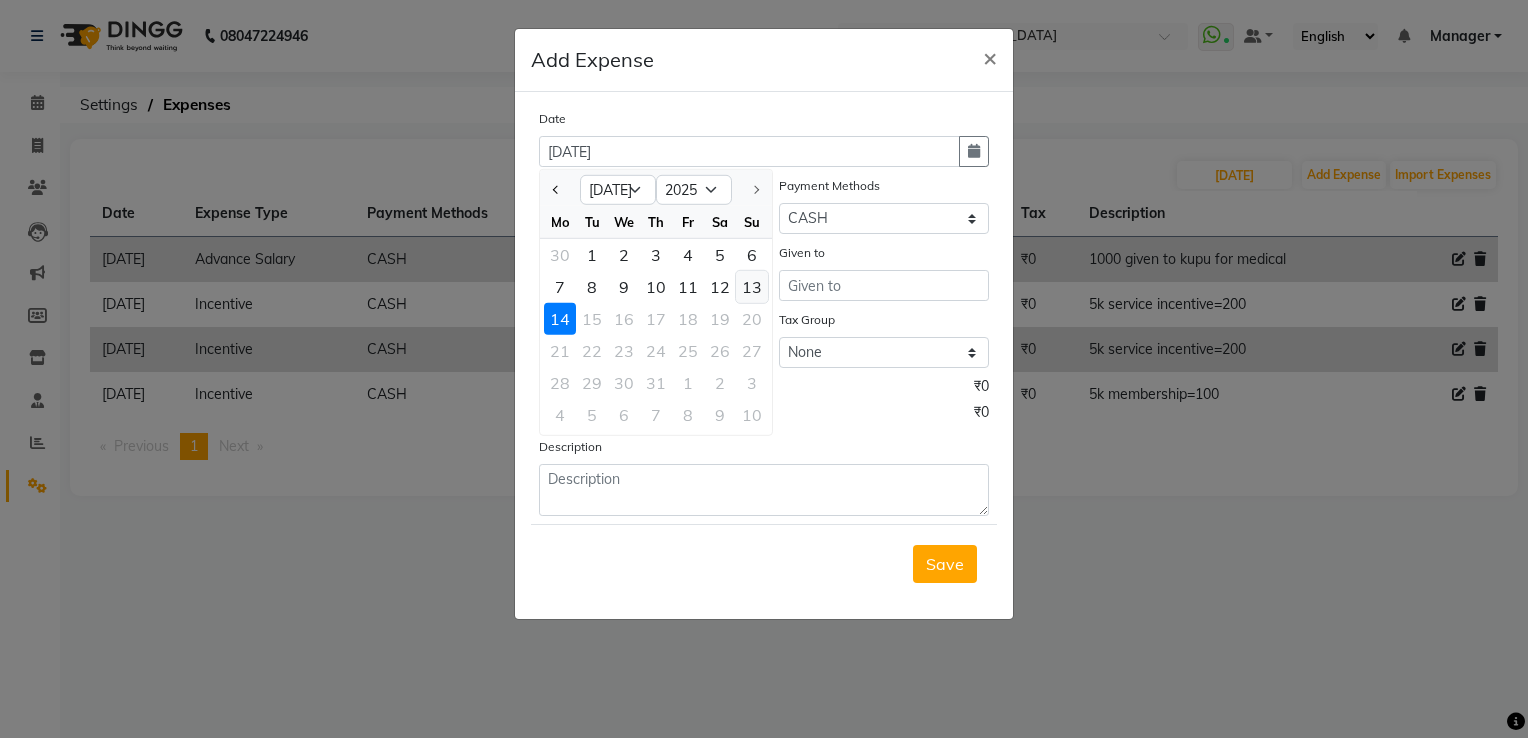 click on "13" 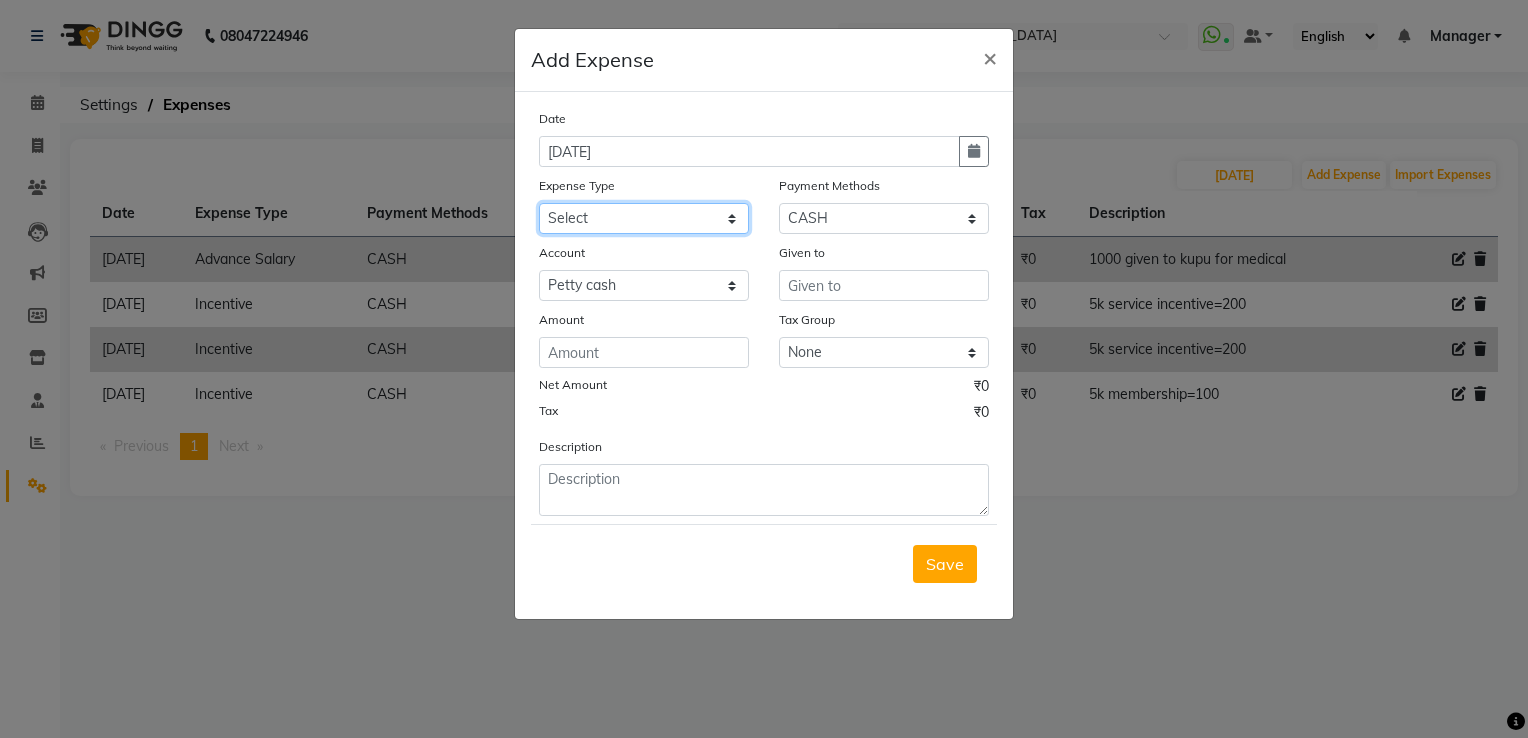 click on "Select acetone Advance Salary bank deposite BBMP Beauty products Bed charges BIRTHDAY CAKE Bonus [PERSON_NAME] CASH EXPENSE VOUCHER Cash handover Client Refreshment coconut water for clients COFFEE coffee powder Commission Conveyance Cotton Courier decoration Diesel for generator Donation Drinking Water Electricity Eyelashes return Face mask floor cleaner flowers daily garbage generator diesel green tea GST handover HANDWASH House Keeping Material House keeping Salary Incentive Internet Bill juice LAUNDRY Maintainance Marketing Medical Membership Milk Milk miscelleneous Naturals salon NEWSPAPER O T Other Pantry PETROL Phone Bill Plants plumber pooja items Porter priest Product Purchase product return Product sale puja items RAPIDO Refund Rent Shop Rent Staff Accommodation Royalty Salary Staff cab charges Staff dinner Staff Flight Ticket Staff  Hiring from another Branch Staff Snacks Stationary sugar sweets TEAM DINNER TIPS Tissue [DEMOGRAPHIC_DATA] Utilities Water Bottle Water cane week of salary Wi Fi Payment" 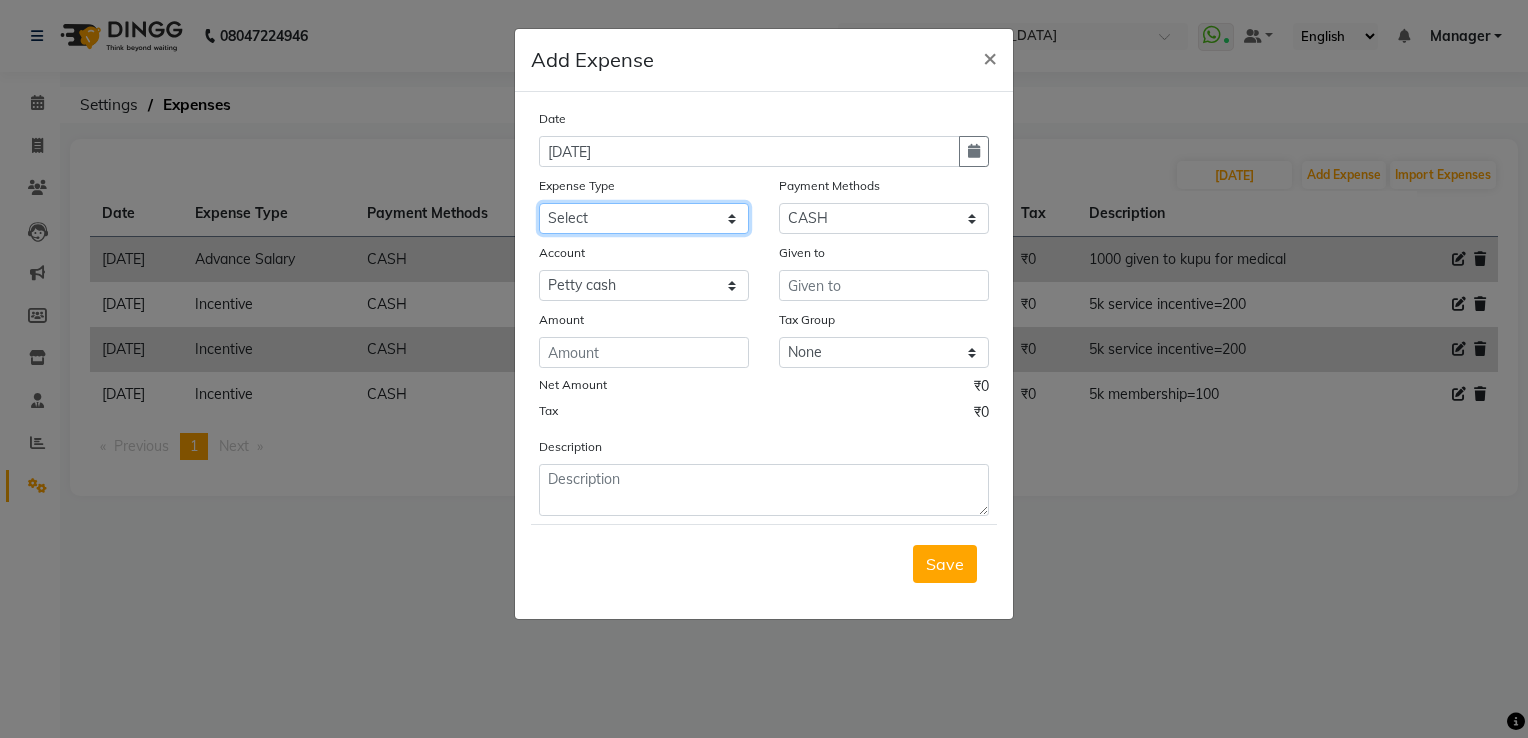 select on "22808" 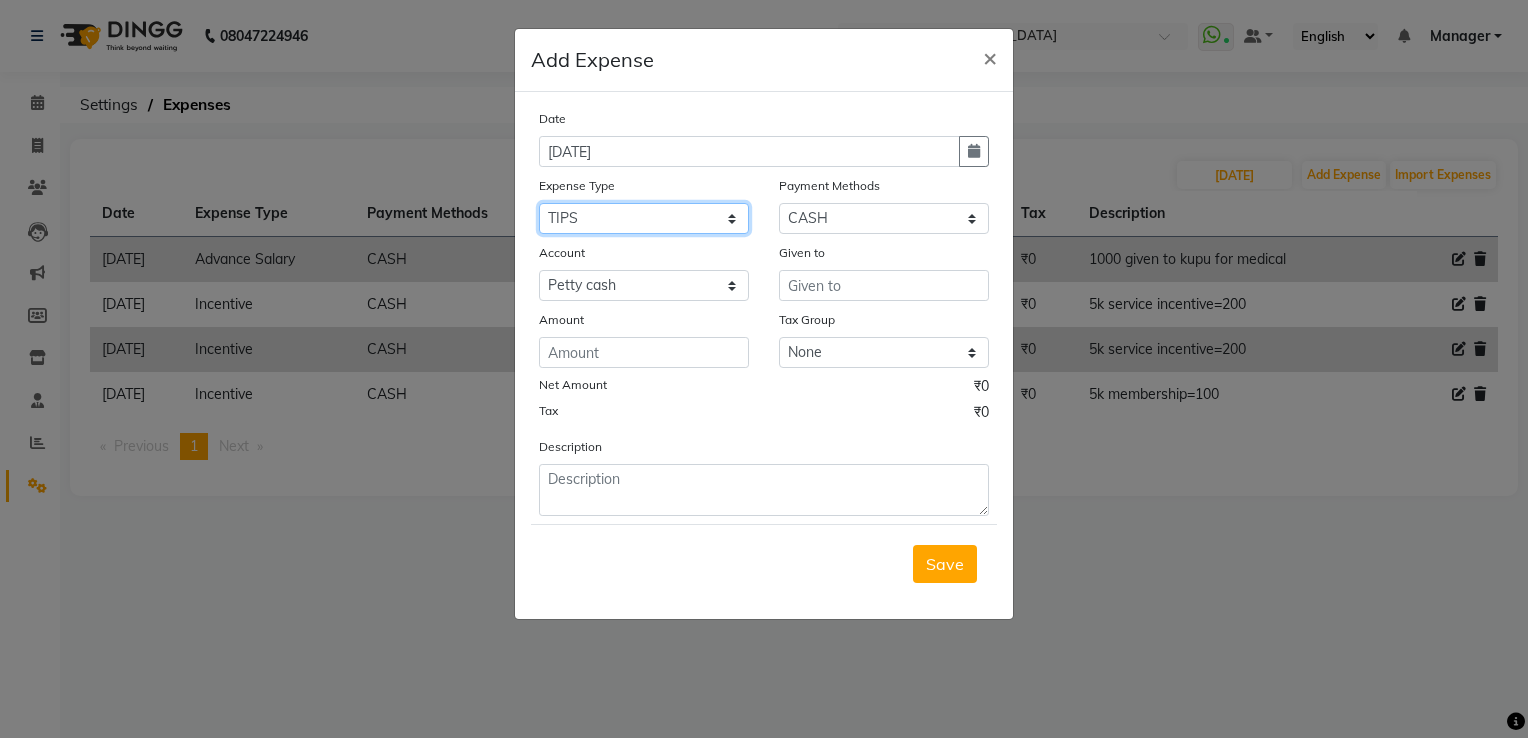 click on "Select acetone Advance Salary bank deposite BBMP Beauty products Bed charges BIRTHDAY CAKE Bonus [PERSON_NAME] CASH EXPENSE VOUCHER Cash handover Client Refreshment coconut water for clients COFFEE coffee powder Commission Conveyance Cotton Courier decoration Diesel for generator Donation Drinking Water Electricity Eyelashes return Face mask floor cleaner flowers daily garbage generator diesel green tea GST handover HANDWASH House Keeping Material House keeping Salary Incentive Internet Bill juice LAUNDRY Maintainance Marketing Medical Membership Milk Milk miscelleneous Naturals salon NEWSPAPER O T Other Pantry PETROL Phone Bill Plants plumber pooja items Porter priest Product Purchase product return Product sale puja items RAPIDO Refund Rent Shop Rent Staff Accommodation Royalty Salary Staff cab charges Staff dinner Staff Flight Ticket Staff  Hiring from another Branch Staff Snacks Stationary sugar sweets TEAM DINNER TIPS Tissue [DEMOGRAPHIC_DATA] Utilities Water Bottle Water cane week of salary Wi Fi Payment" 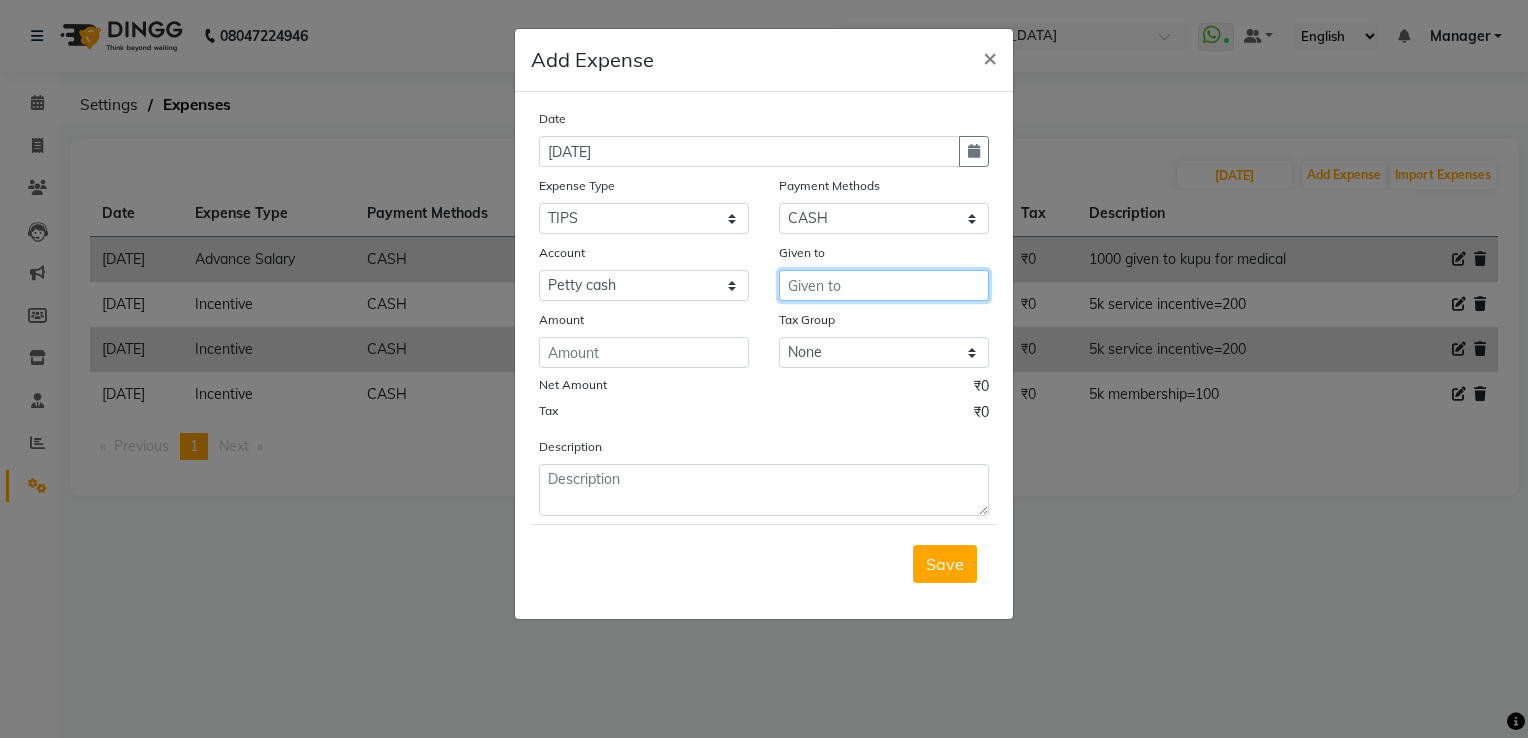 click at bounding box center [884, 285] 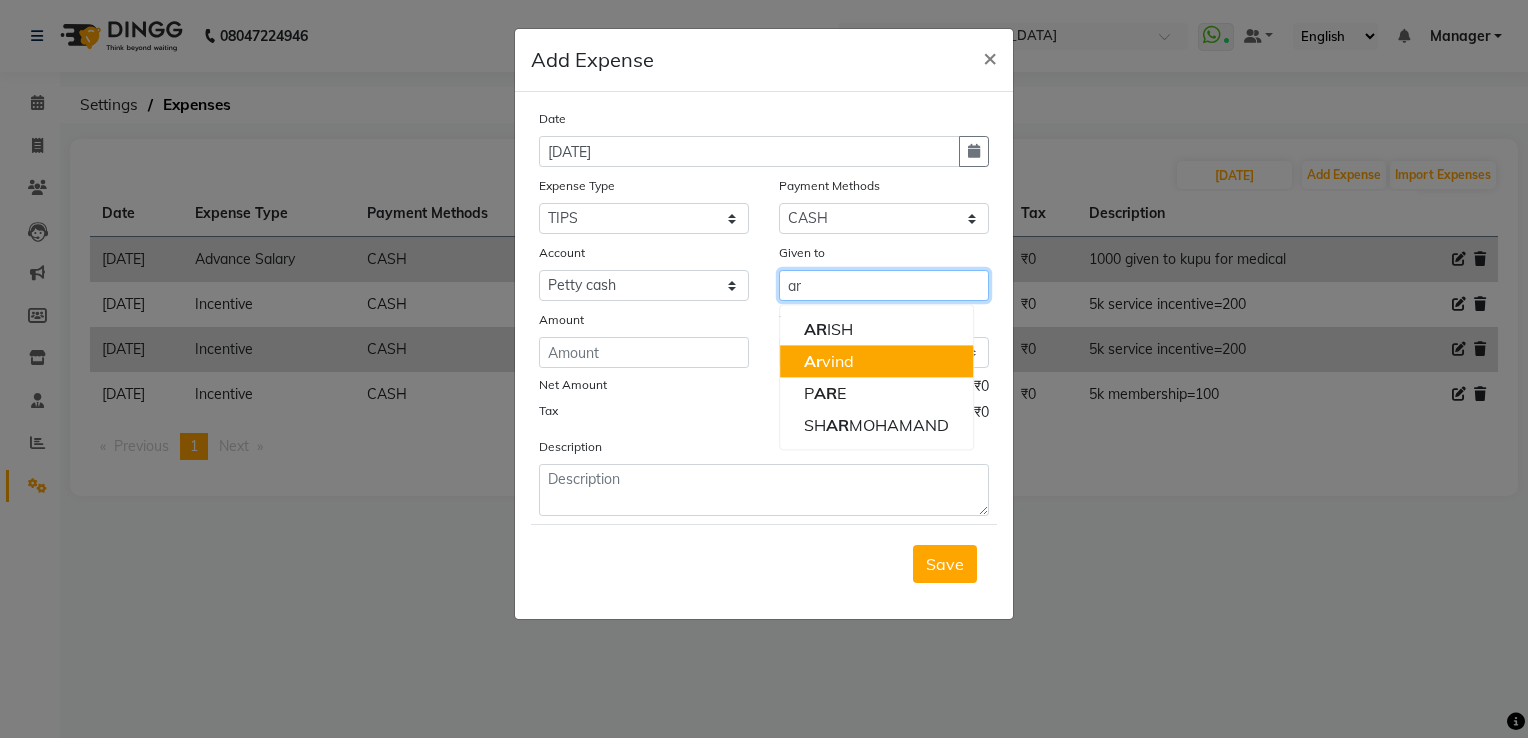 click on "Ar vind" at bounding box center (829, 361) 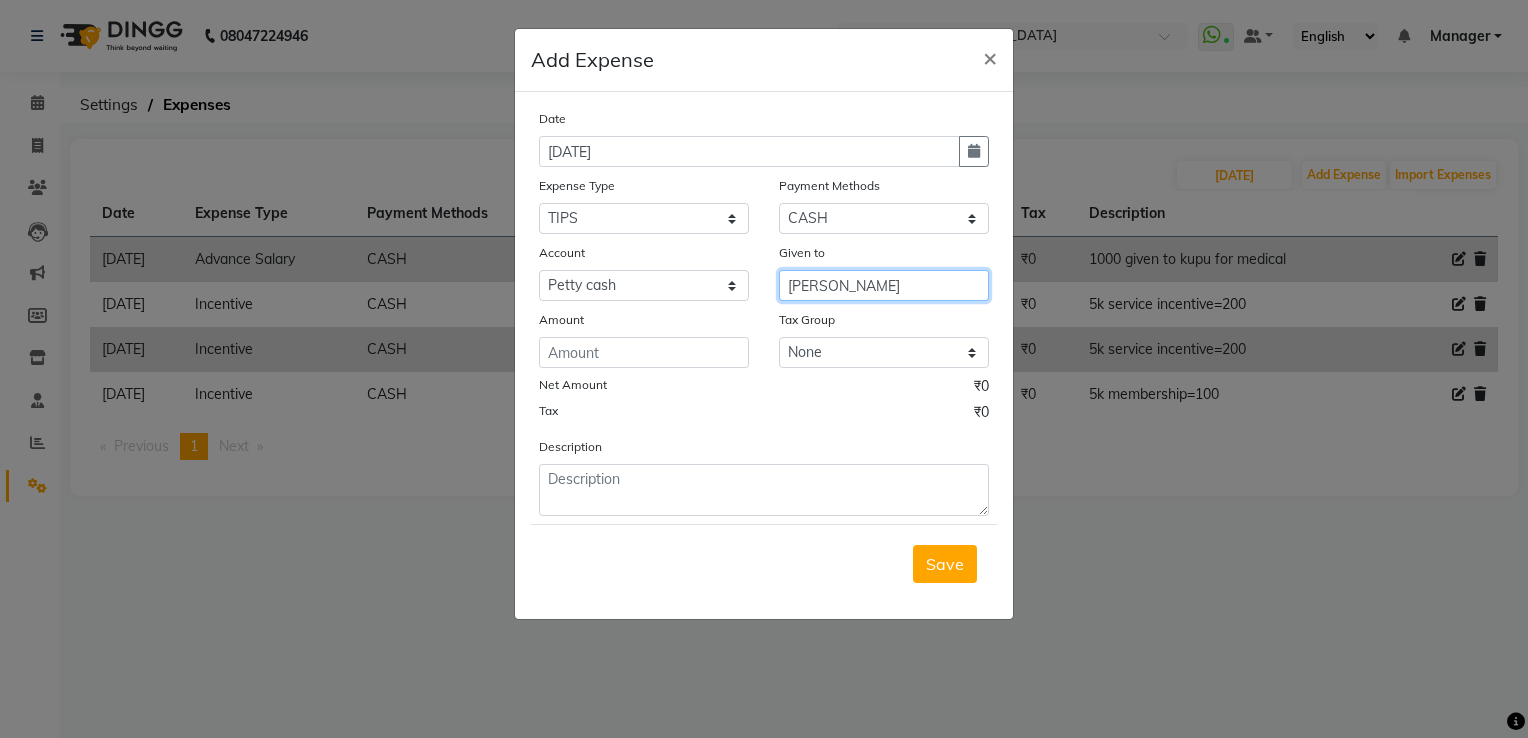 type on "[PERSON_NAME]" 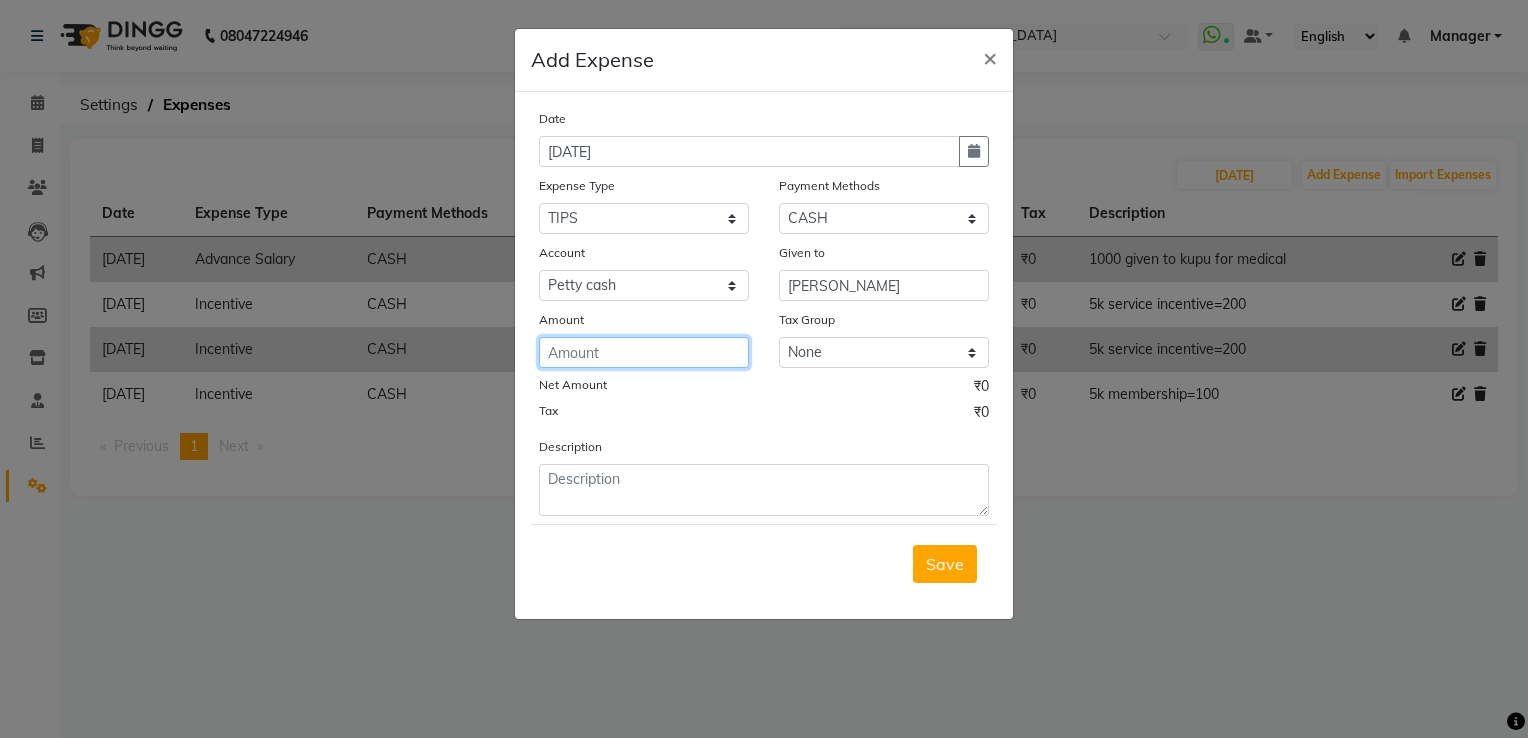 click 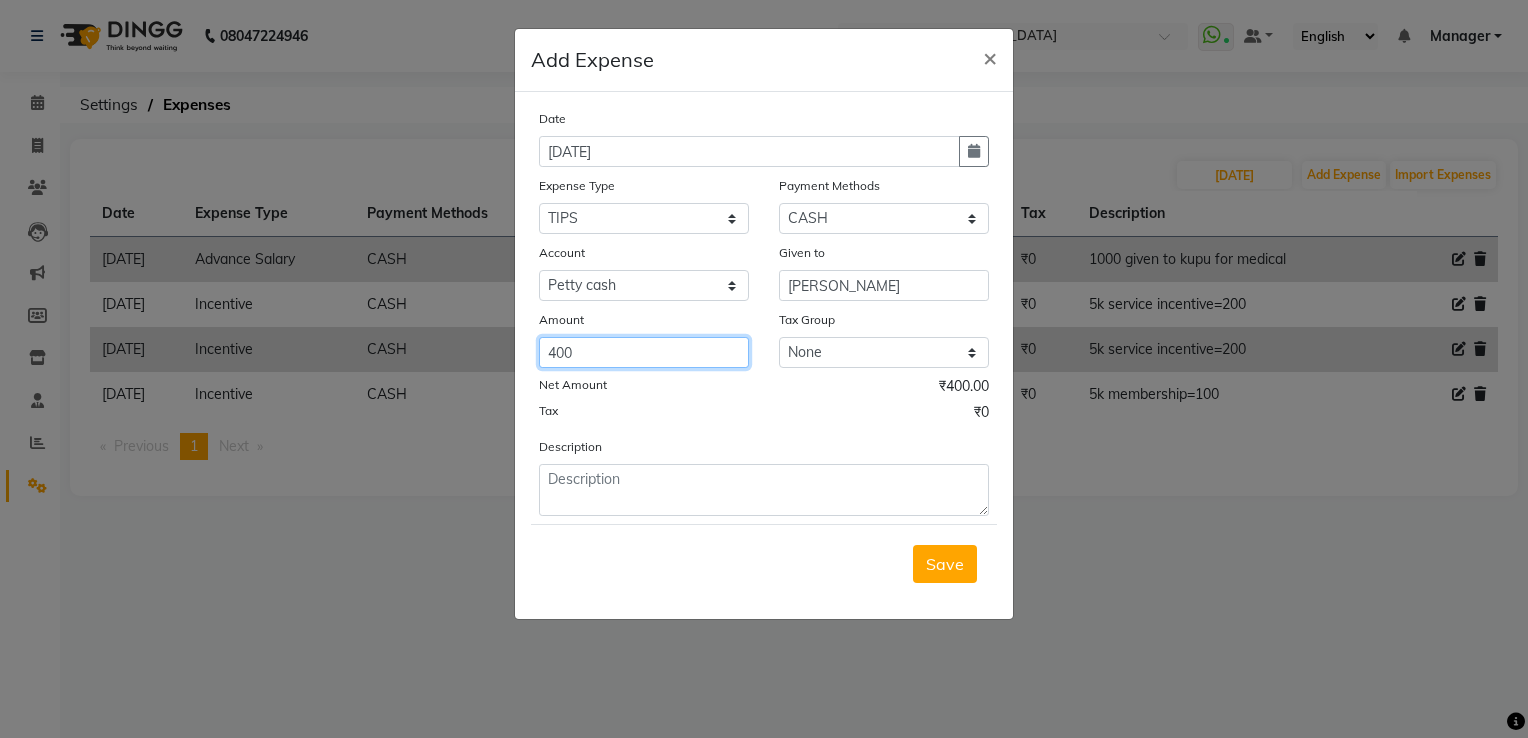 type on "400" 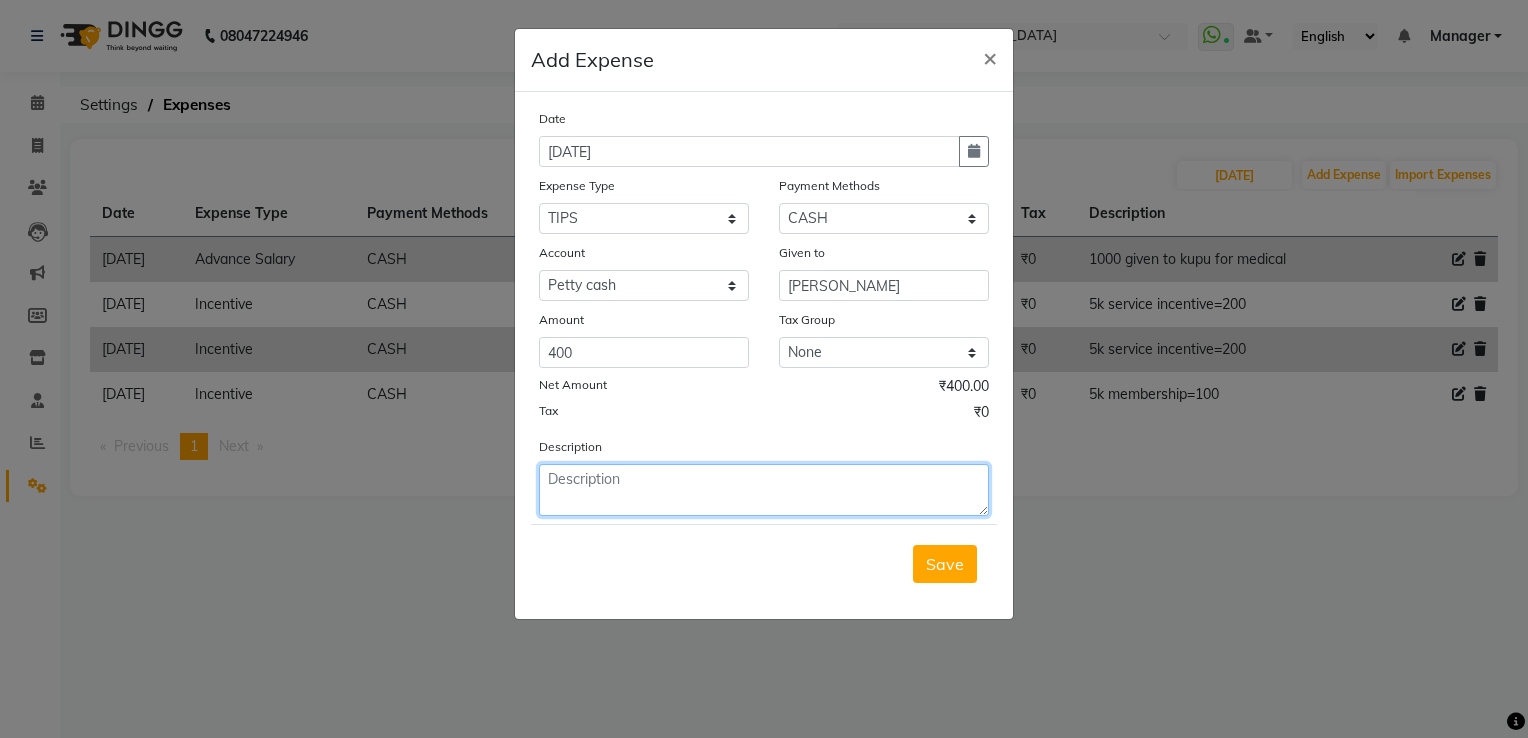 click 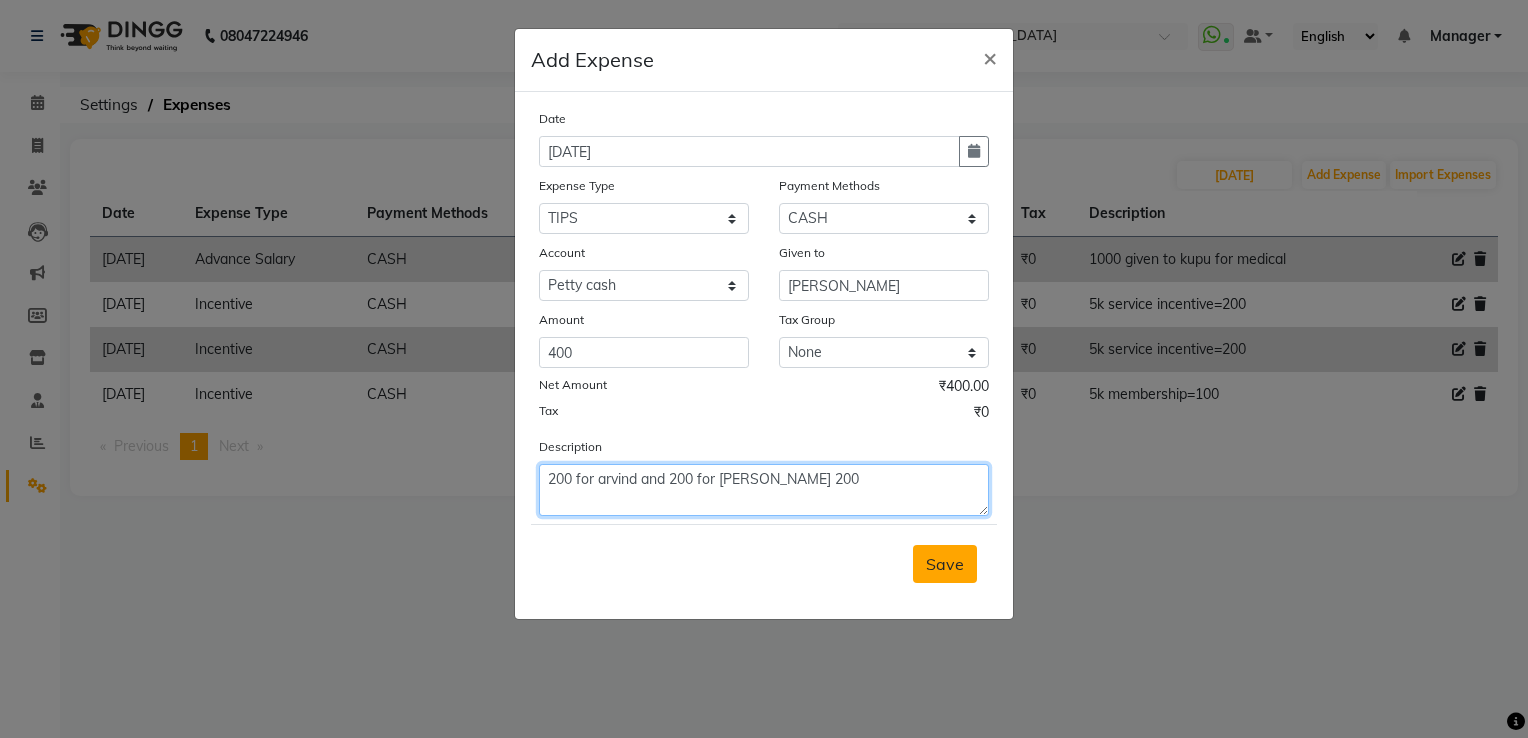 type on "200 for arvind and 200 for [PERSON_NAME] 200" 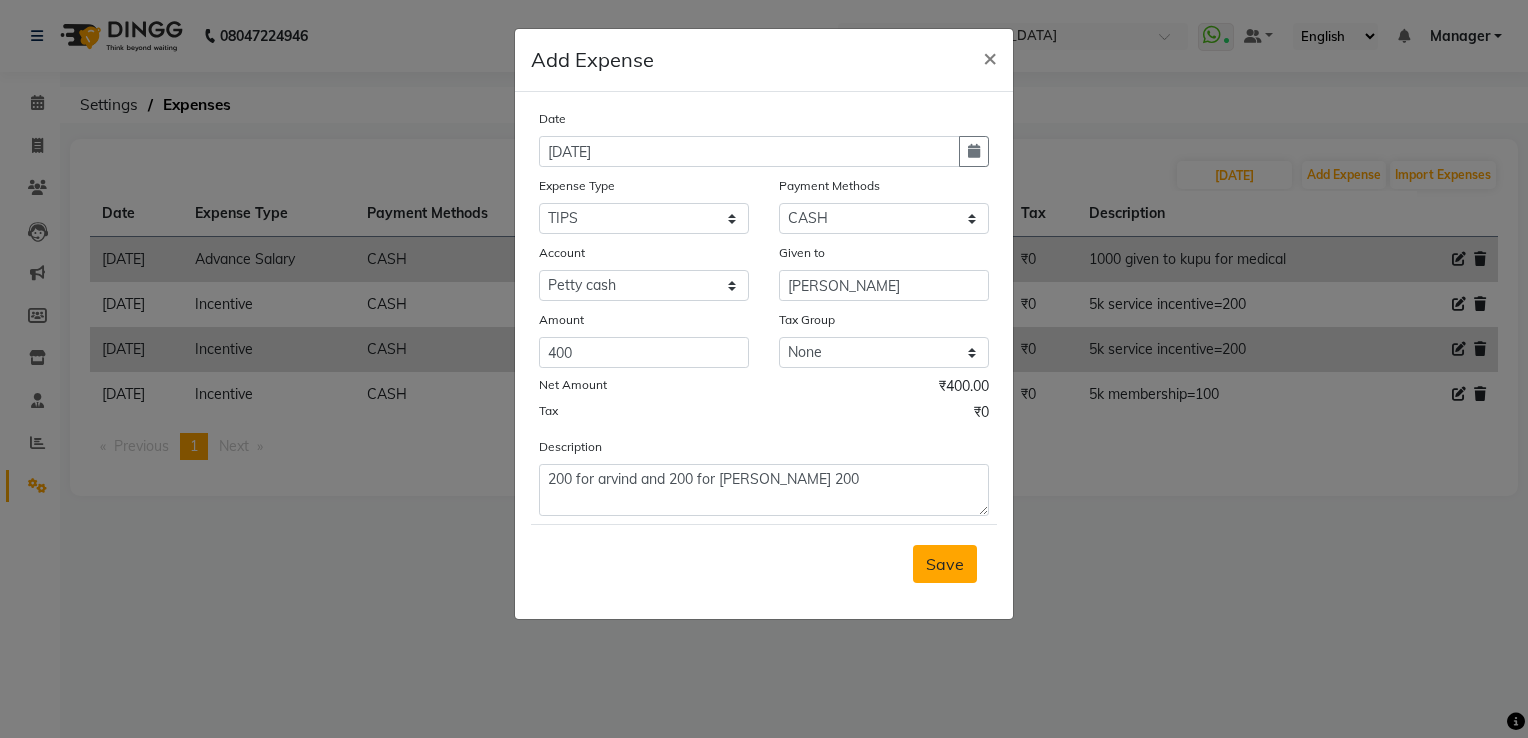 click on "Save" at bounding box center (945, 564) 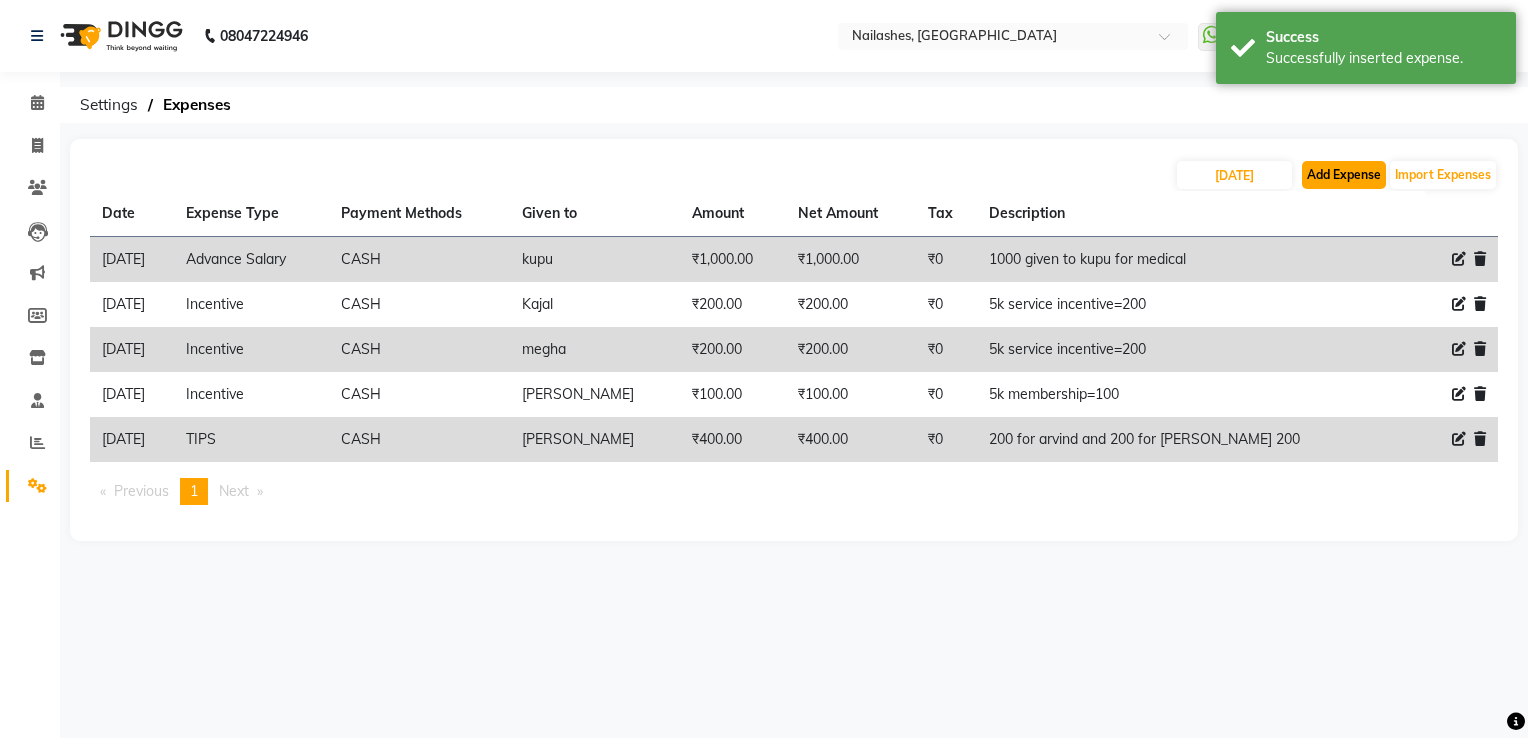 click on "Add Expense" 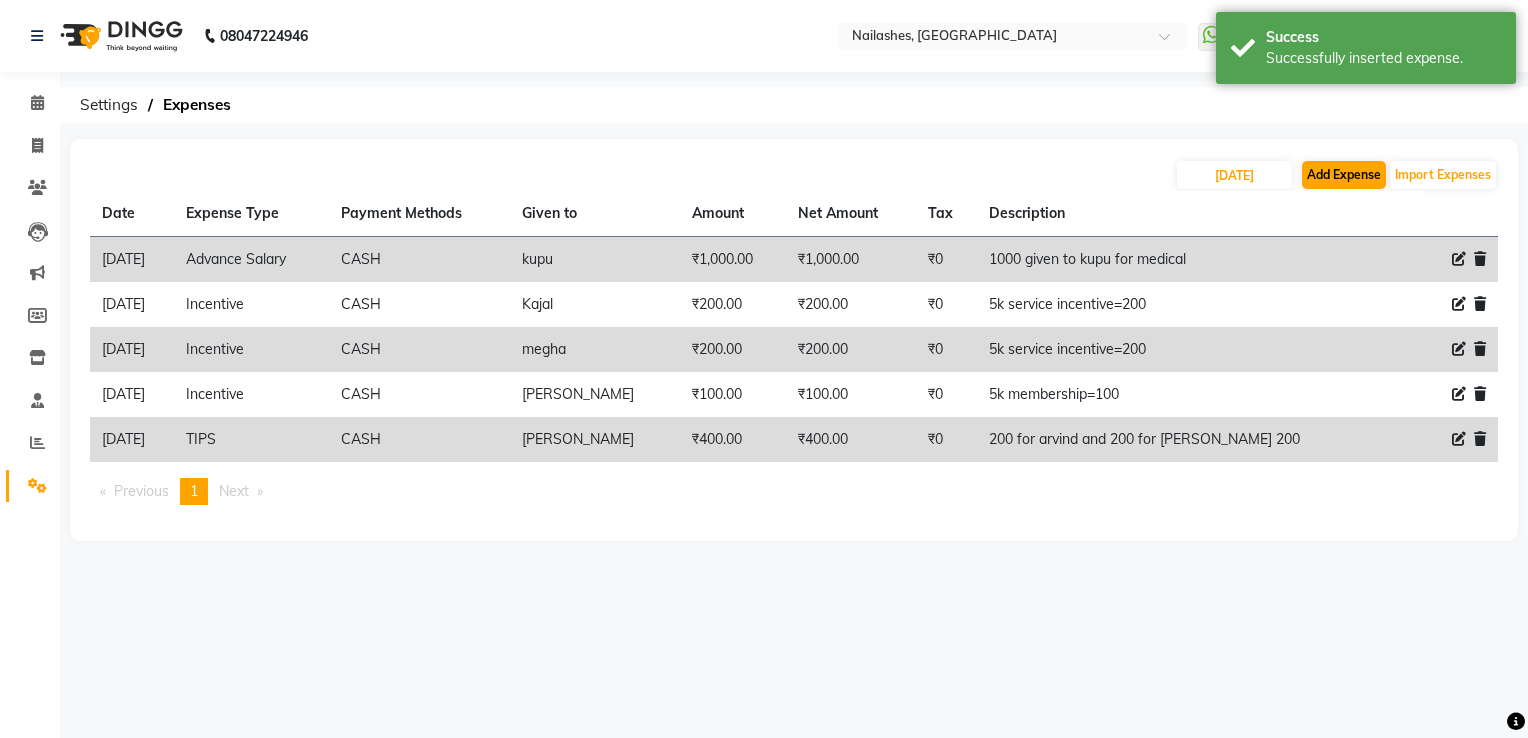 select on "1" 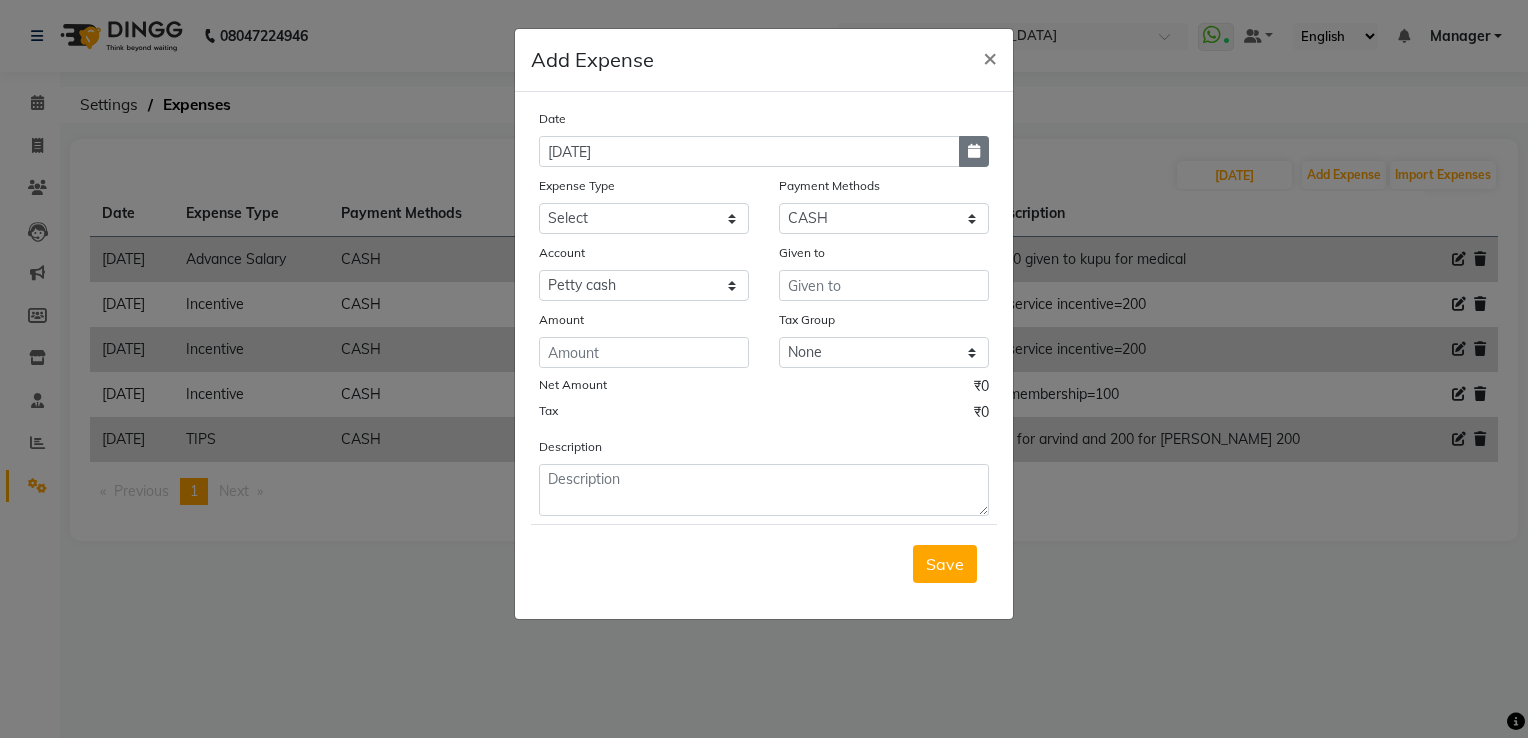 click 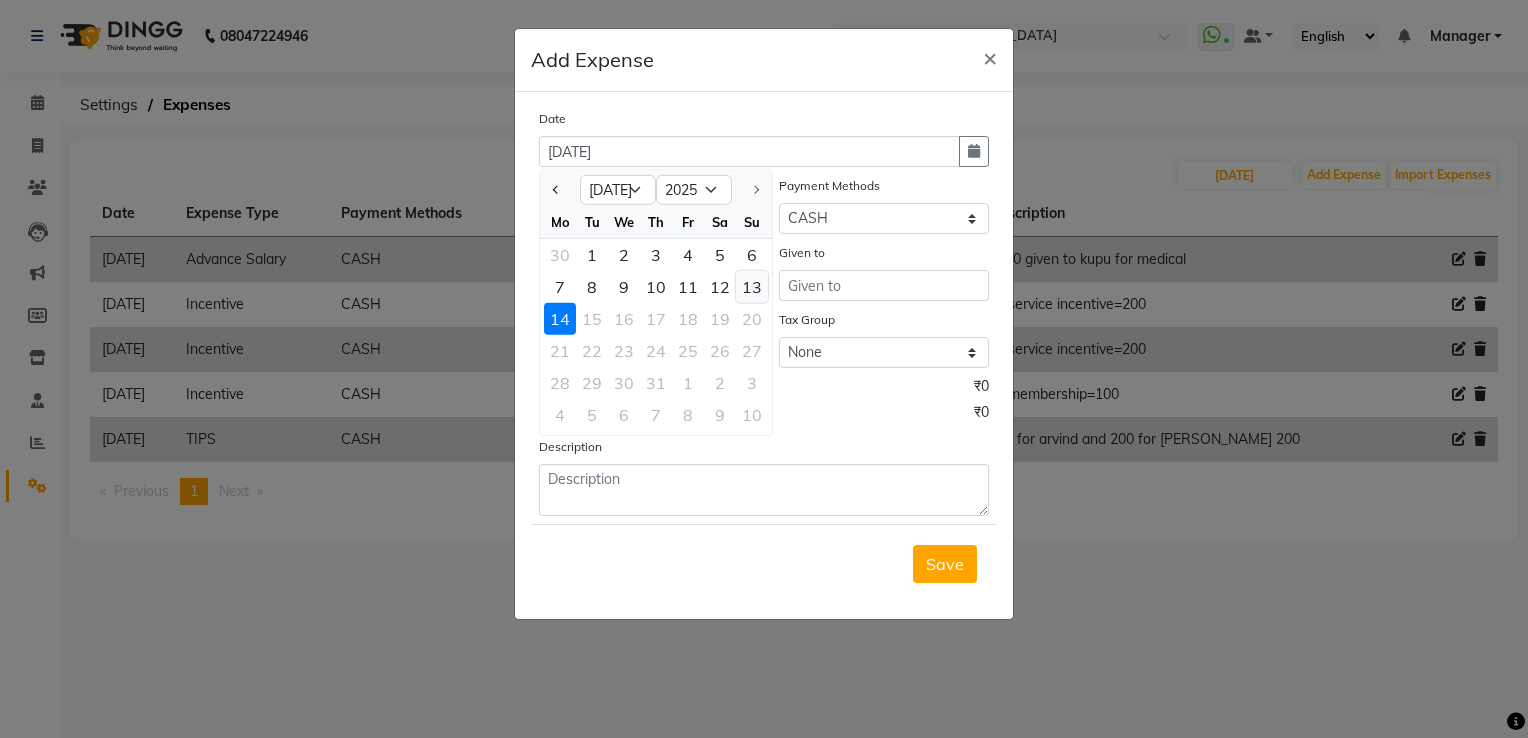 click on "13" 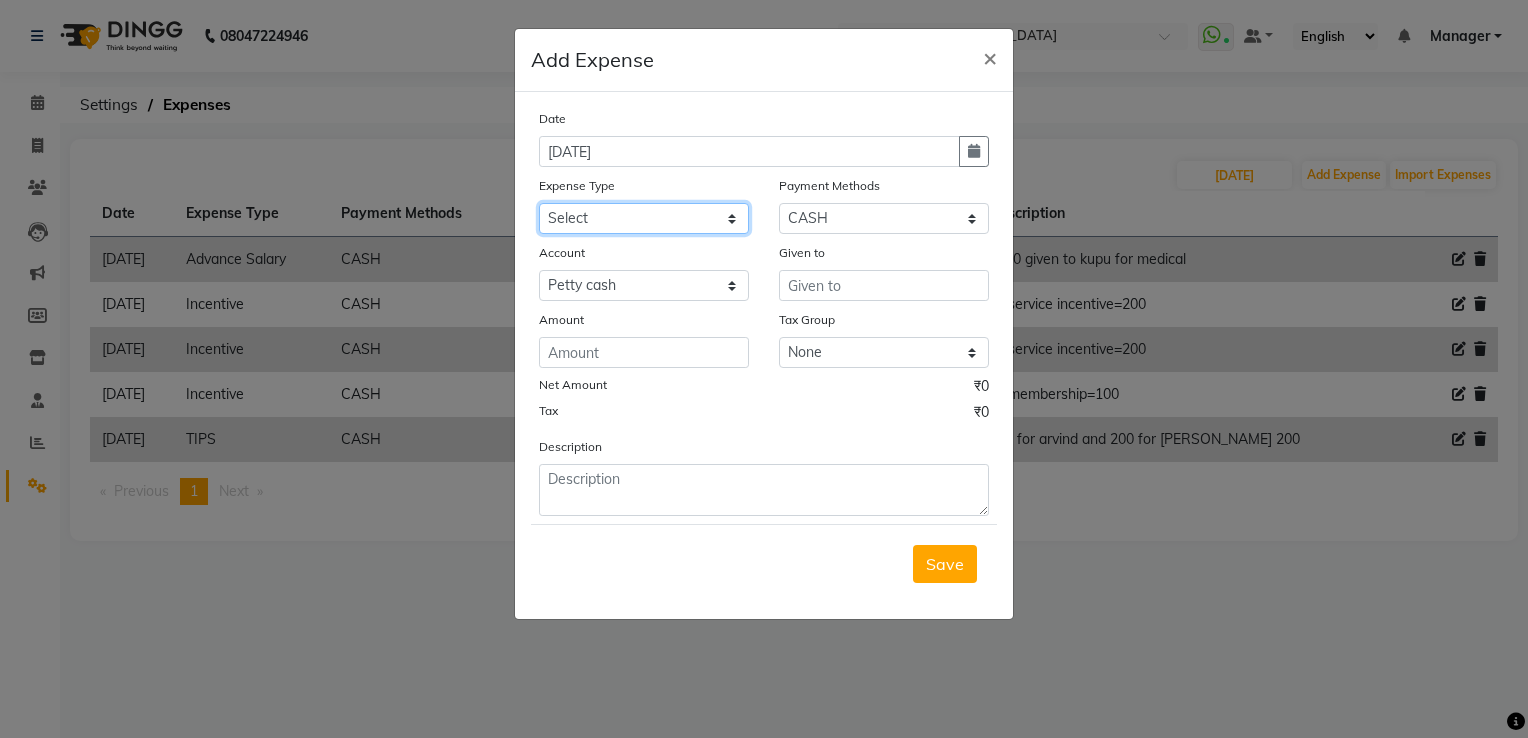 click on "Select acetone Advance Salary bank deposite BBMP Beauty products Bed charges BIRTHDAY CAKE Bonus [PERSON_NAME] CASH EXPENSE VOUCHER Cash handover Client Refreshment coconut water for clients COFFEE coffee powder Commission Conveyance Cotton Courier decoration Diesel for generator Donation Drinking Water Electricity Eyelashes return Face mask floor cleaner flowers daily garbage generator diesel green tea GST handover HANDWASH House Keeping Material House keeping Salary Incentive Internet Bill juice LAUNDRY Maintainance Marketing Medical Membership Milk Milk miscelleneous Naturals salon NEWSPAPER O T Other Pantry PETROL Phone Bill Plants plumber pooja items Porter priest Product Purchase product return Product sale puja items RAPIDO Refund Rent Shop Rent Staff Accommodation Royalty Salary Staff cab charges Staff dinner Staff Flight Ticket Staff  Hiring from another Branch Staff Snacks Stationary sugar sweets TEAM DINNER TIPS Tissue [DEMOGRAPHIC_DATA] Utilities Water Bottle Water cane week of salary Wi Fi Payment" 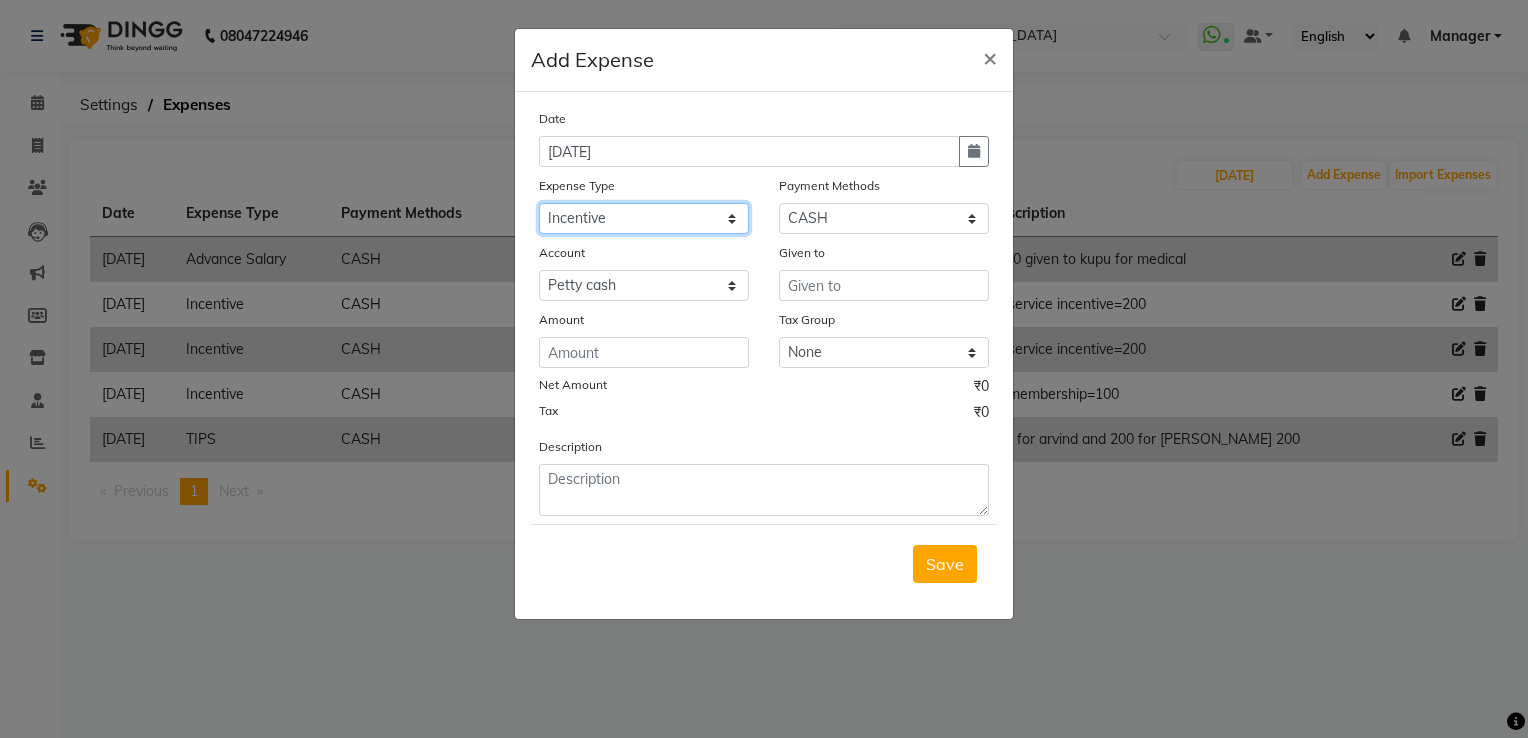 click on "Select acetone Advance Salary bank deposite BBMP Beauty products Bed charges BIRTHDAY CAKE Bonus [PERSON_NAME] CASH EXPENSE VOUCHER Cash handover Client Refreshment coconut water for clients COFFEE coffee powder Commission Conveyance Cotton Courier decoration Diesel for generator Donation Drinking Water Electricity Eyelashes return Face mask floor cleaner flowers daily garbage generator diesel green tea GST handover HANDWASH House Keeping Material House keeping Salary Incentive Internet Bill juice LAUNDRY Maintainance Marketing Medical Membership Milk Milk miscelleneous Naturals salon NEWSPAPER O T Other Pantry PETROL Phone Bill Plants plumber pooja items Porter priest Product Purchase product return Product sale puja items RAPIDO Refund Rent Shop Rent Staff Accommodation Royalty Salary Staff cab charges Staff dinner Staff Flight Ticket Staff  Hiring from another Branch Staff Snacks Stationary sugar sweets TEAM DINNER TIPS Tissue [DEMOGRAPHIC_DATA] Utilities Water Bottle Water cane week of salary Wi Fi Payment" 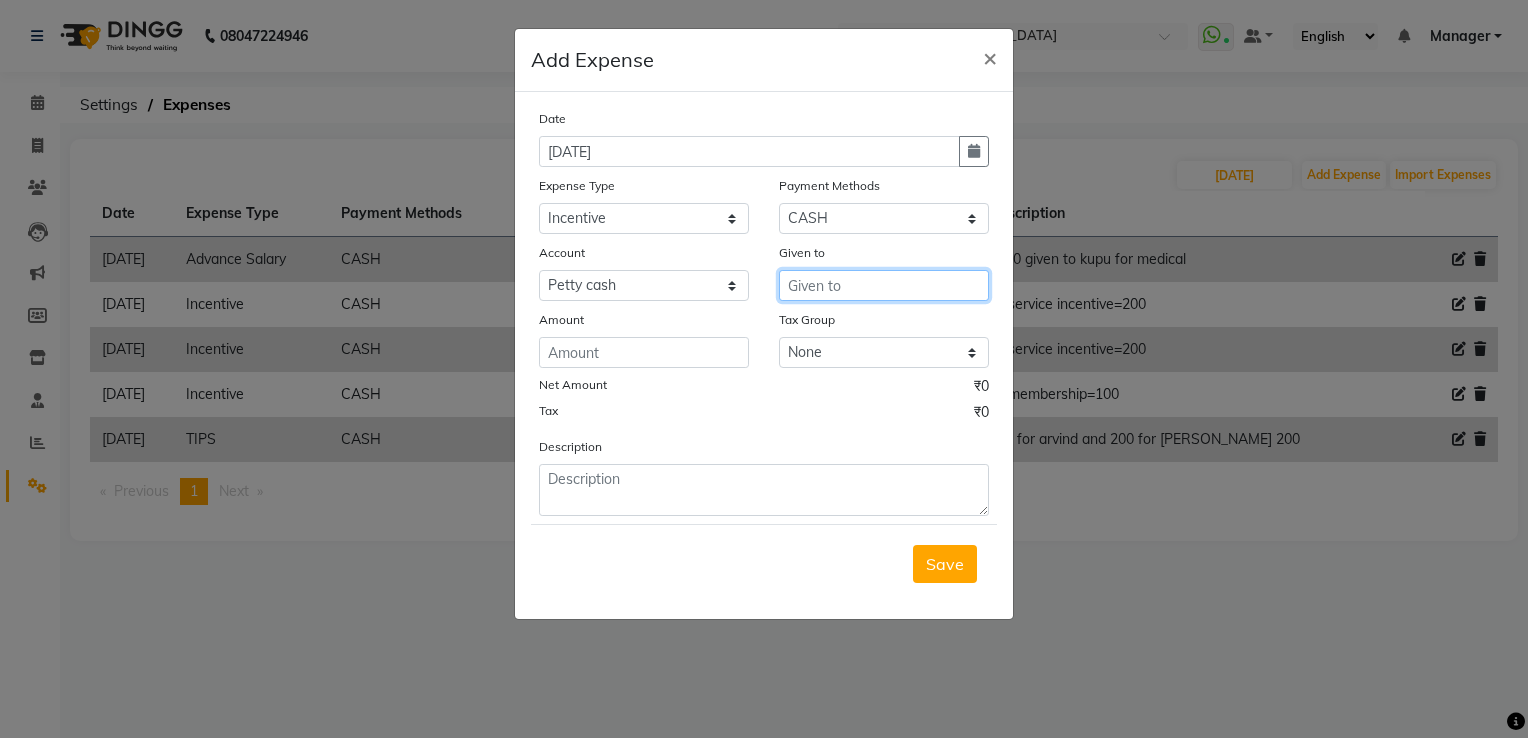 click at bounding box center [884, 285] 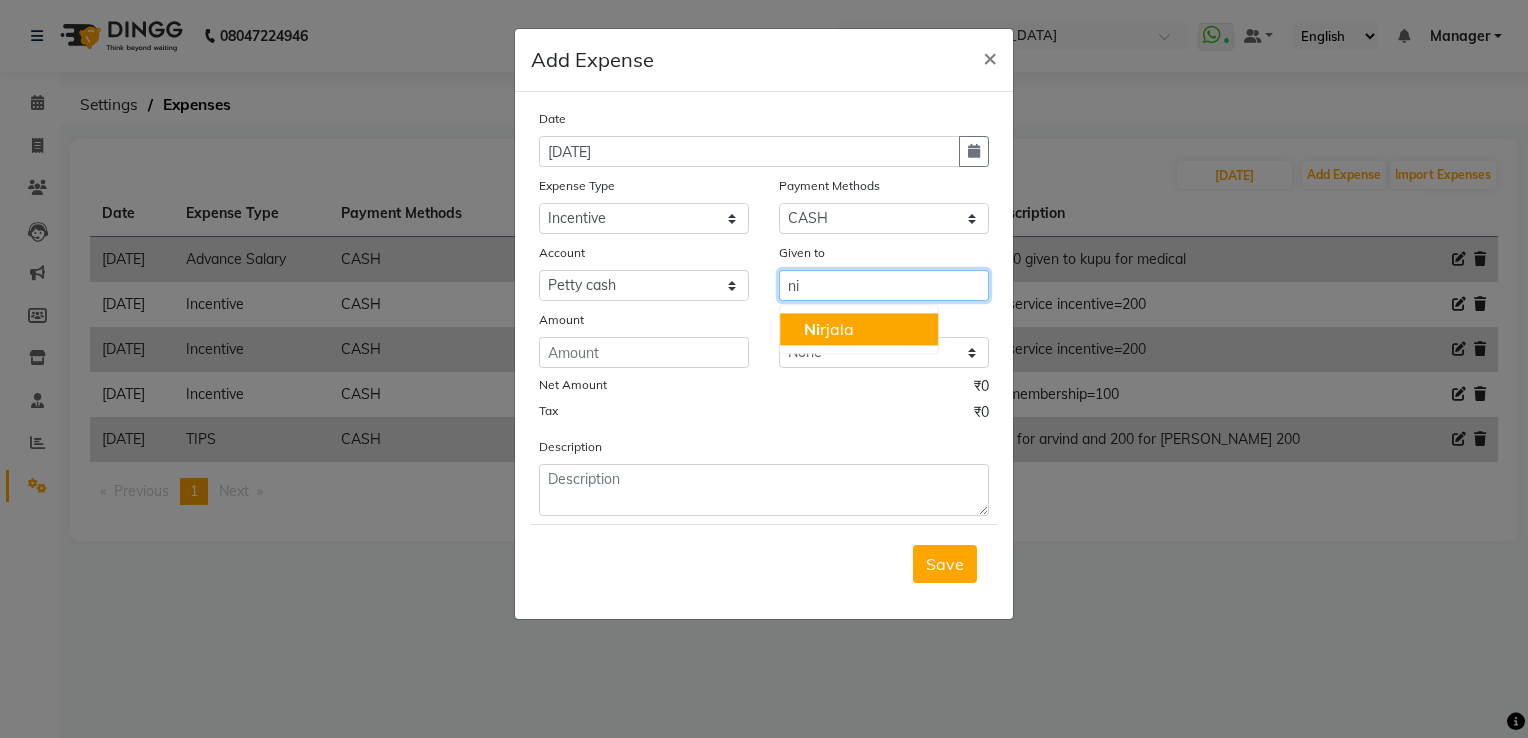 click on "Ni rjala" at bounding box center (859, 329) 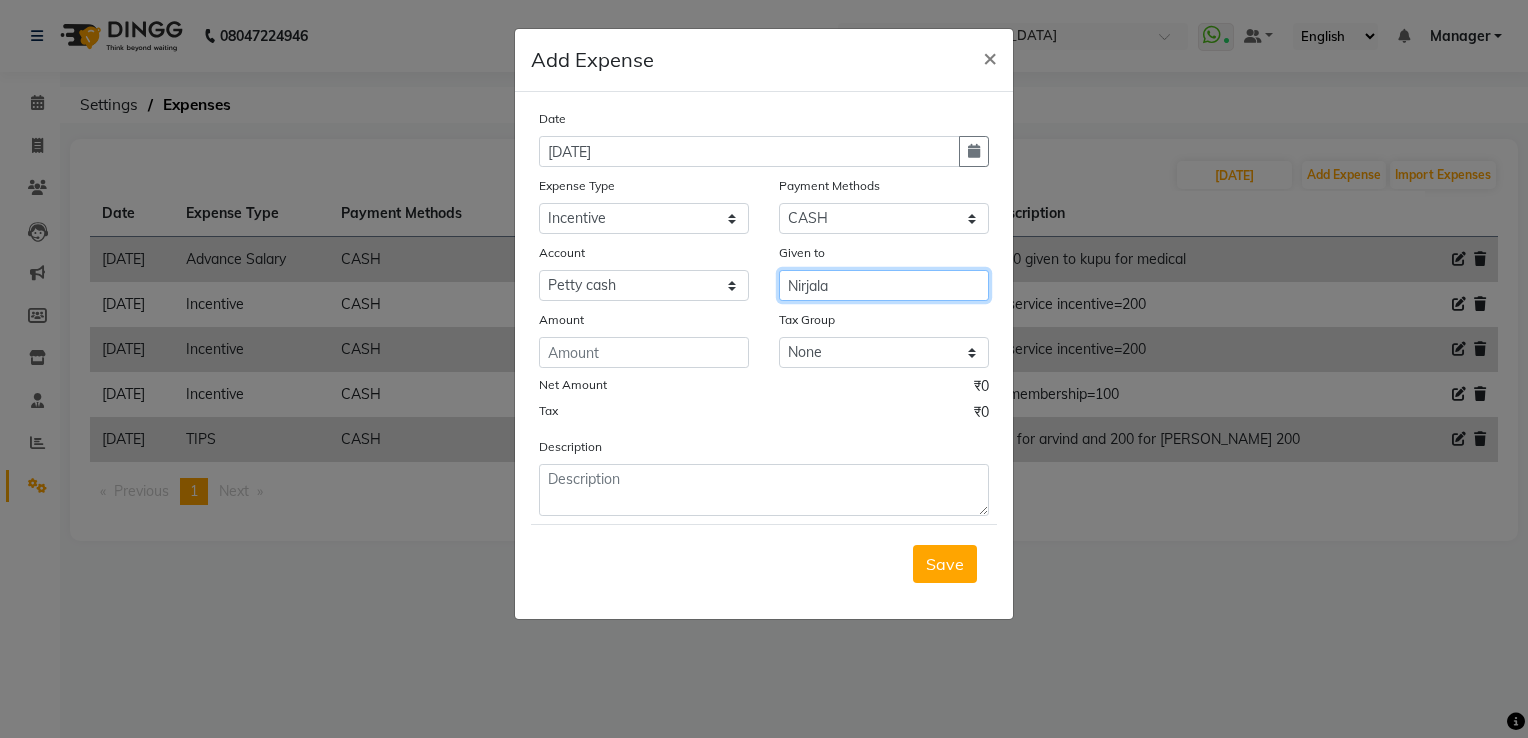 type on "Nirjala" 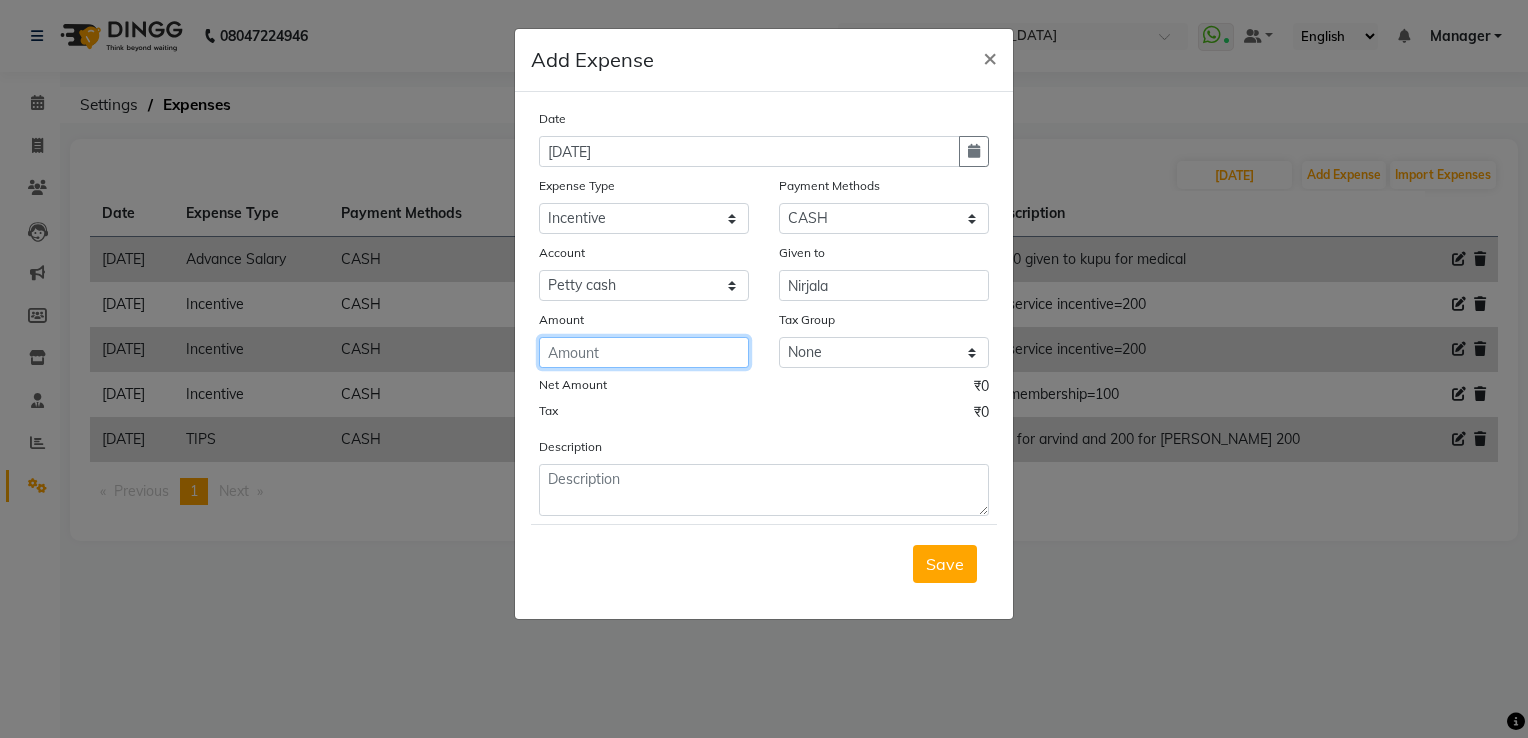click 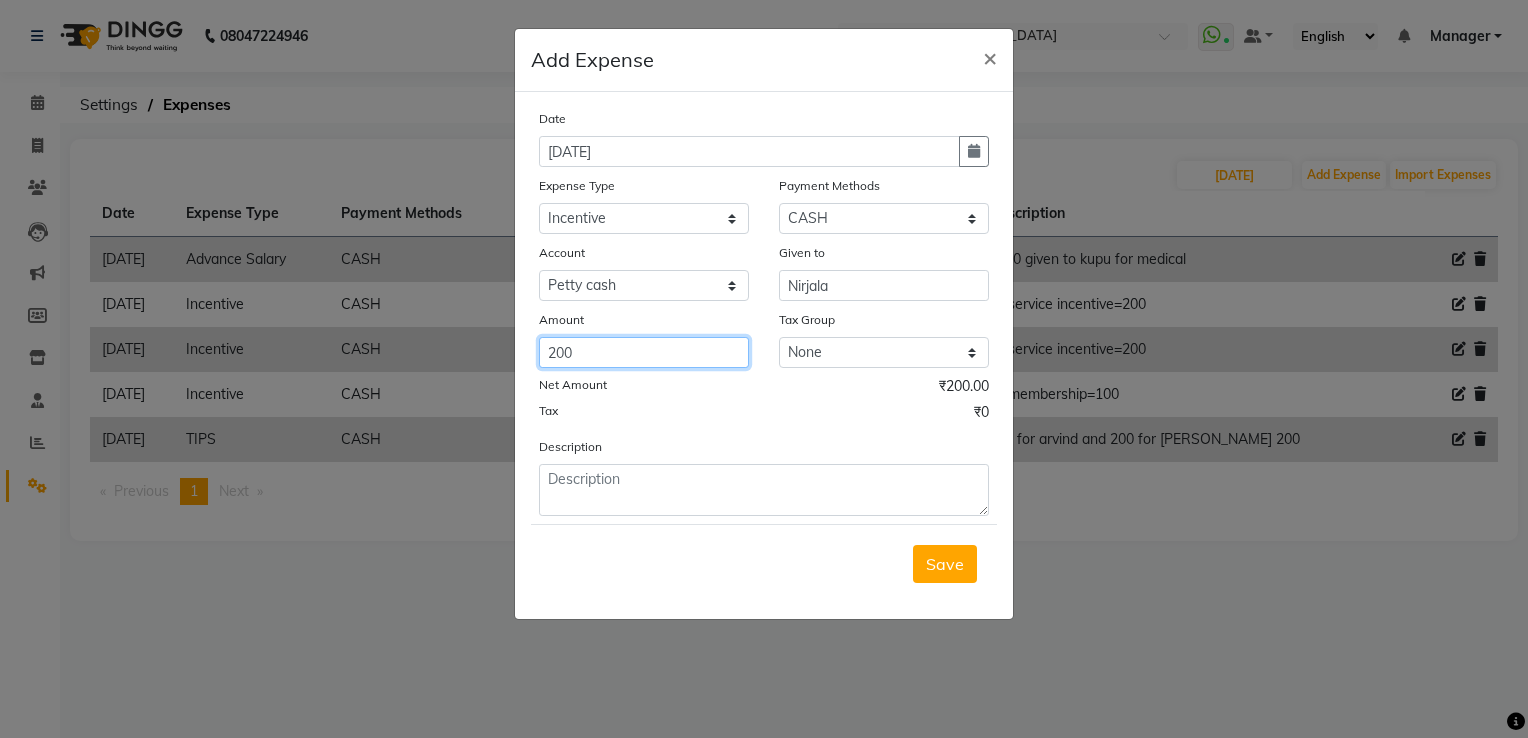 type on "200" 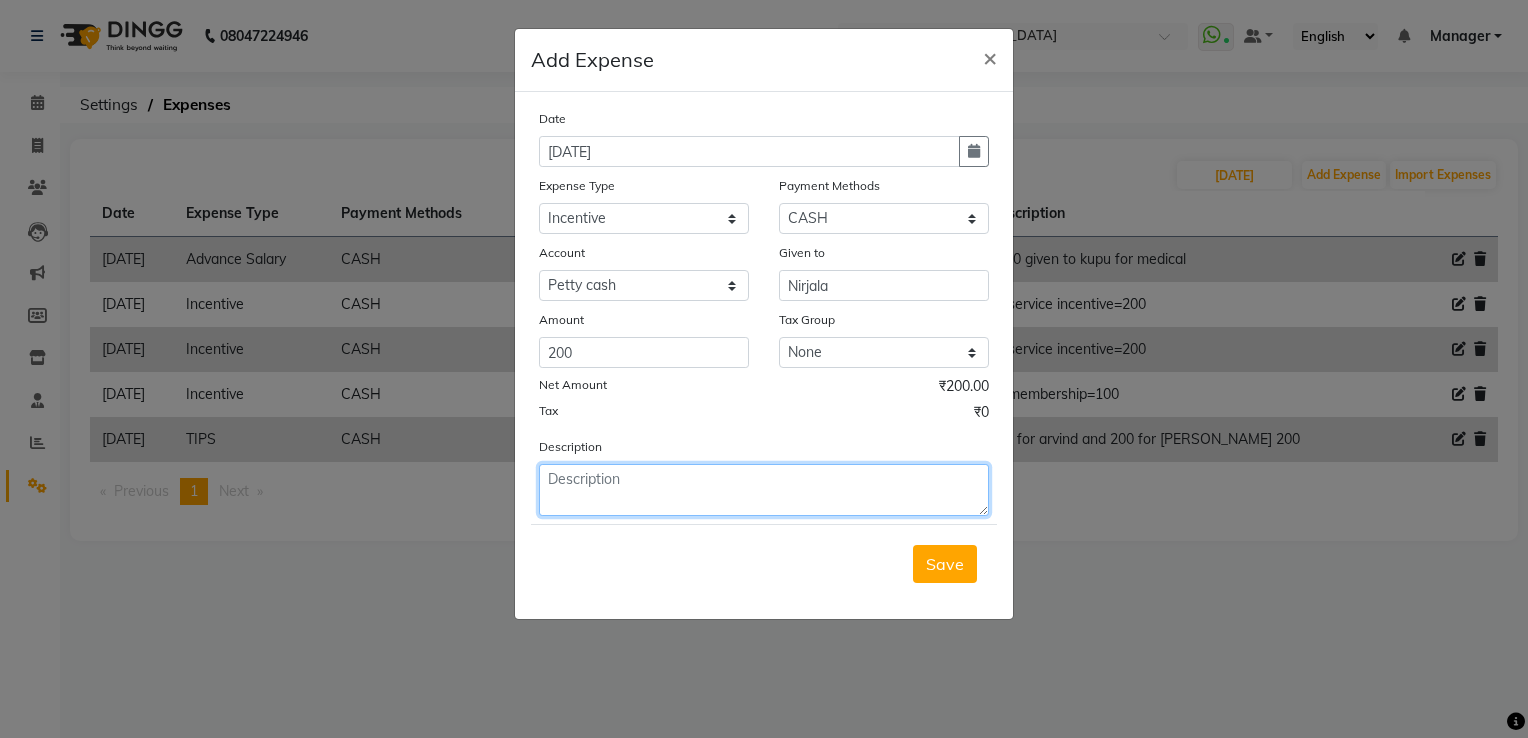 drag, startPoint x: 624, startPoint y: 495, endPoint x: 605, endPoint y: 504, distance: 21.023796 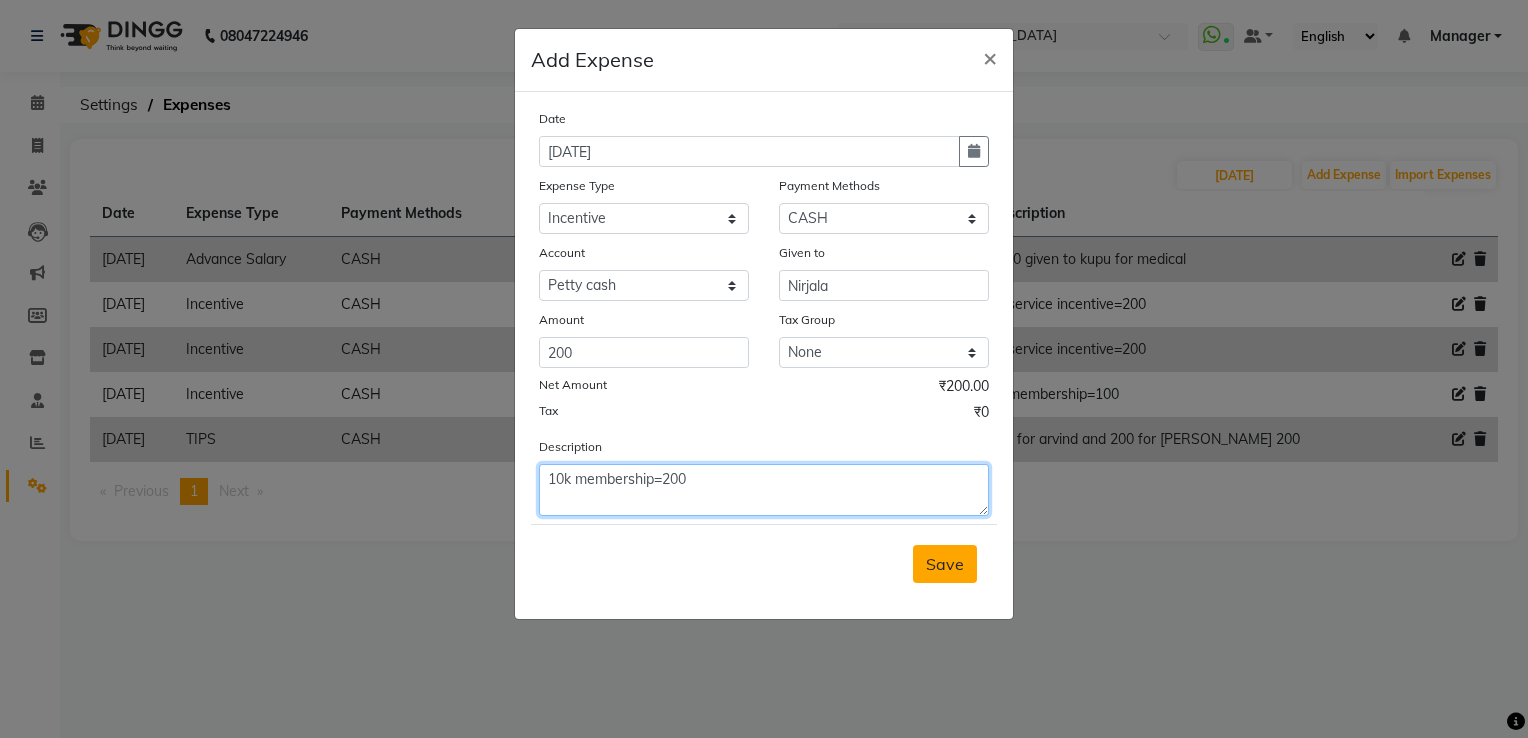 type on "10k membership=200" 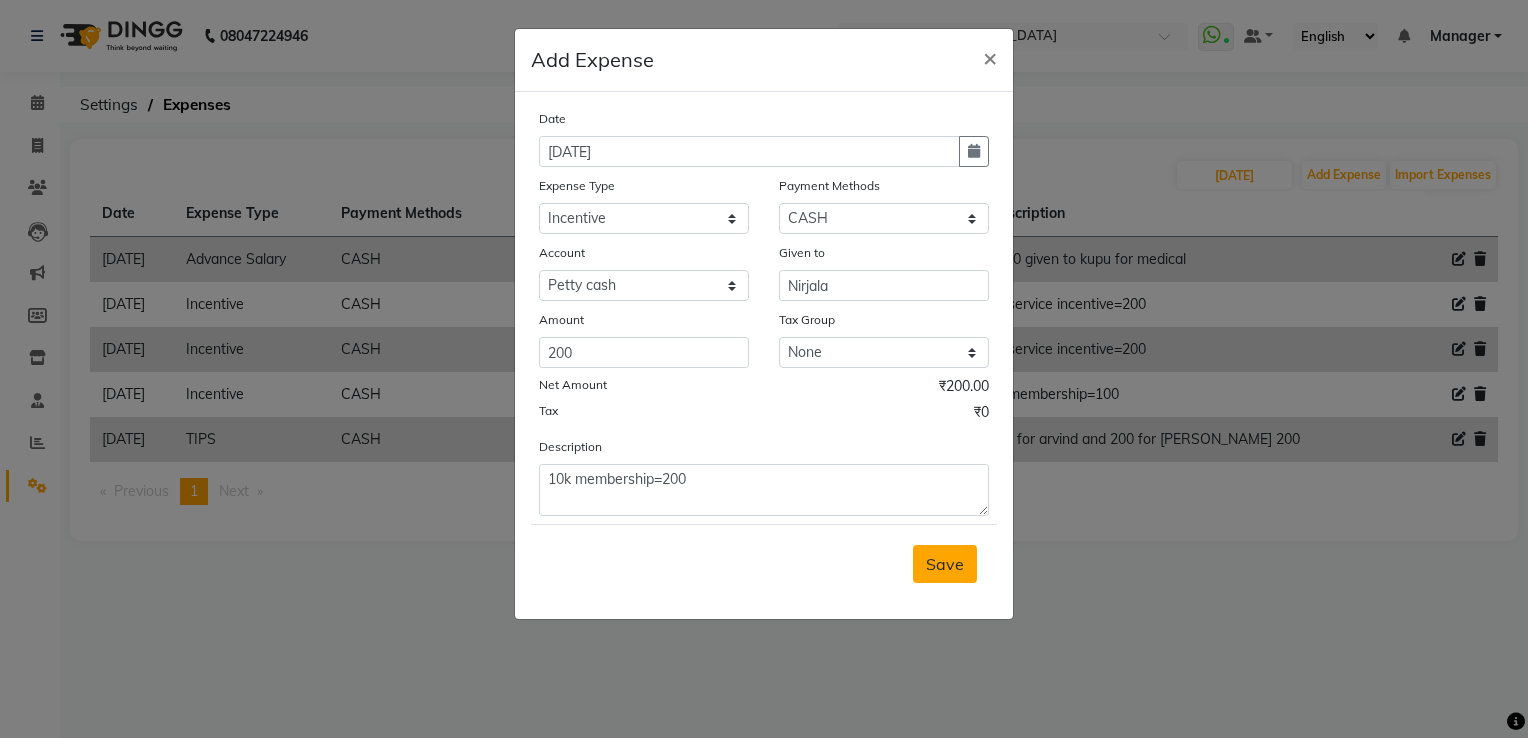 click on "Save" at bounding box center [945, 564] 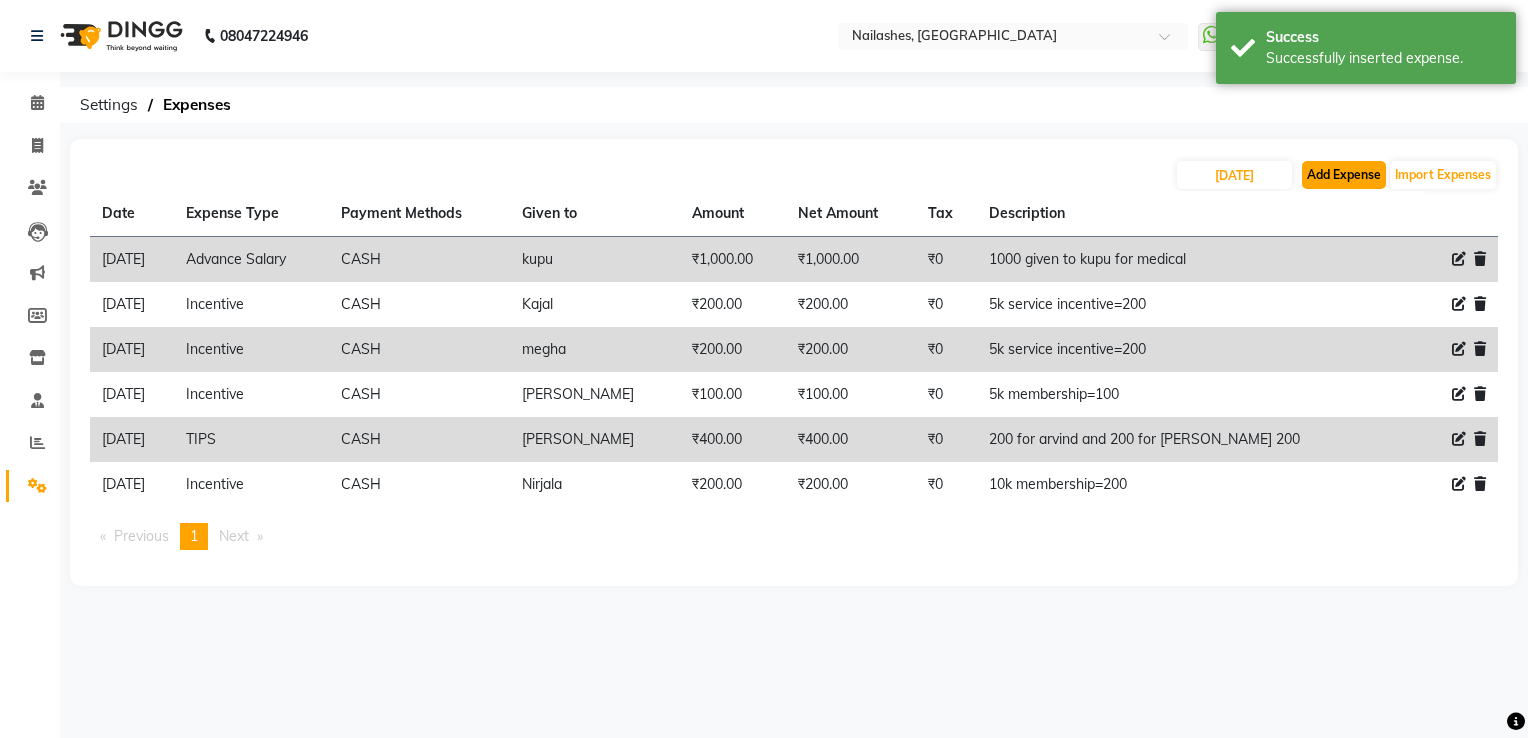 click on "Add Expense" 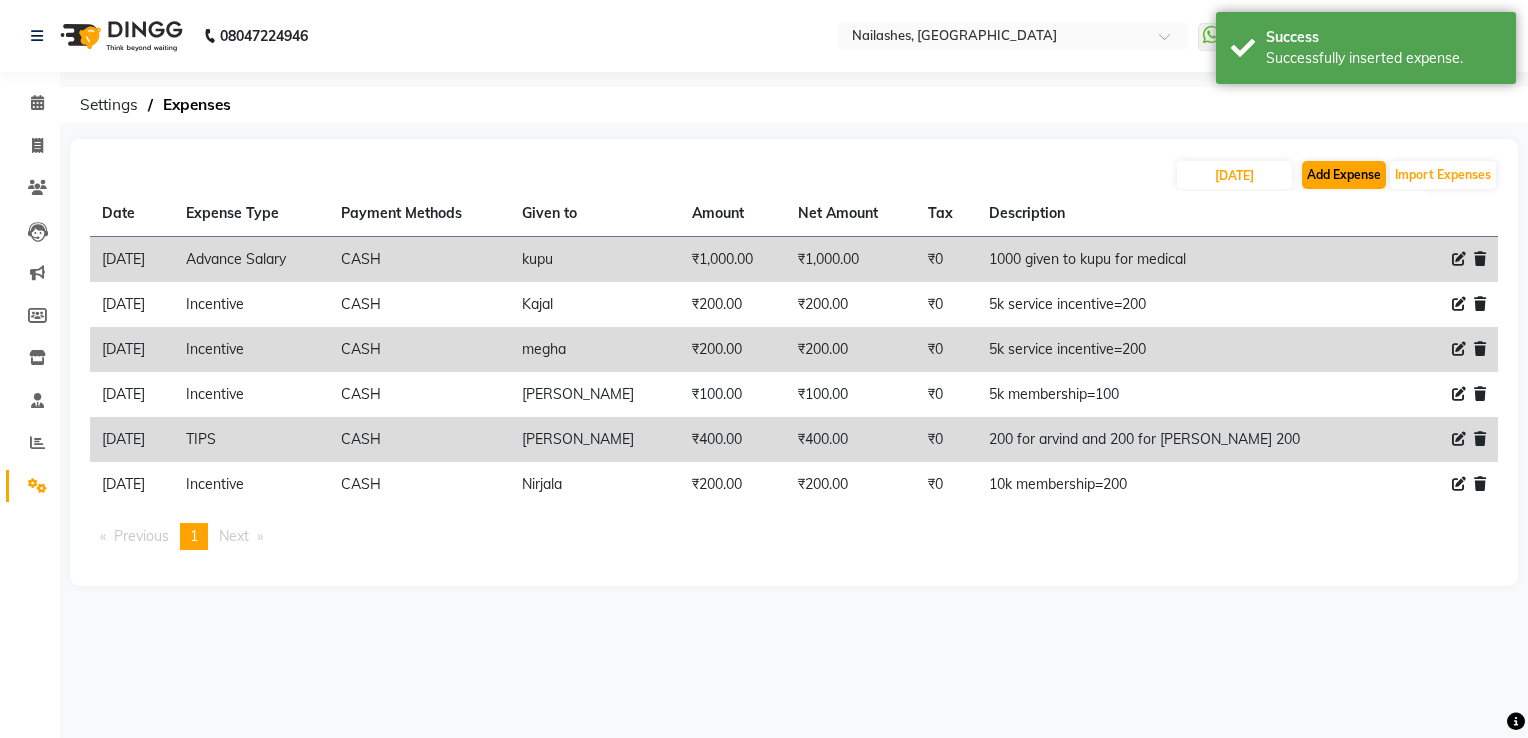 select on "1" 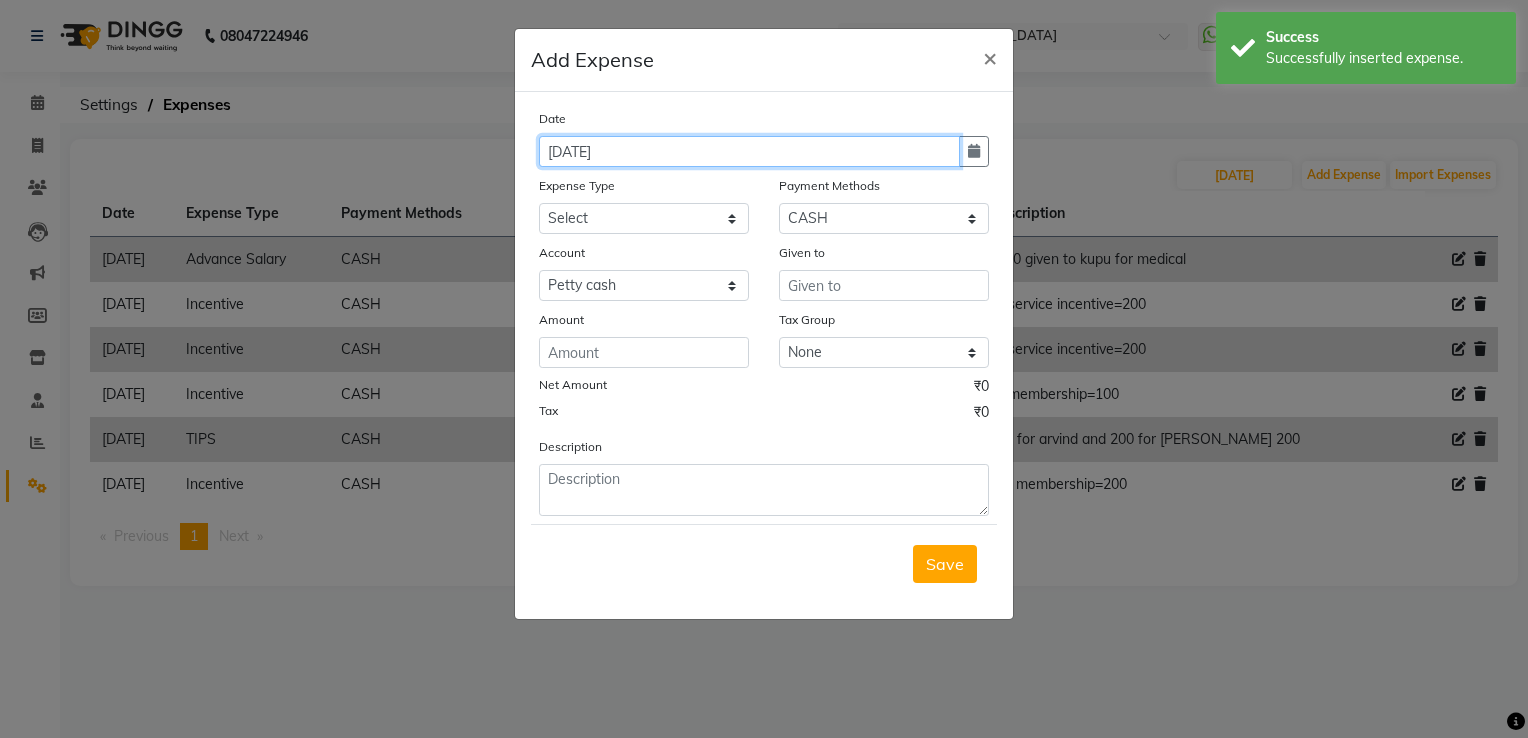 click on "[DATE]" 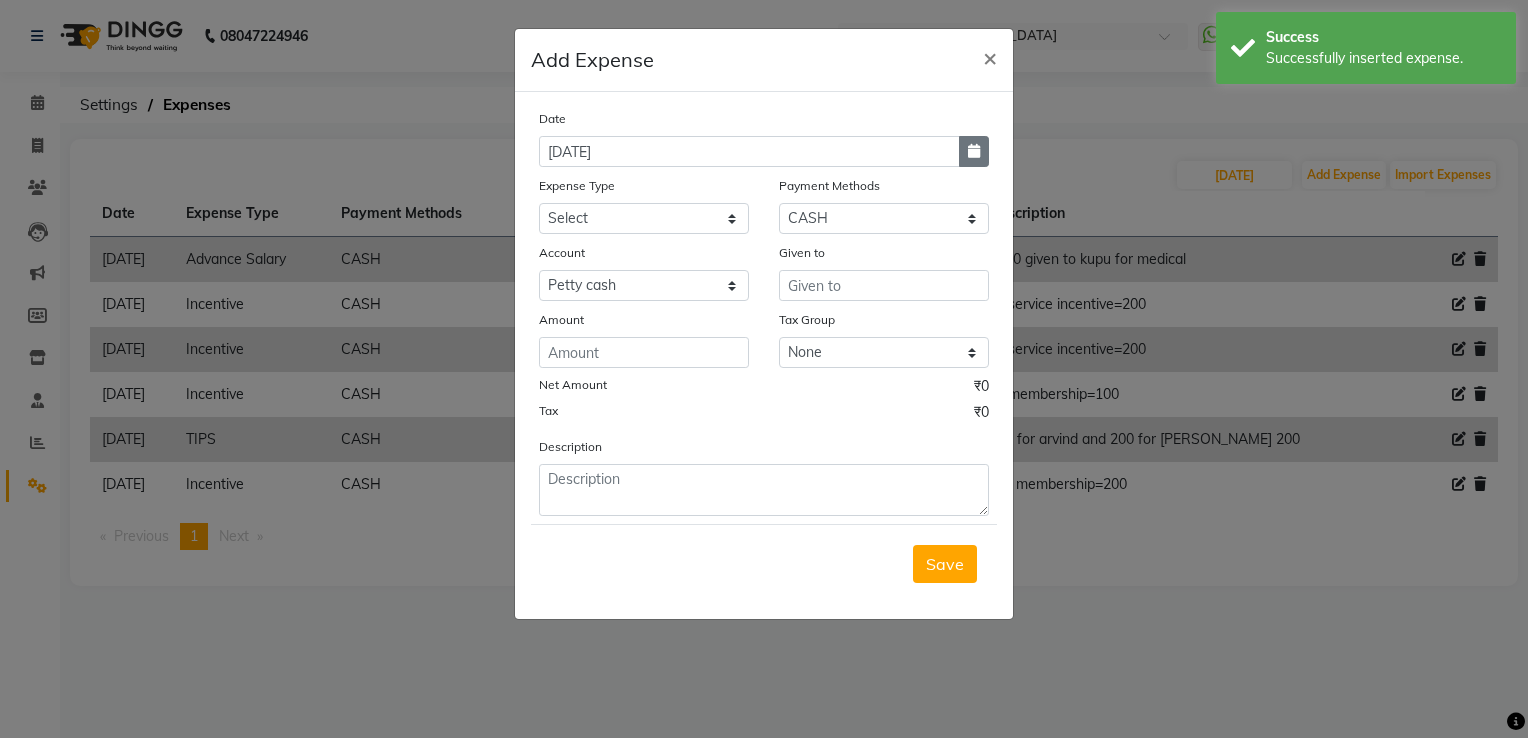 click 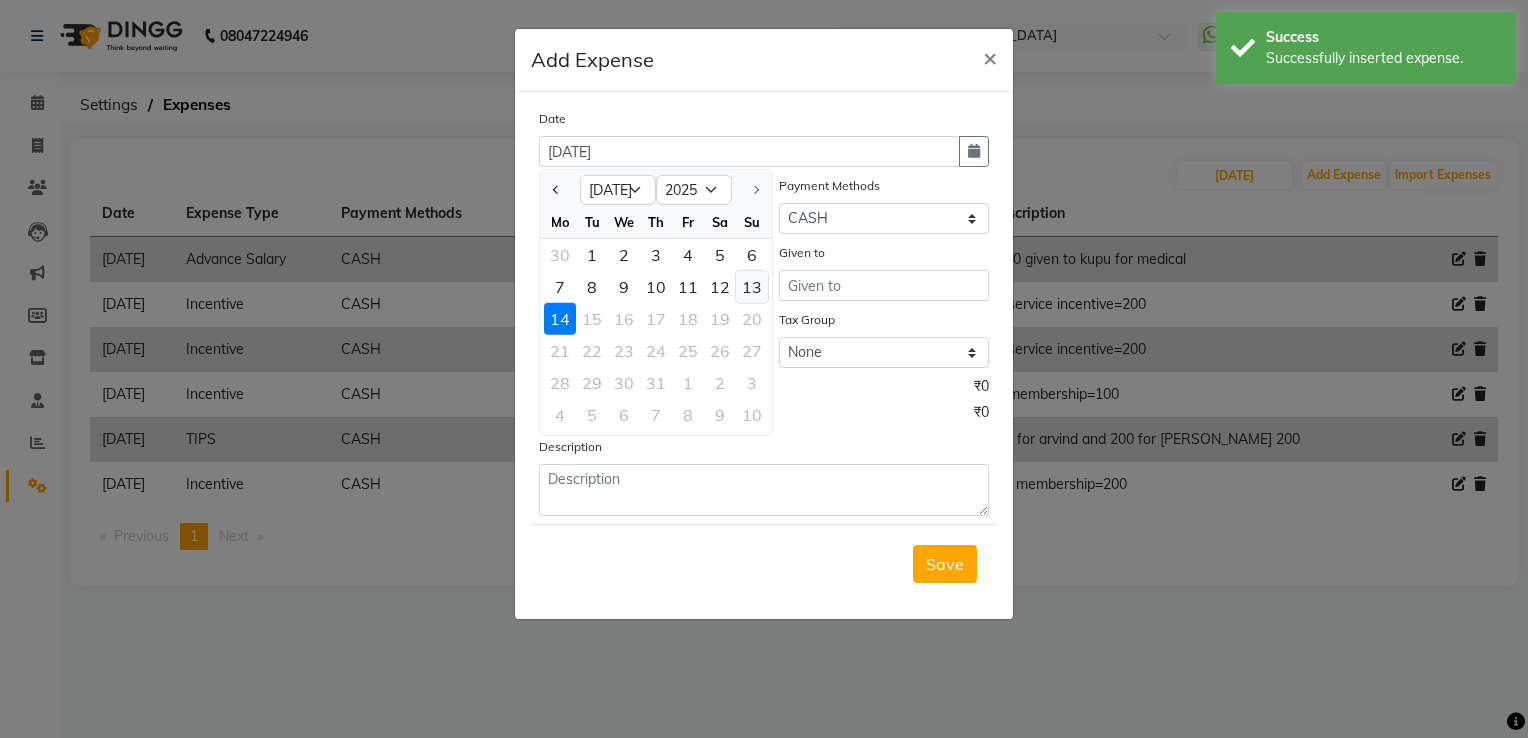 click on "13" 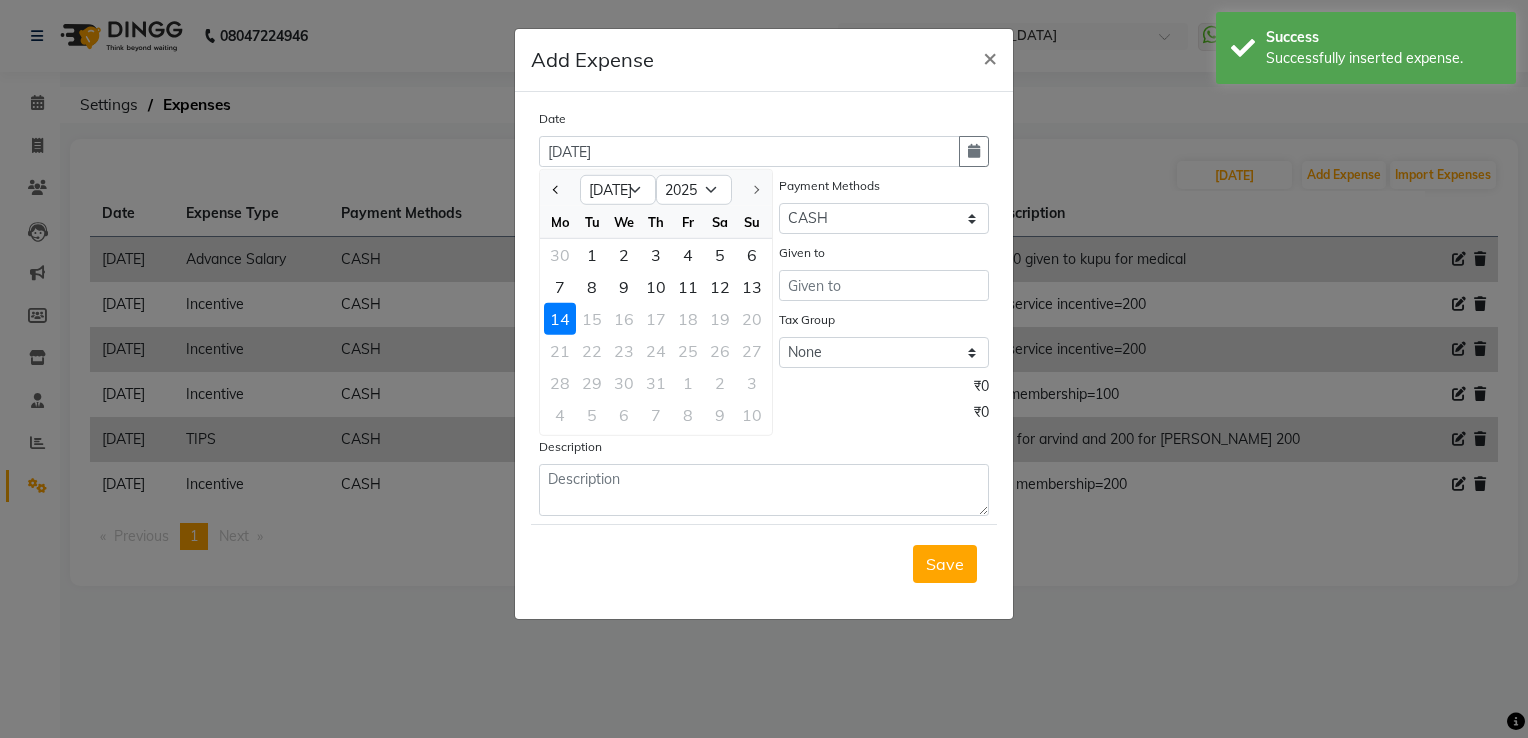 type on "[DATE]" 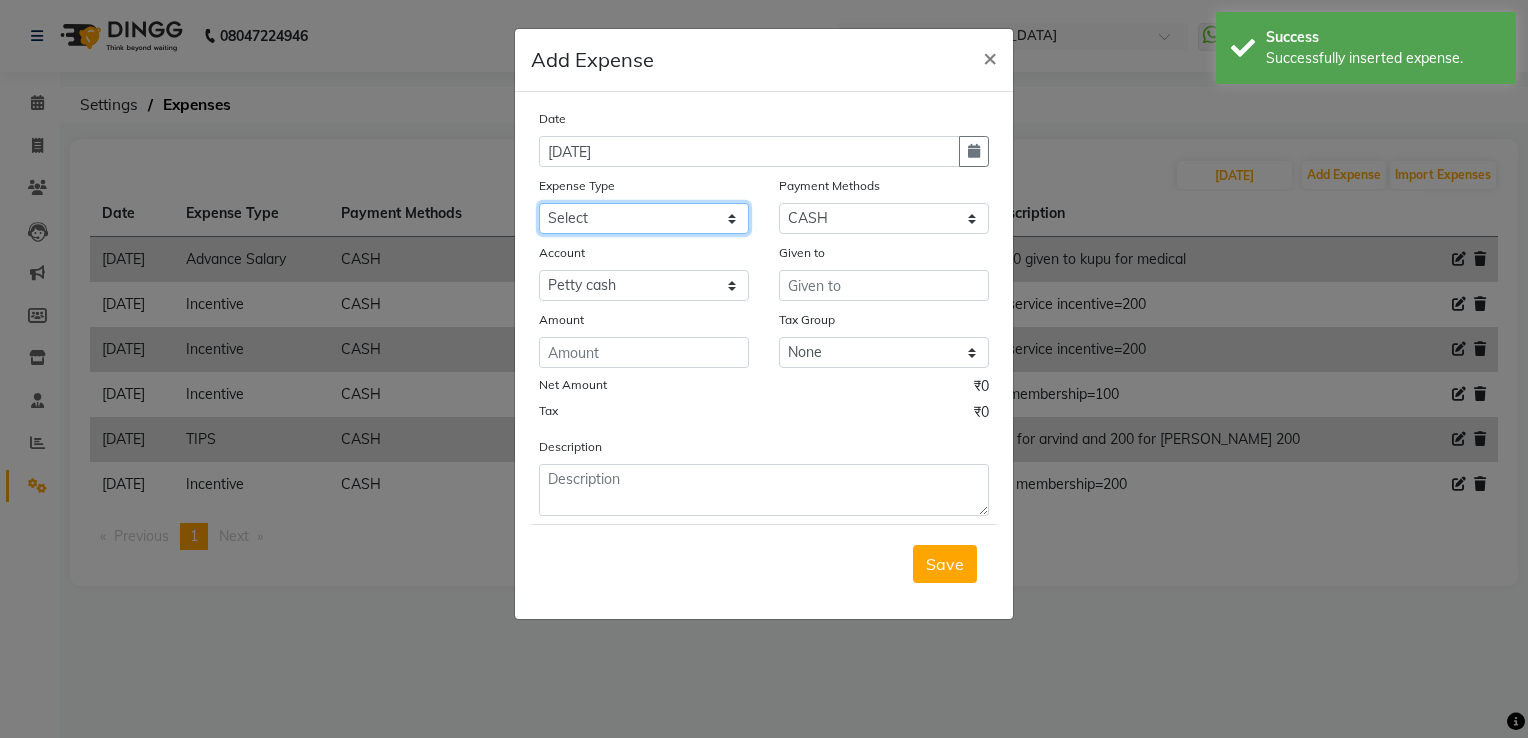 click on "Select acetone Advance Salary bank deposite BBMP Beauty products Bed charges BIRTHDAY CAKE Bonus [PERSON_NAME] CASH EXPENSE VOUCHER Cash handover Client Refreshment coconut water for clients COFFEE coffee powder Commission Conveyance Cotton Courier decoration Diesel for generator Donation Drinking Water Electricity Eyelashes return Face mask floor cleaner flowers daily garbage generator diesel green tea GST handover HANDWASH House Keeping Material House keeping Salary Incentive Internet Bill juice LAUNDRY Maintainance Marketing Medical Membership Milk Milk miscelleneous Naturals salon NEWSPAPER O T Other Pantry PETROL Phone Bill Plants plumber pooja items Porter priest Product Purchase product return Product sale puja items RAPIDO Refund Rent Shop Rent Staff Accommodation Royalty Salary Staff cab charges Staff dinner Staff Flight Ticket Staff  Hiring from another Branch Staff Snacks Stationary sugar sweets TEAM DINNER TIPS Tissue [DEMOGRAPHIC_DATA] Utilities Water Bottle Water cane week of salary Wi Fi Payment" 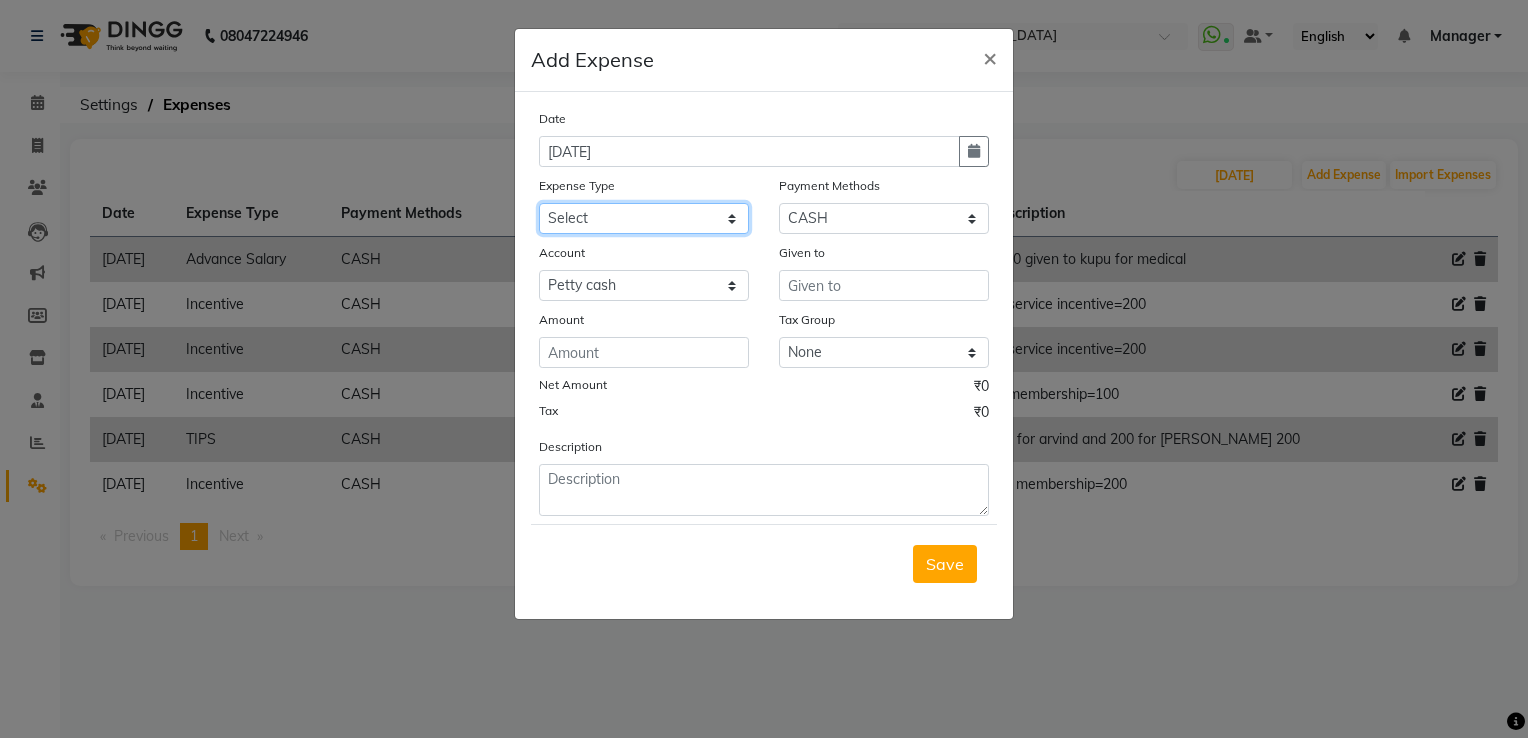 select on "20307" 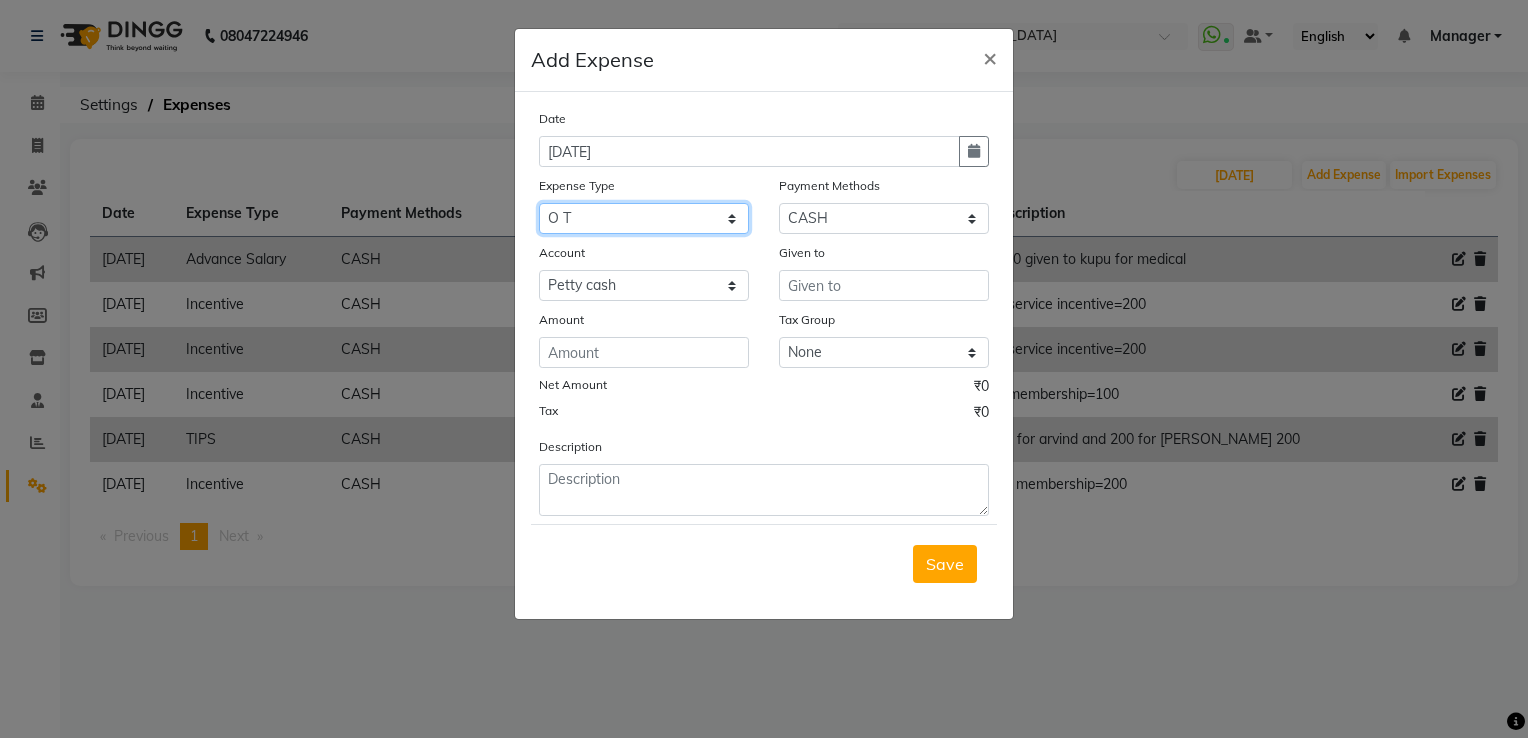 click on "Select acetone Advance Salary bank deposite BBMP Beauty products Bed charges BIRTHDAY CAKE Bonus [PERSON_NAME] CASH EXPENSE VOUCHER Cash handover Client Refreshment coconut water for clients COFFEE coffee powder Commission Conveyance Cotton Courier decoration Diesel for generator Donation Drinking Water Electricity Eyelashes return Face mask floor cleaner flowers daily garbage generator diesel green tea GST handover HANDWASH House Keeping Material House keeping Salary Incentive Internet Bill juice LAUNDRY Maintainance Marketing Medical Membership Milk Milk miscelleneous Naturals salon NEWSPAPER O T Other Pantry PETROL Phone Bill Plants plumber pooja items Porter priest Product Purchase product return Product sale puja items RAPIDO Refund Rent Shop Rent Staff Accommodation Royalty Salary Staff cab charges Staff dinner Staff Flight Ticket Staff  Hiring from another Branch Staff Snacks Stationary sugar sweets TEAM DINNER TIPS Tissue [DEMOGRAPHIC_DATA] Utilities Water Bottle Water cane week of salary Wi Fi Payment" 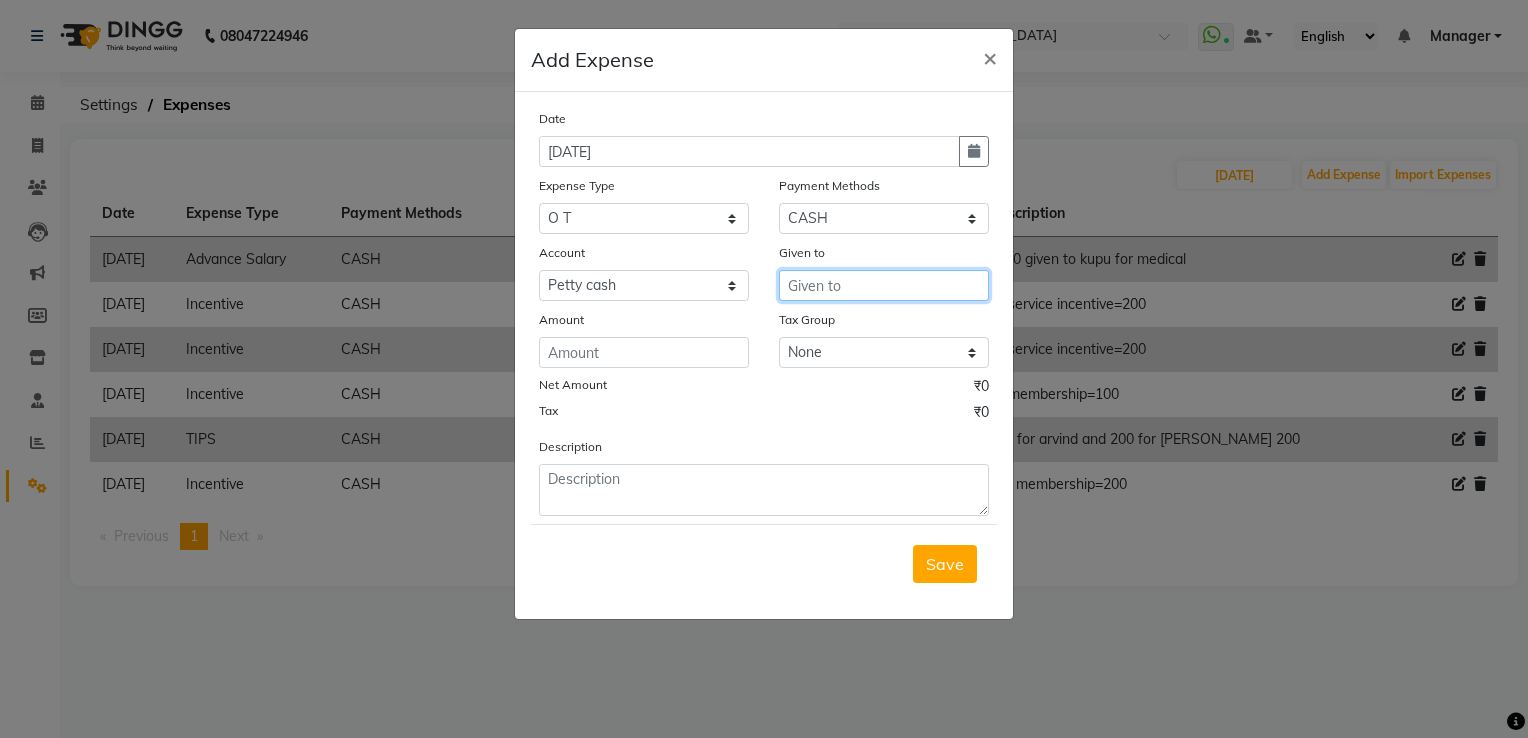 click at bounding box center [884, 285] 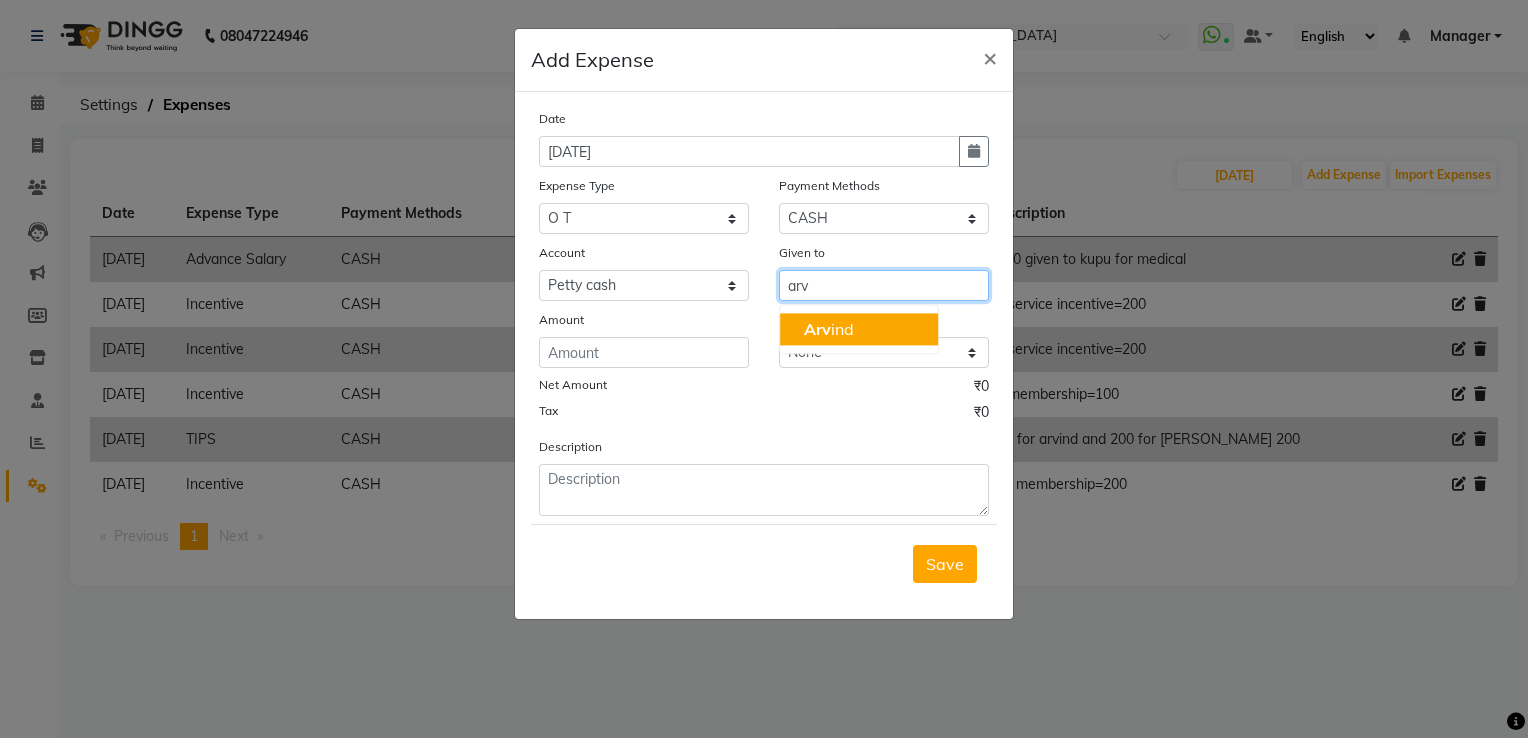 click on "Arv ind" at bounding box center (829, 329) 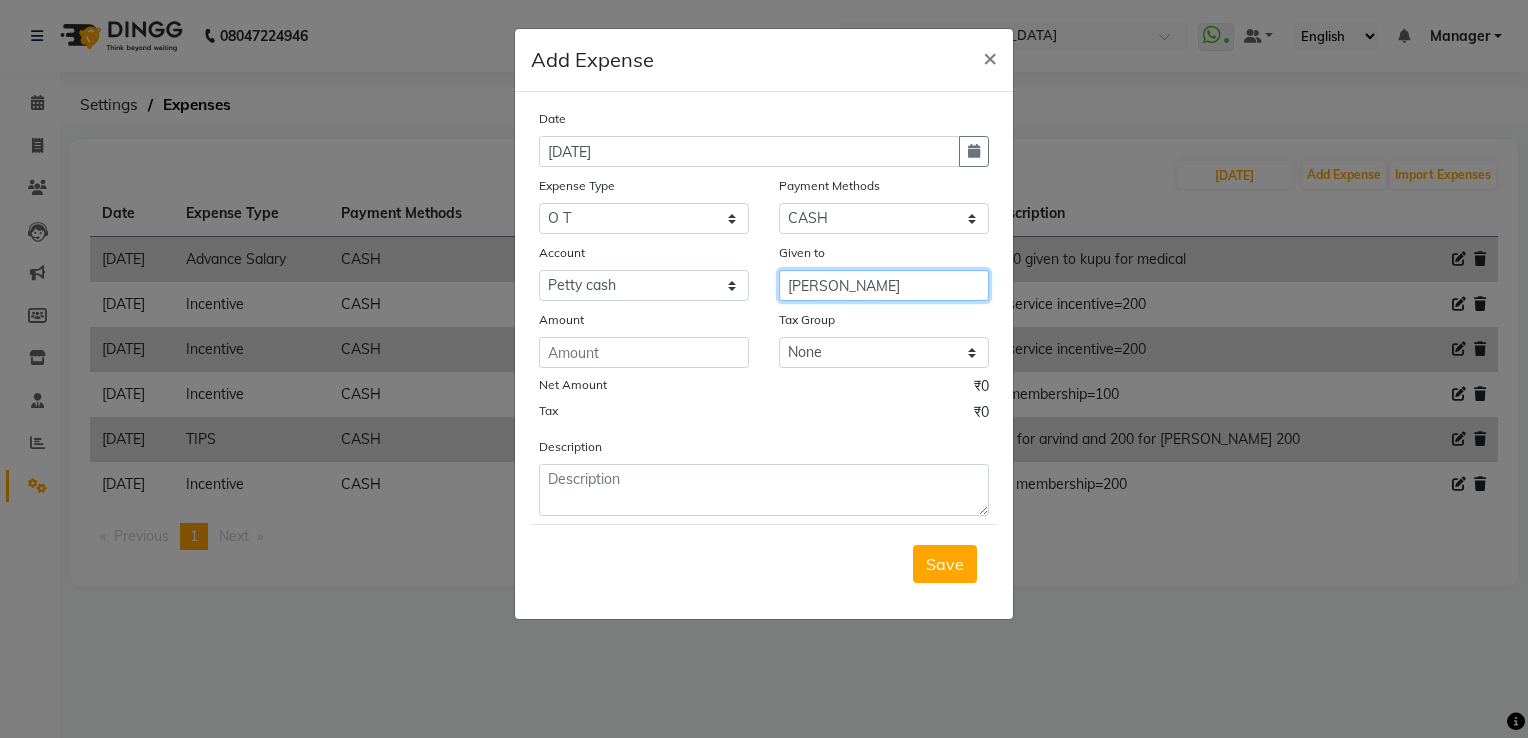 type on "[PERSON_NAME]" 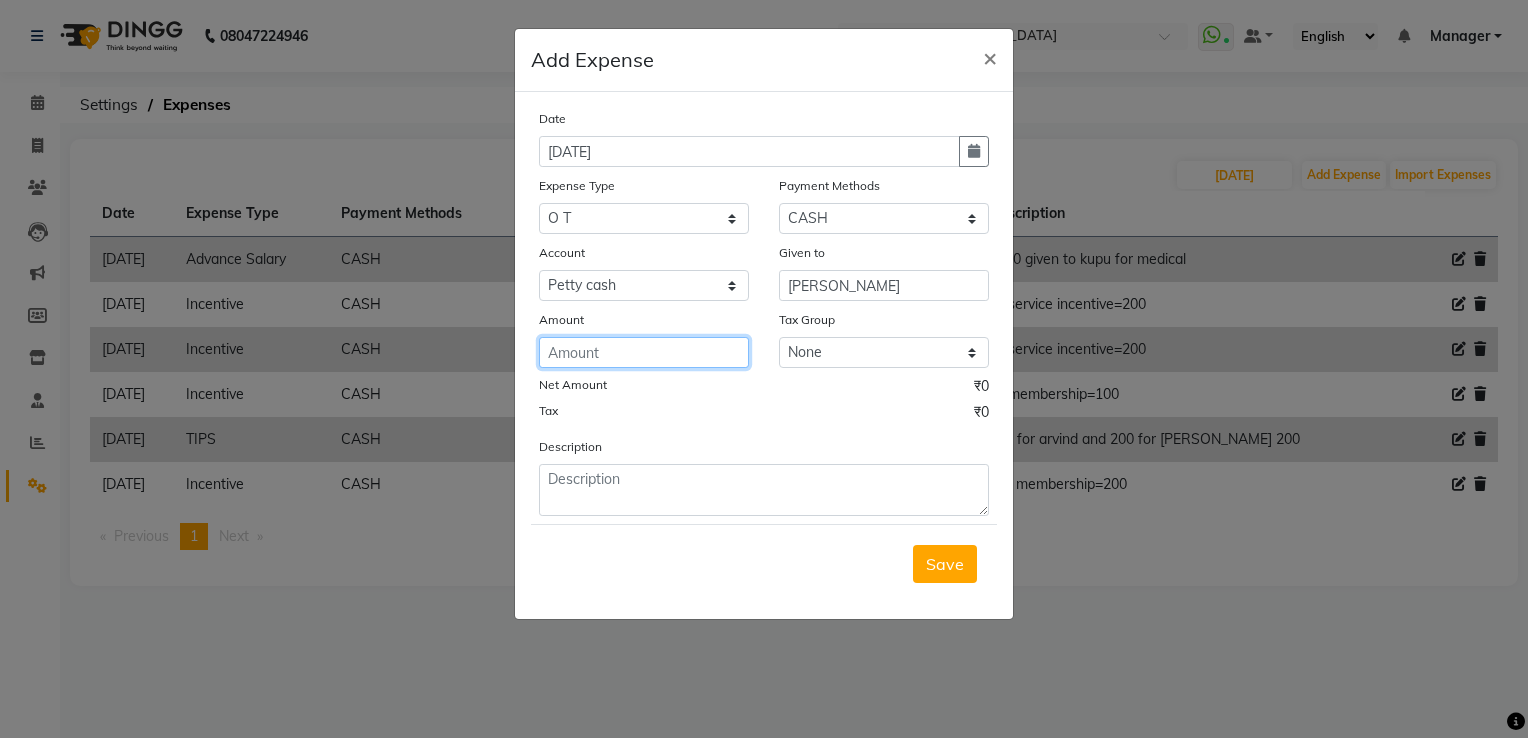 click 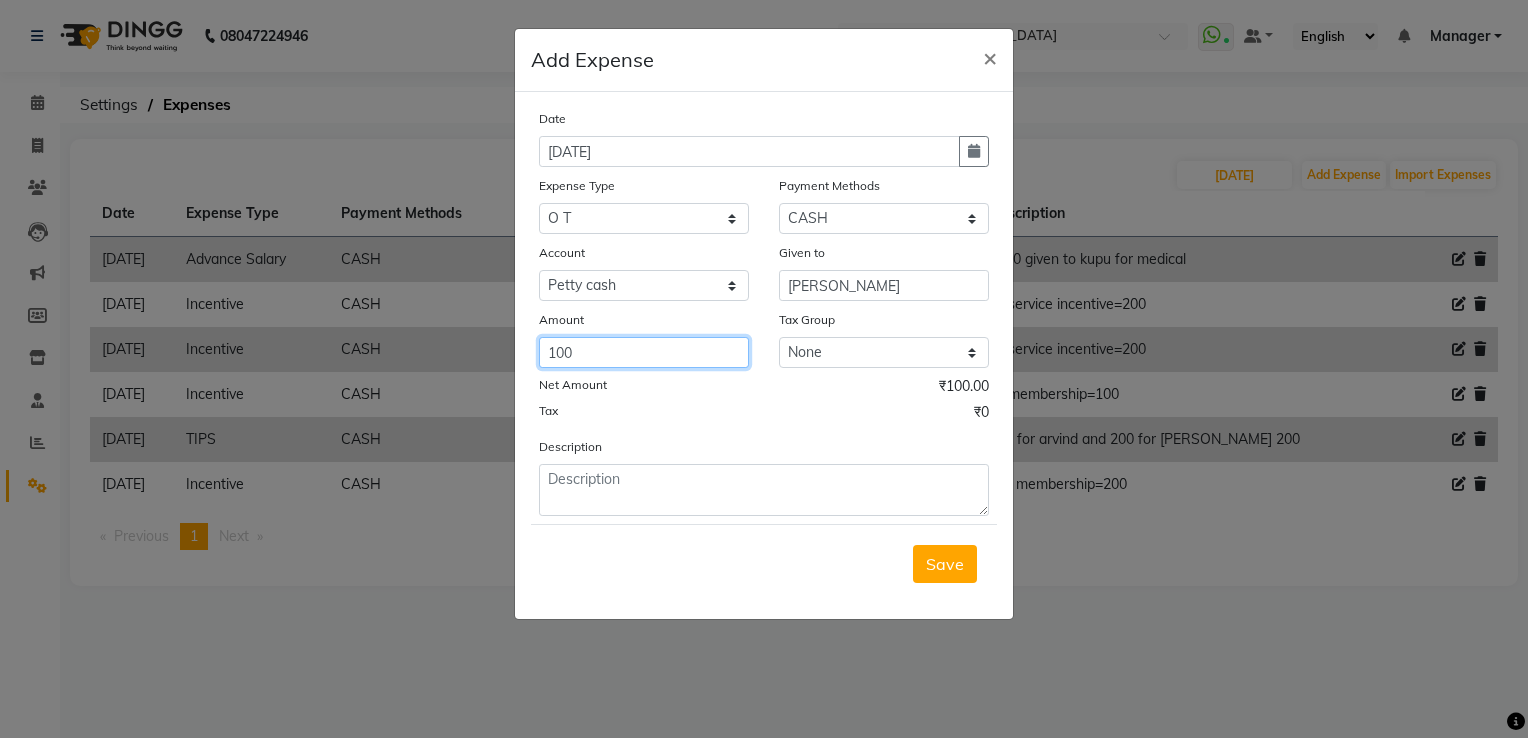 type on "100" 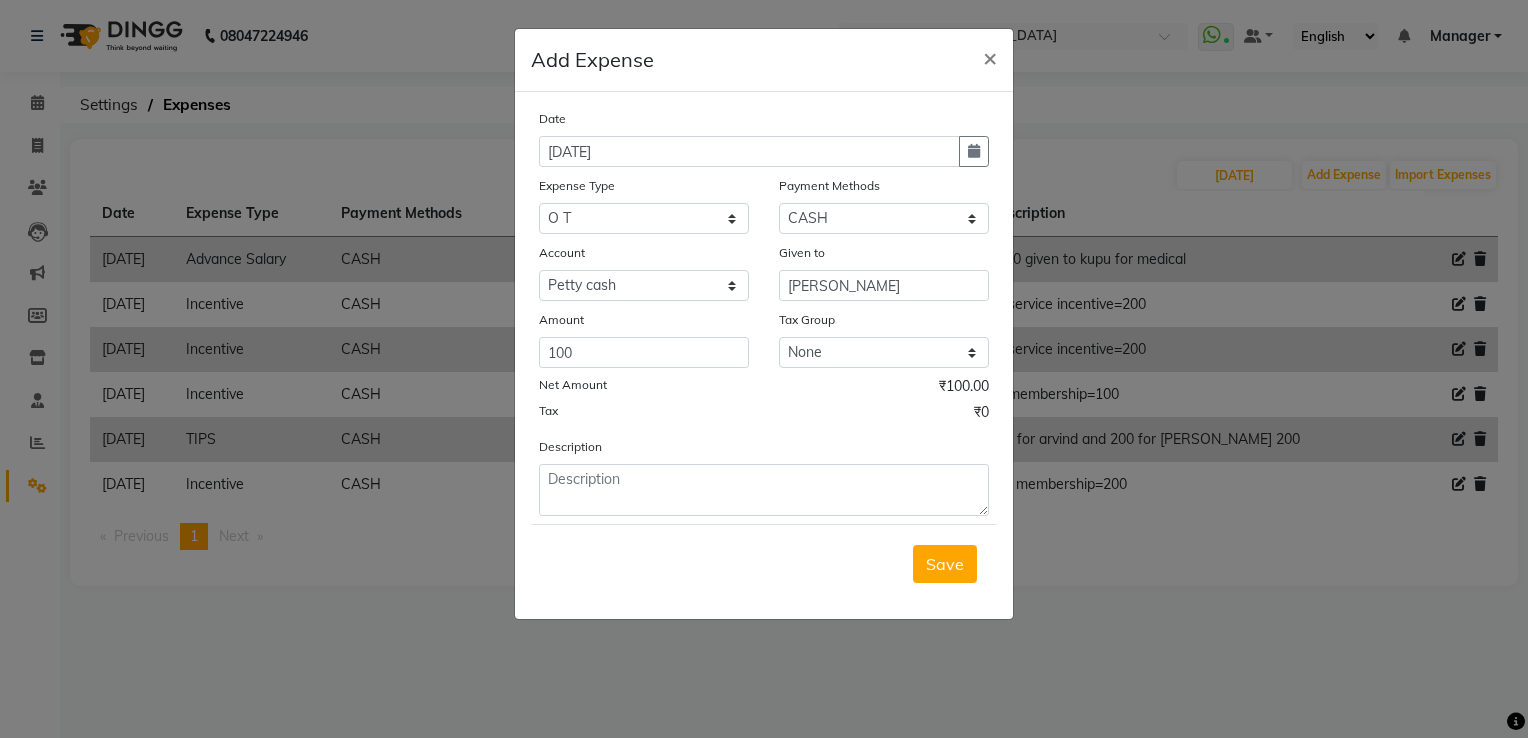 click on "Date [DATE] Expense Type Select acetone Advance Salary bank deposite BBMP Beauty products Bed charges BIRTHDAY CAKE Bonus [PERSON_NAME] CASH EXPENSE VOUCHER Cash handover Client Refreshment coconut water for clients COFFEE coffee powder Commission Conveyance Cotton Courier decoration Diesel for generator Donation Drinking Water Electricity Eyelashes return Face mask floor cleaner flowers daily garbage generator diesel green tea GST handover HANDWASH House Keeping Material House keeping Salary Incentive Internet Bill juice LAUNDRY Maintainance Marketing Medical Membership Milk Milk miscelleneous Naturals salon NEWSPAPER O T Other Pantry PETROL Phone Bill Plants plumber pooja items Porter priest Product Purchase product return Product sale puja items RAPIDO Refund Rent Shop Rent Staff Accommodation Royalty Salary Staff cab charges Staff dinner Staff Flight Ticket Staff  Hiring from another Branch Staff Snacks Stationary sugar sweets TEAM DINNER TIPS Tissue [DEMOGRAPHIC_DATA] Utilities Water Bottle Water cane Select" 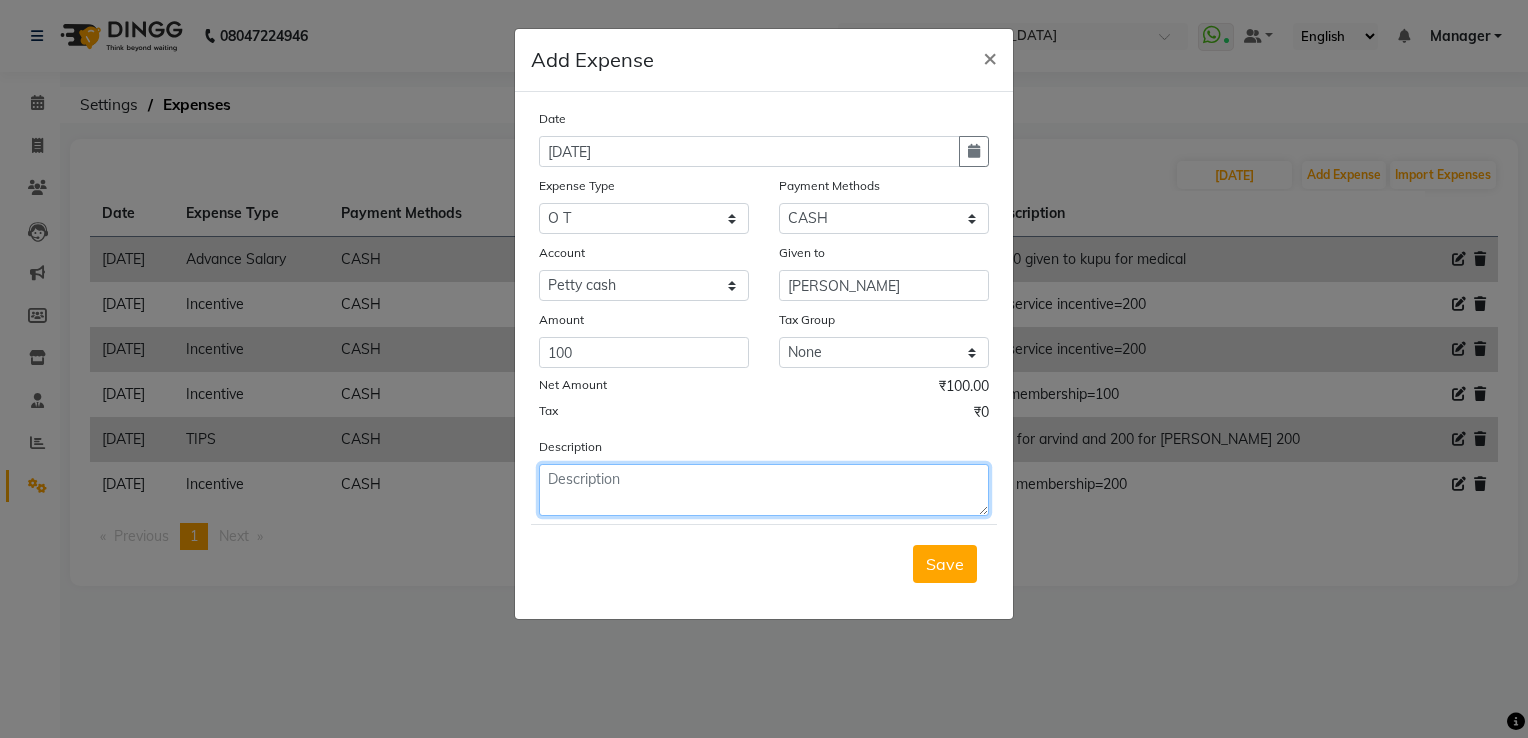 click 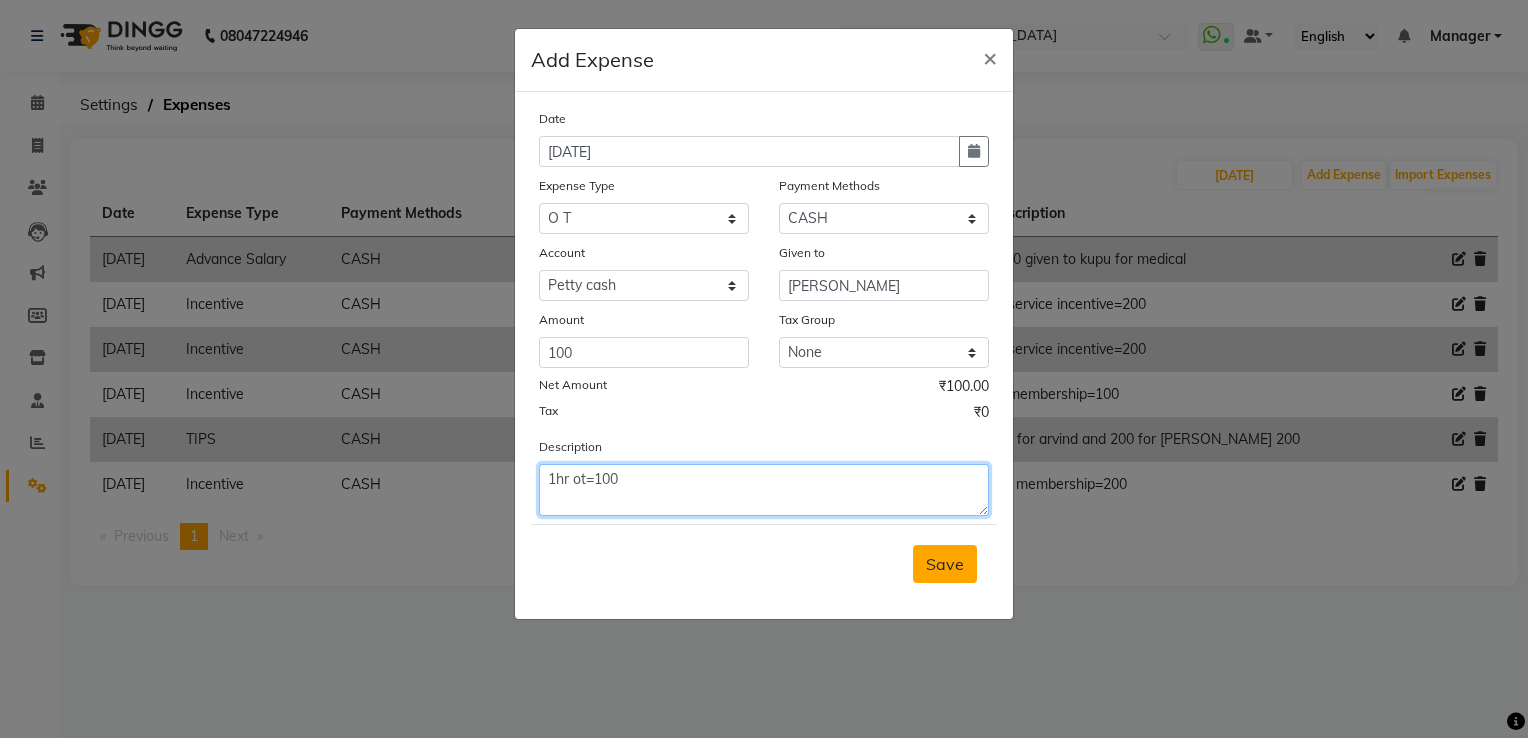 type on "1hr ot=100" 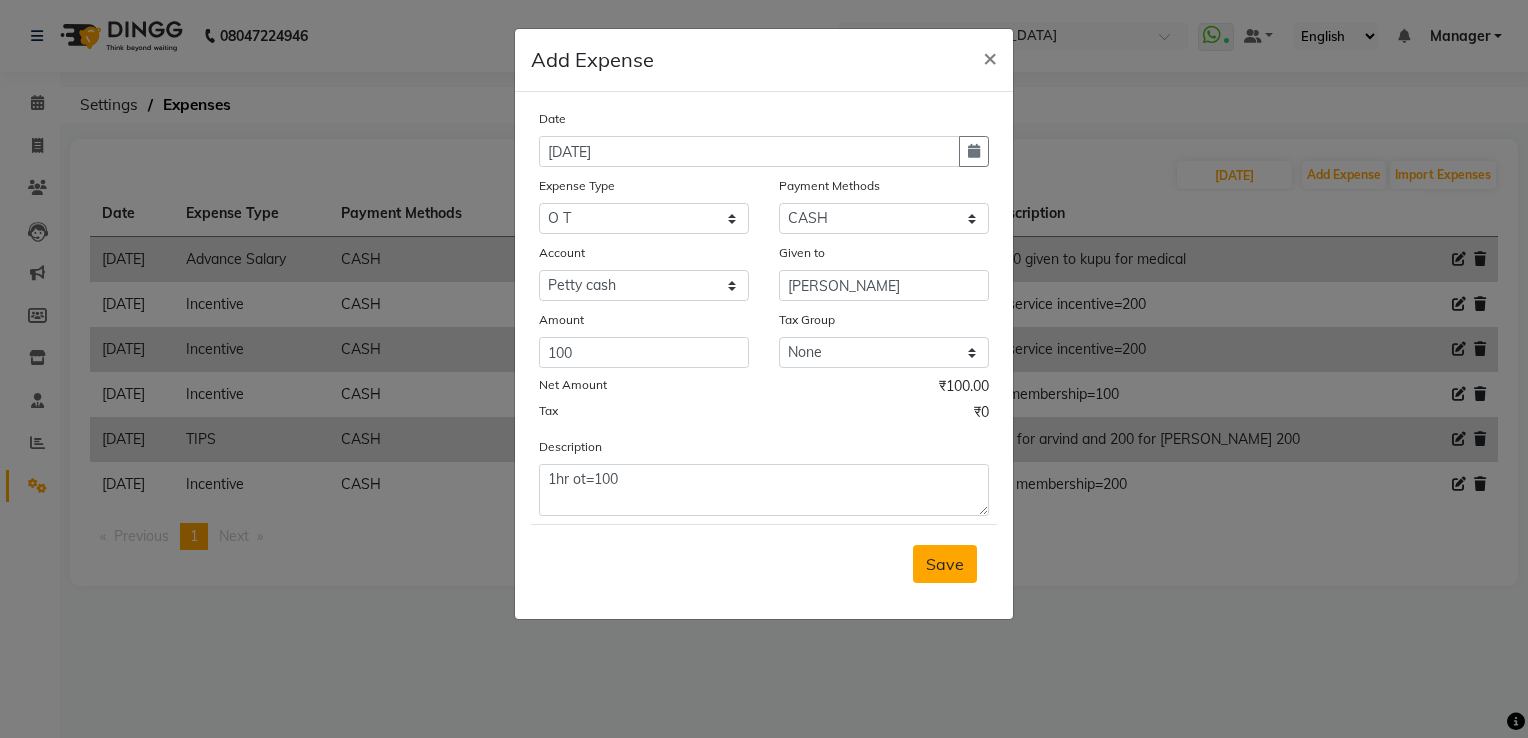 click on "Save" at bounding box center [945, 564] 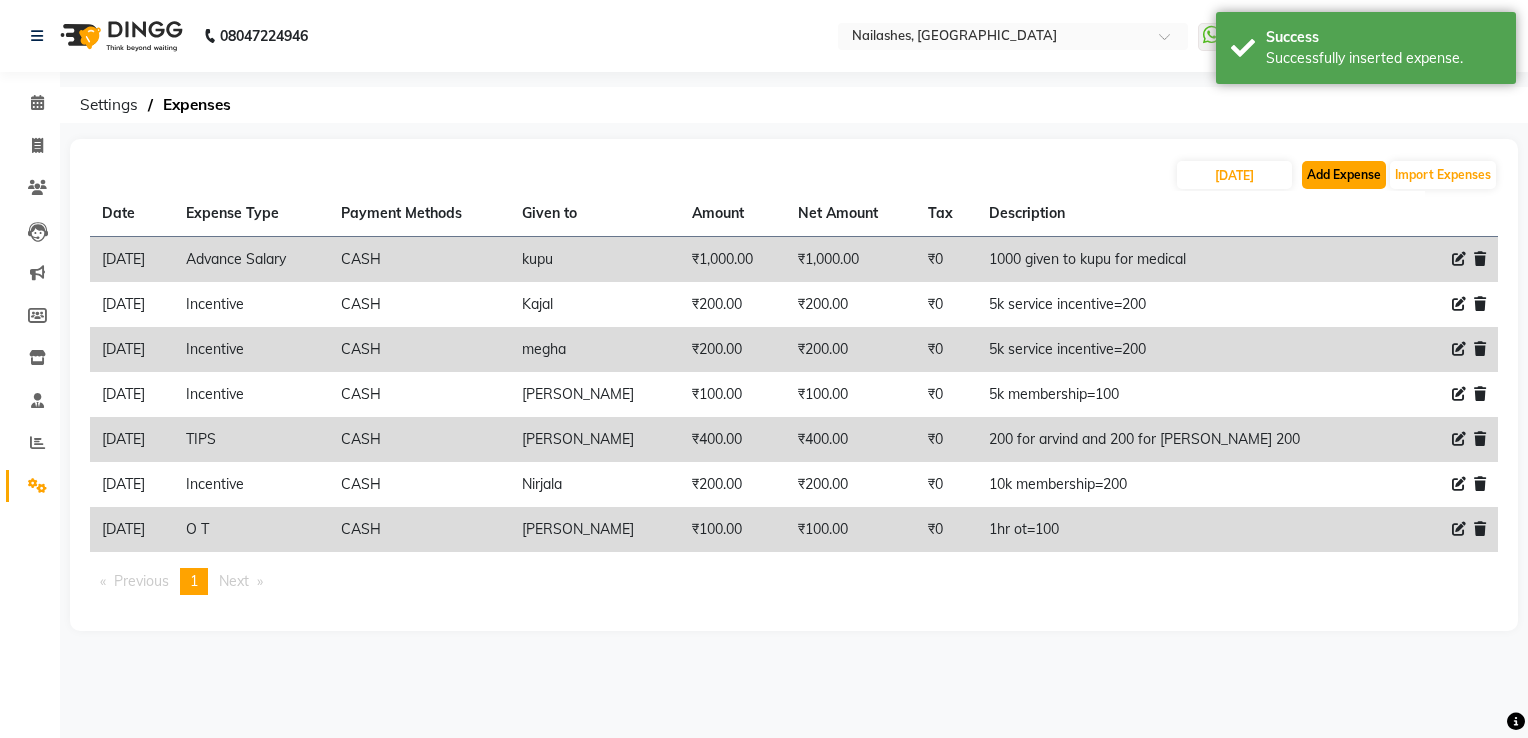 click on "Add Expense" 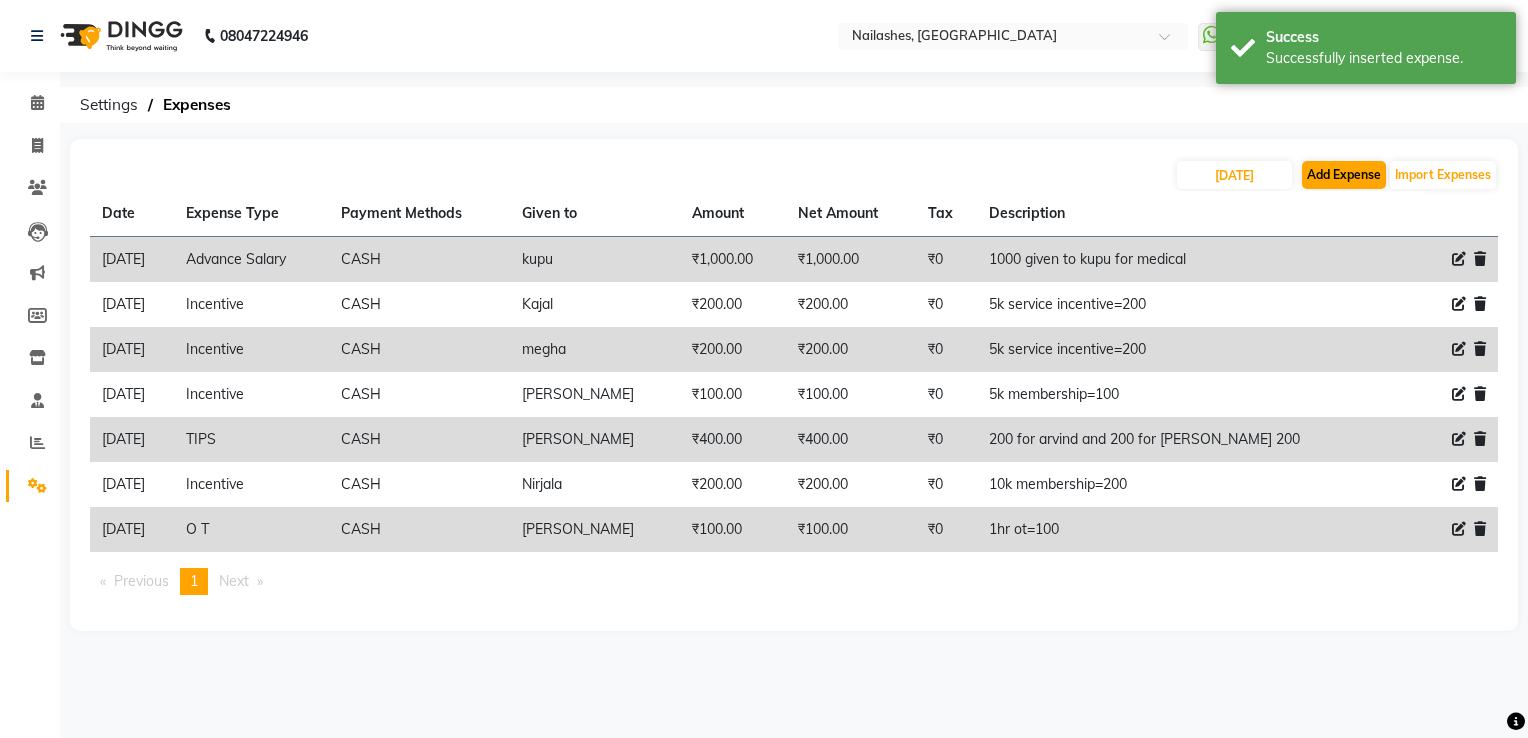 select on "1" 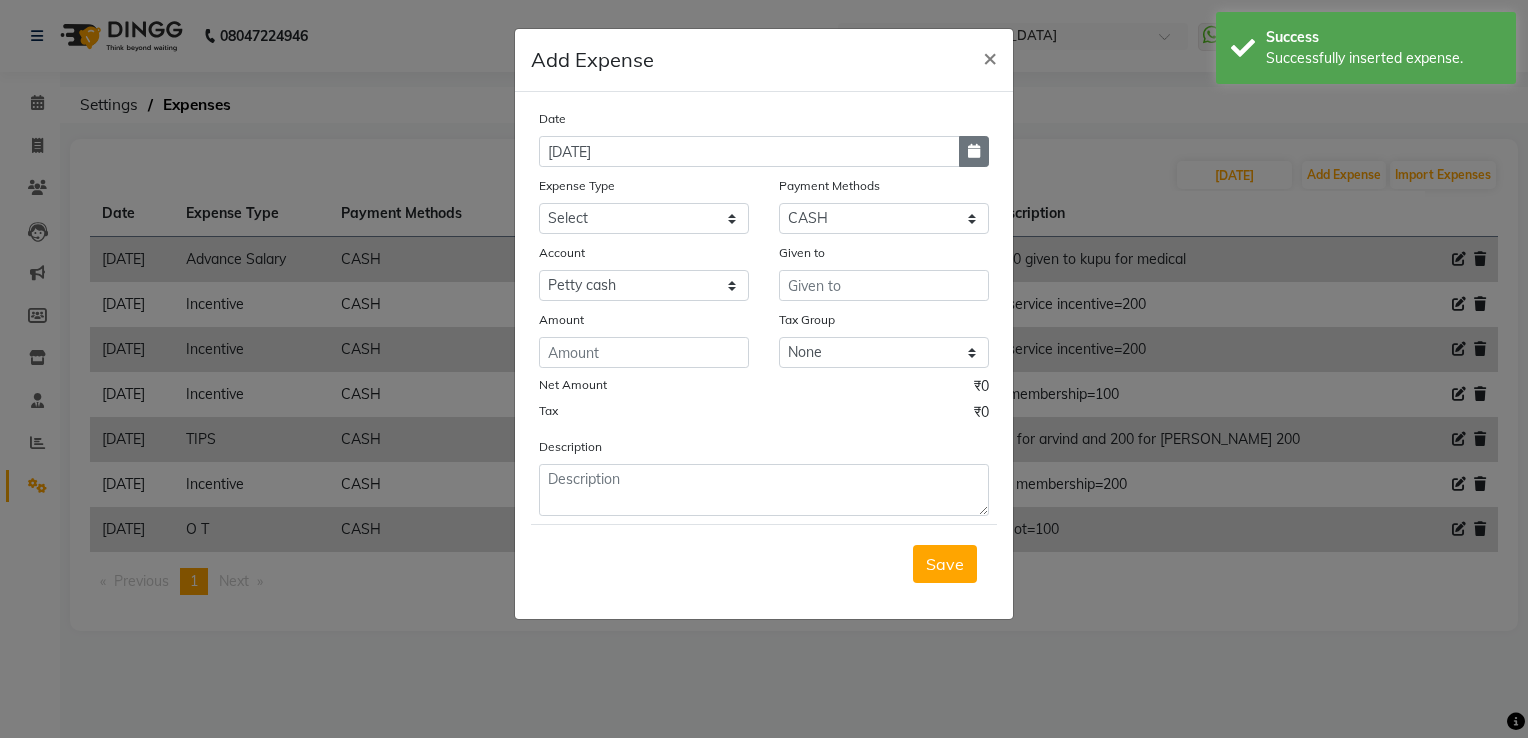 click 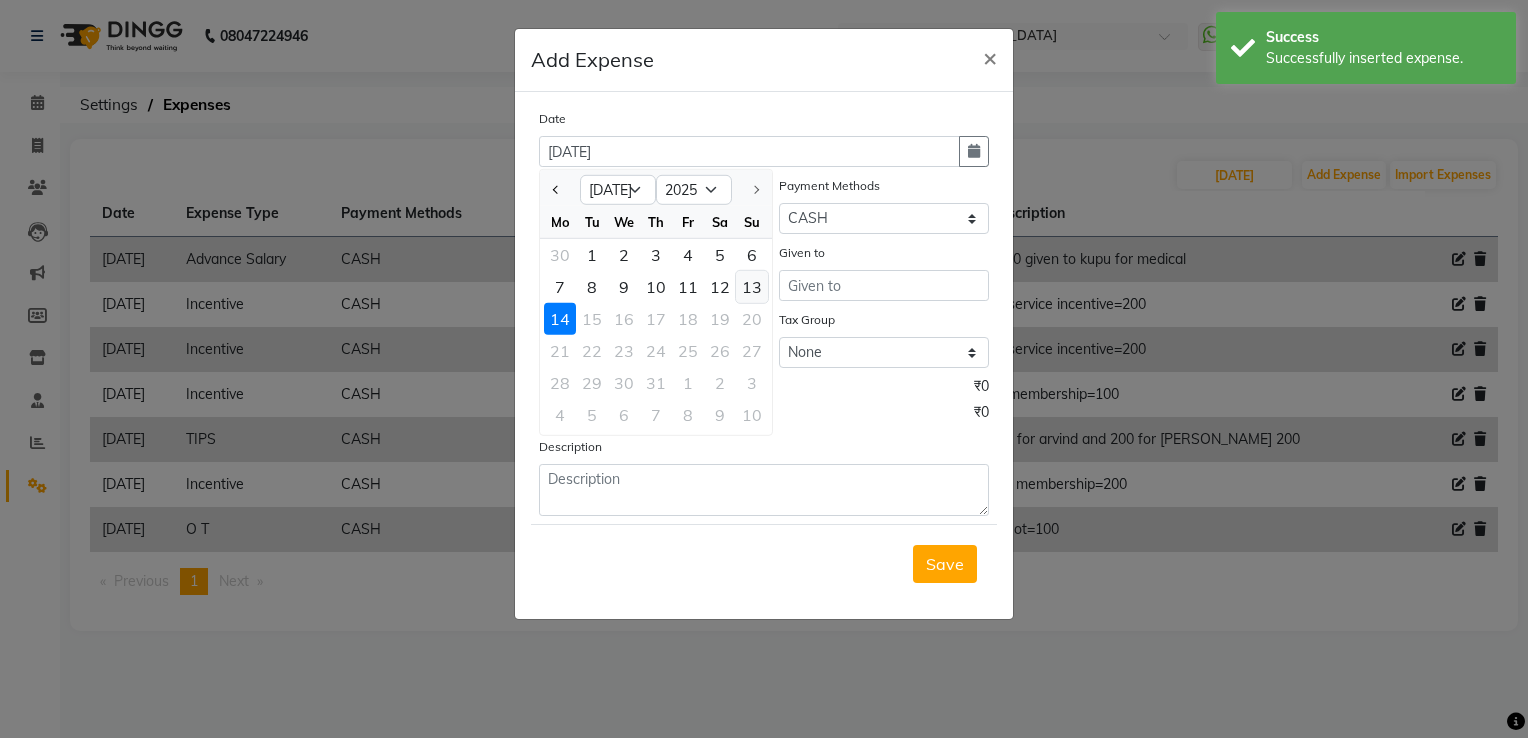 click on "13" 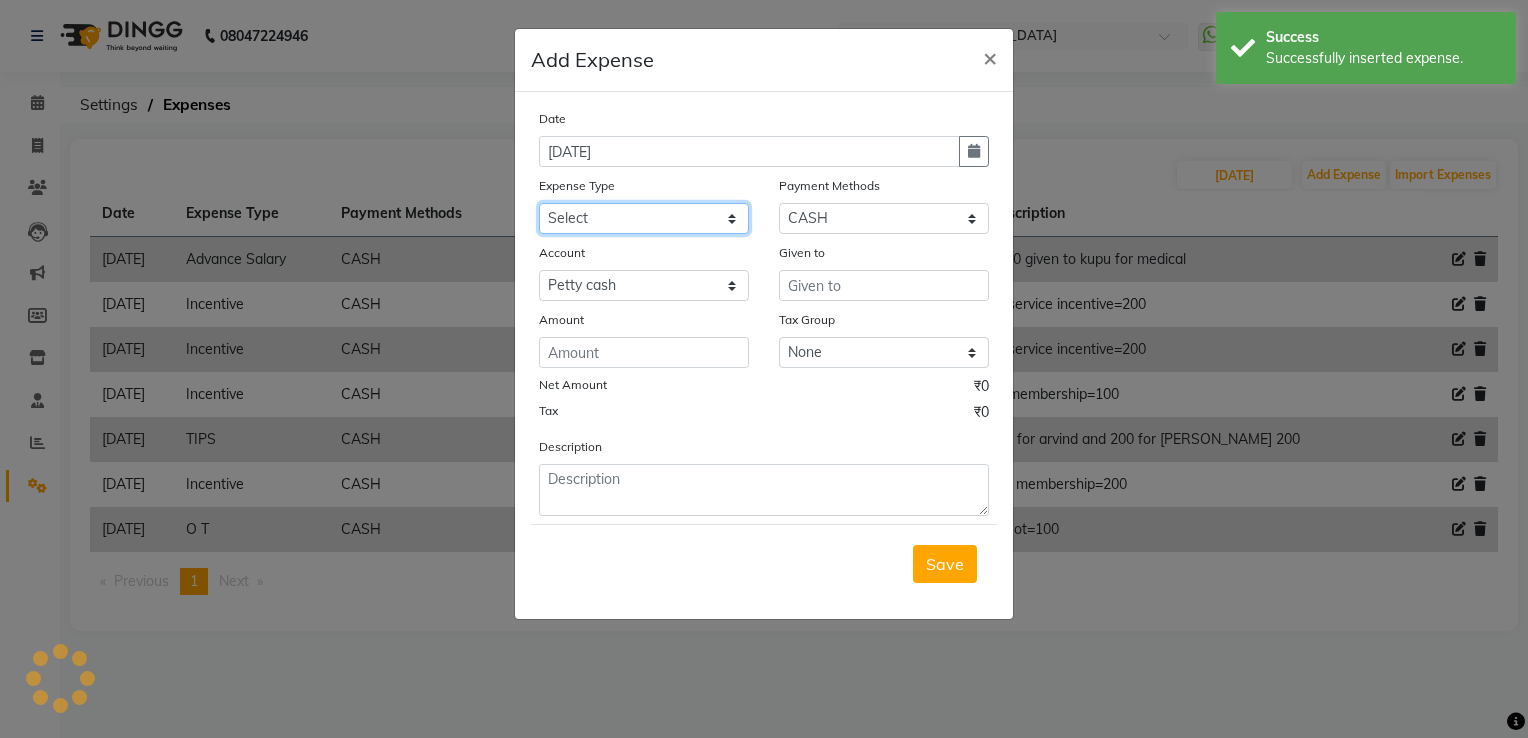click on "Select acetone Advance Salary bank deposite BBMP Beauty products Bed charges BIRTHDAY CAKE Bonus [PERSON_NAME] CASH EXPENSE VOUCHER Cash handover Client Refreshment coconut water for clients COFFEE coffee powder Commission Conveyance Cotton Courier decoration Diesel for generator Donation Drinking Water Electricity Eyelashes return Face mask floor cleaner flowers daily garbage generator diesel green tea GST handover HANDWASH House Keeping Material House keeping Salary Incentive Internet Bill juice LAUNDRY Maintainance Marketing Medical Membership Milk Milk miscelleneous Naturals salon NEWSPAPER O T Other Pantry PETROL Phone Bill Plants plumber pooja items Porter priest Product Purchase product return Product sale puja items RAPIDO Refund Rent Shop Rent Staff Accommodation Royalty Salary Staff cab charges Staff dinner Staff Flight Ticket Staff  Hiring from another Branch Staff Snacks Stationary sugar sweets TEAM DINNER TIPS Tissue [DEMOGRAPHIC_DATA] Utilities Water Bottle Water cane week of salary Wi Fi Payment" 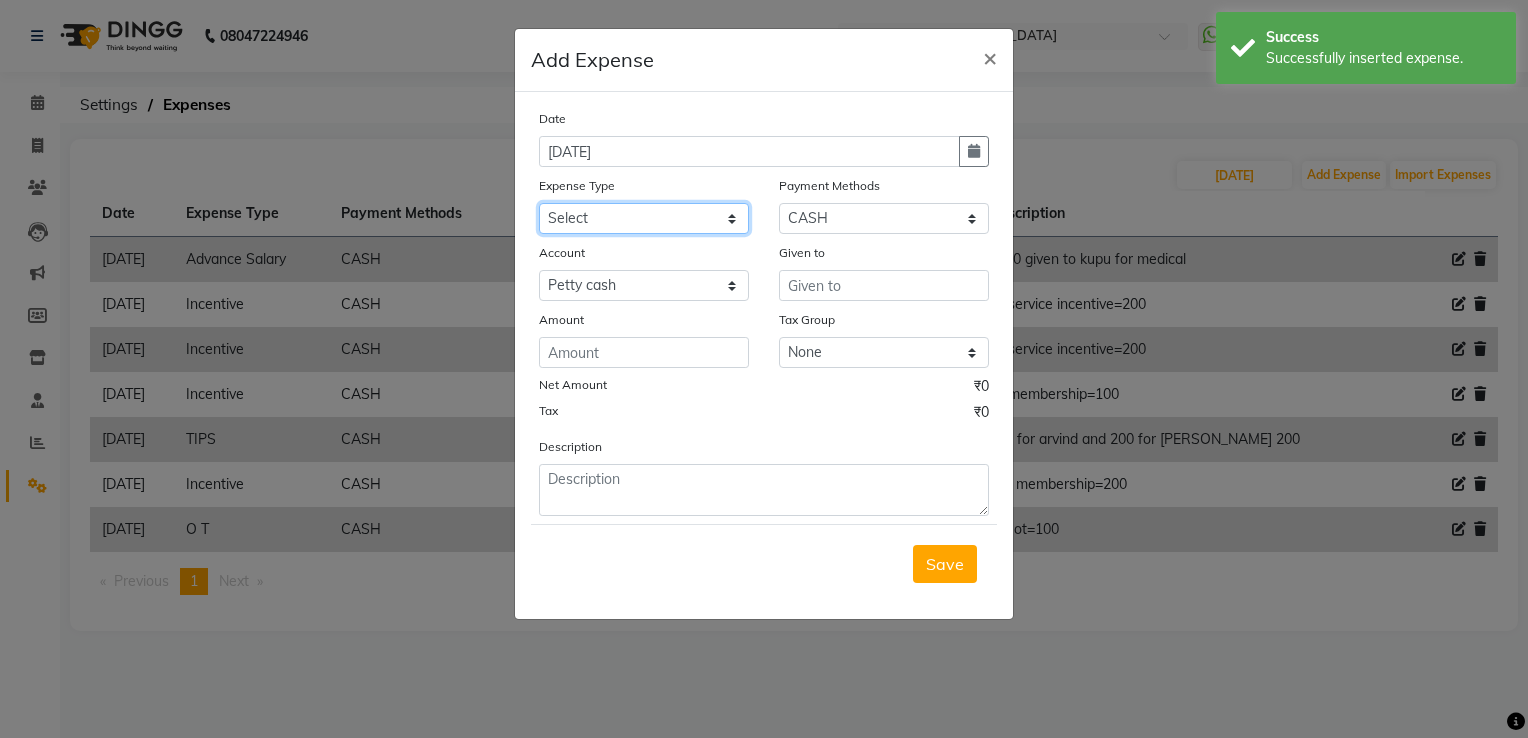 select on "20307" 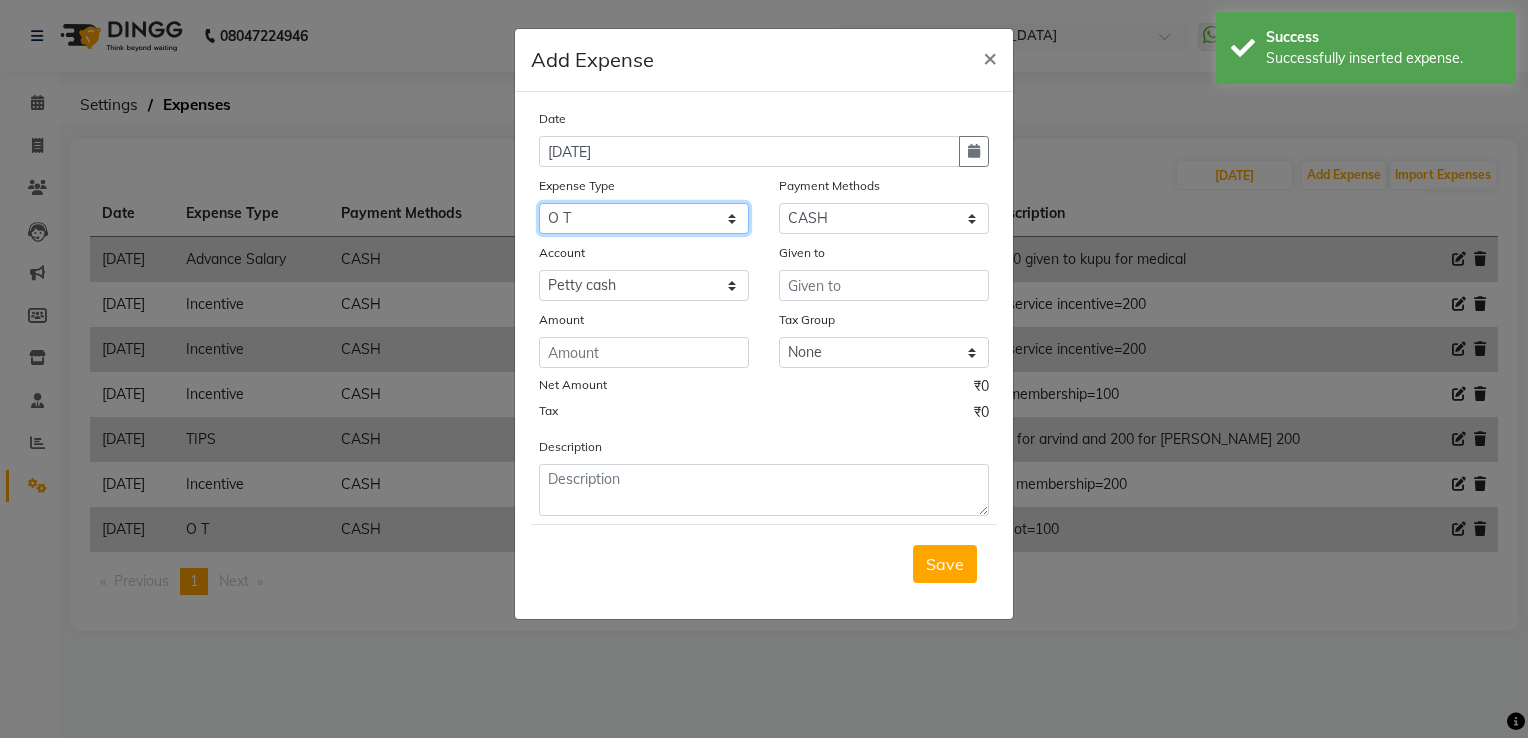 click on "Select acetone Advance Salary bank deposite BBMP Beauty products Bed charges BIRTHDAY CAKE Bonus [PERSON_NAME] CASH EXPENSE VOUCHER Cash handover Client Refreshment coconut water for clients COFFEE coffee powder Commission Conveyance Cotton Courier decoration Diesel for generator Donation Drinking Water Electricity Eyelashes return Face mask floor cleaner flowers daily garbage generator diesel green tea GST handover HANDWASH House Keeping Material House keeping Salary Incentive Internet Bill juice LAUNDRY Maintainance Marketing Medical Membership Milk Milk miscelleneous Naturals salon NEWSPAPER O T Other Pantry PETROL Phone Bill Plants plumber pooja items Porter priest Product Purchase product return Product sale puja items RAPIDO Refund Rent Shop Rent Staff Accommodation Royalty Salary Staff cab charges Staff dinner Staff Flight Ticket Staff  Hiring from another Branch Staff Snacks Stationary sugar sweets TEAM DINNER TIPS Tissue [DEMOGRAPHIC_DATA] Utilities Water Bottle Water cane week of salary Wi Fi Payment" 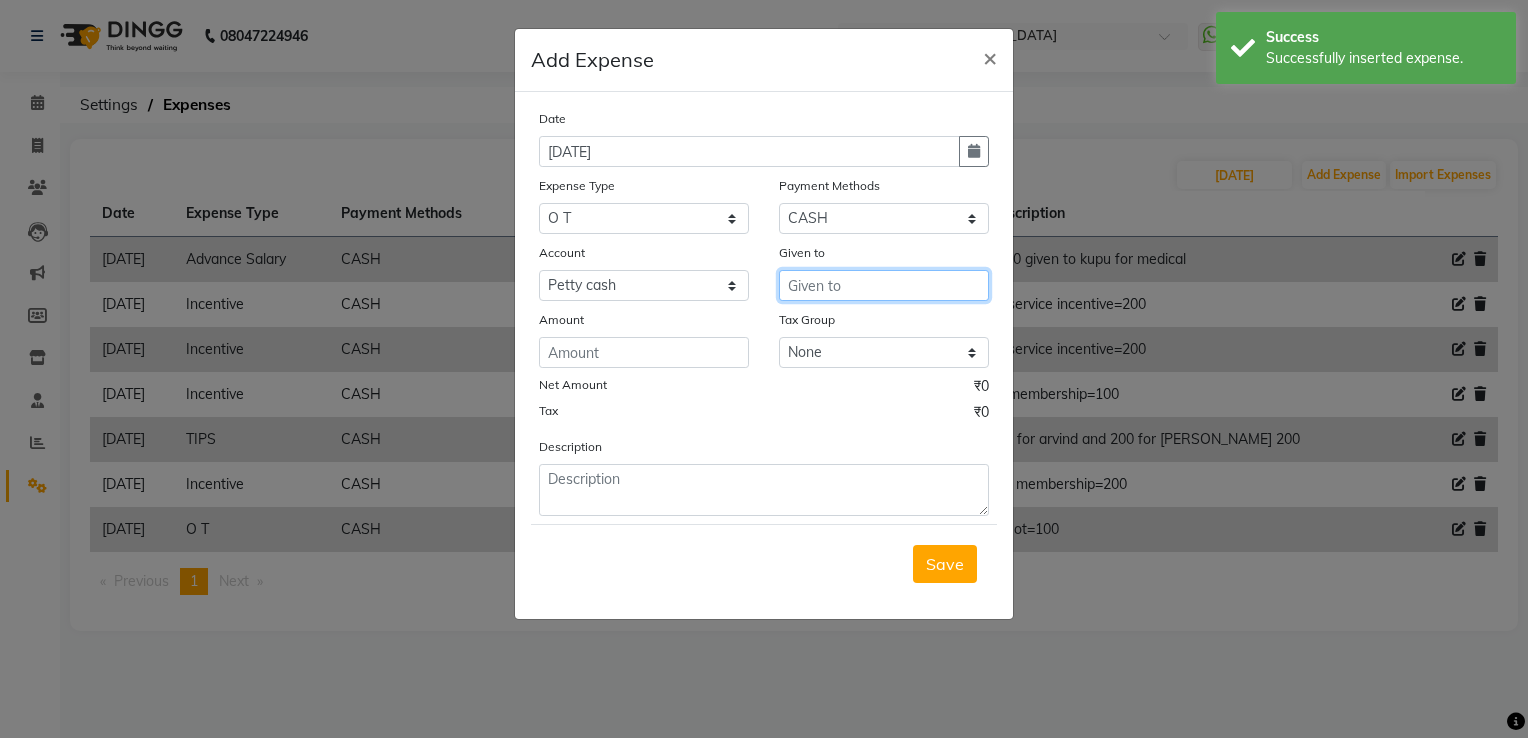 click at bounding box center [884, 285] 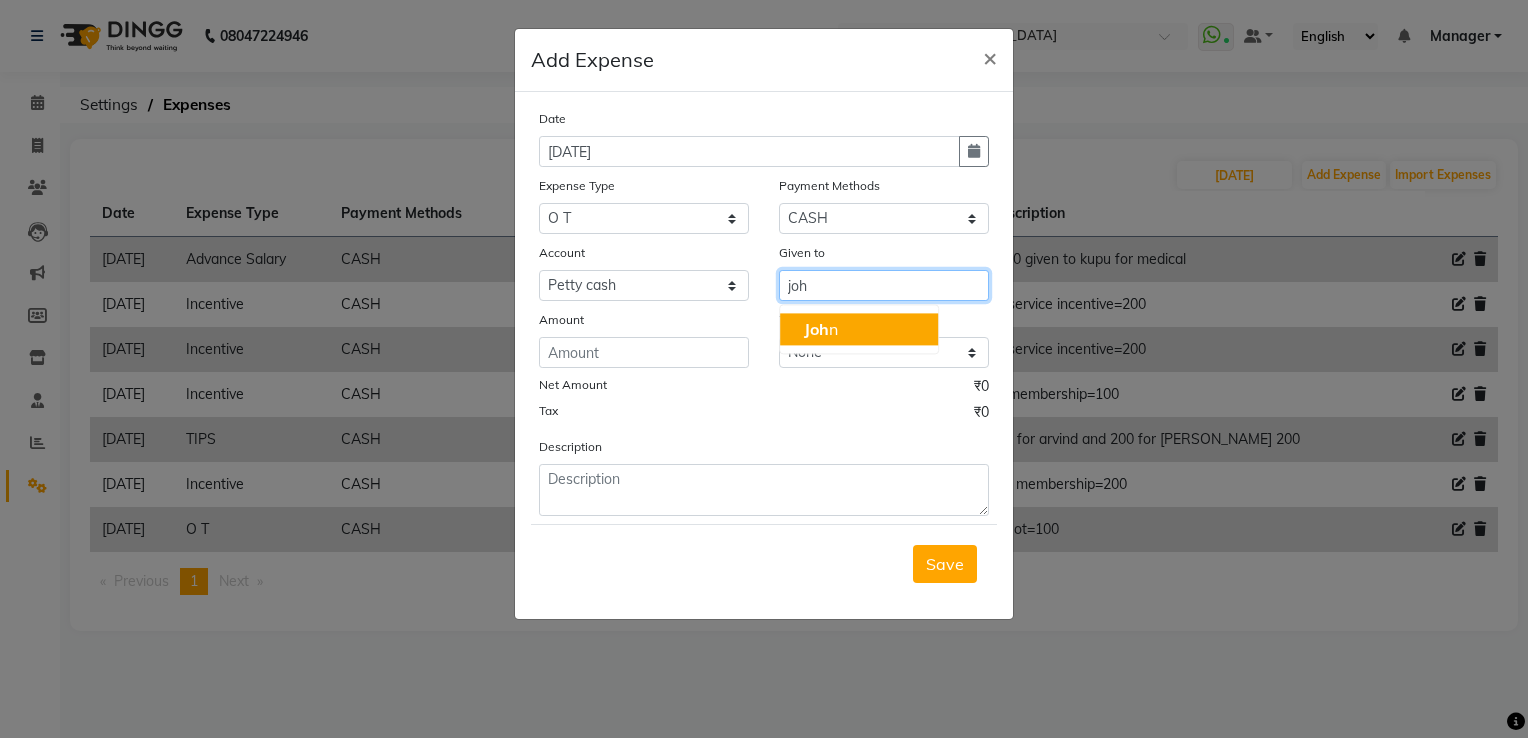 click on "Joh n" at bounding box center (859, 329) 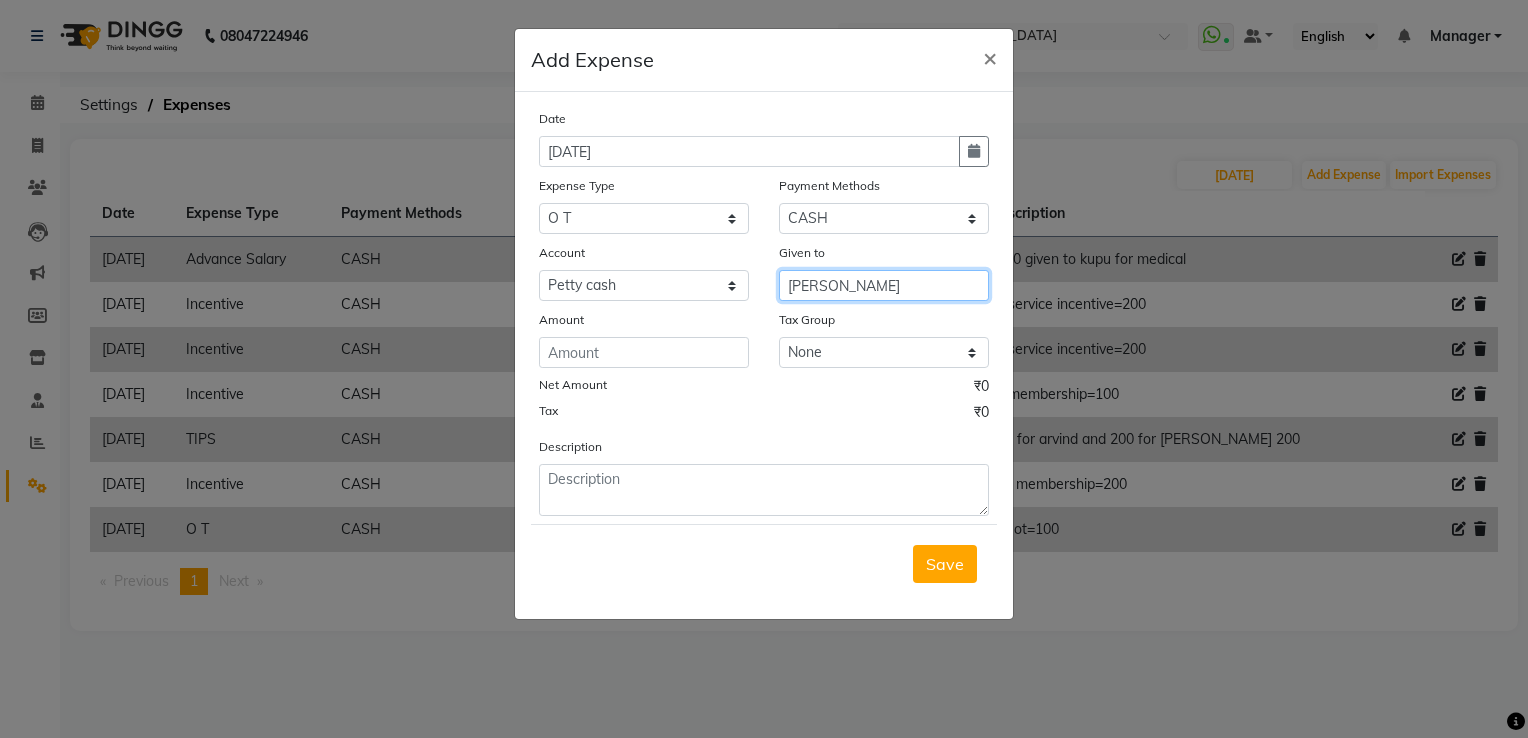 type on "[PERSON_NAME]" 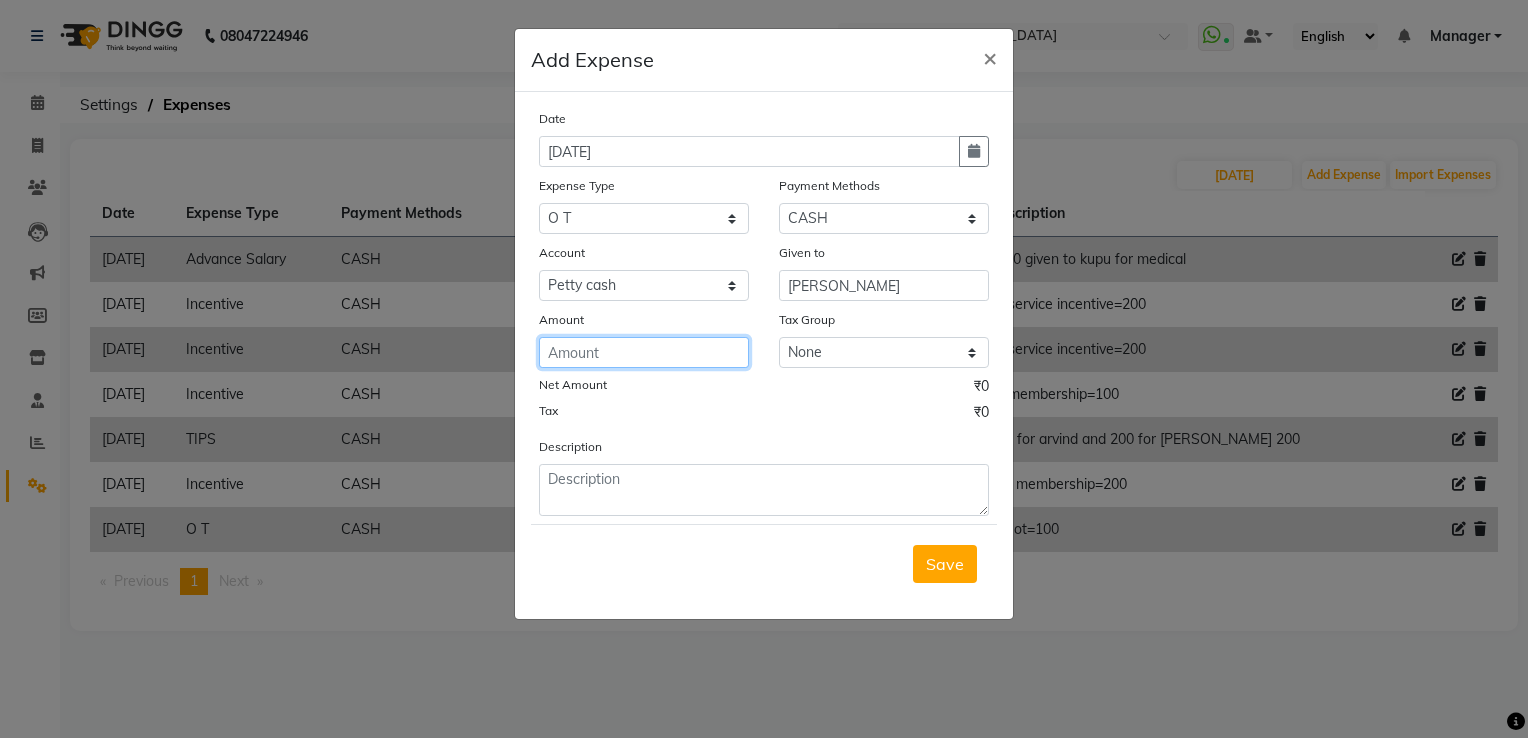 click 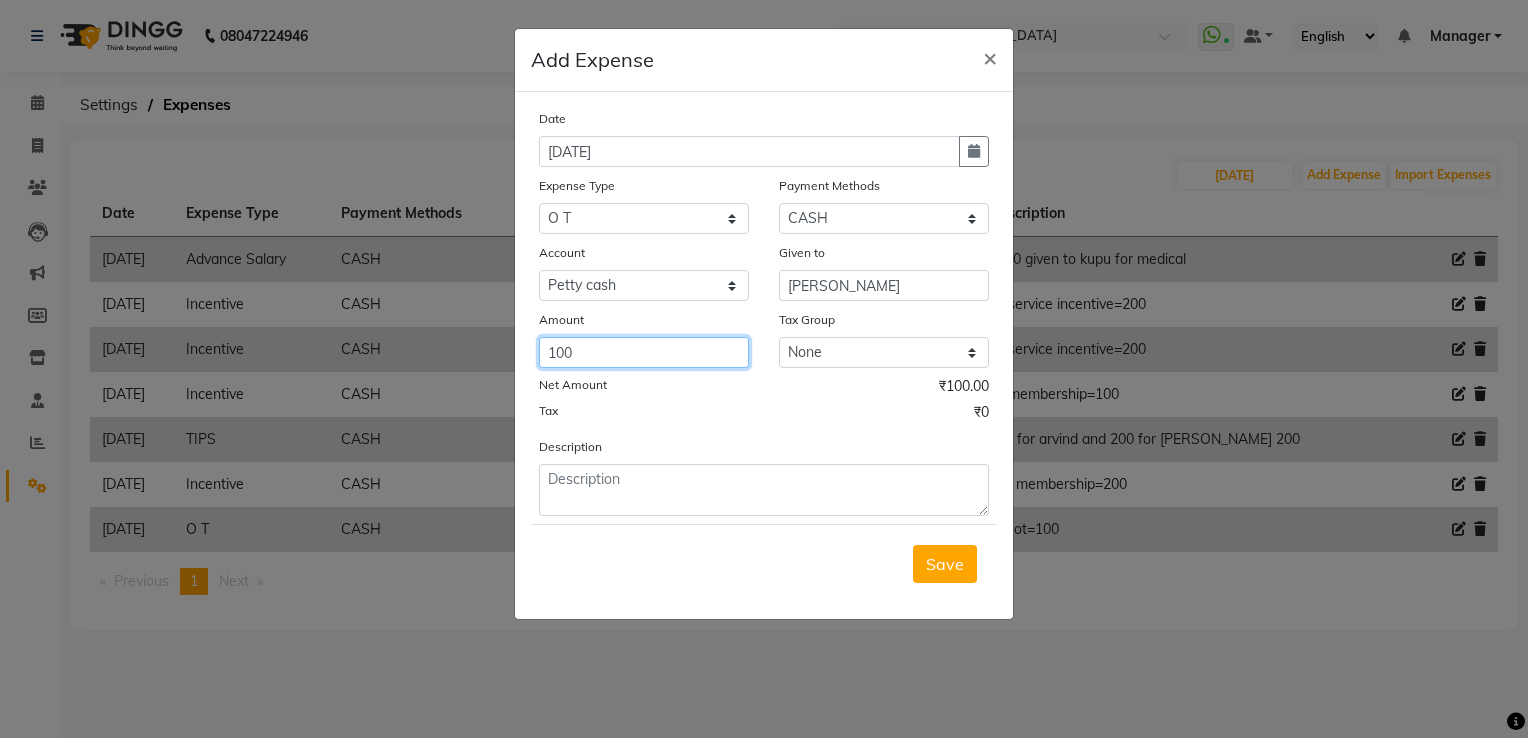 type on "100" 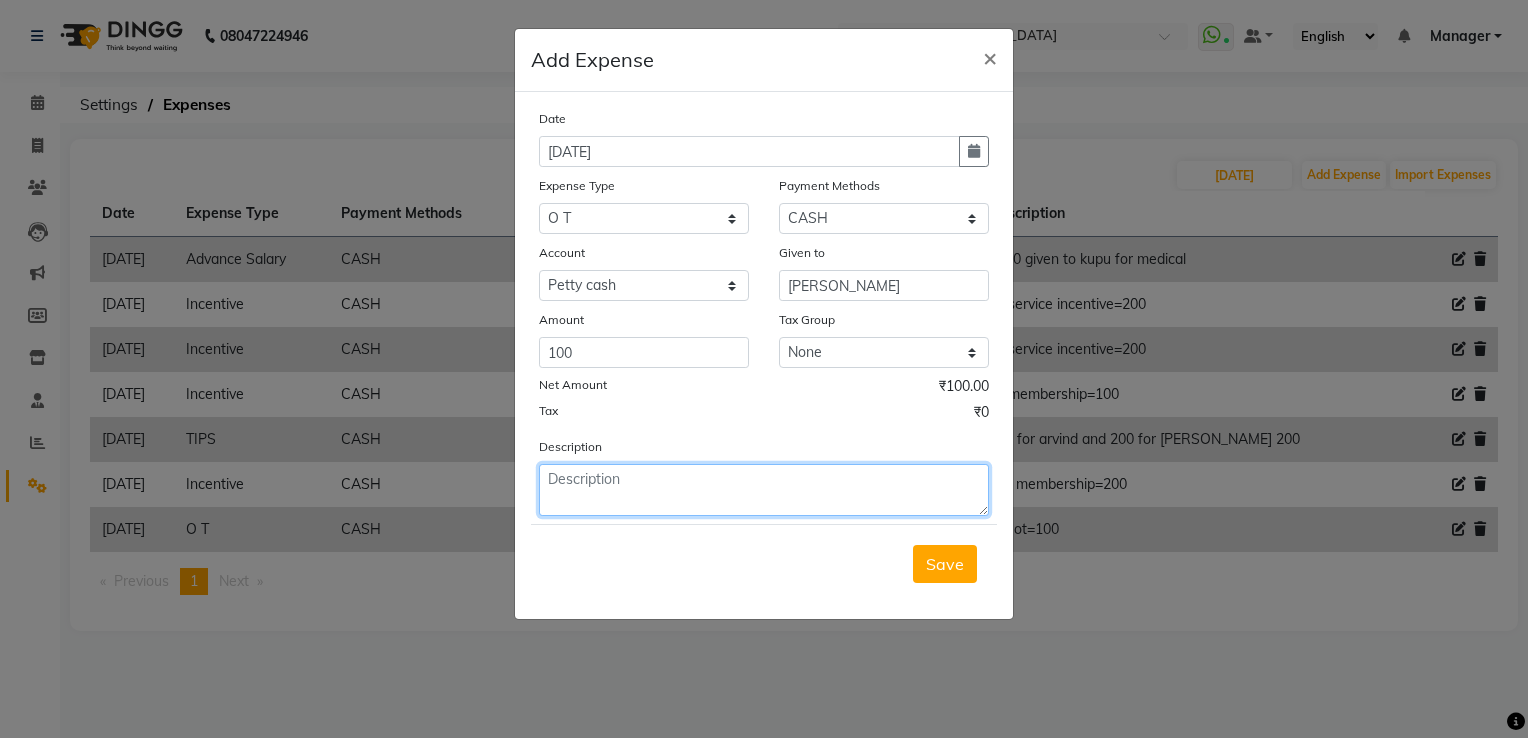 click 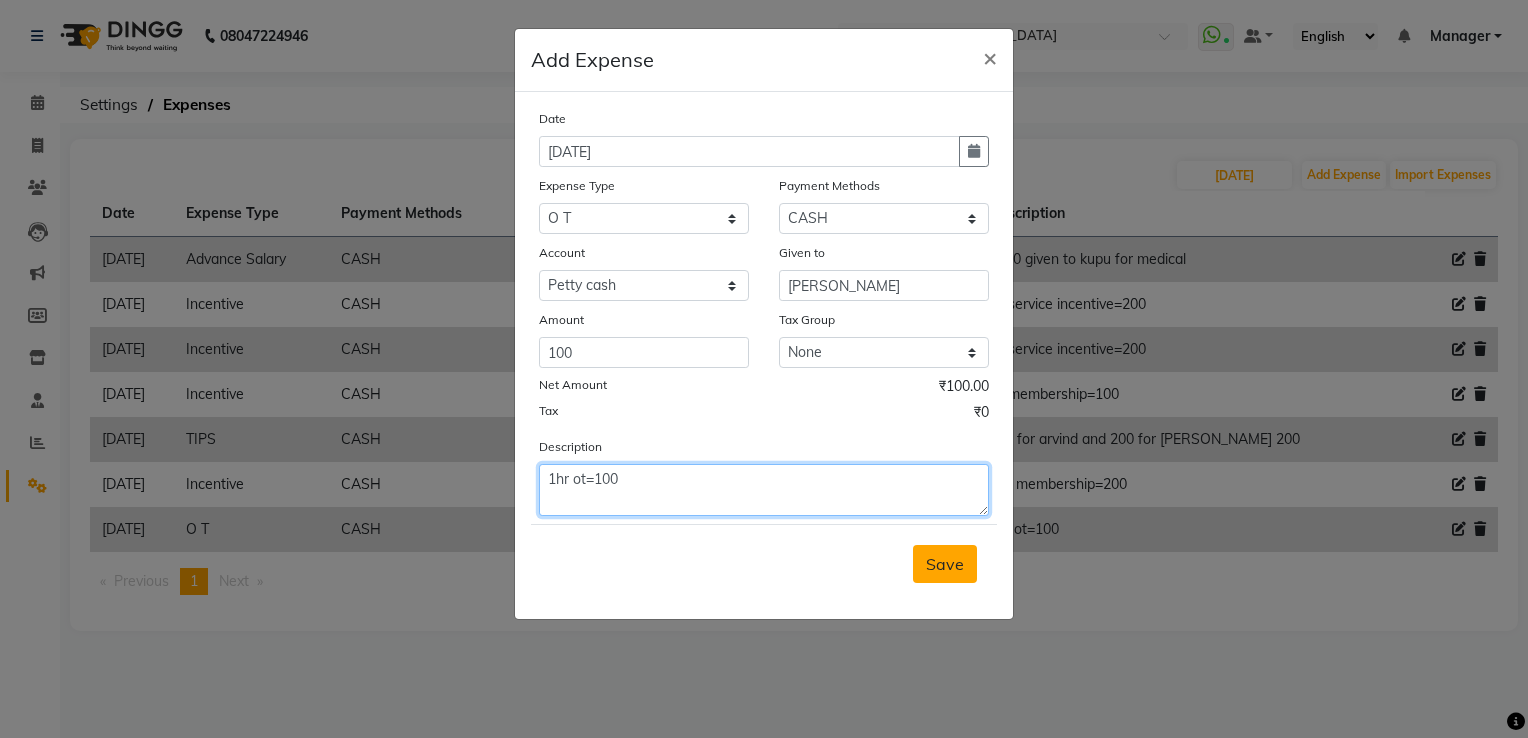 type on "1hr ot=100" 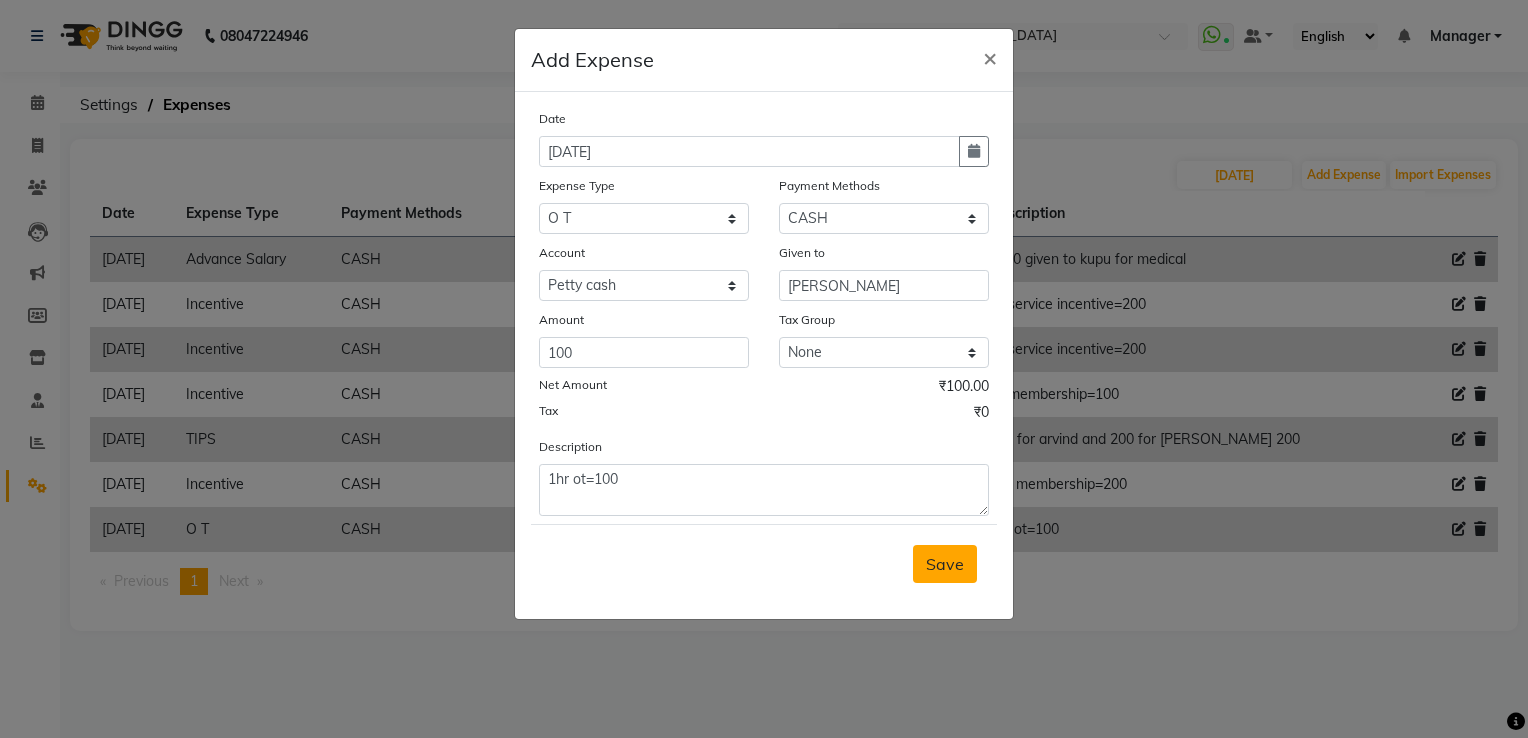 click on "Save" at bounding box center [945, 564] 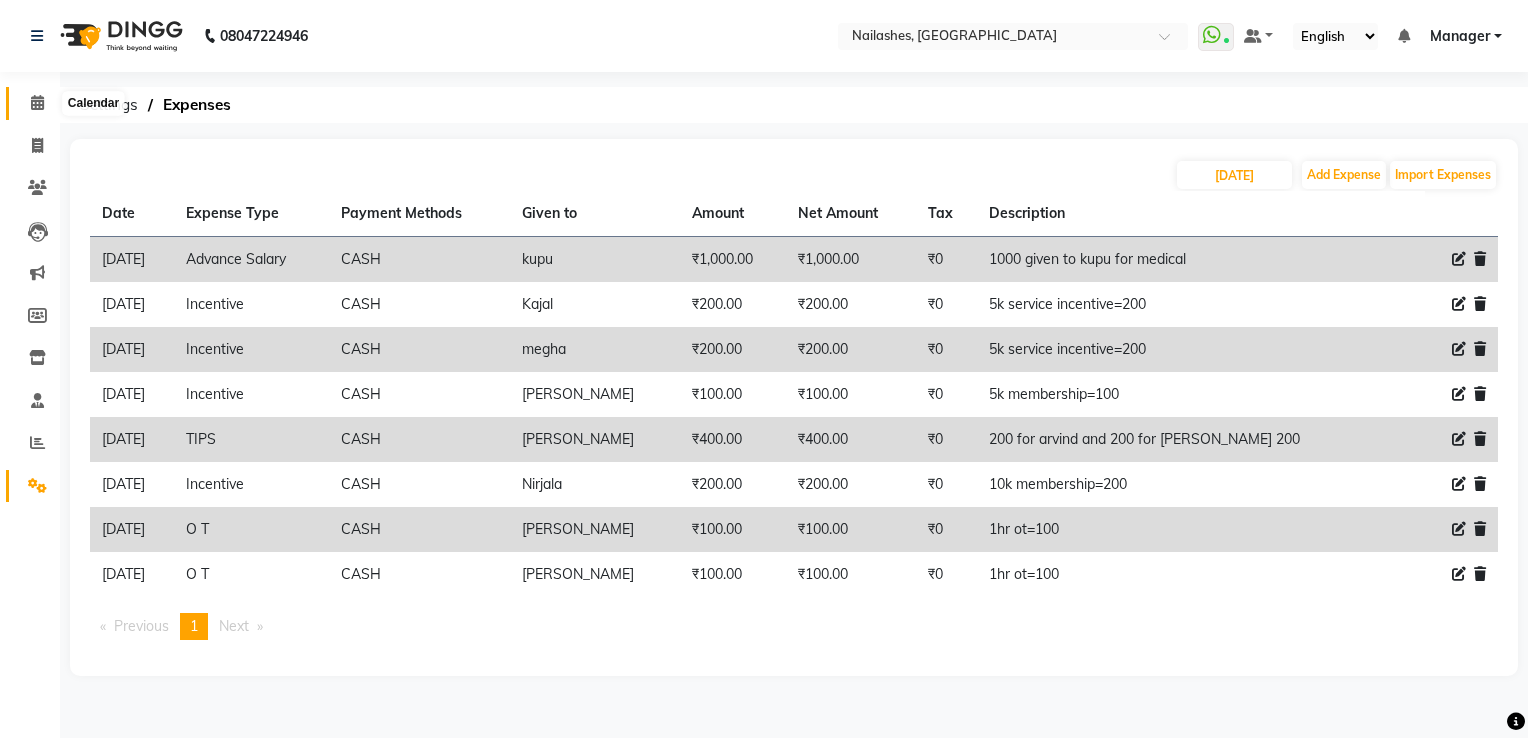 click 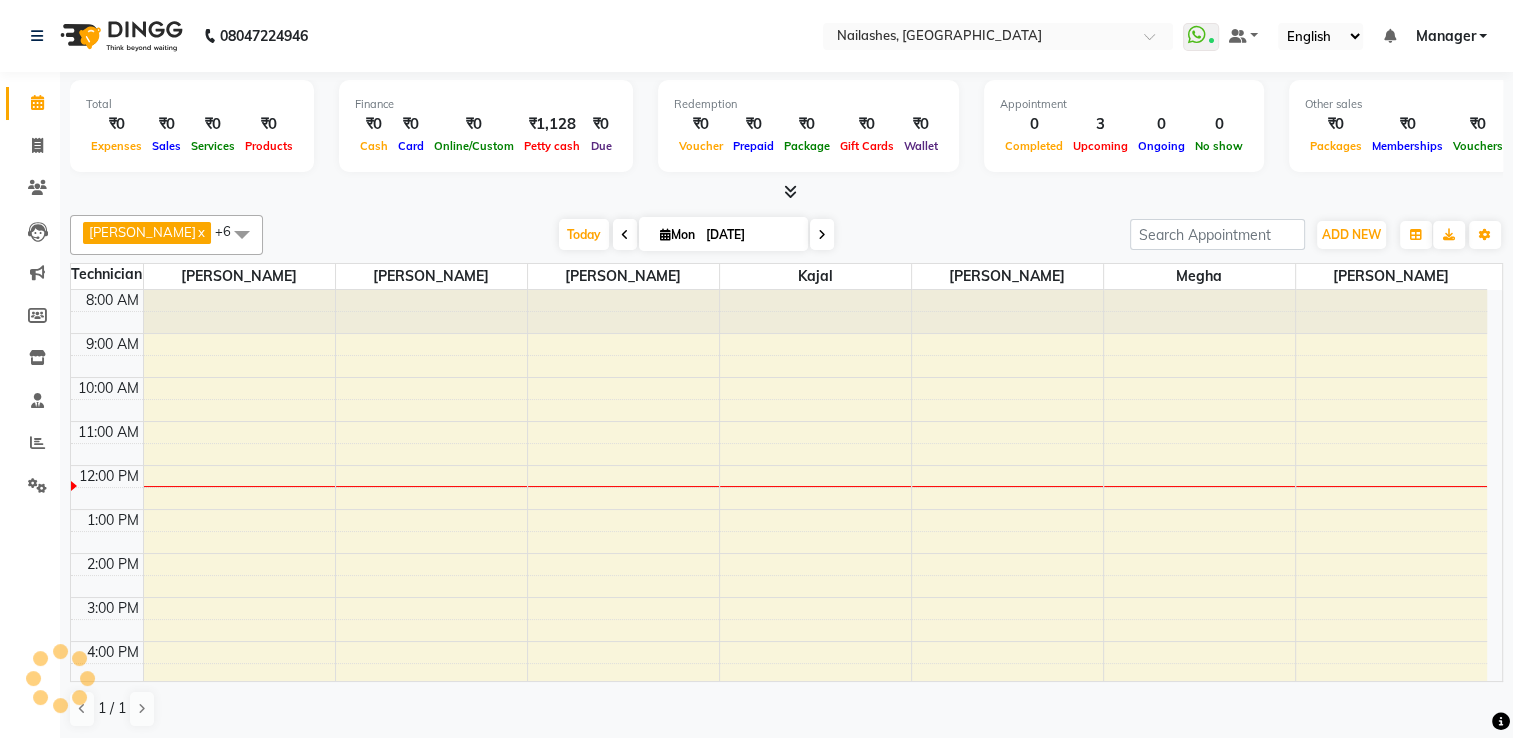 scroll, scrollTop: 0, scrollLeft: 0, axis: both 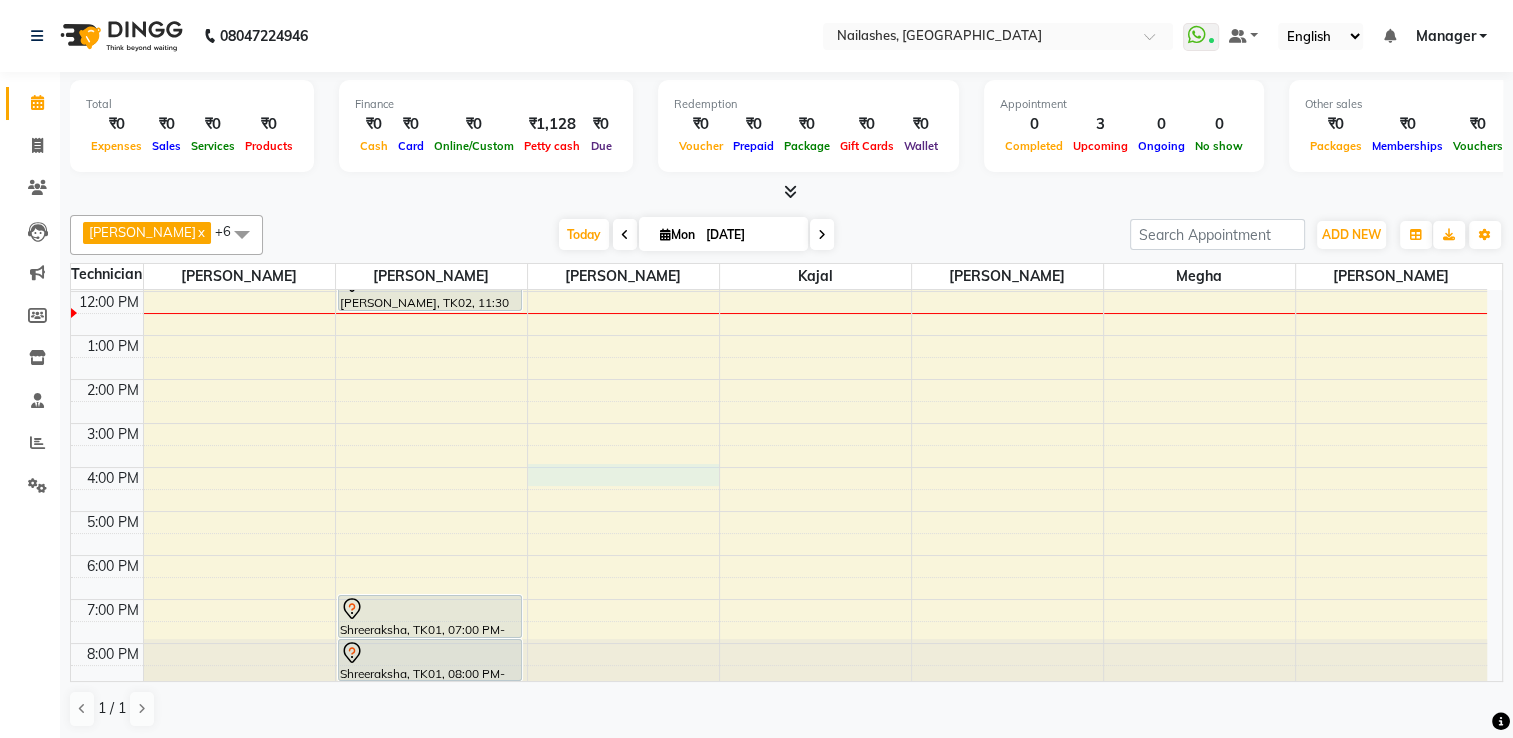 drag, startPoint x: 595, startPoint y: 473, endPoint x: 724, endPoint y: 473, distance: 129 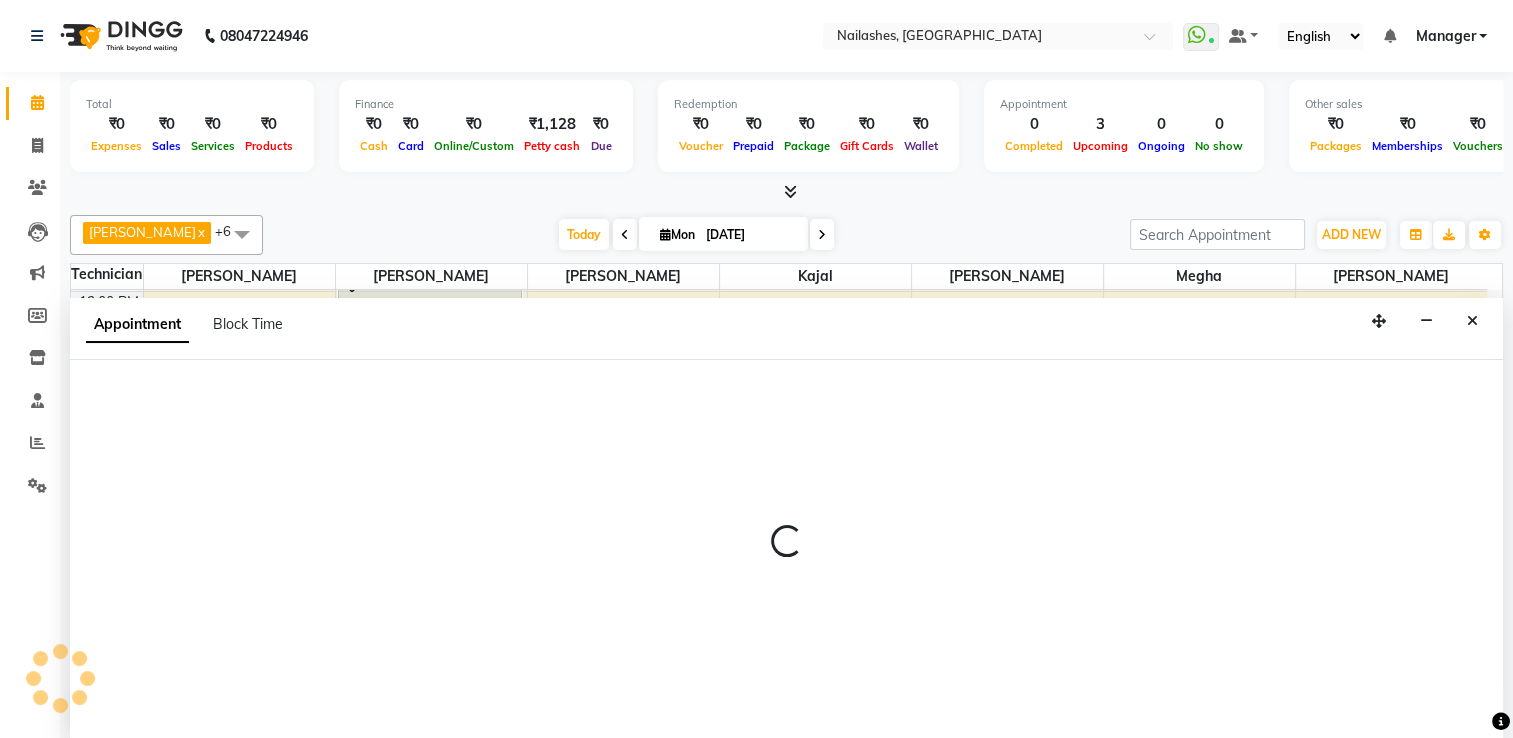 select on "68696" 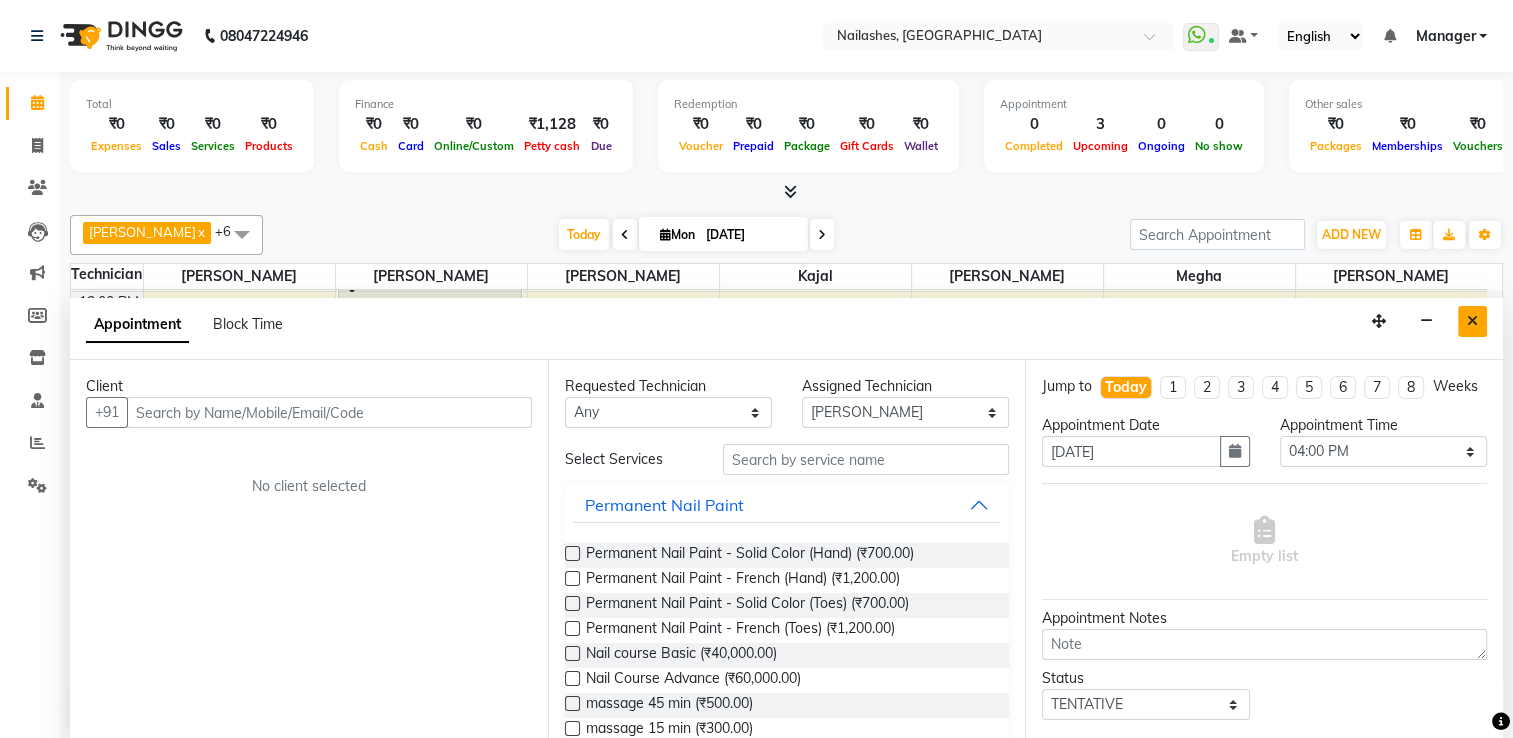 click at bounding box center (1472, 321) 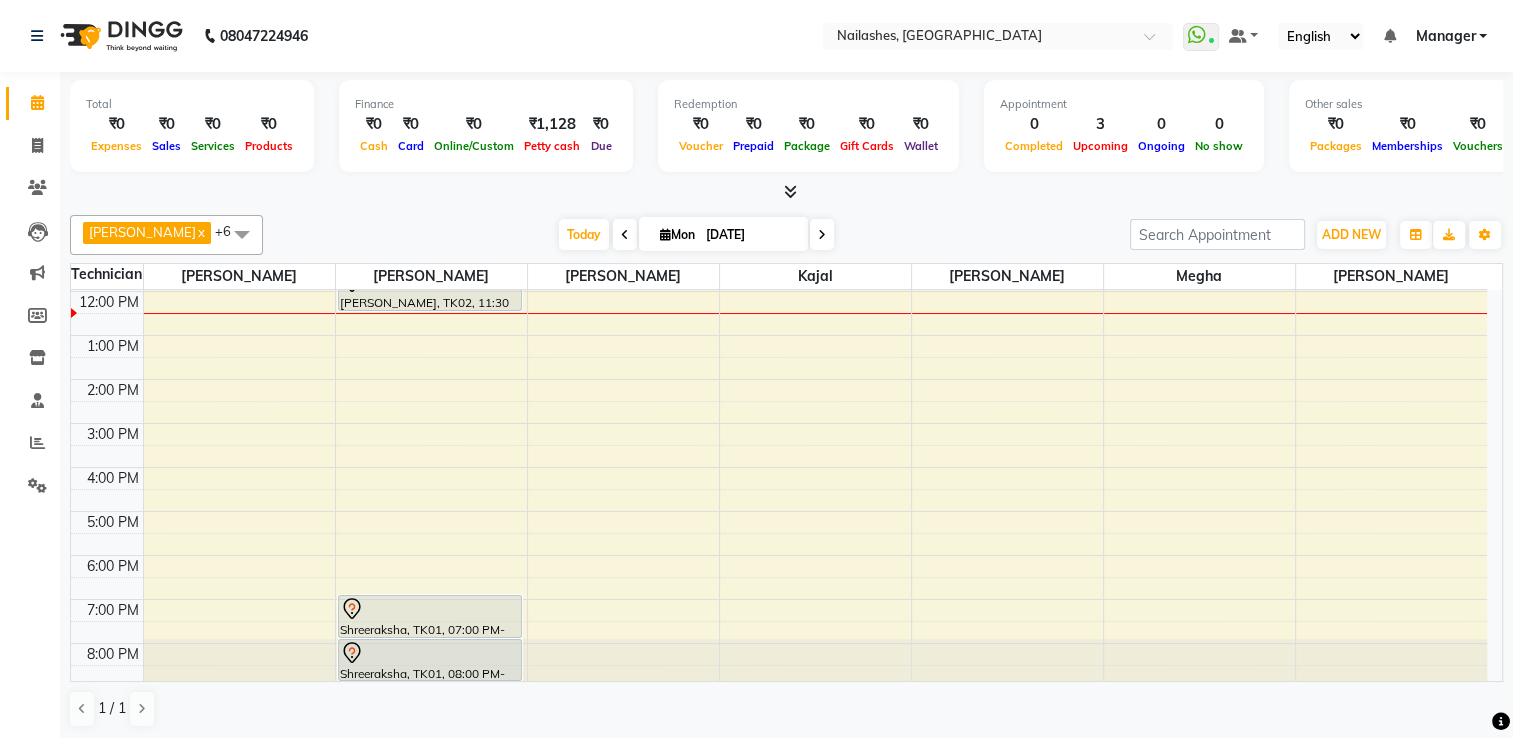 click on "+6" at bounding box center (230, 231) 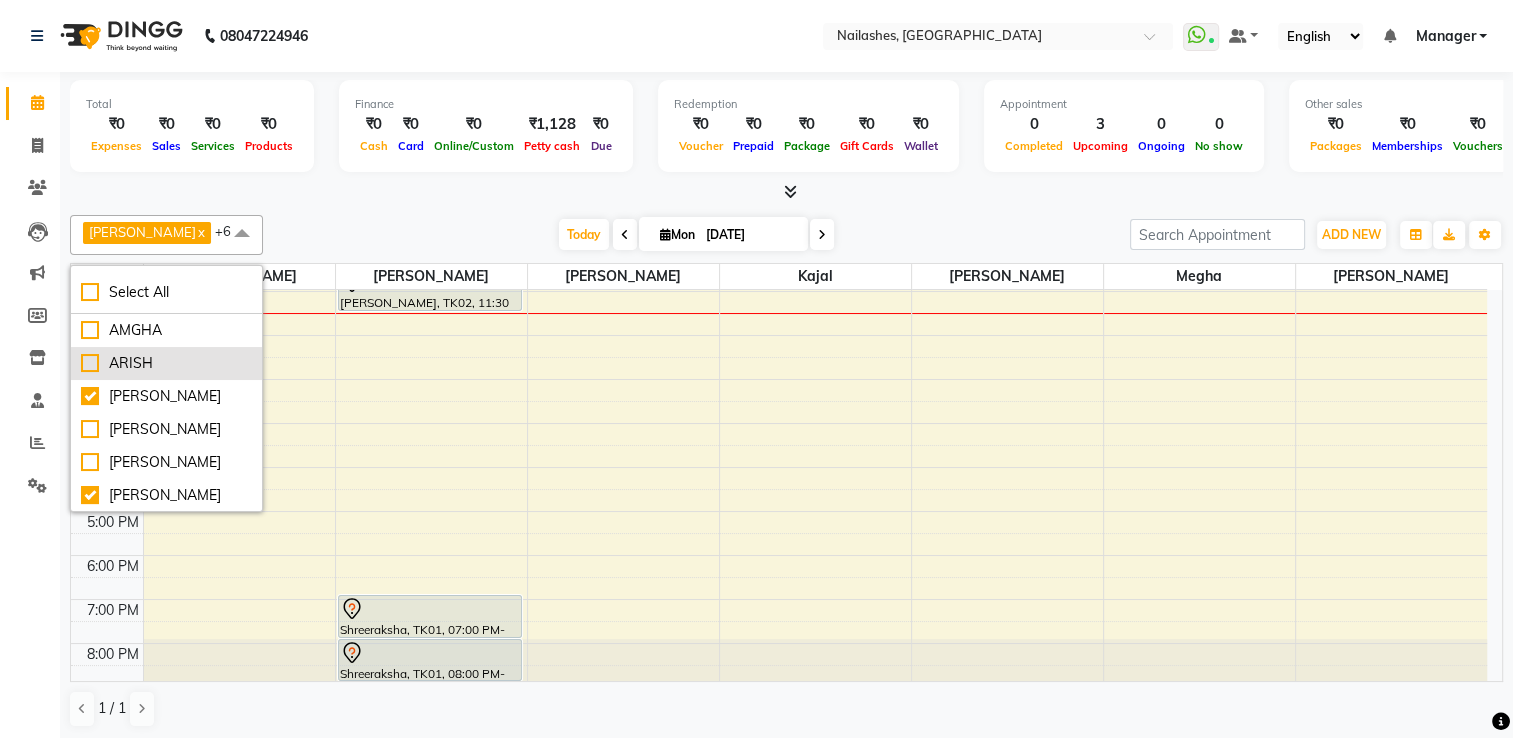scroll, scrollTop: 0, scrollLeft: 0, axis: both 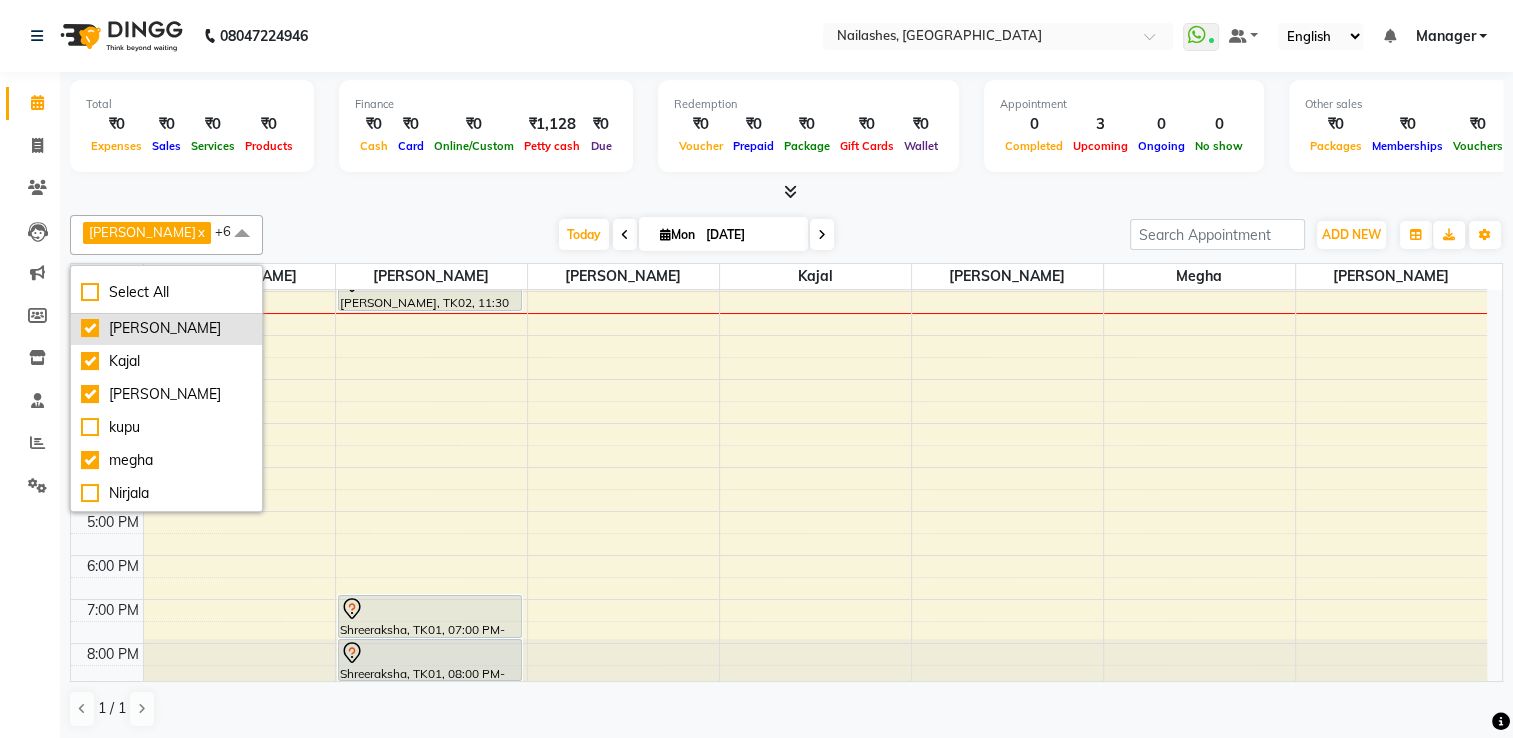 click on "[PERSON_NAME]" at bounding box center [166, 328] 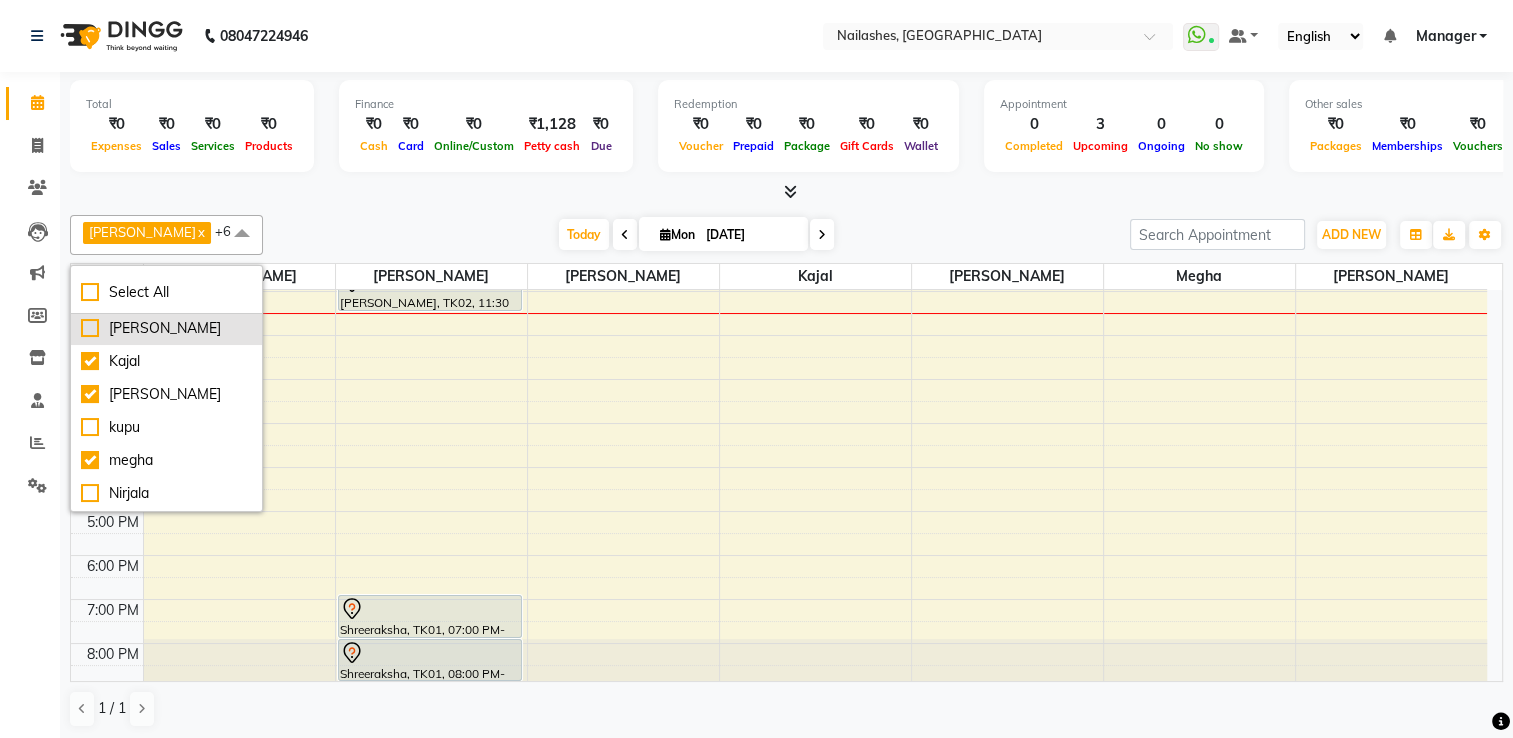 checkbox on "false" 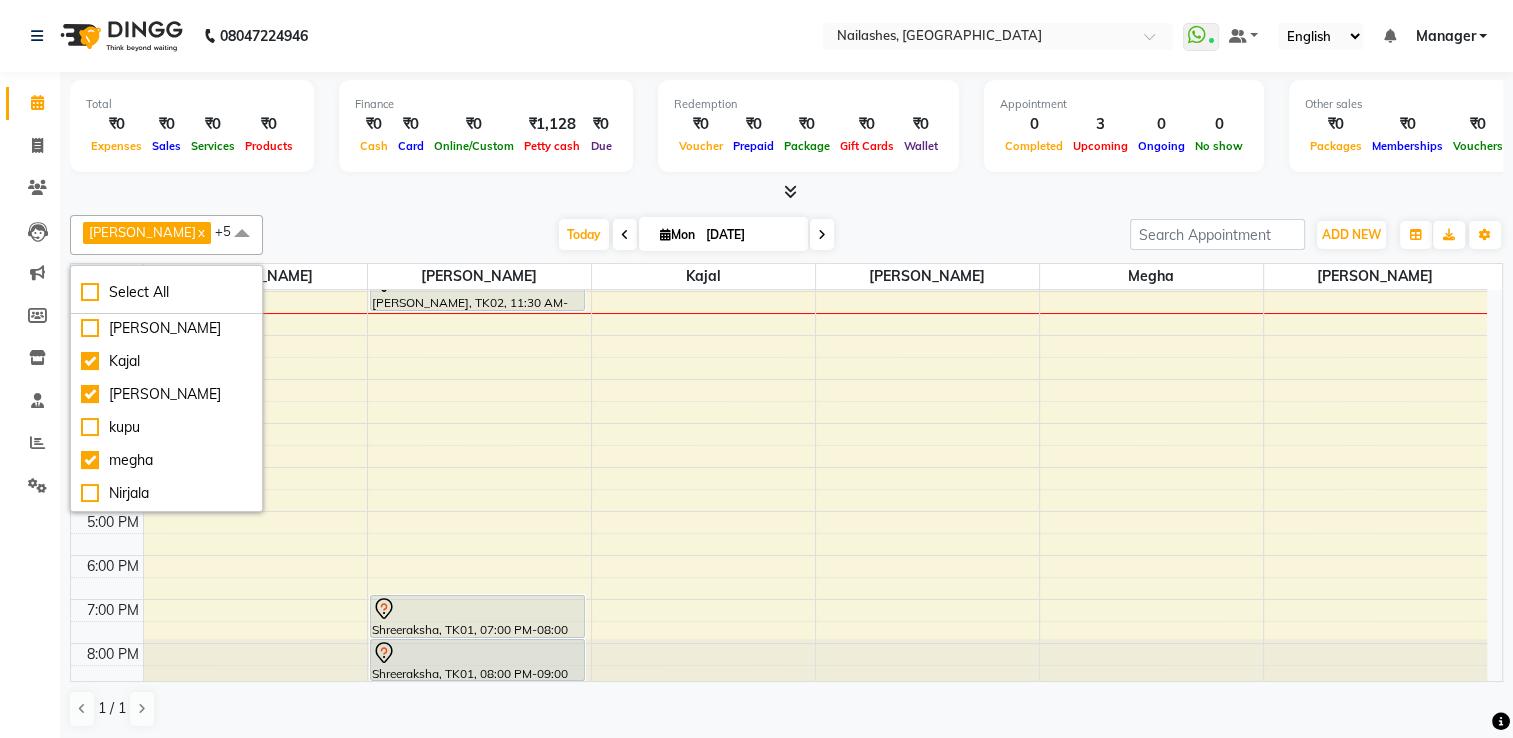 drag, startPoint x: 150, startPoint y: 414, endPoint x: 502, endPoint y: 294, distance: 371.89246 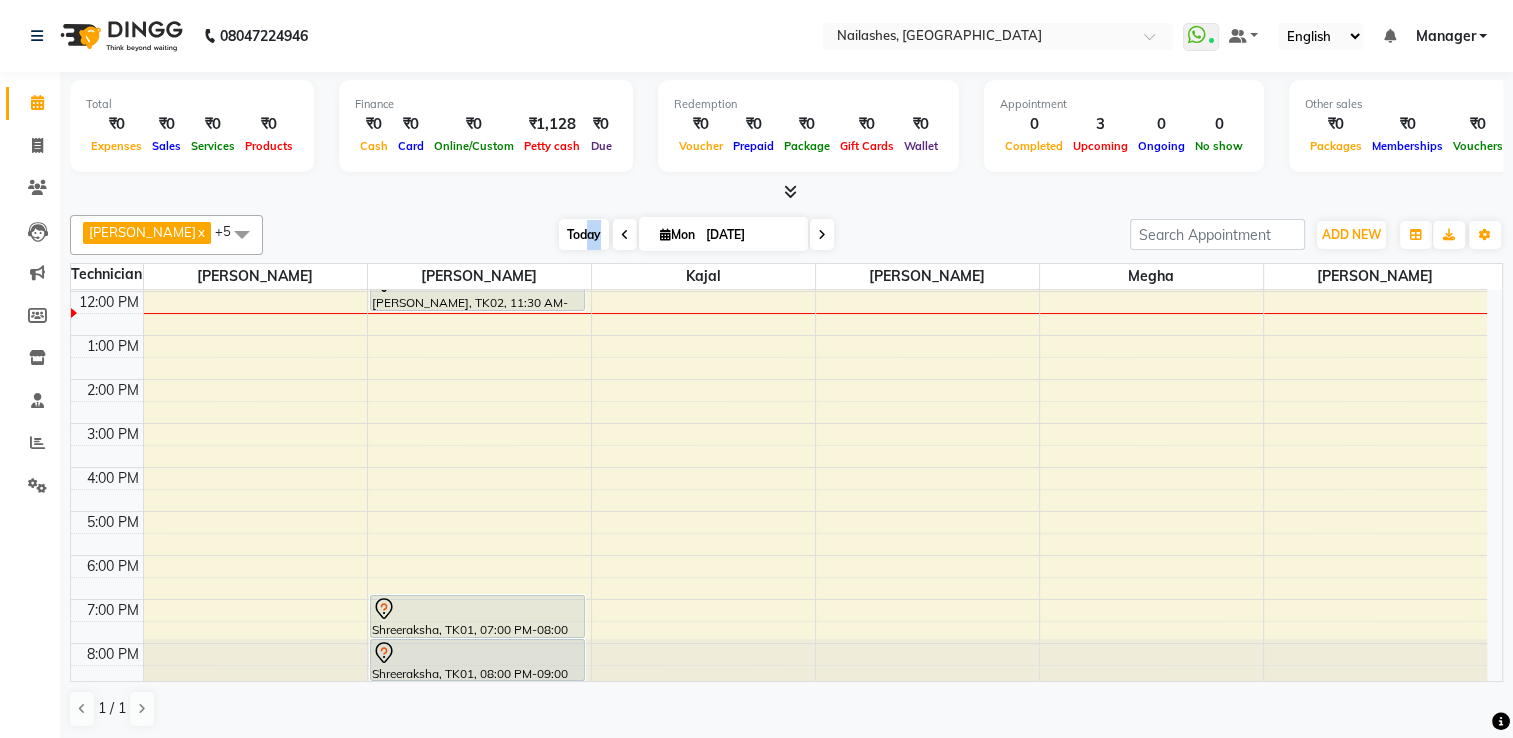 click on "[PERSON_NAME]  x [PERSON_NAME]  x [PERSON_NAME]  x [PERSON_NAME]  x +5 Select All AMGHA ARISH [PERSON_NAME] [PERSON_NAME] [PERSON_NAME] [PERSON_NAME] [PERSON_NAME] Nirjala [PERSON_NAME] SHAR [PERSON_NAME] [DATE]  [DATE] Toggle Dropdown Add Appointment Add Invoice Add Expense Add Attendance Add Client Add Transaction Toggle Dropdown Add Appointment Add Invoice Add Expense Add Attendance Add Client ADD NEW Toggle Dropdown Add Appointment Add Invoice Add Expense Add Attendance Add Client Add Transaction [PERSON_NAME]  x [PERSON_NAME]  x [PERSON_NAME]  x [PERSON_NAME]  x +5 Select All AMGHA ARISH [PERSON_NAME] [PERSON_NAME] [PERSON_NAME] [PERSON_NAME] [PERSON_NAME] Nirjala [PERSON_NAME] SHAR [PERSON_NAME] Group By  Staff View   Room View  View as Vertical  Vertical - Week View  Horizontal  Horizontal - Week View  List  Toggle Dropdown Calendar Settings Manage Tags   Arrange Technicians   Reset Technicians  Full Screen Appointment Form Zoom 50% Staff/Room Display Count 16" at bounding box center [786, 235] 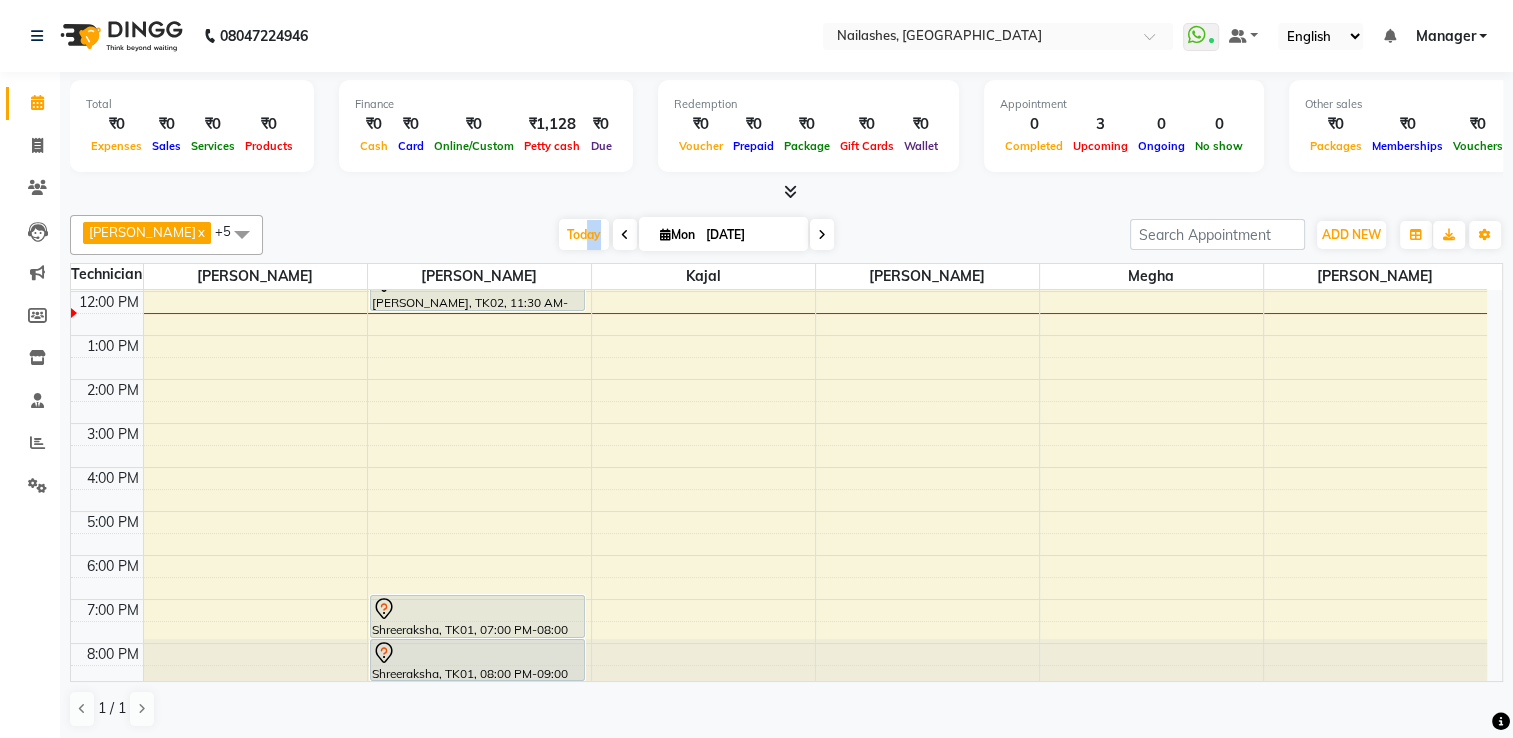 click on "8:00 AM 9:00 AM 10:00 AM 11:00 AM 12:00 PM 1:00 PM 2:00 PM 3:00 PM 4:00 PM 5:00 PM 6:00 PM 7:00 PM 8:00 PM             [PERSON_NAME], TK02, 11:30 AM-12:30 PM, Permanent Nail Paint - Solid Color (Hand)             Shreeraksha, TK01, 07:00 PM-08:00 PM, Nail Extension - Acrylic (Hand)             Shreeraksha, TK01, 08:00 PM-09:00 PM, Permanent Nail Paint - Solid Color (Hand)" at bounding box center (779, 401) 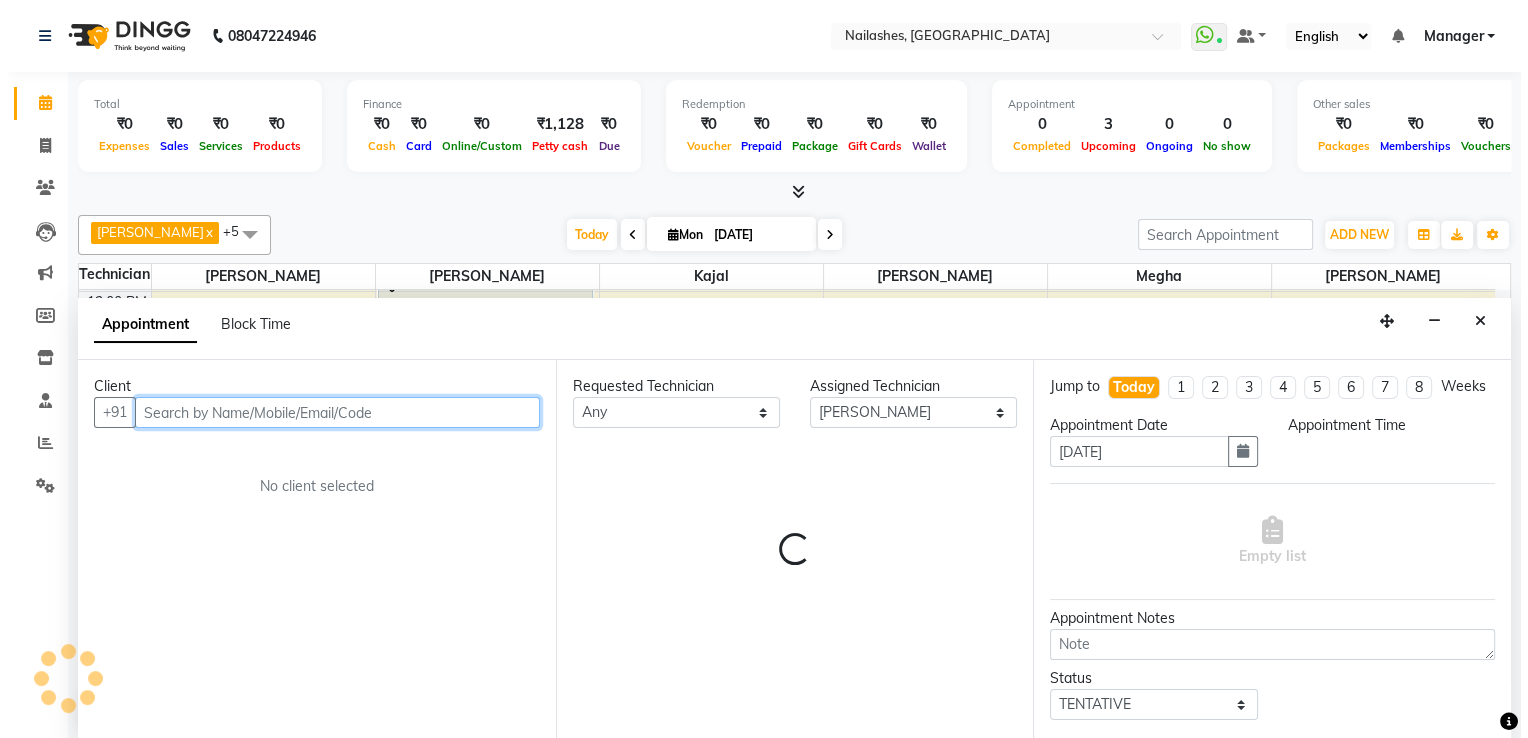 scroll, scrollTop: 0, scrollLeft: 0, axis: both 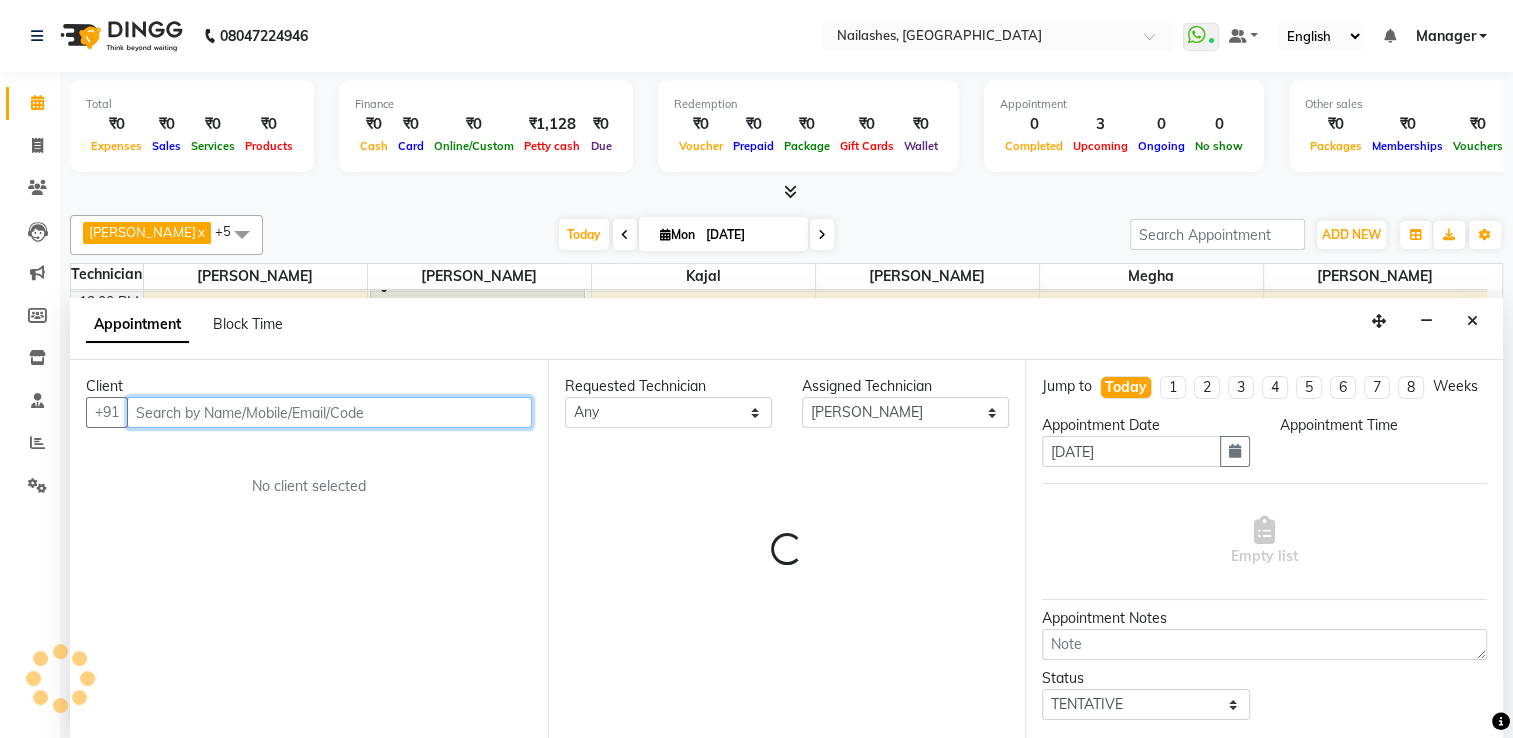 select on "960" 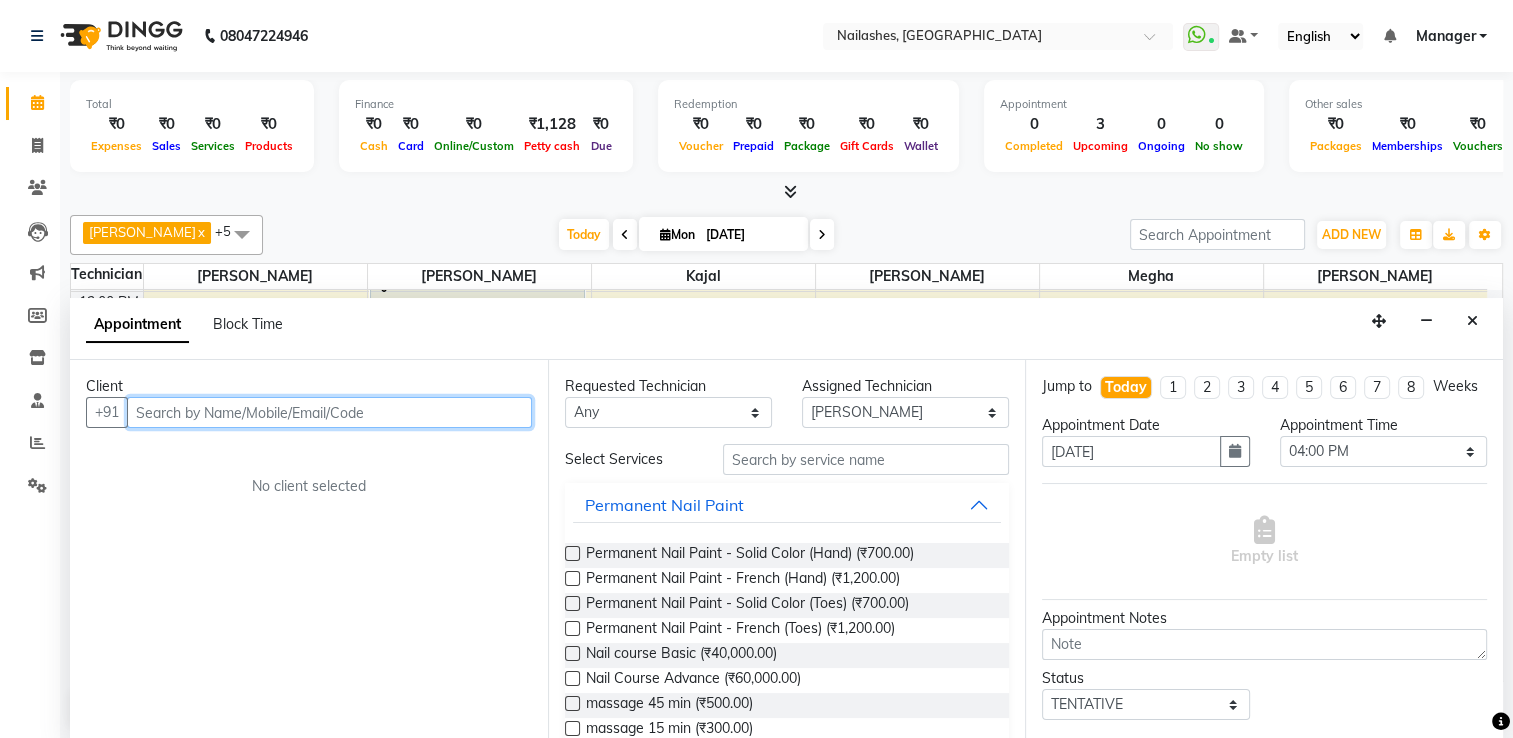 click at bounding box center (329, 412) 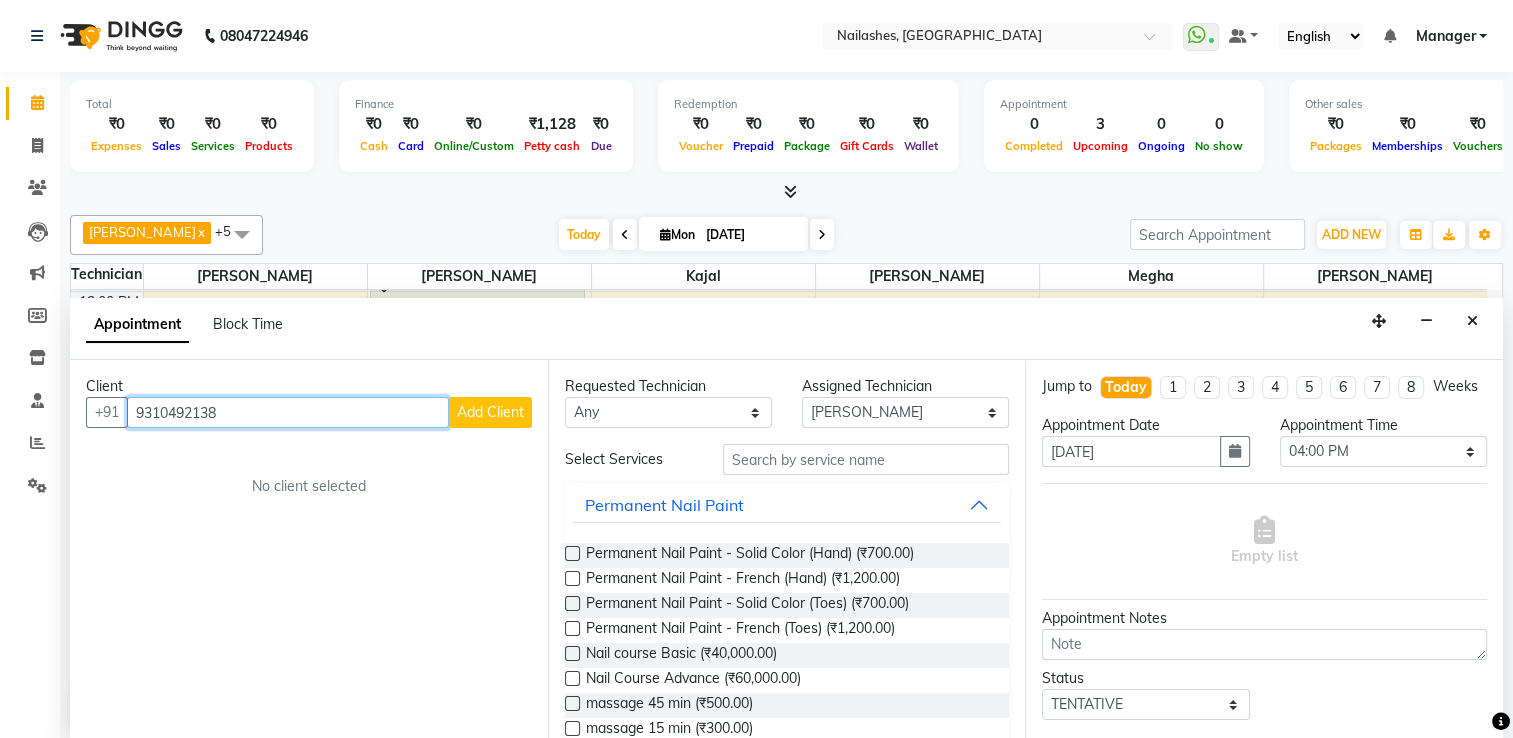 type on "9310492138" 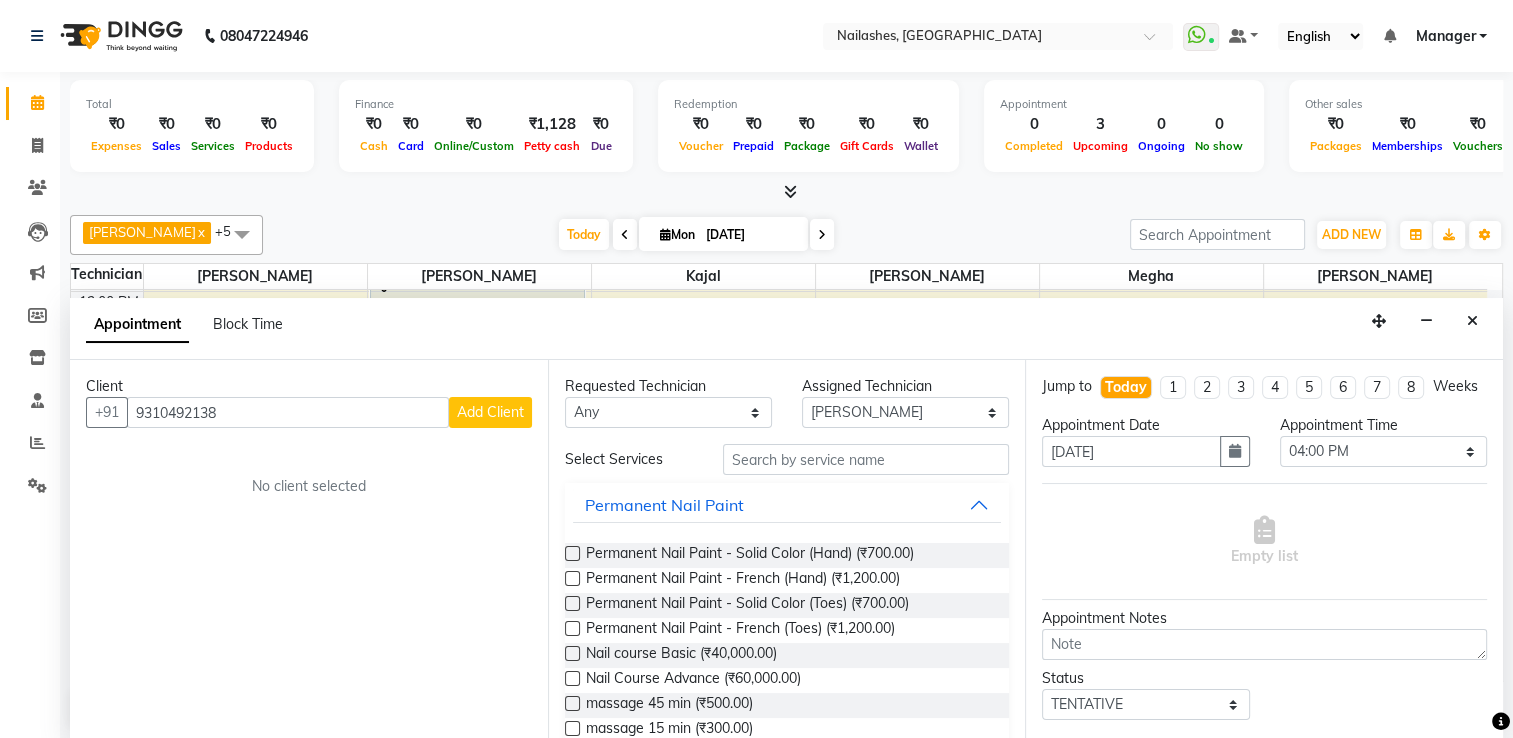 click on "Add Client" at bounding box center [490, 412] 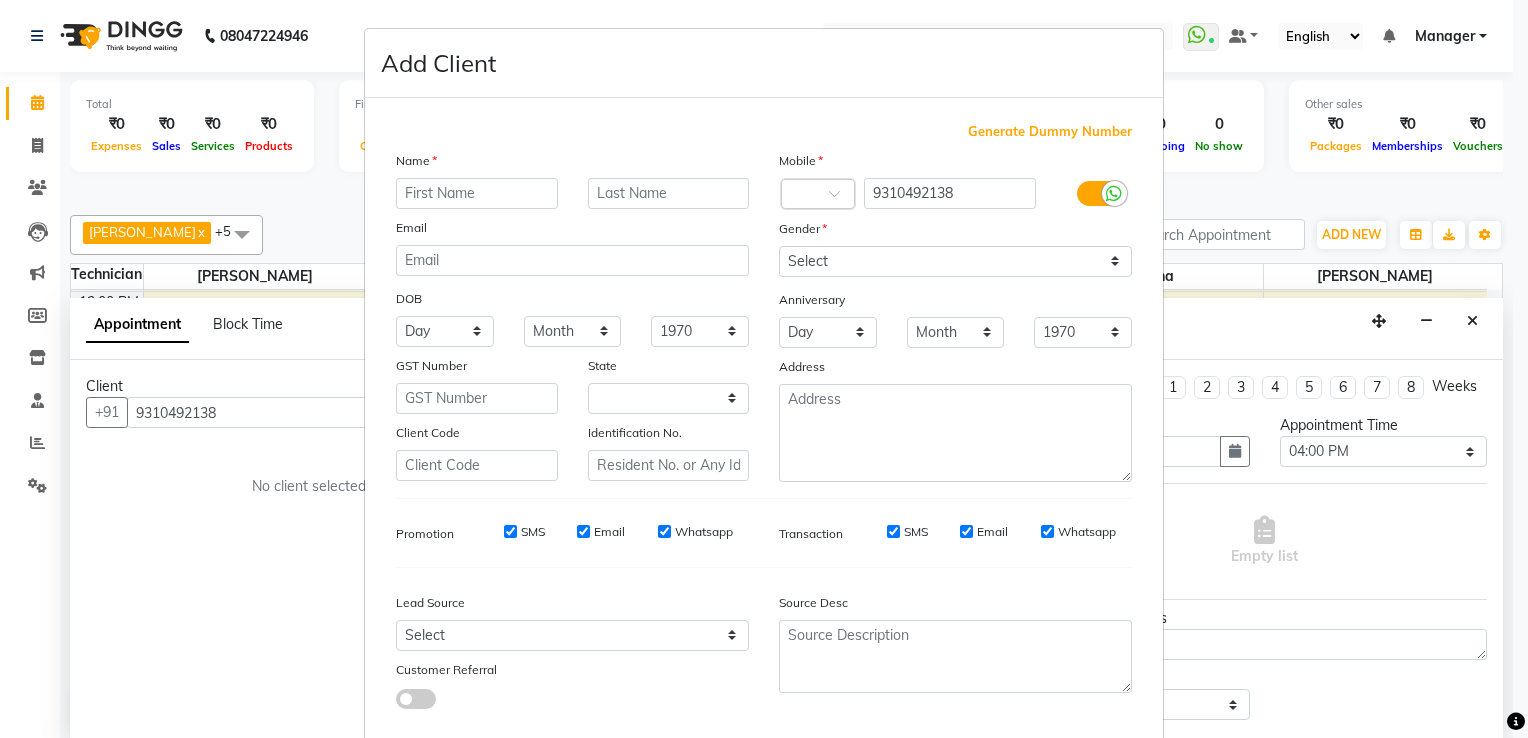select on "21" 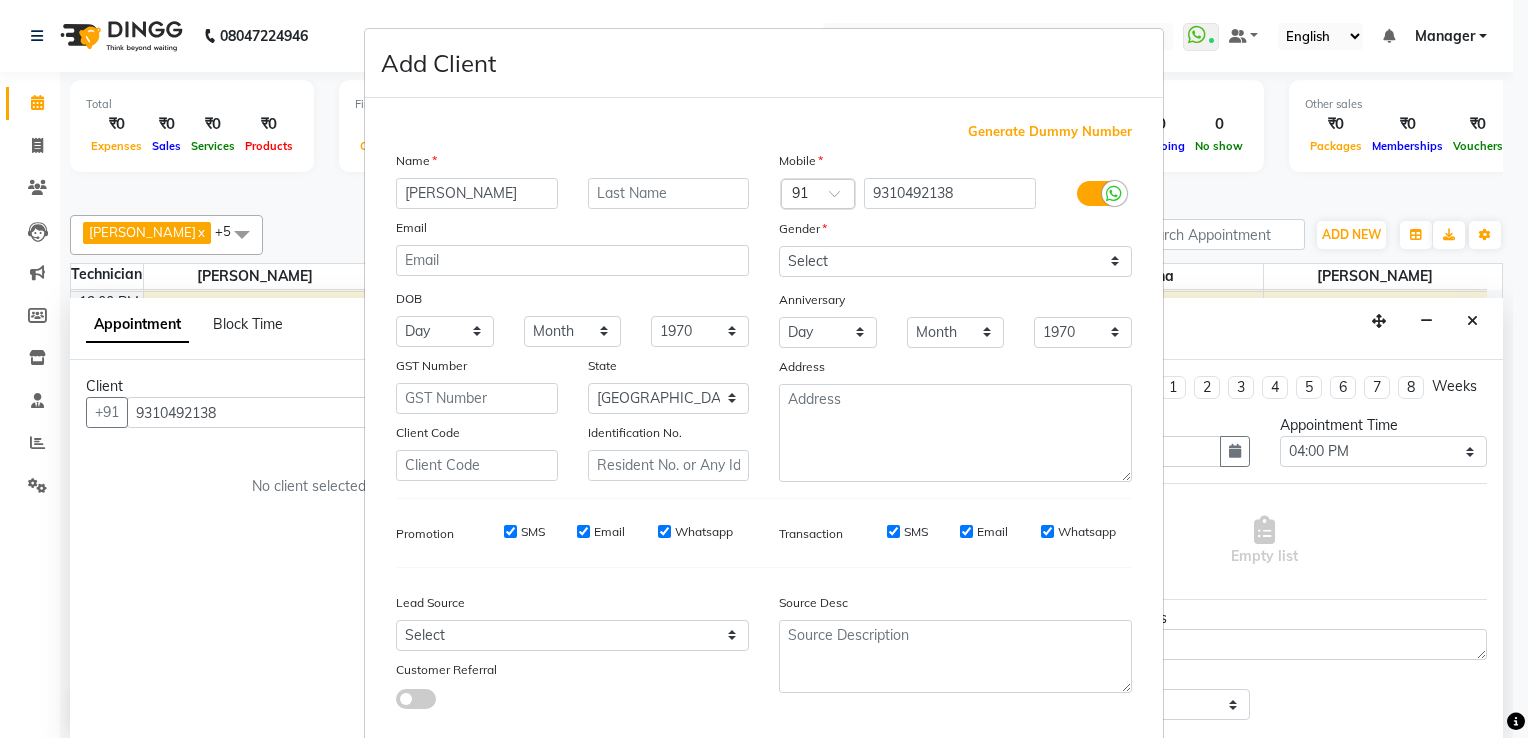 type on "[PERSON_NAME]" 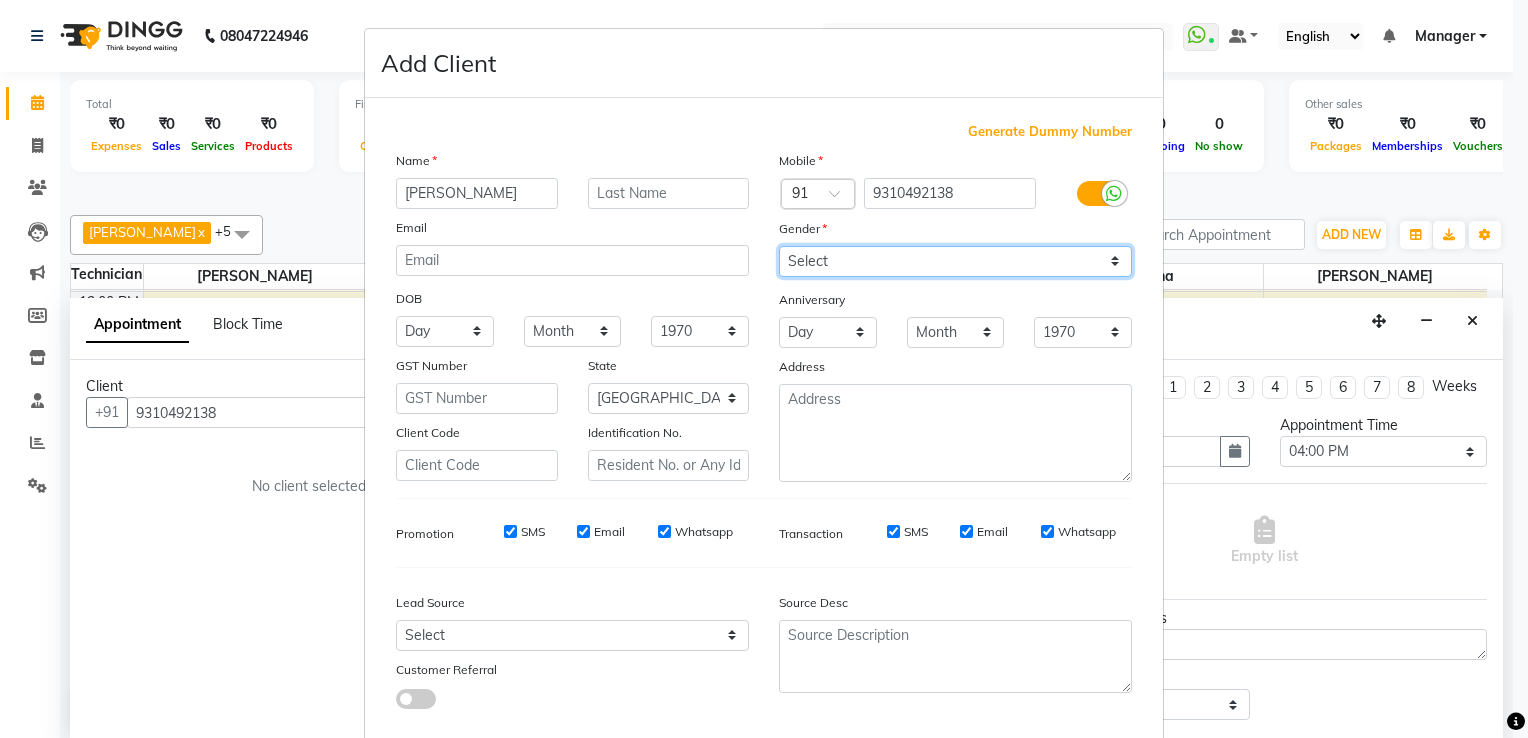 click on "Select [DEMOGRAPHIC_DATA] [DEMOGRAPHIC_DATA] Other Prefer Not To Say" at bounding box center [955, 261] 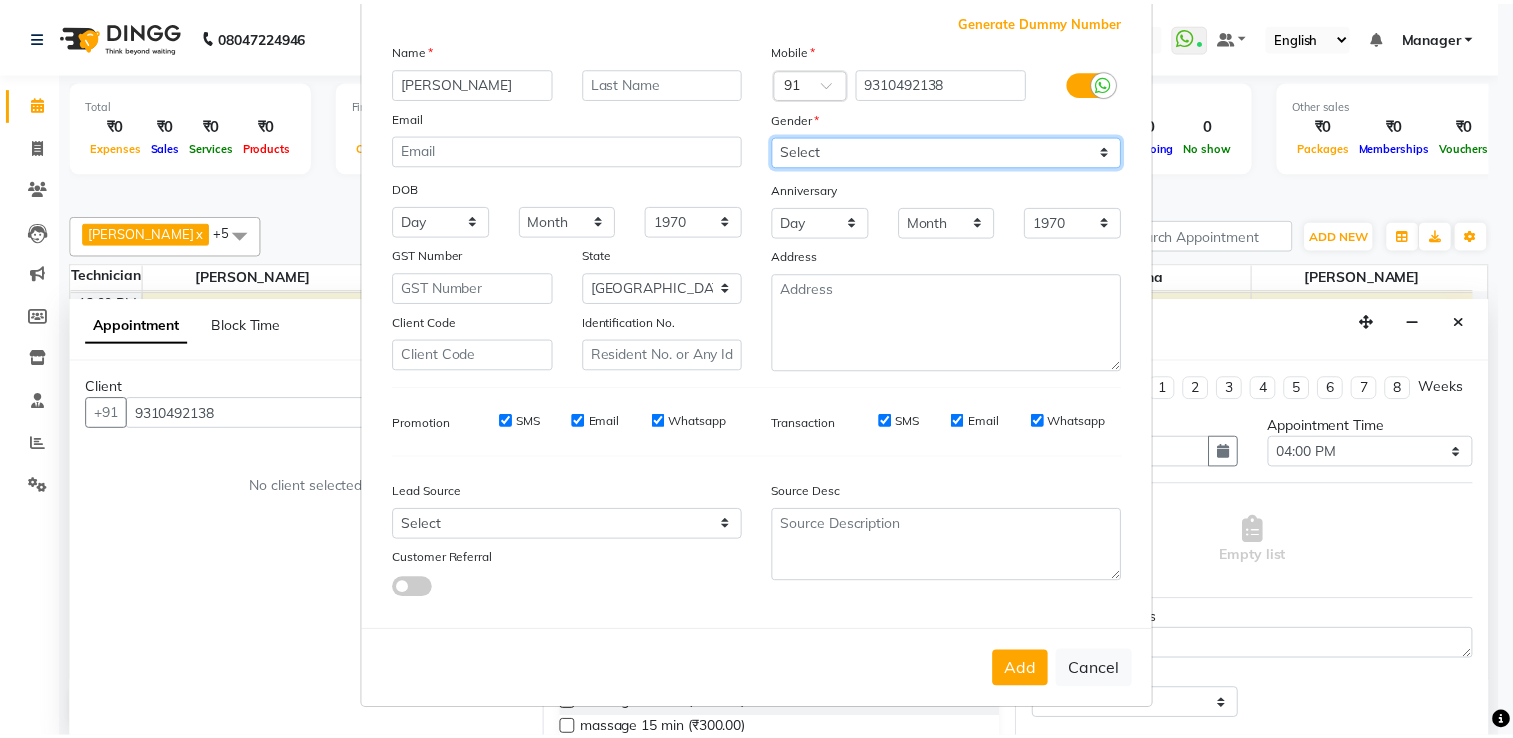 scroll, scrollTop: 118, scrollLeft: 0, axis: vertical 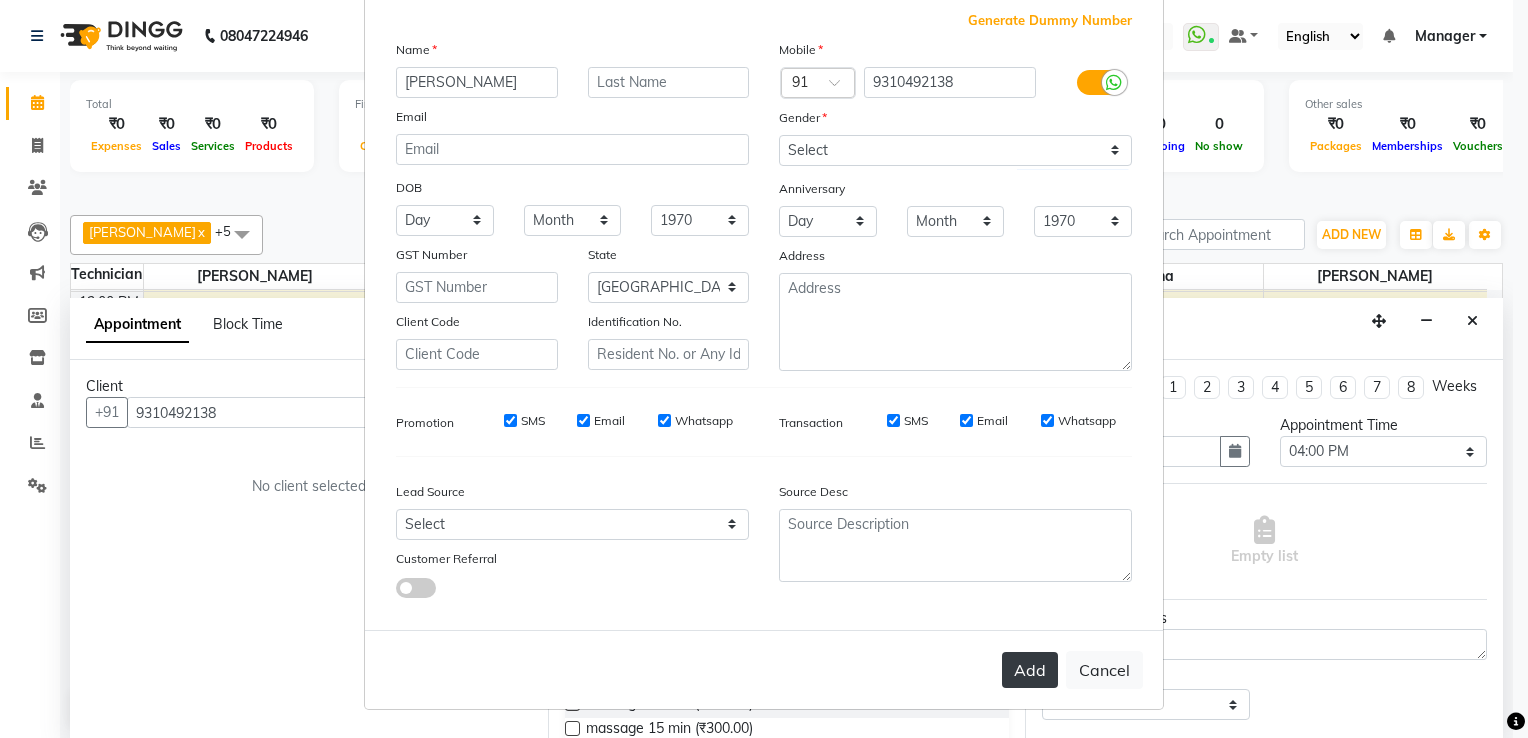 click on "Add" at bounding box center (1030, 670) 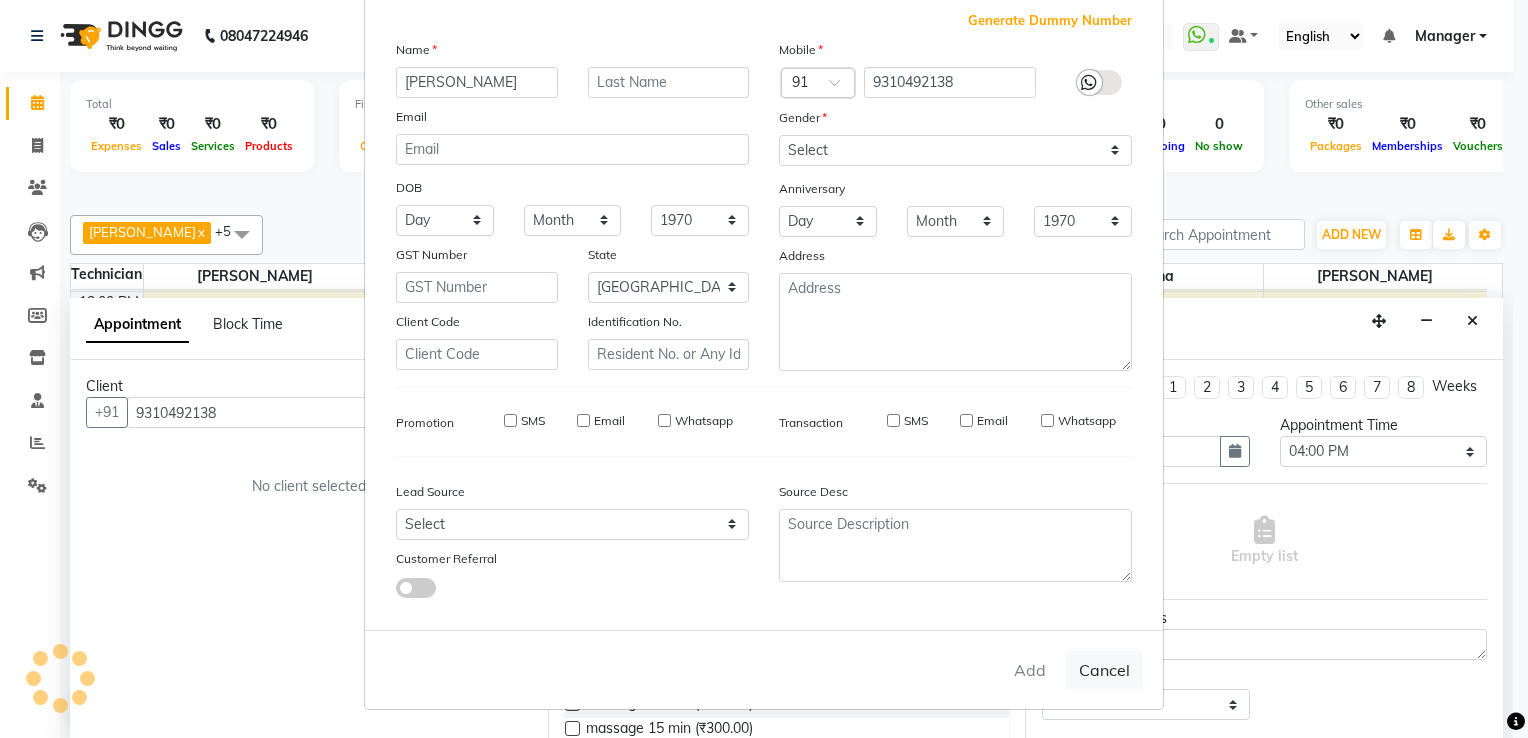 type on "93******38" 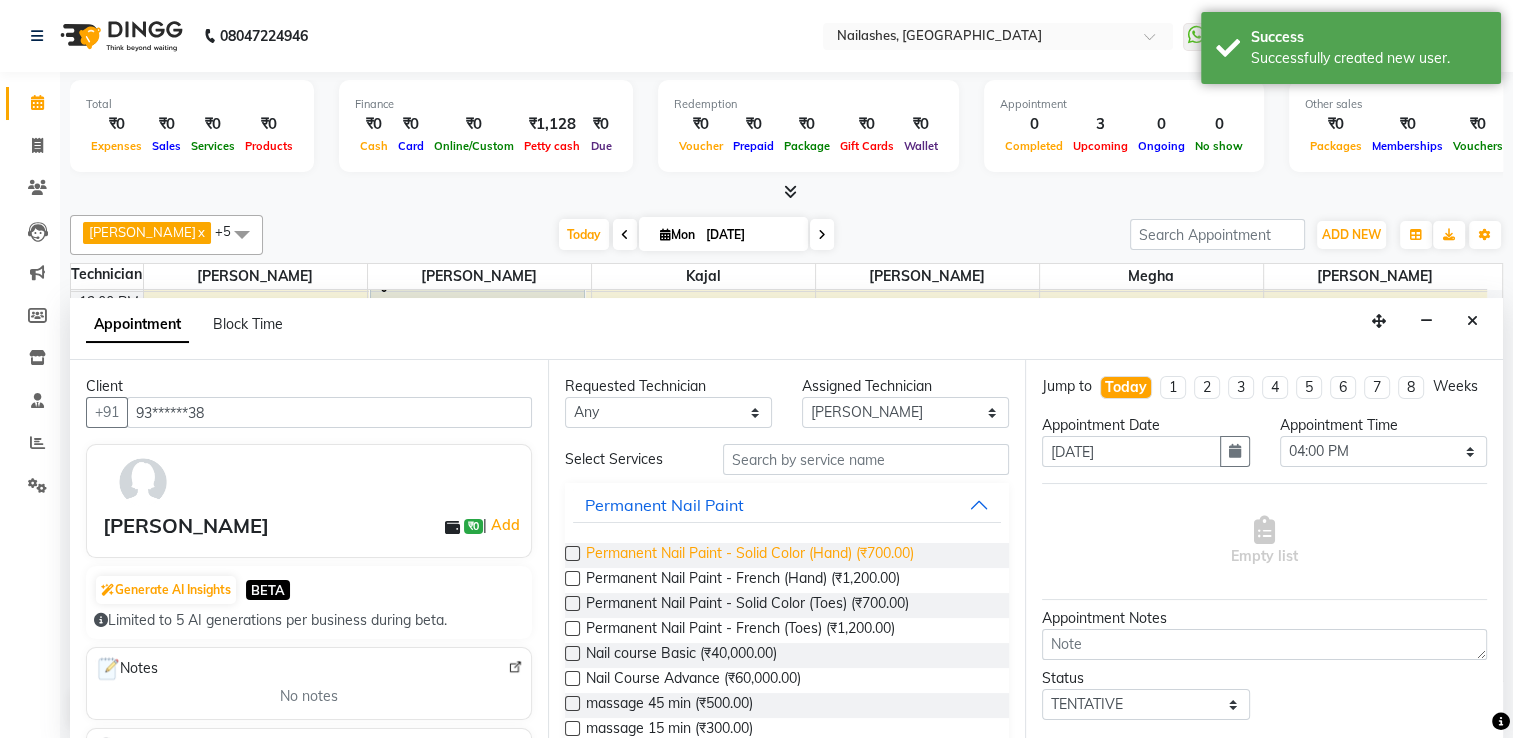click on "Permanent Nail Paint - Solid Color (Hand) (₹700.00)" at bounding box center (750, 555) 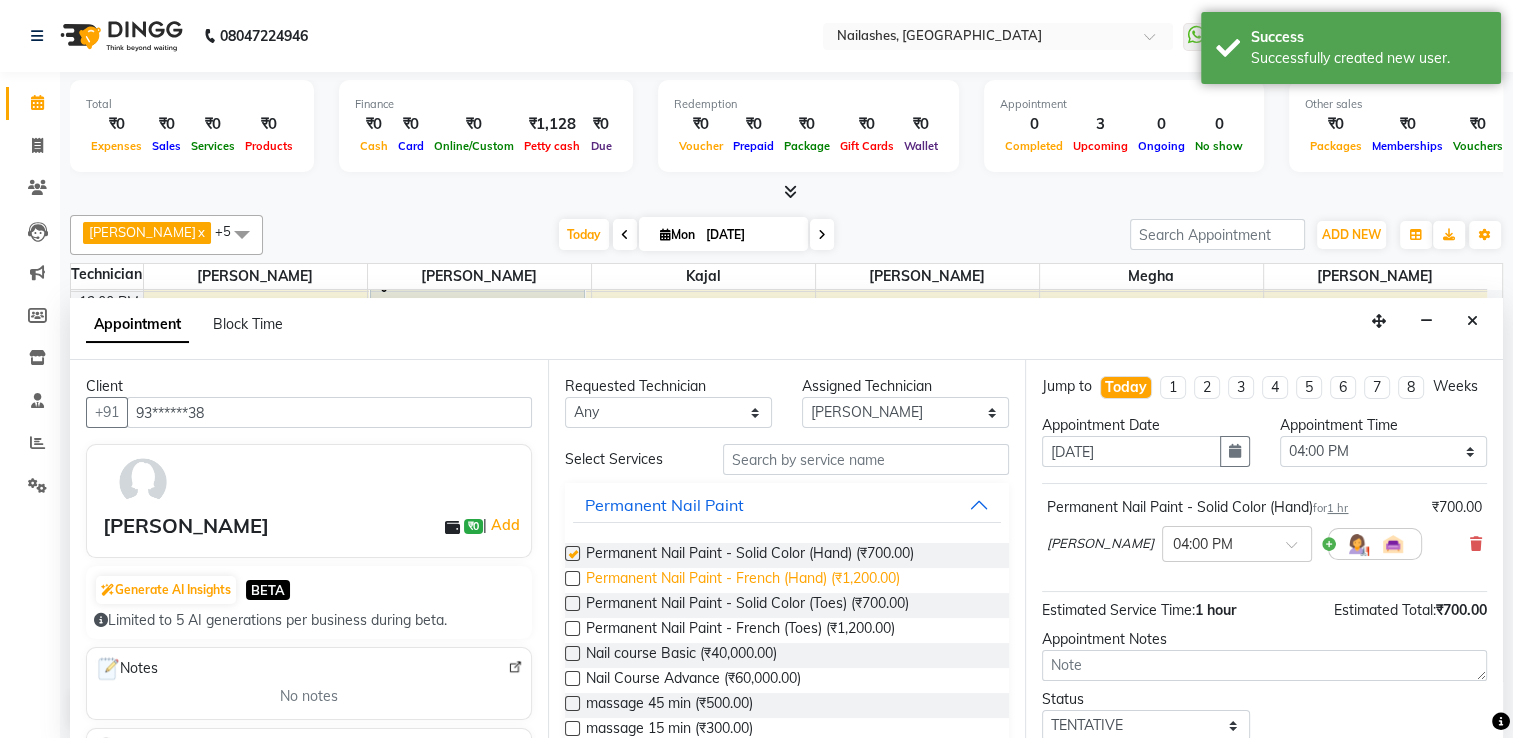 checkbox on "false" 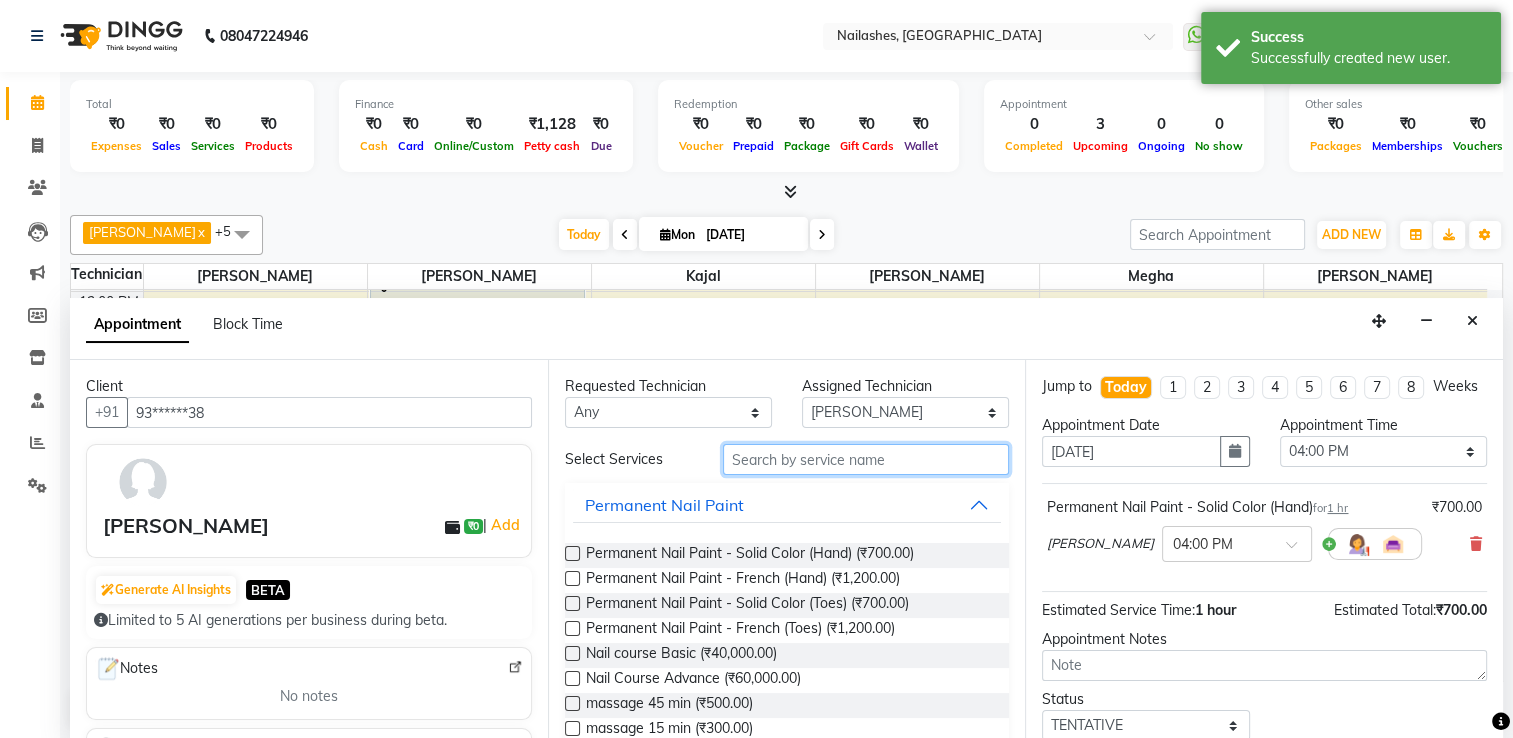 click at bounding box center (866, 459) 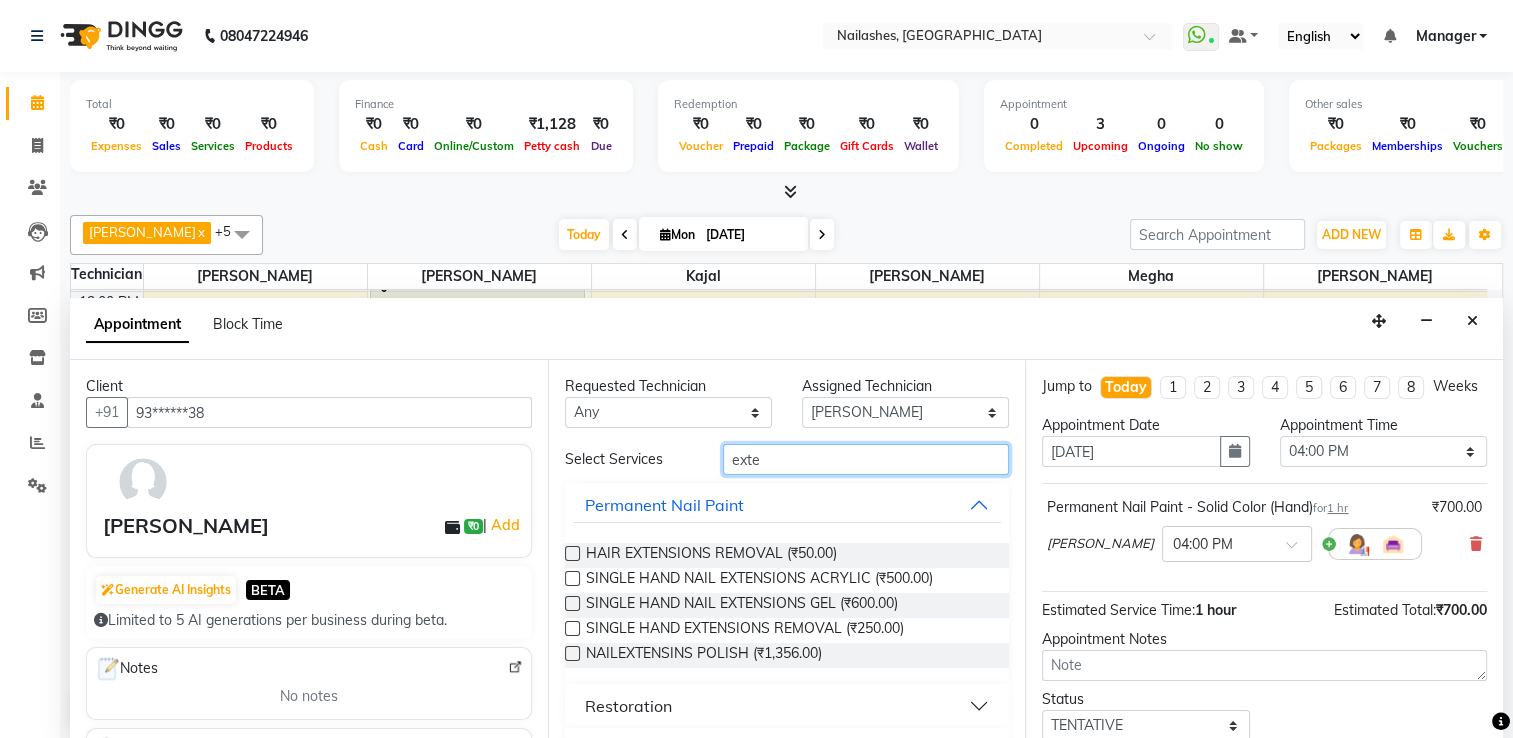 type on "exte" 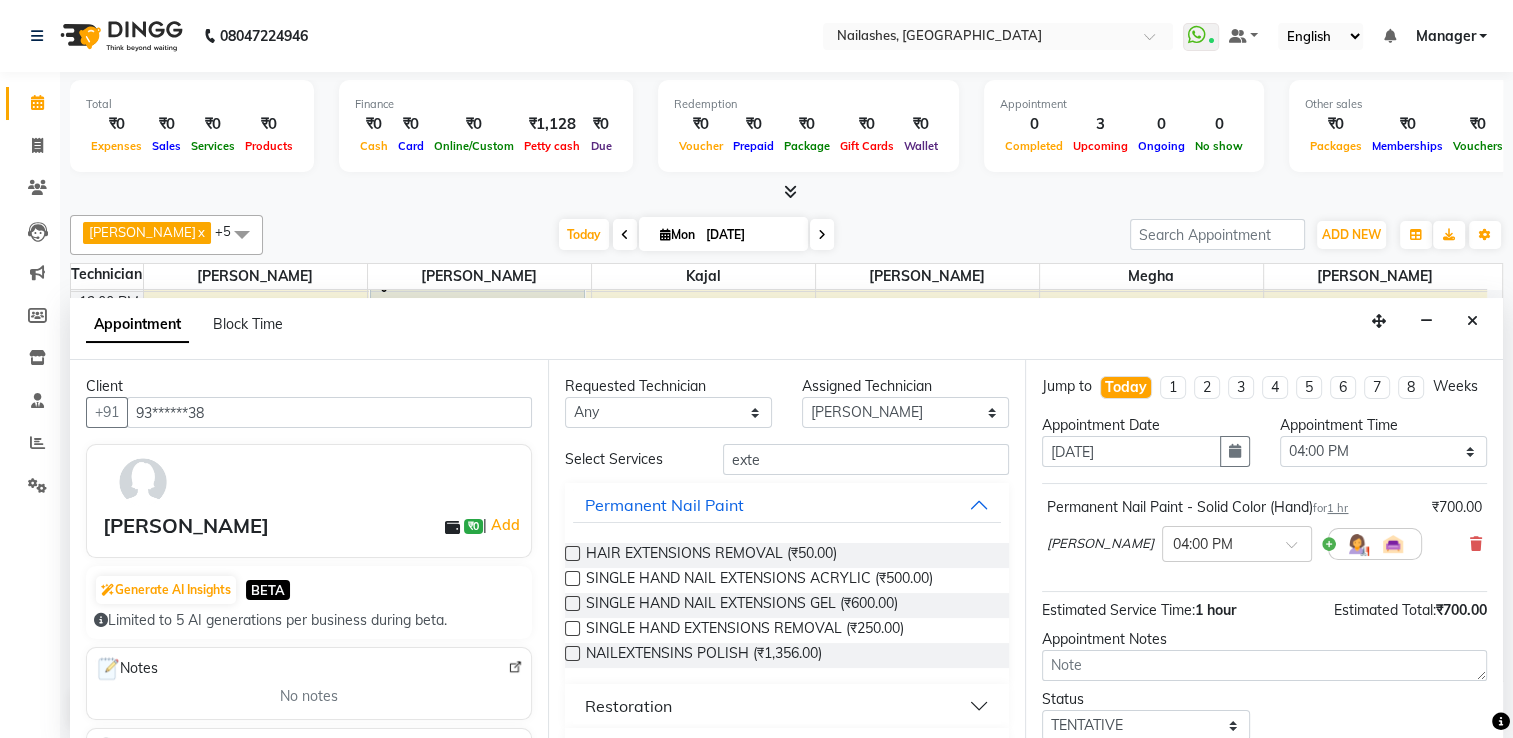 click on "Restoration" at bounding box center (787, 706) 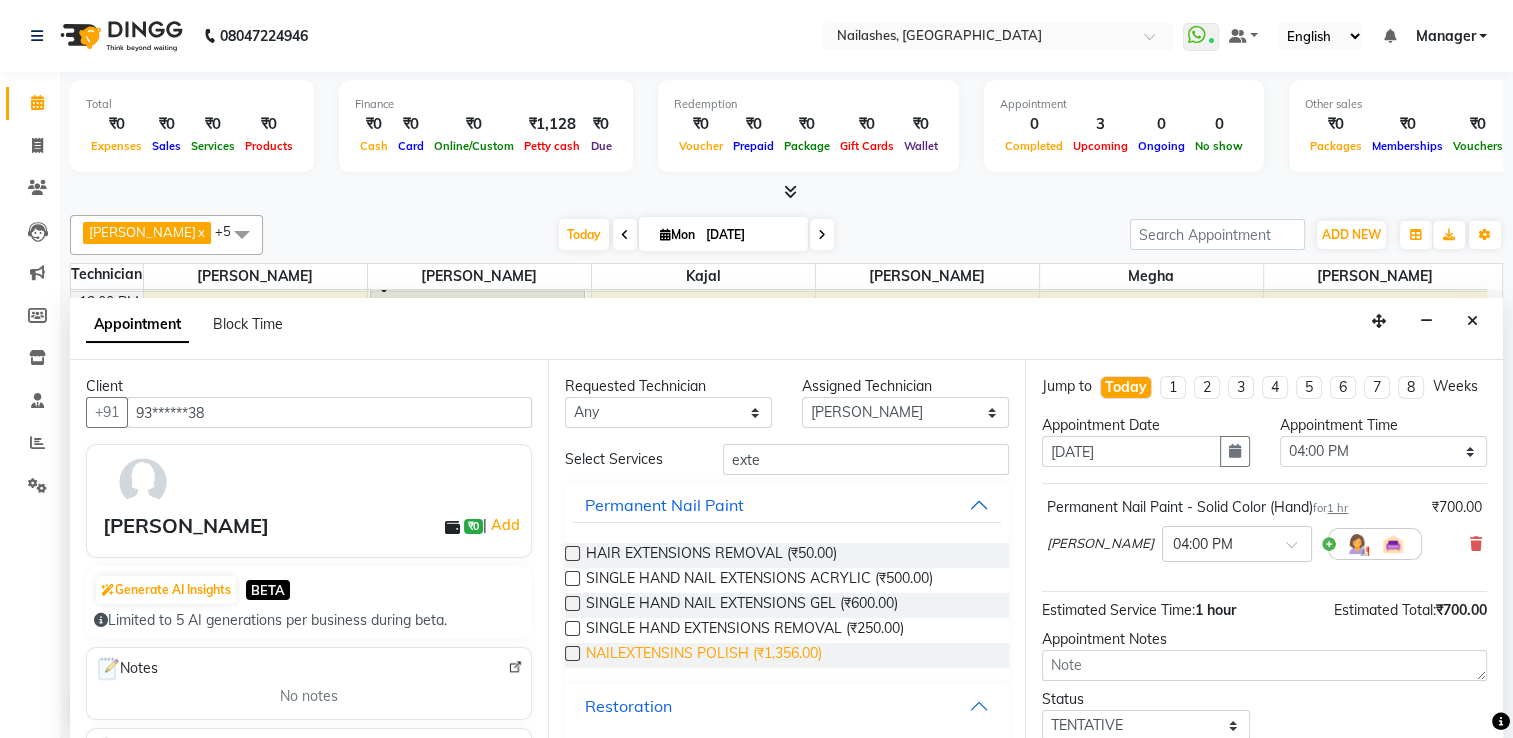 scroll, scrollTop: 172, scrollLeft: 0, axis: vertical 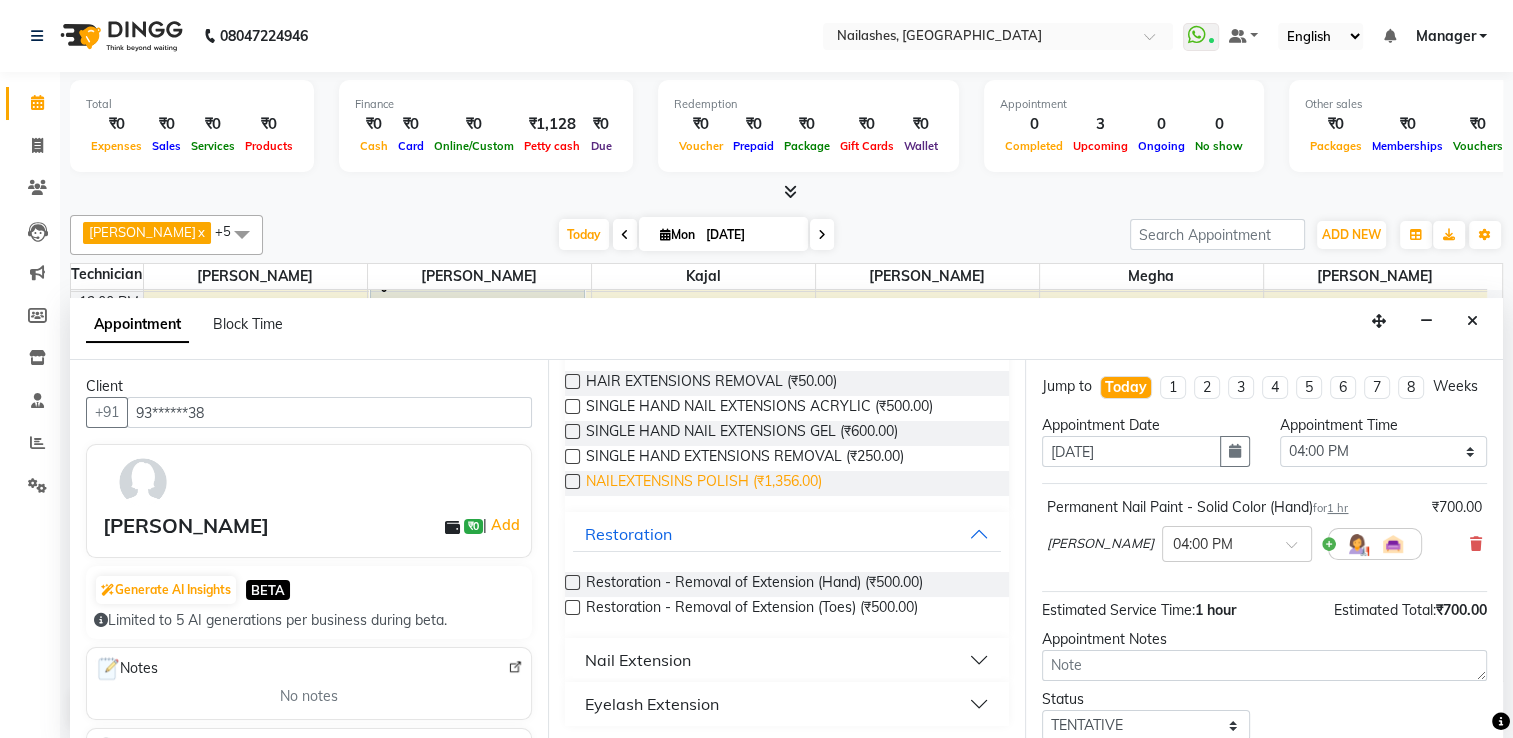 click on "Nail Extension" at bounding box center [787, 660] 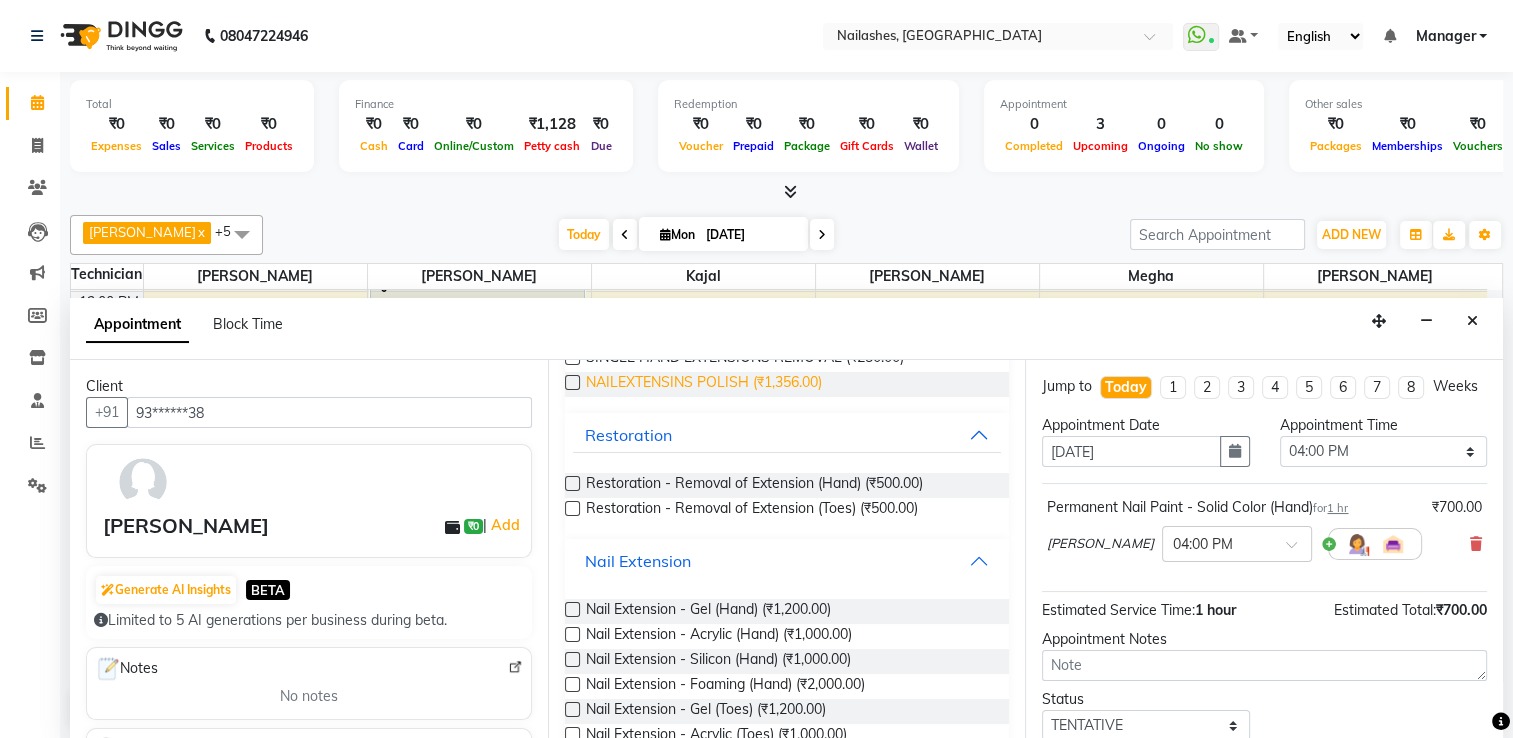 scroll, scrollTop: 372, scrollLeft: 0, axis: vertical 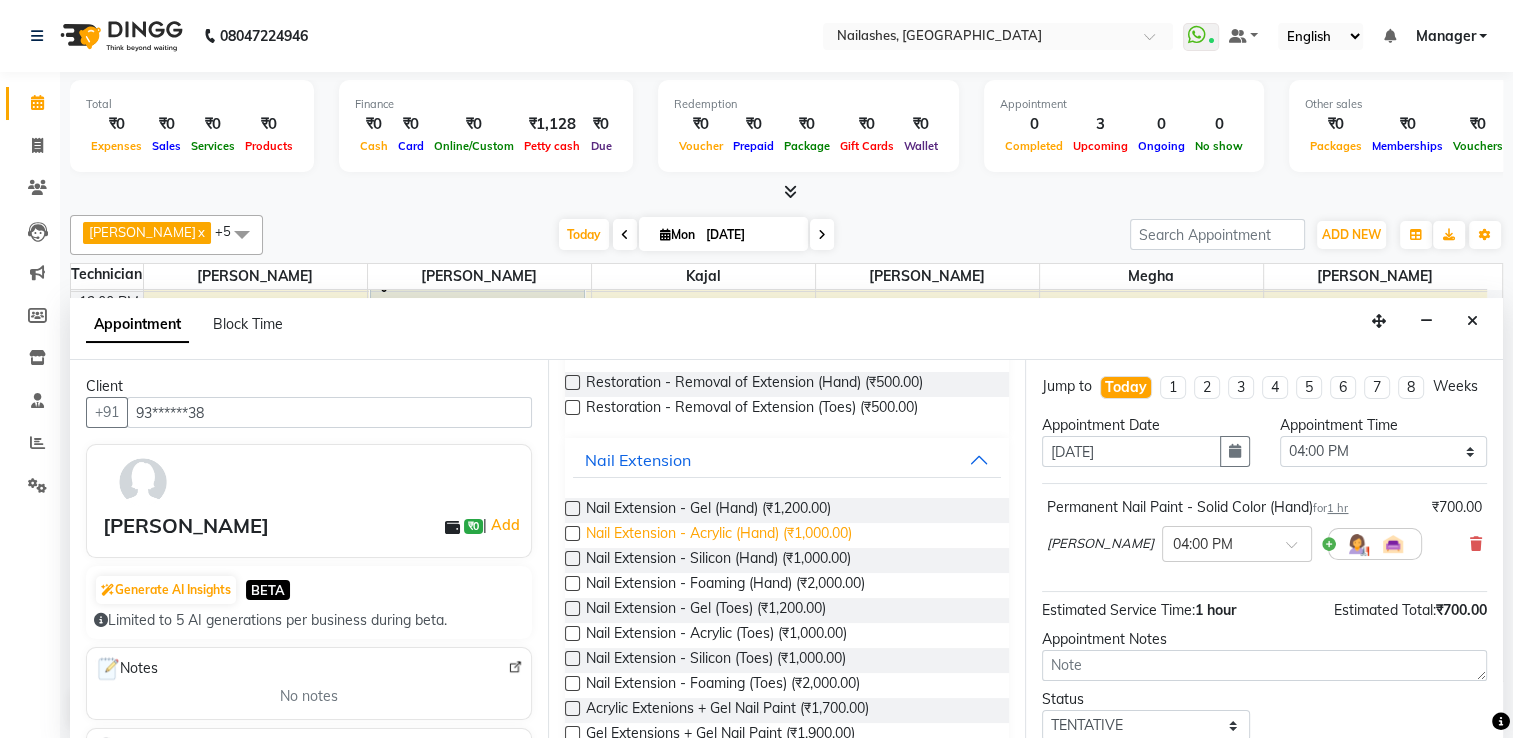 click on "Nail Extension - Acrylic (Hand) (₹1,000.00)" at bounding box center (719, 535) 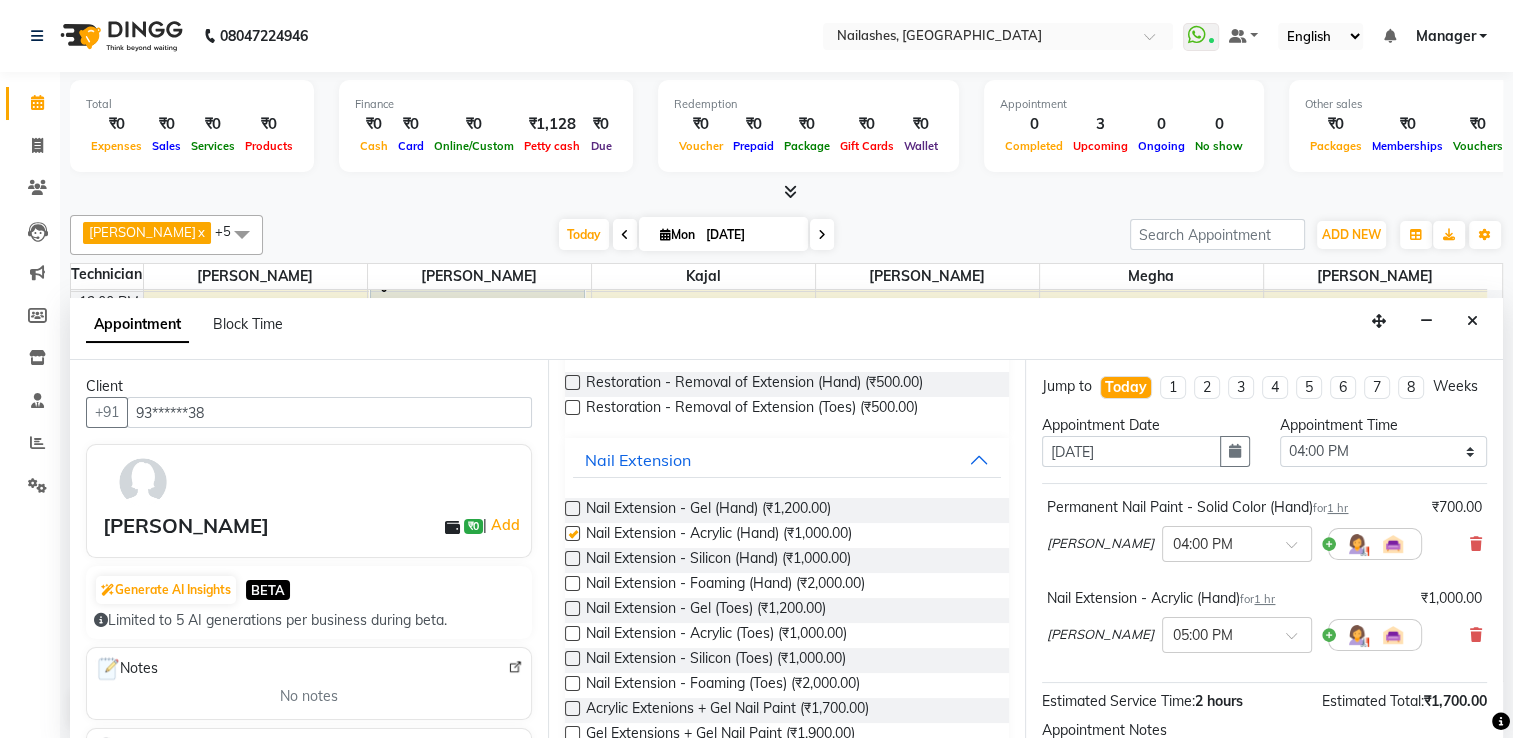 checkbox on "false" 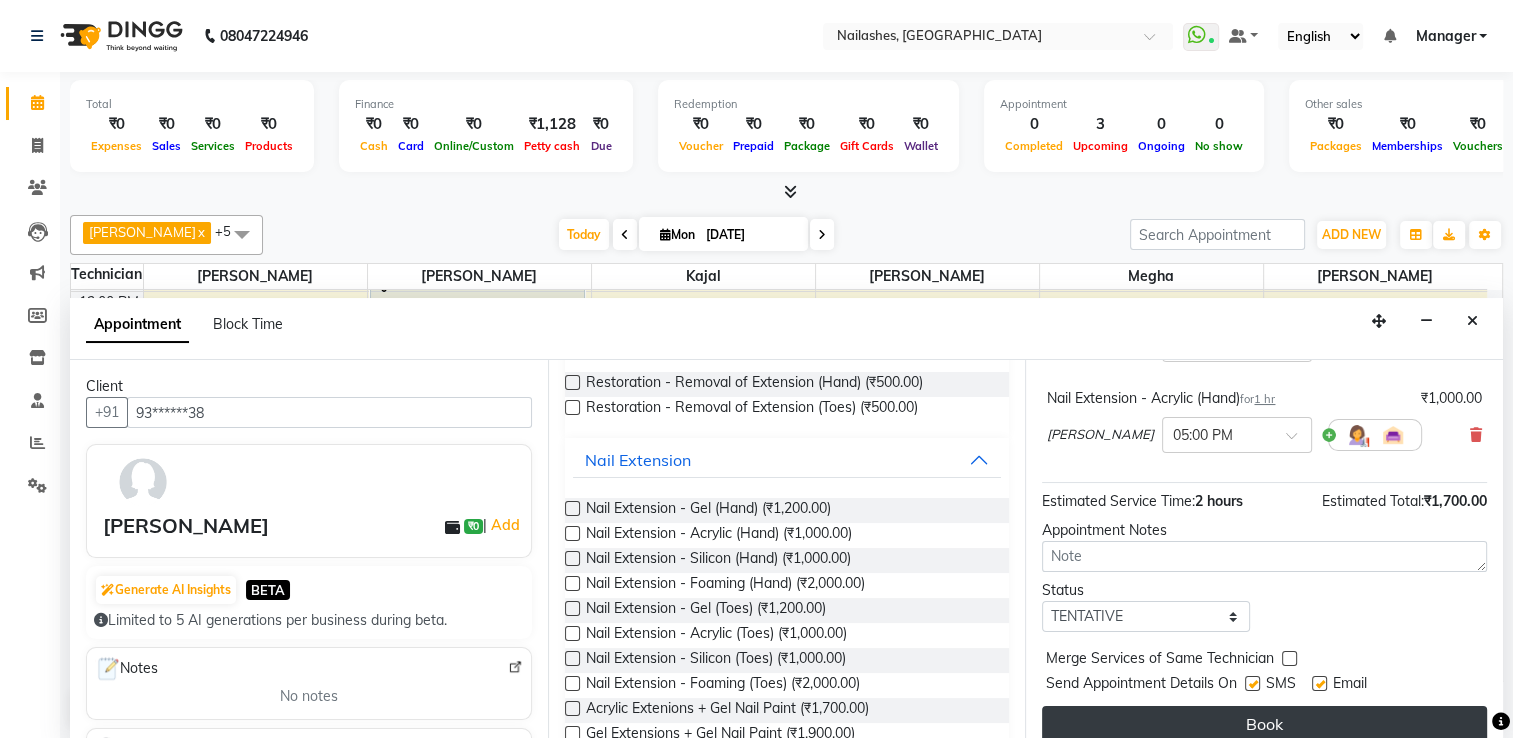 scroll, scrollTop: 235, scrollLeft: 0, axis: vertical 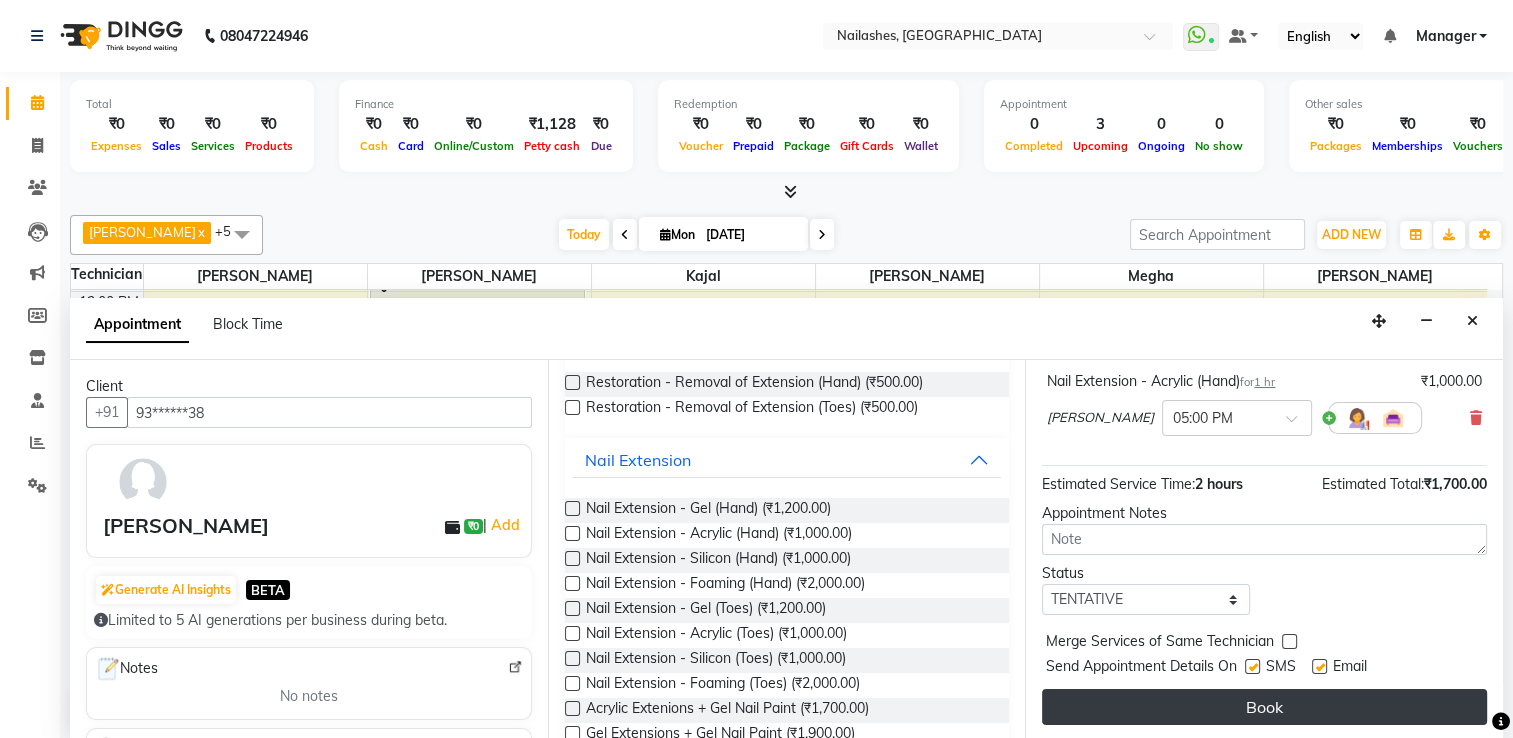 click on "Book" at bounding box center [1264, 707] 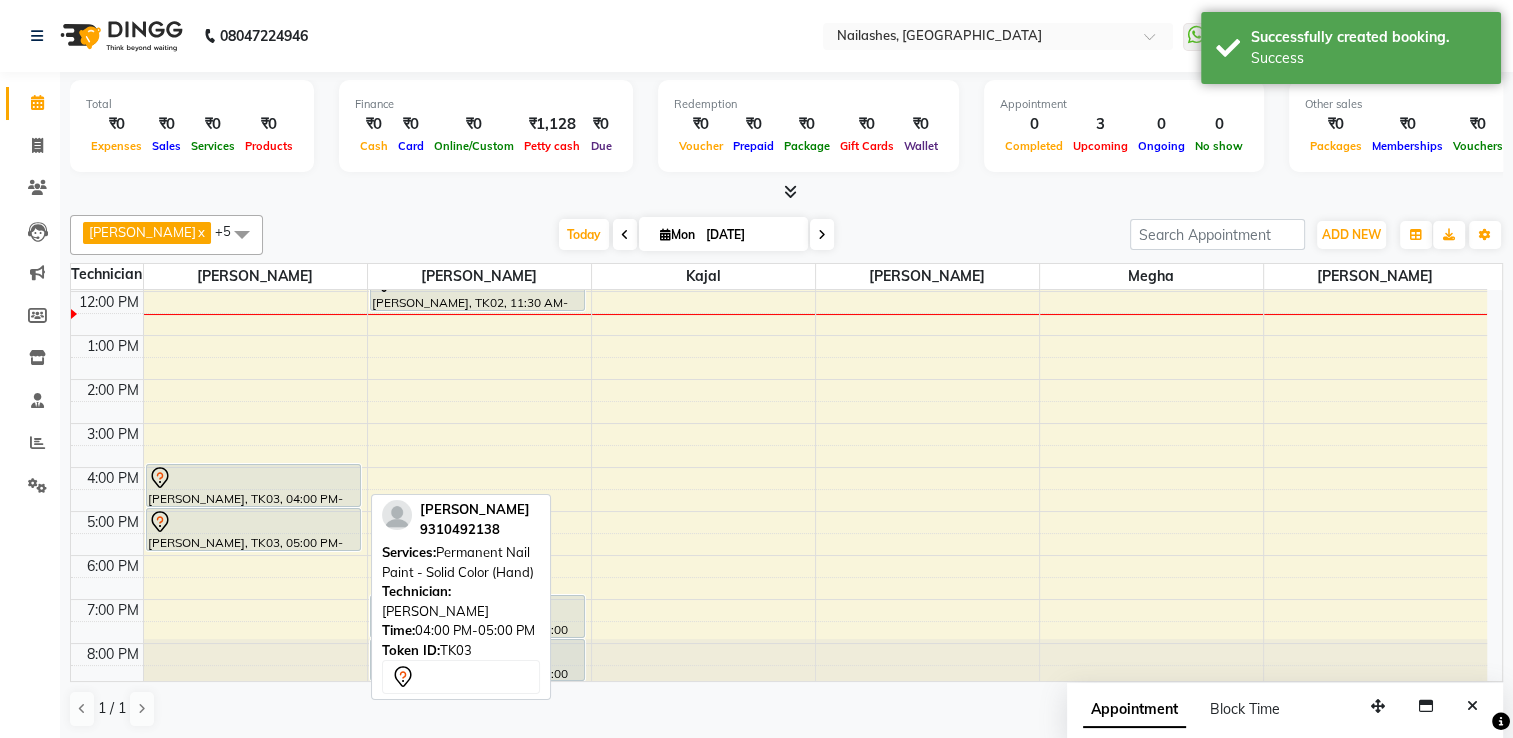 scroll, scrollTop: 0, scrollLeft: 0, axis: both 